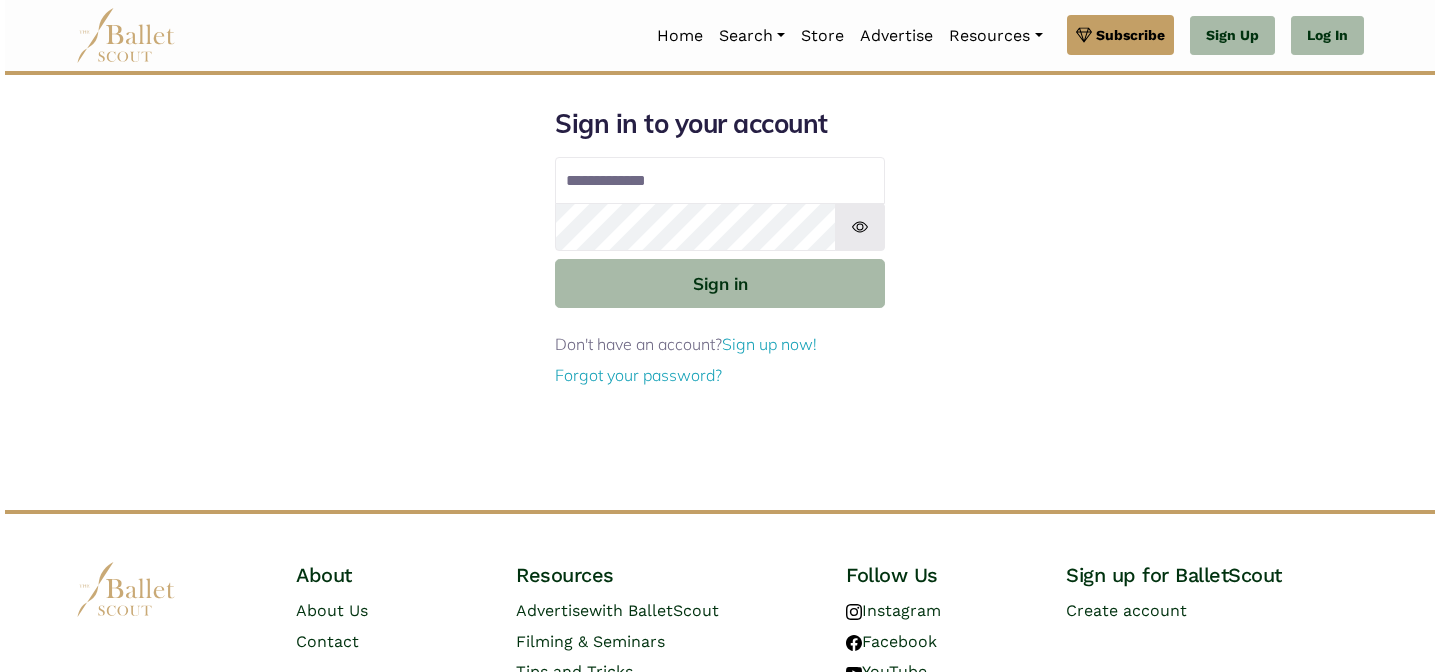 scroll, scrollTop: 0, scrollLeft: 0, axis: both 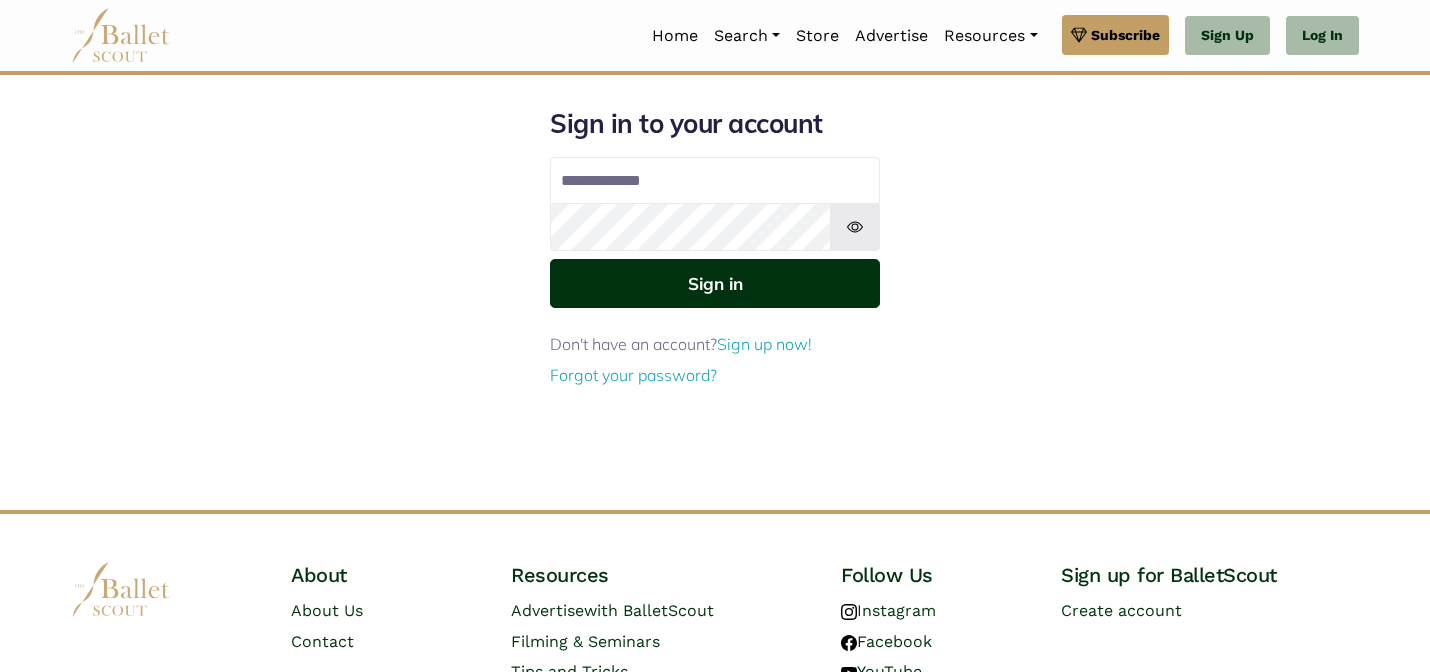 type on "**********" 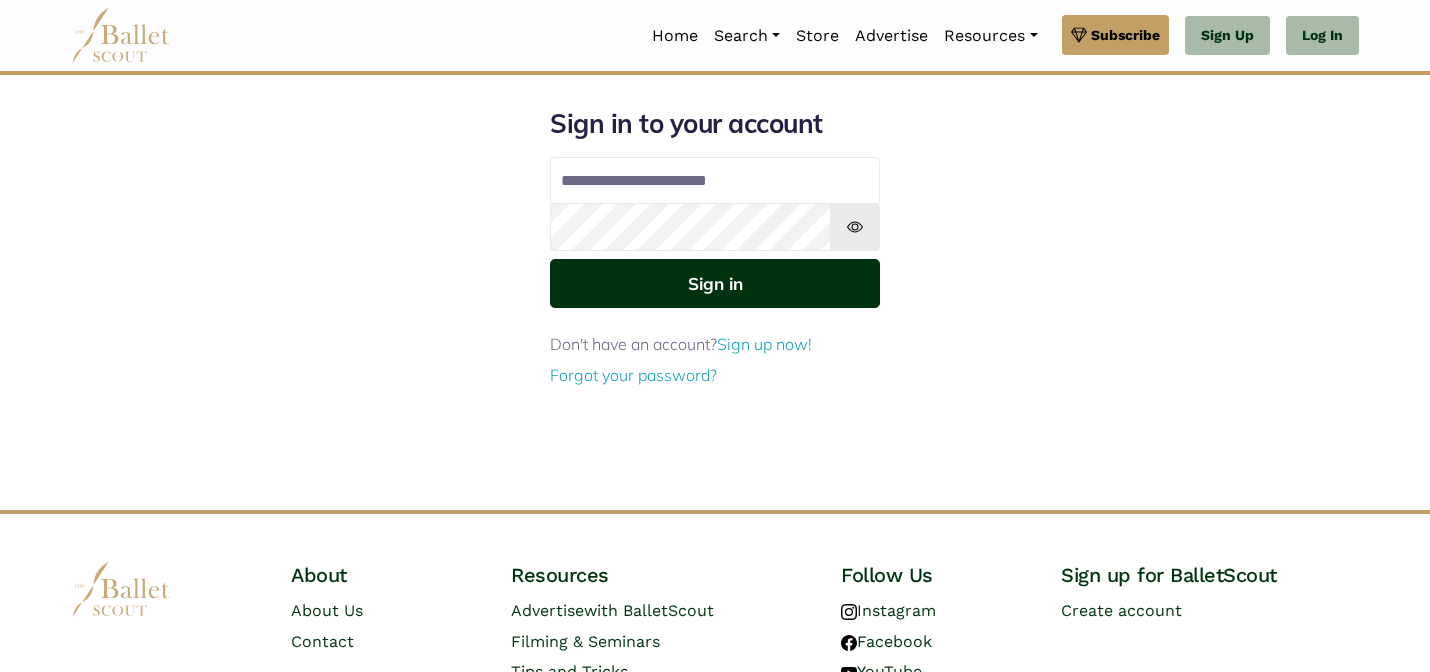click on "Sign in" at bounding box center (715, 283) 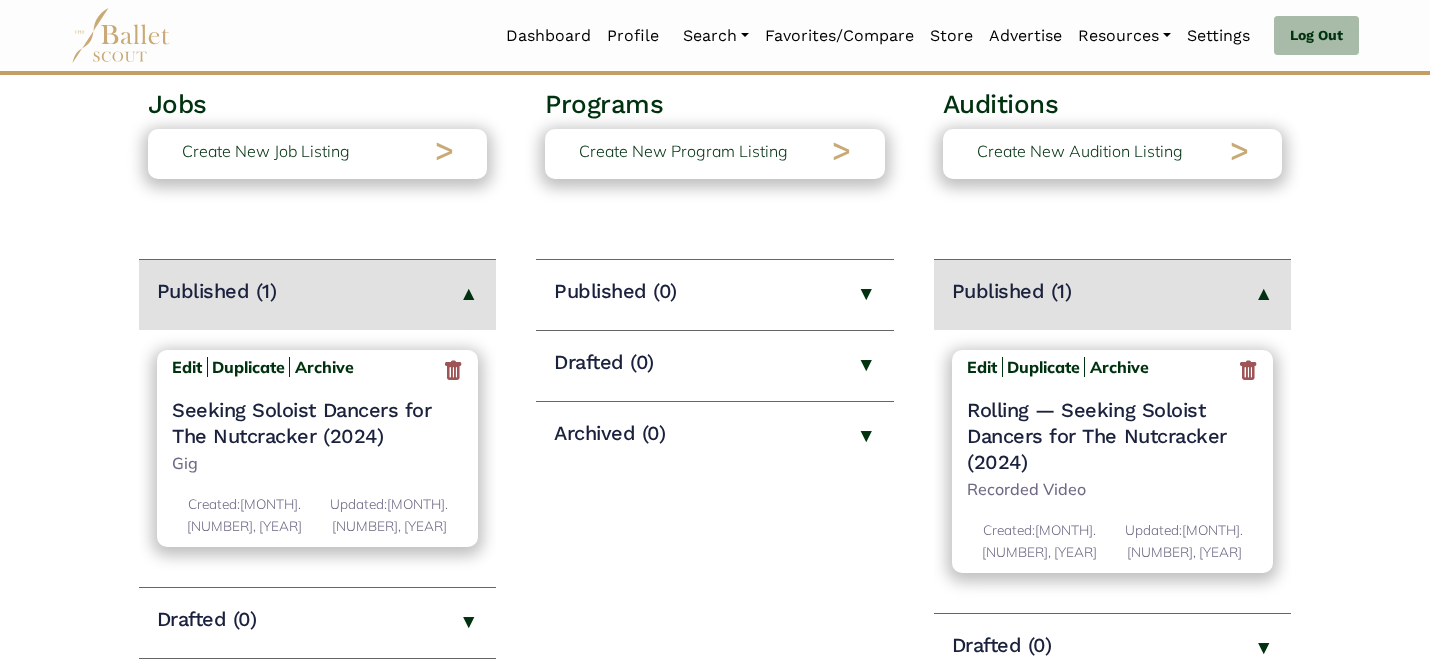 scroll, scrollTop: 200, scrollLeft: 0, axis: vertical 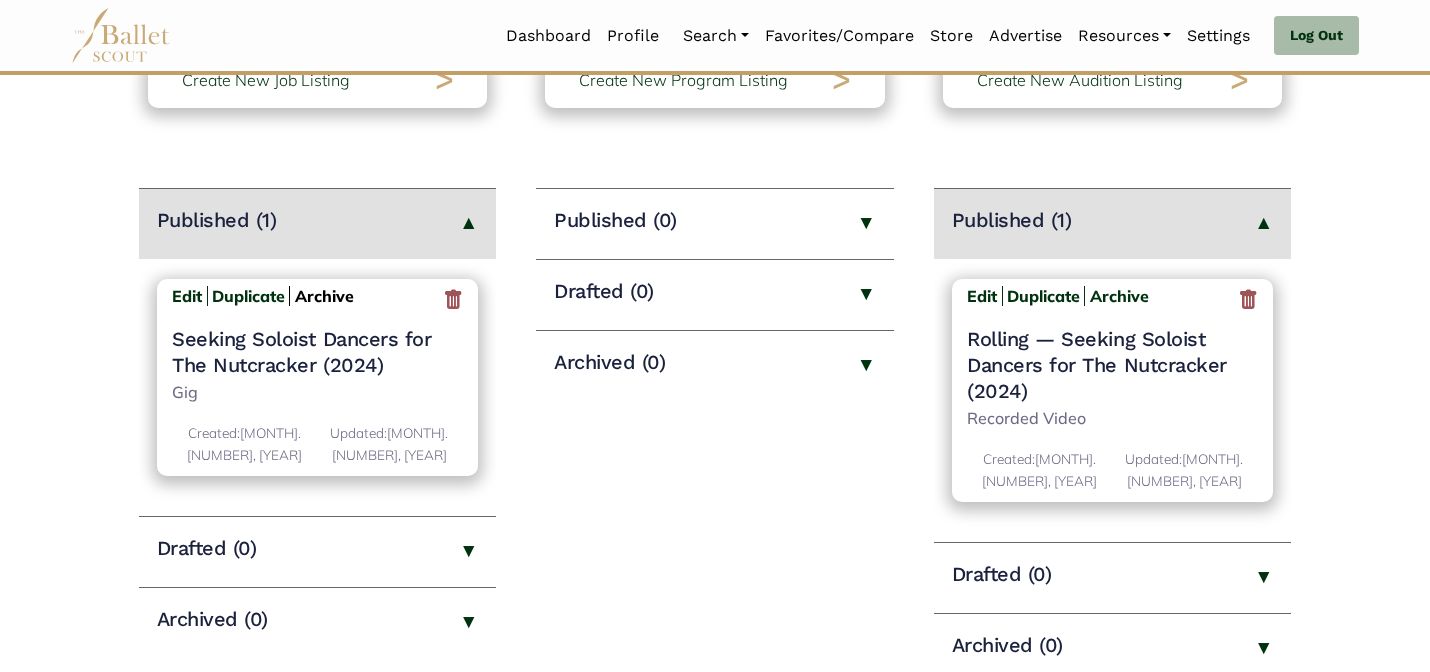 click on "Archive" at bounding box center [324, 296] 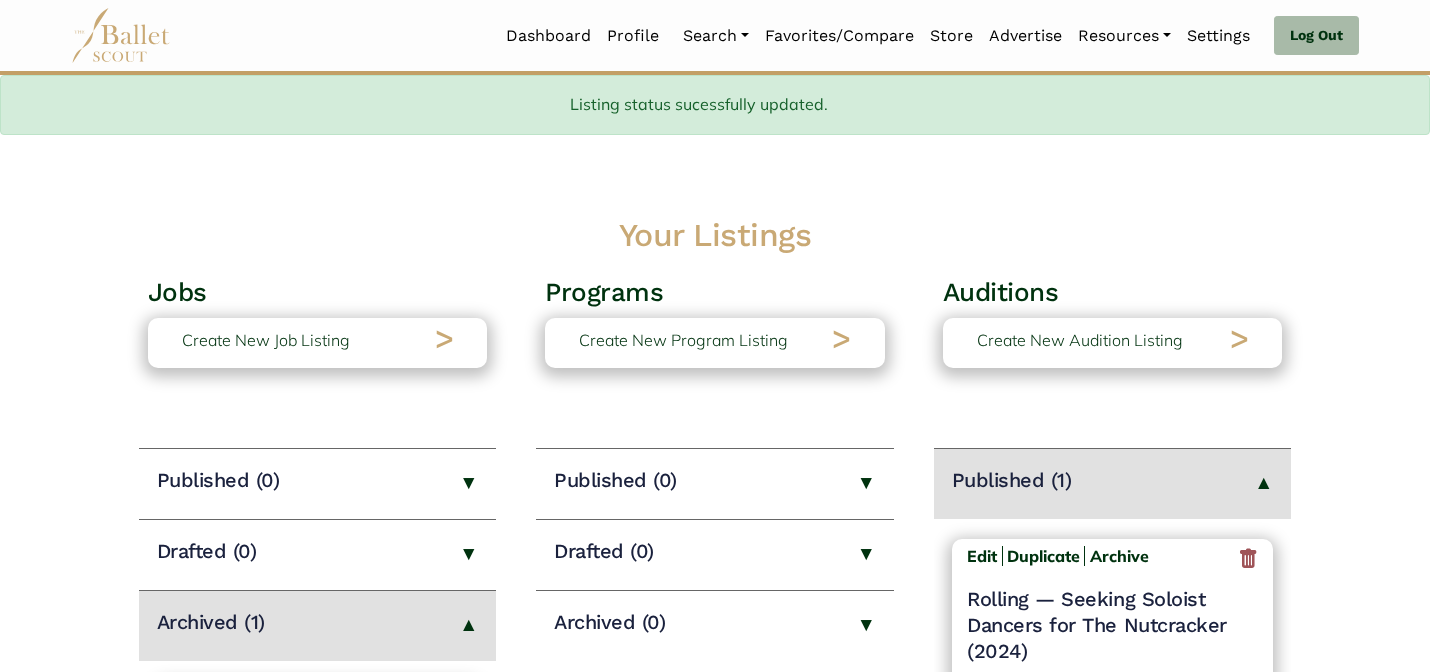 scroll, scrollTop: 259, scrollLeft: 0, axis: vertical 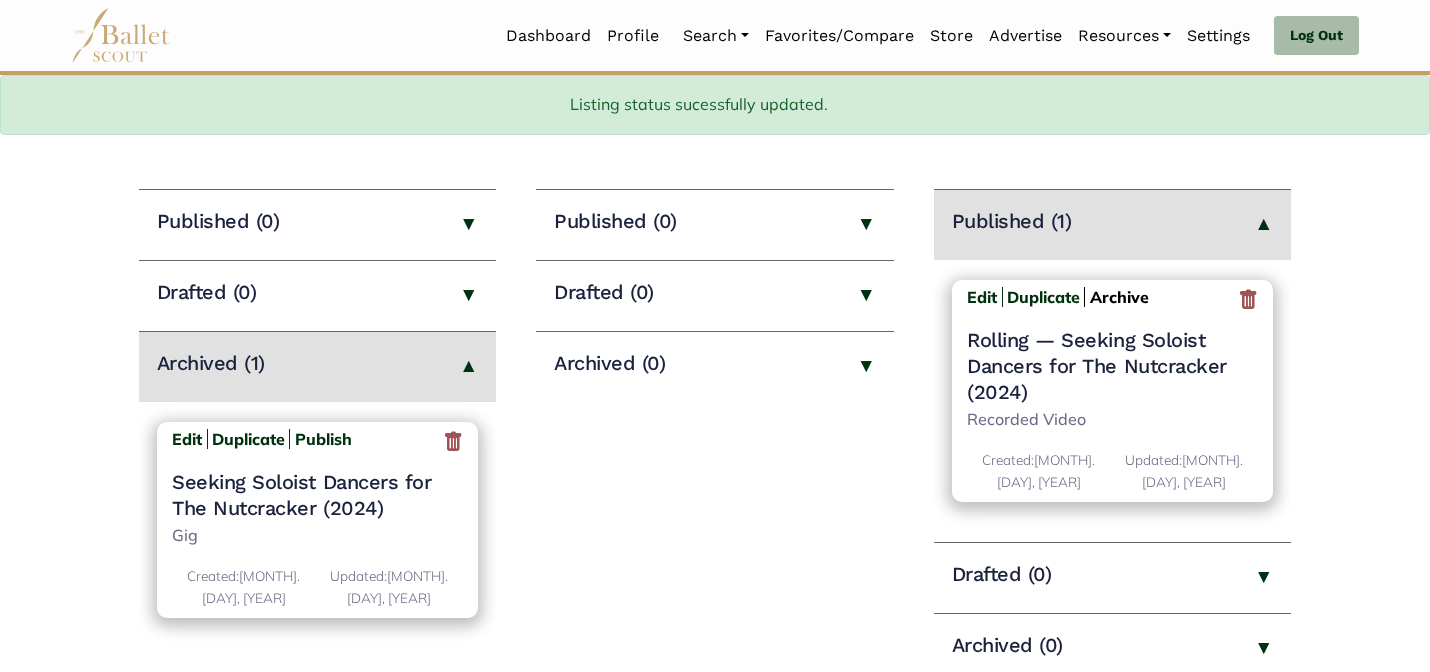click on "Archive" at bounding box center [1119, 297] 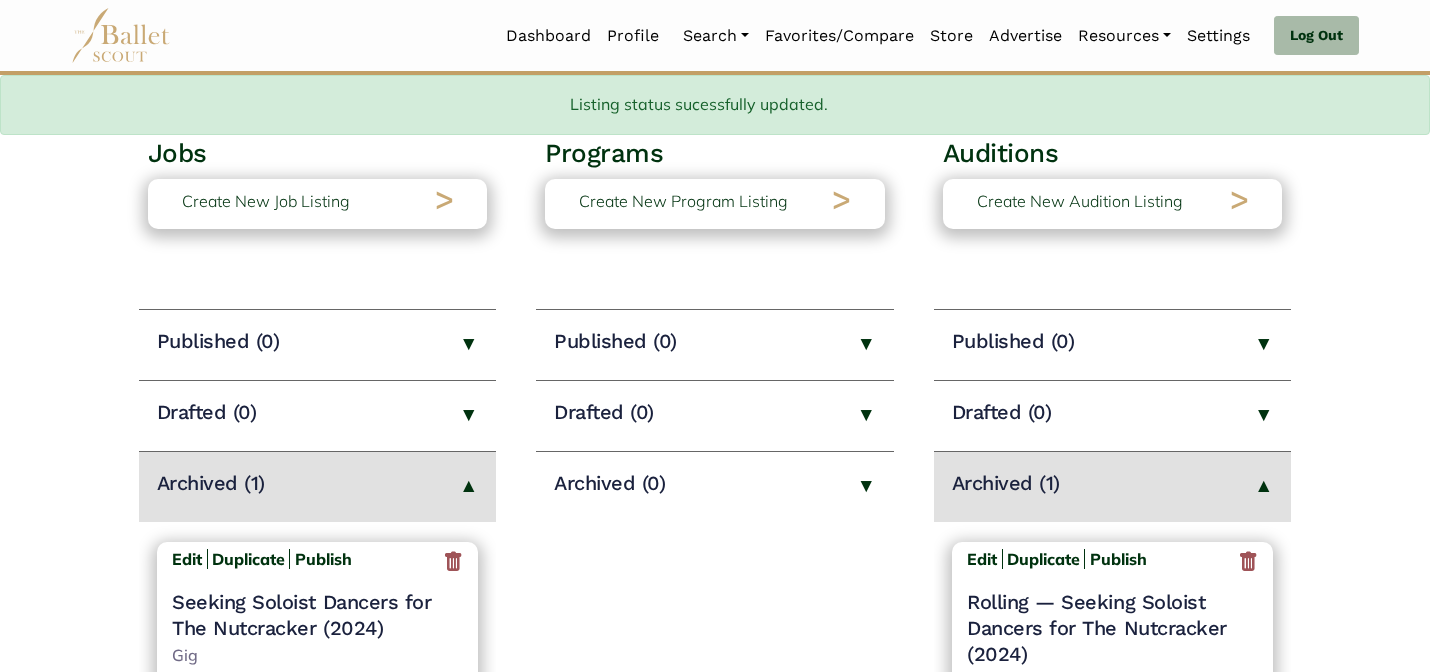 scroll, scrollTop: 99, scrollLeft: 0, axis: vertical 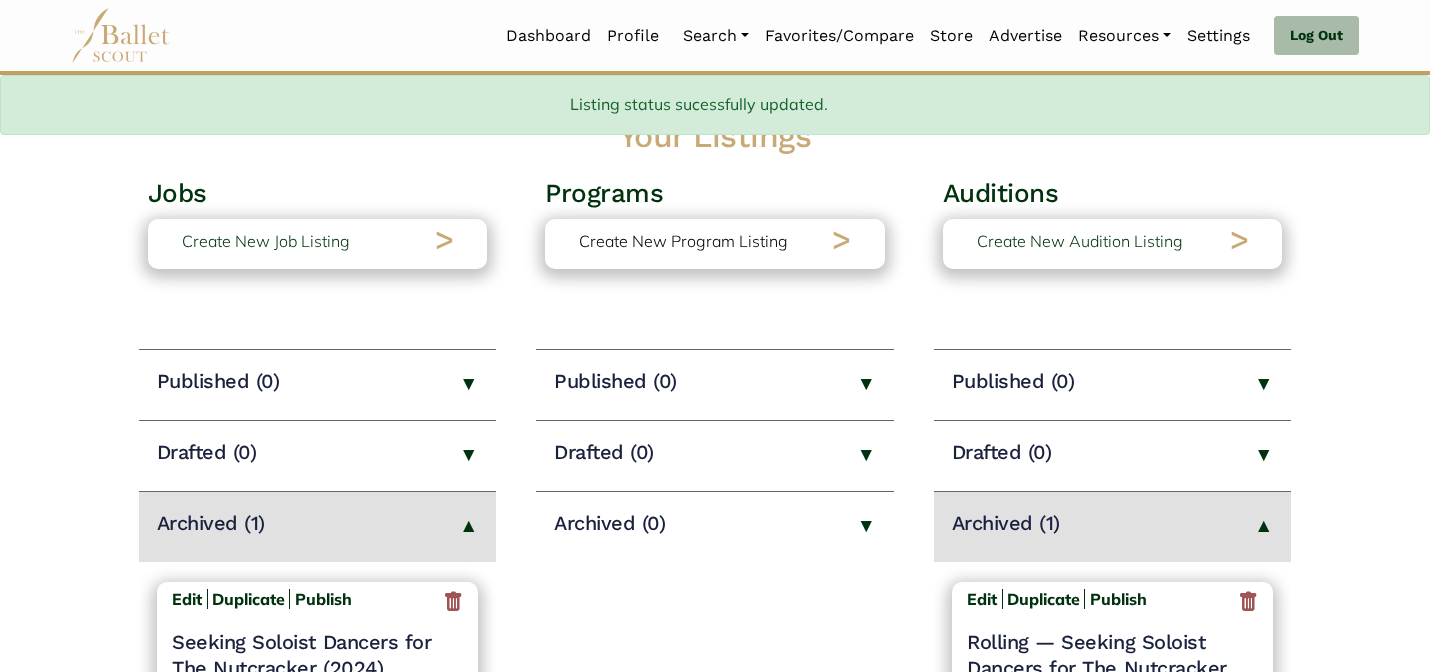 click on "Create New Program Listing  >" at bounding box center (715, 244) 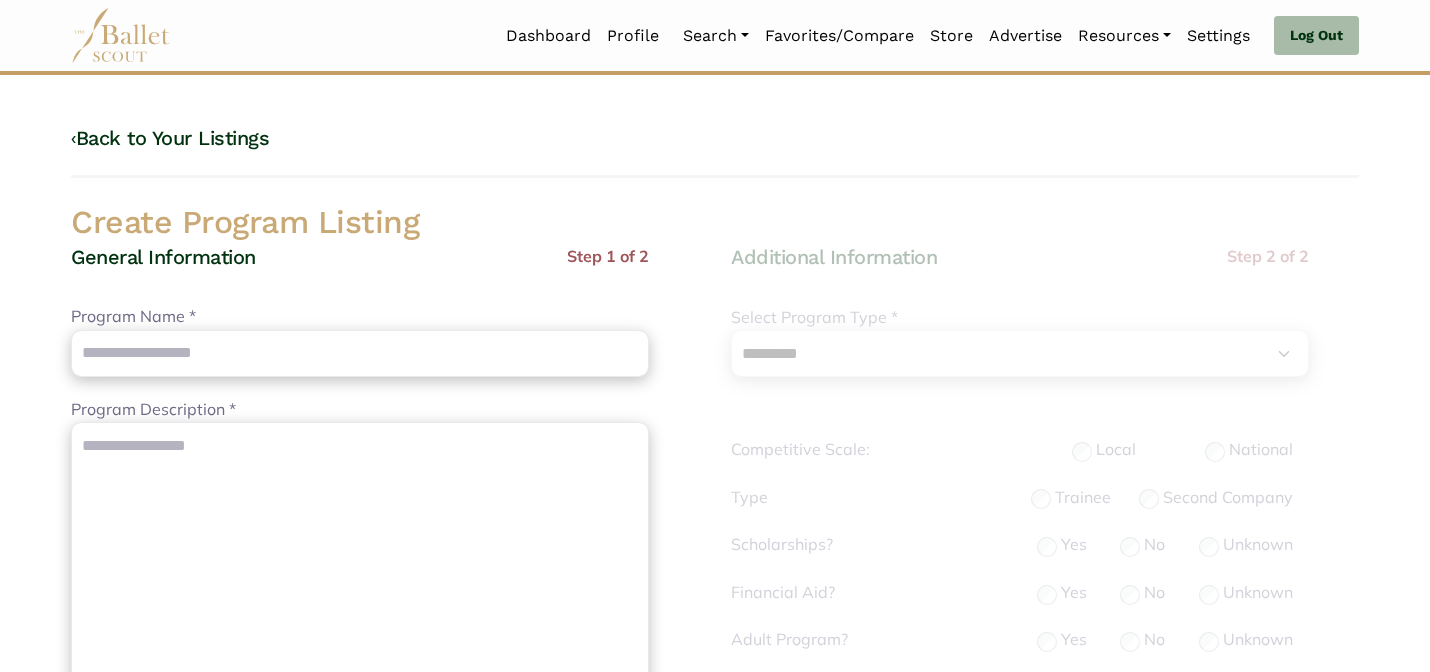 scroll, scrollTop: 0, scrollLeft: 0, axis: both 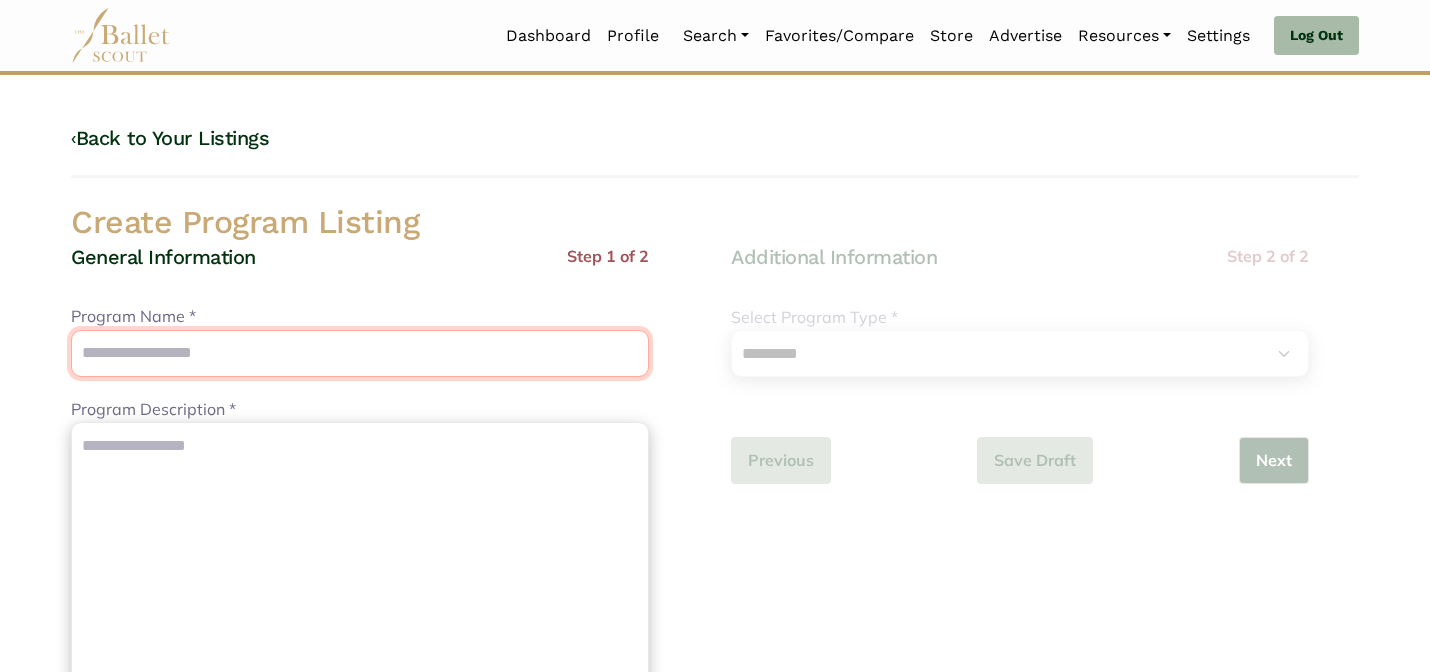 click on "Program Name *" at bounding box center [360, 353] 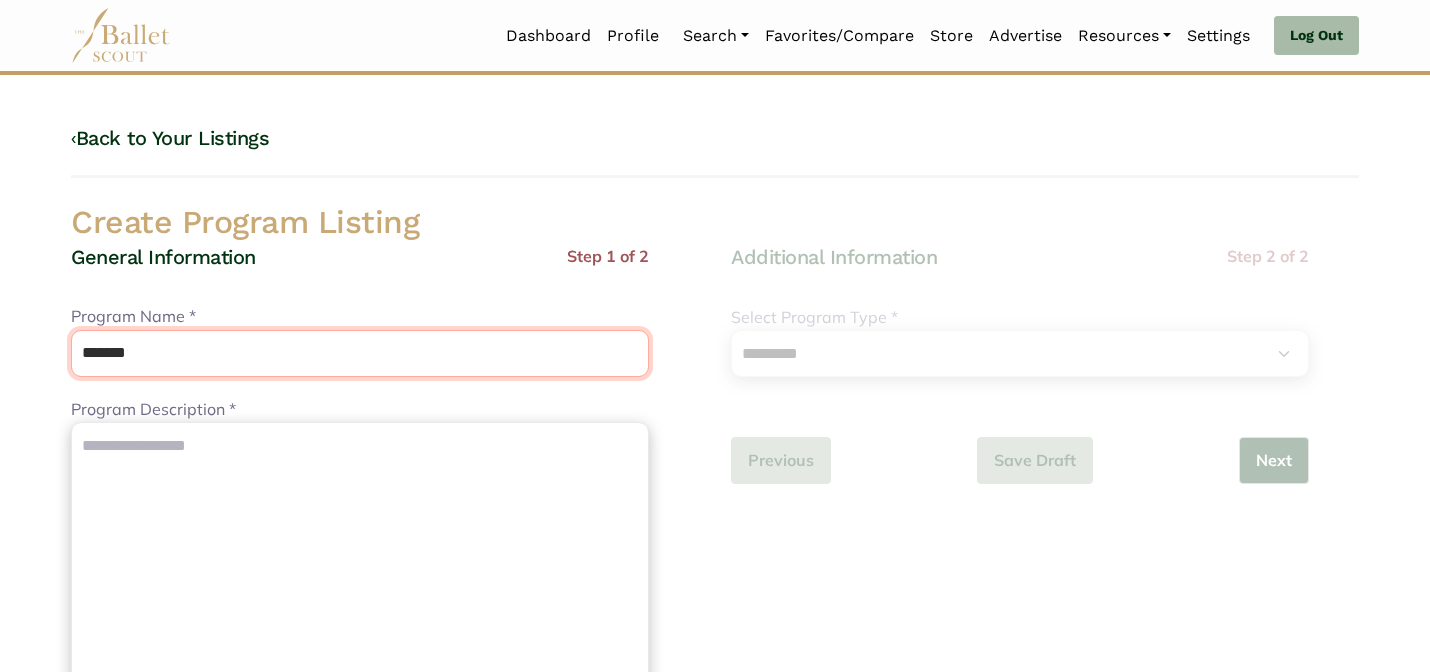 type on "**********" 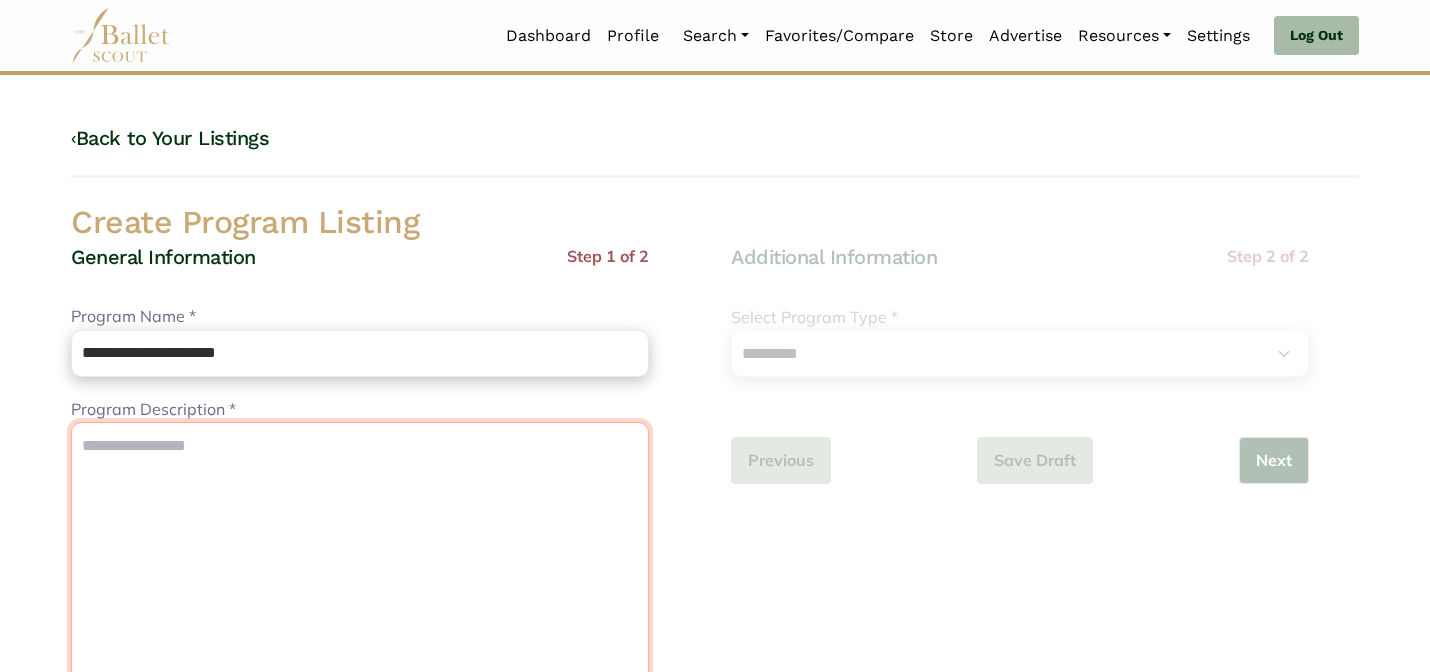paste on "**********" 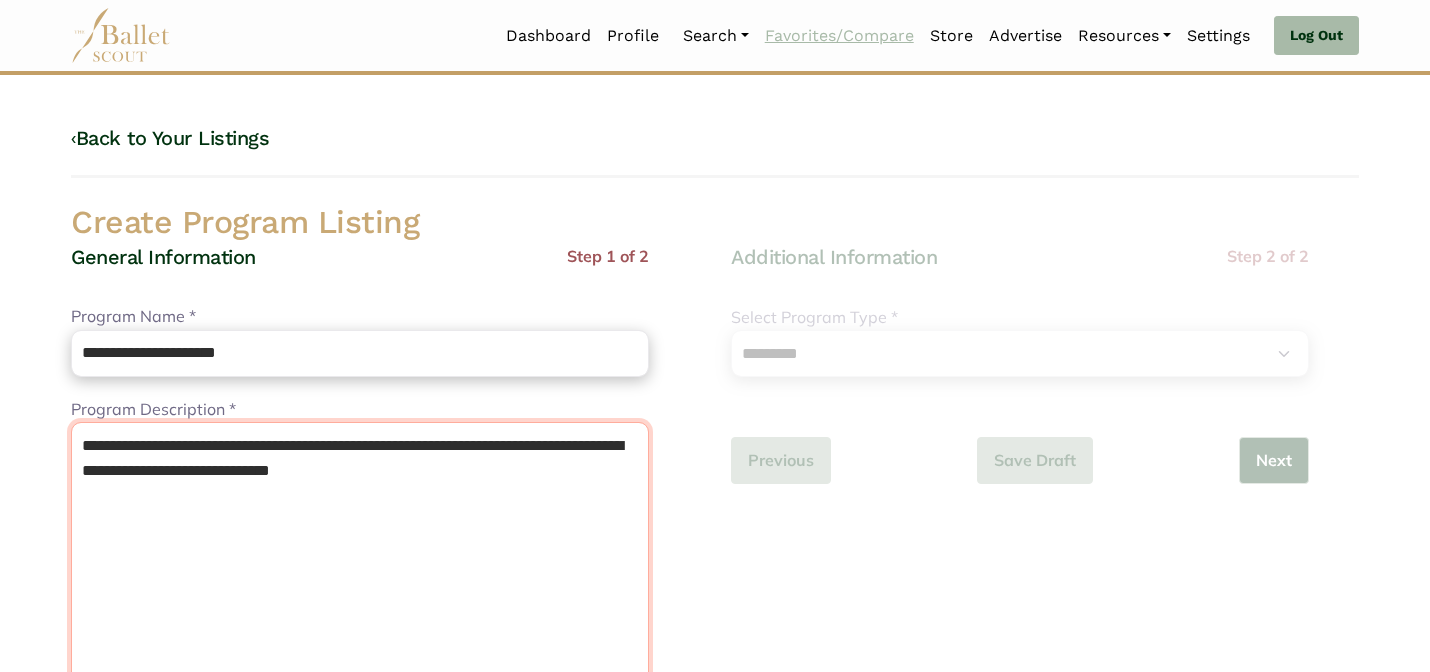paste on "**********" 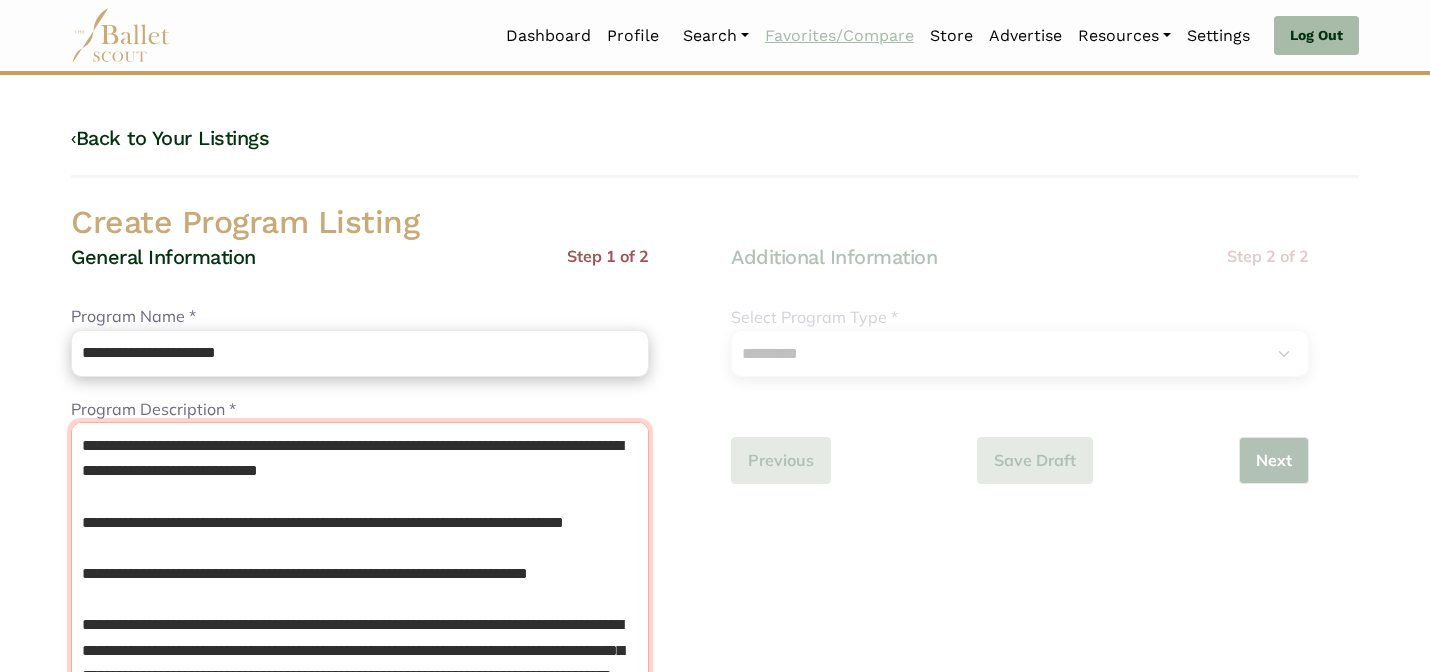 scroll, scrollTop: 99, scrollLeft: 0, axis: vertical 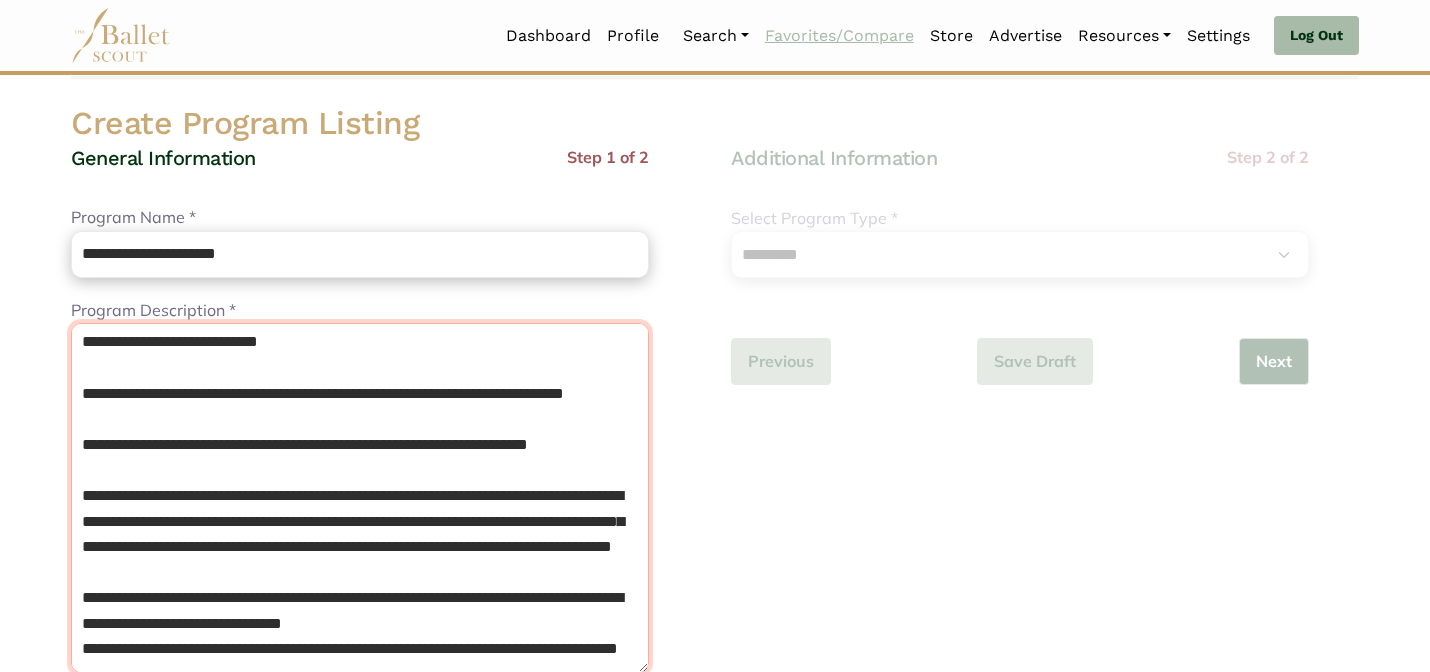 type on "**********" 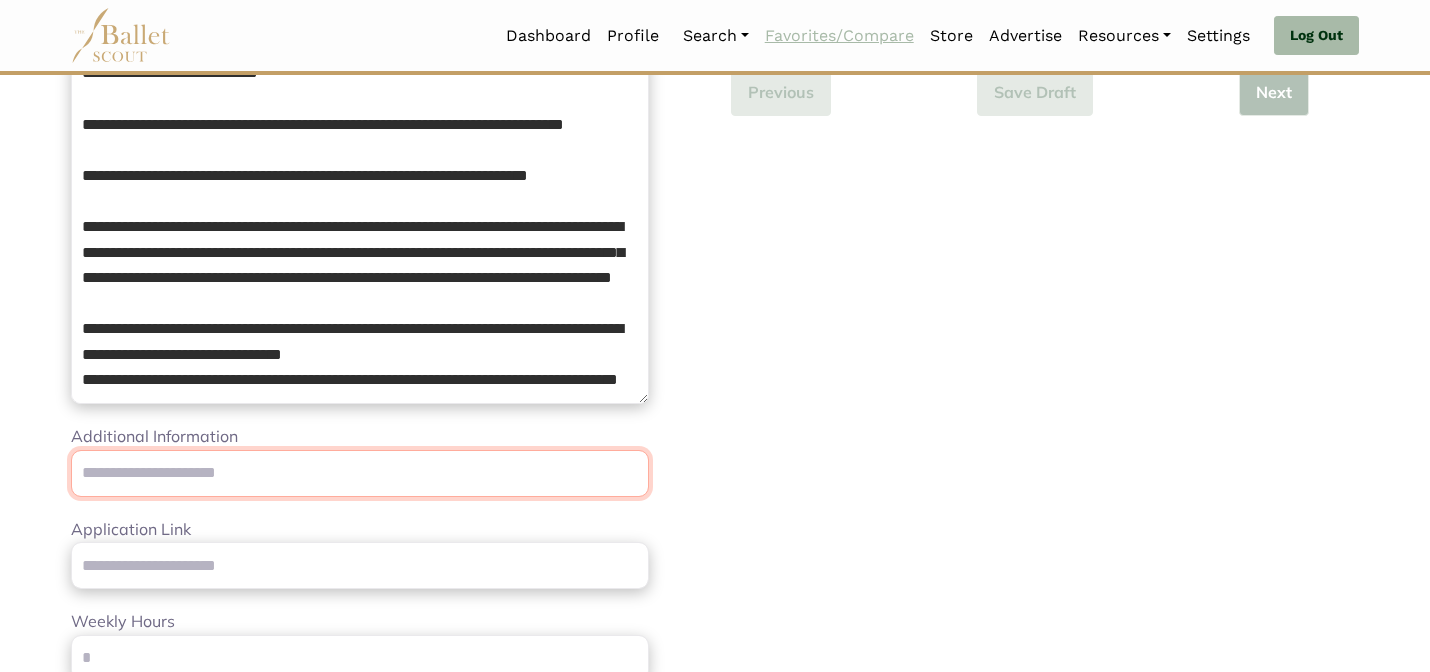 scroll, scrollTop: 506, scrollLeft: 0, axis: vertical 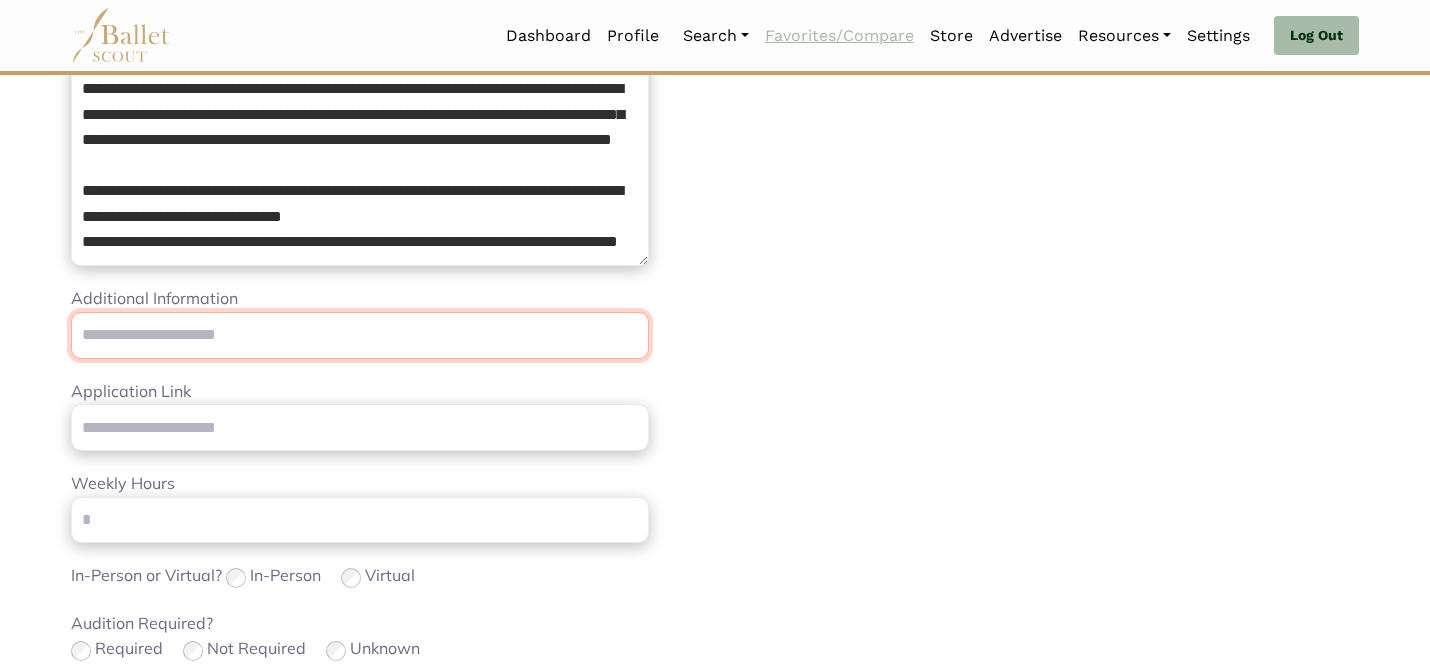 paste on "**********" 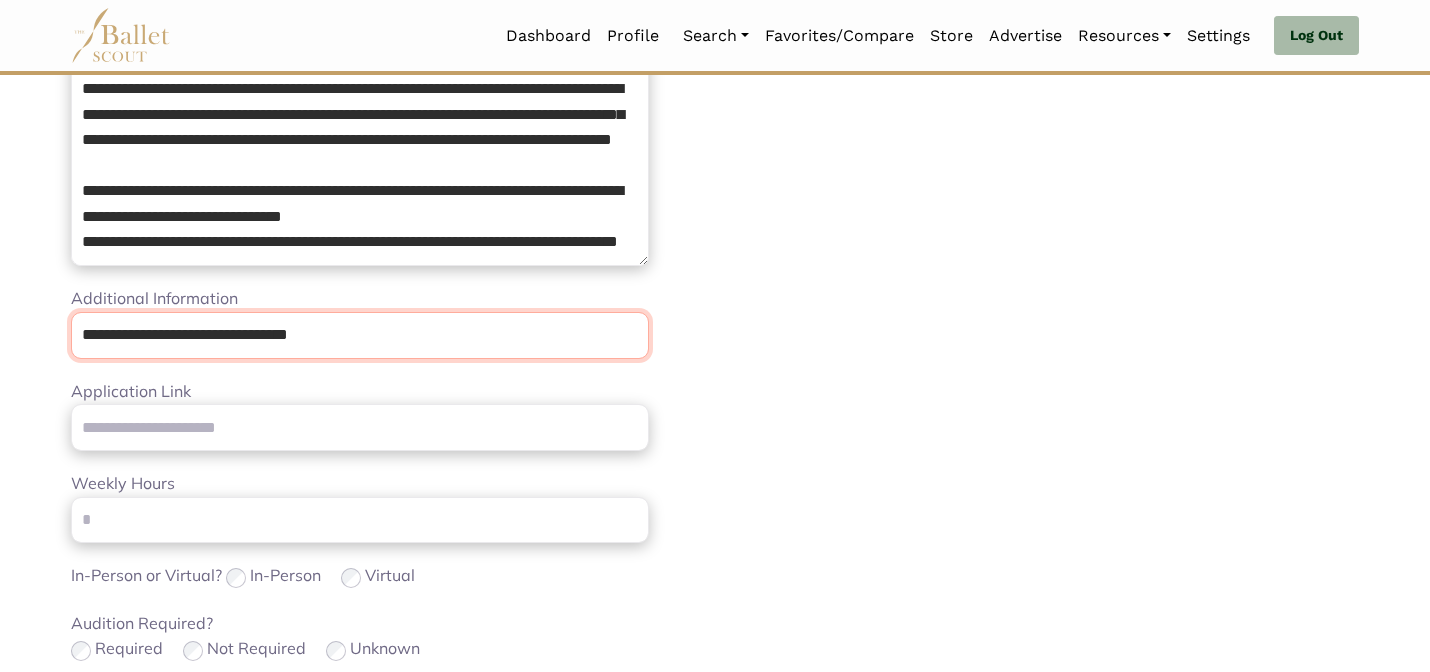 type on "**********" 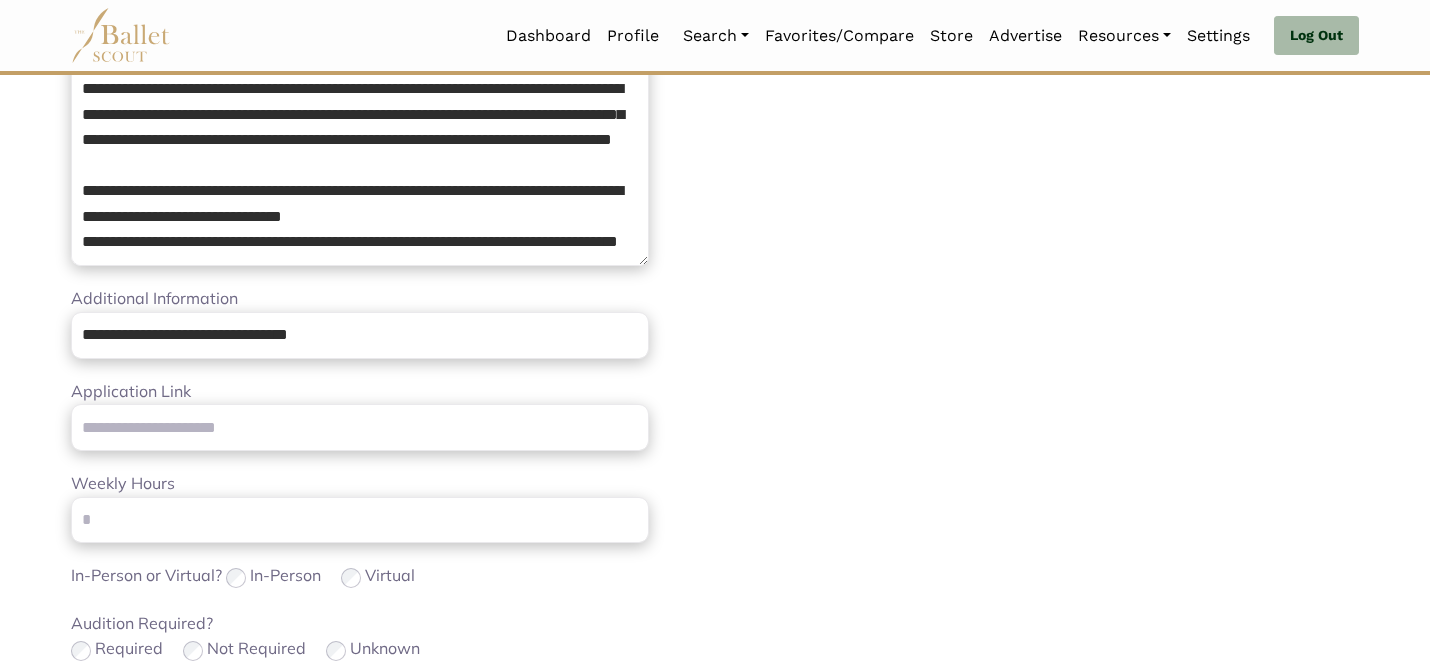 click on "Loading...
Please Wait
Dashboard
Profile" at bounding box center (715, 469) 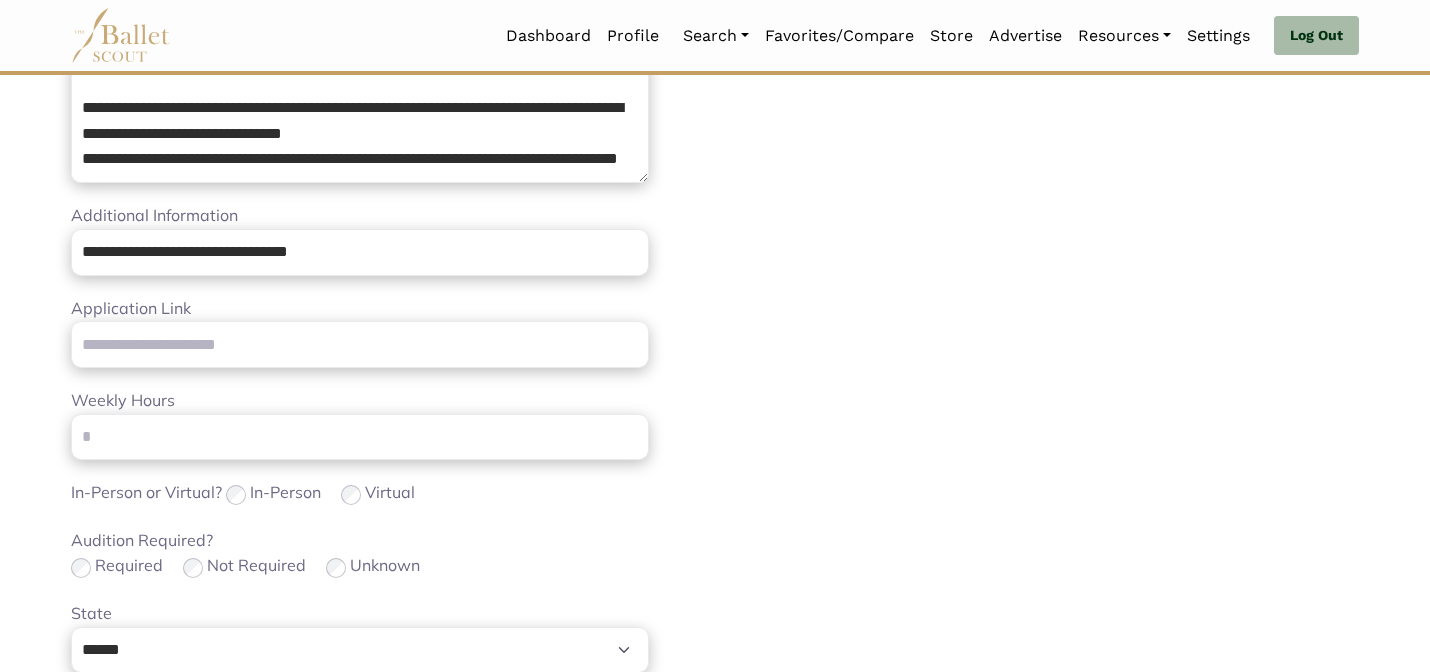 scroll, scrollTop: 626, scrollLeft: 0, axis: vertical 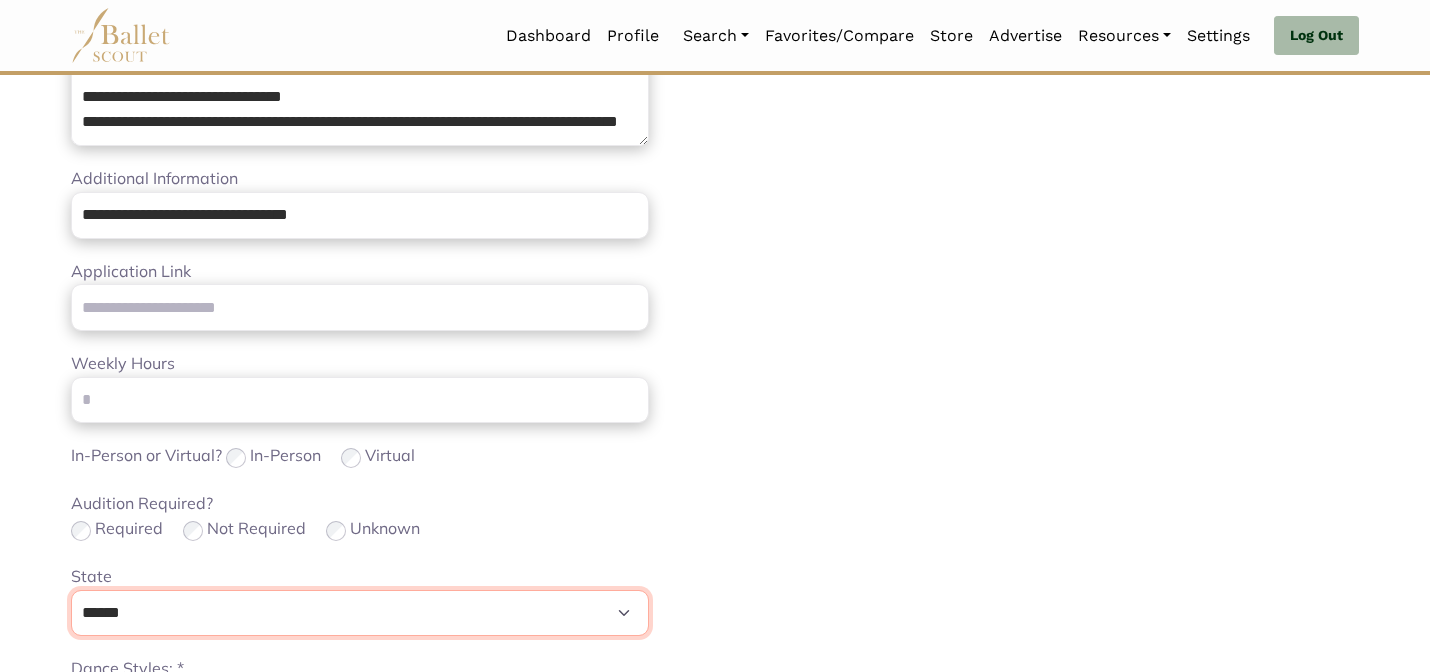 click on "**********" at bounding box center (360, 613) 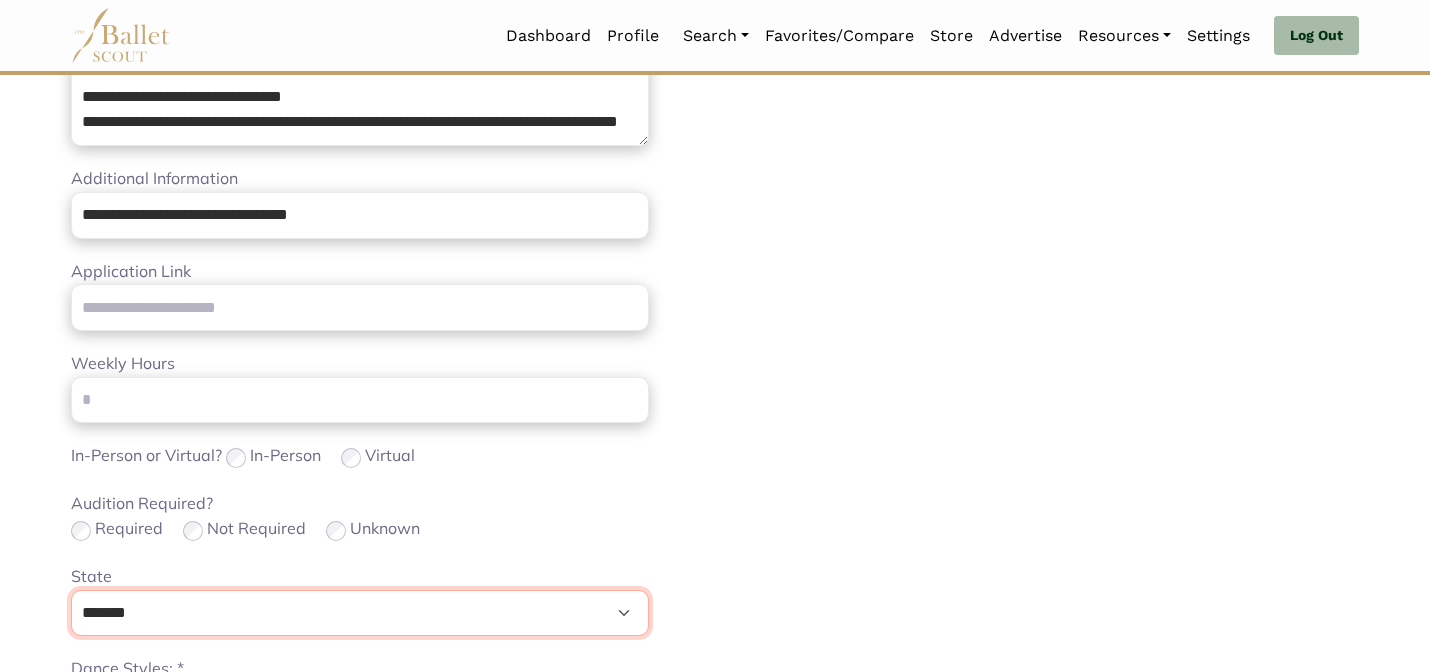 click on "**********" at bounding box center [360, 613] 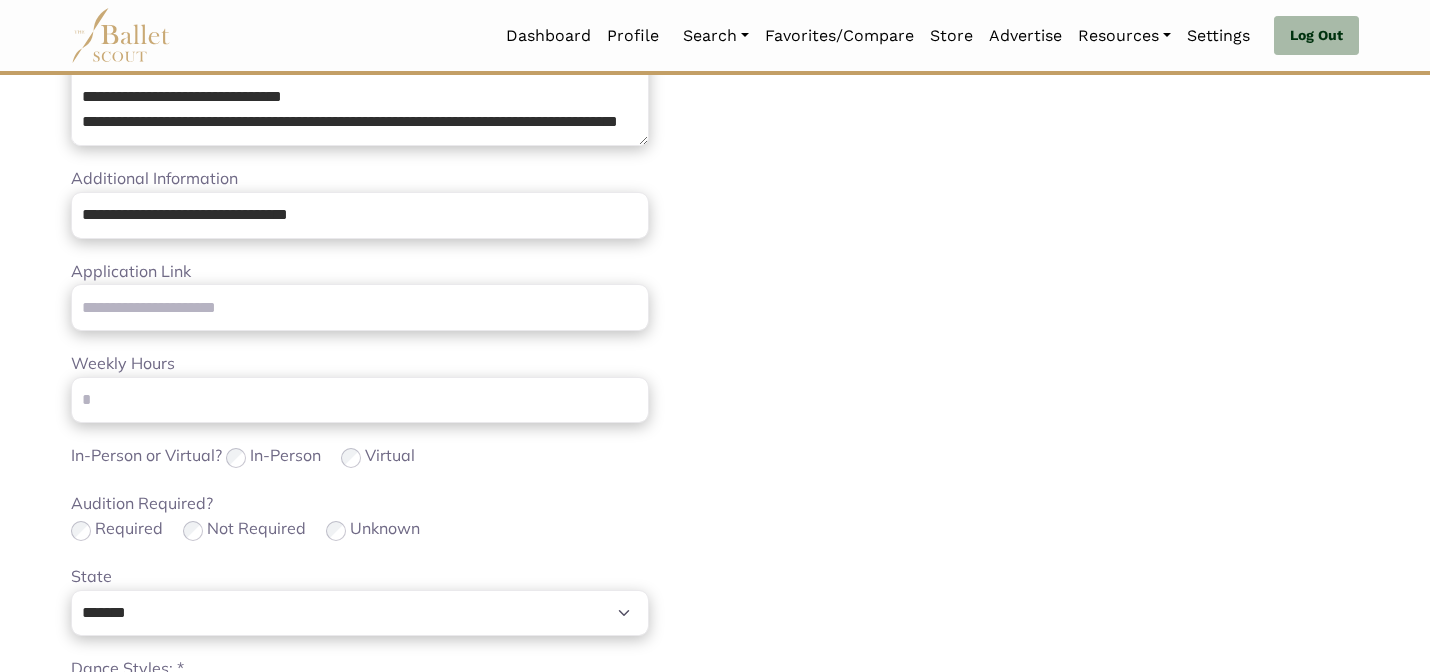 click on "Loading...
Please Wait
Dashboard
Profile" at bounding box center (715, 349) 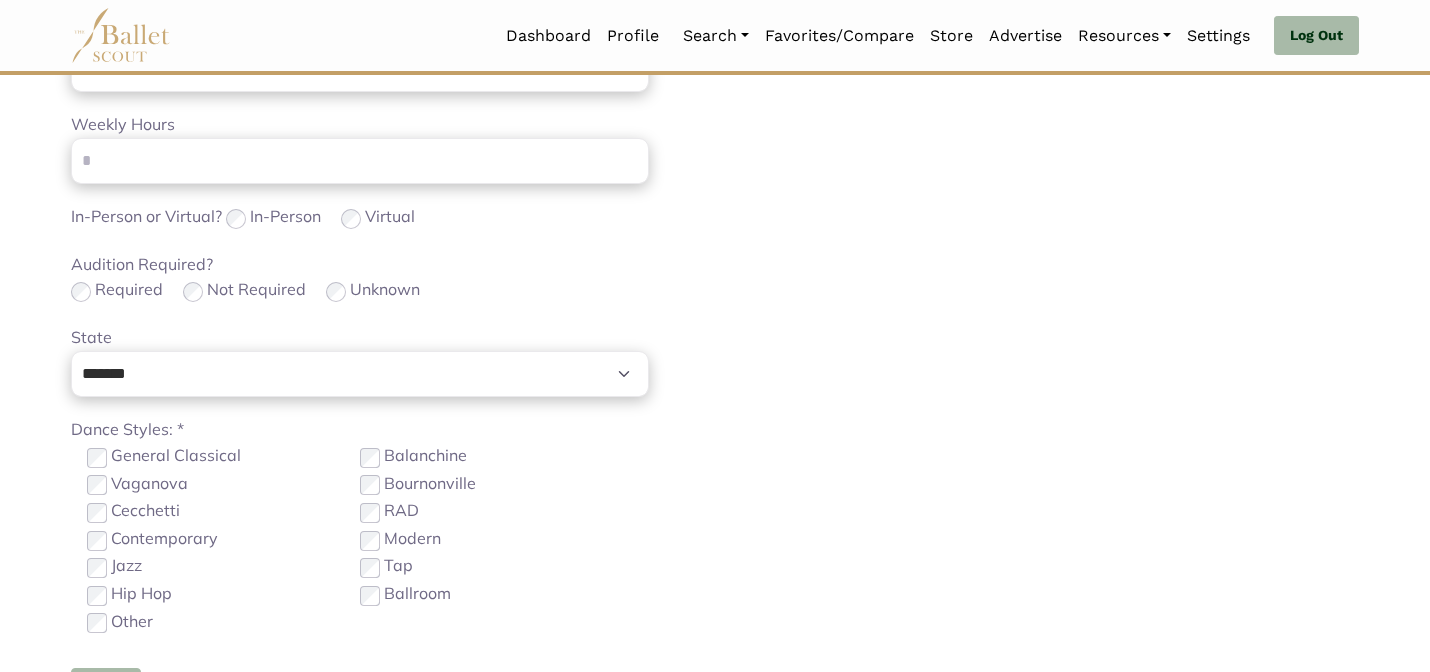 scroll, scrollTop: 866, scrollLeft: 0, axis: vertical 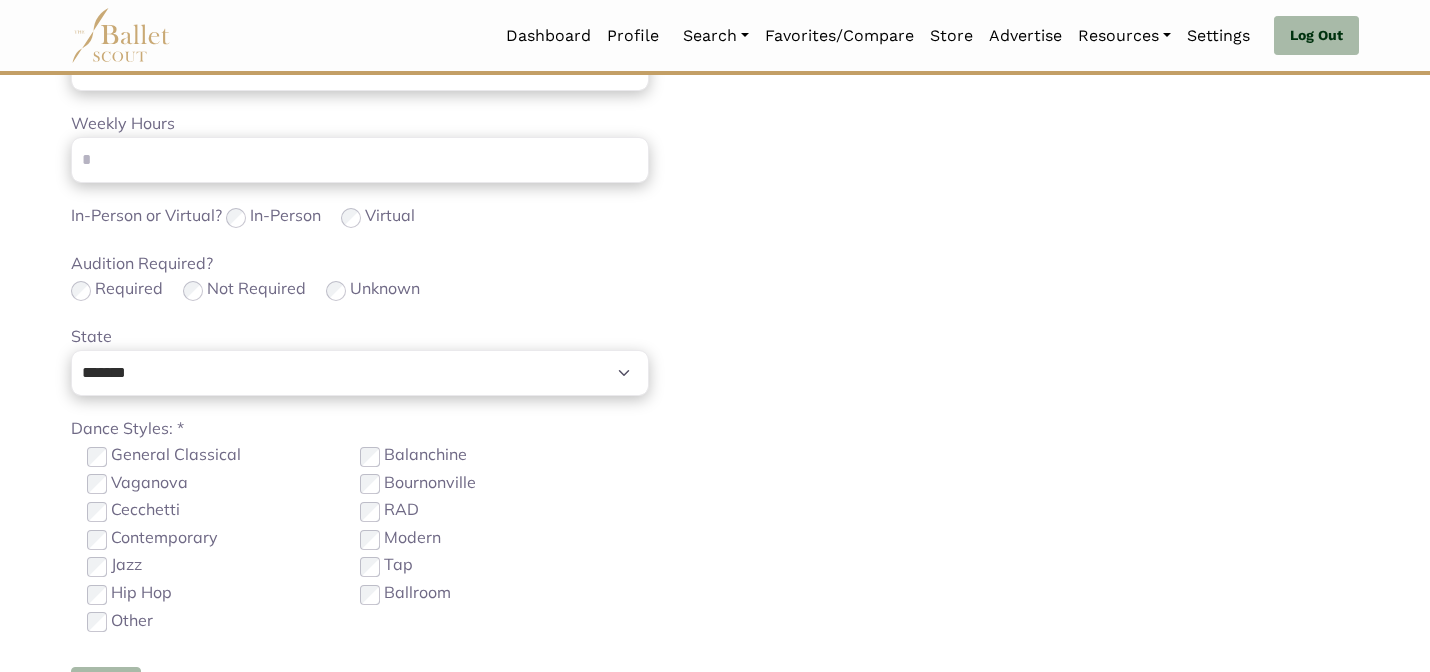 click on "Loading...
Please Wait
Dashboard
Profile" at bounding box center (715, 109) 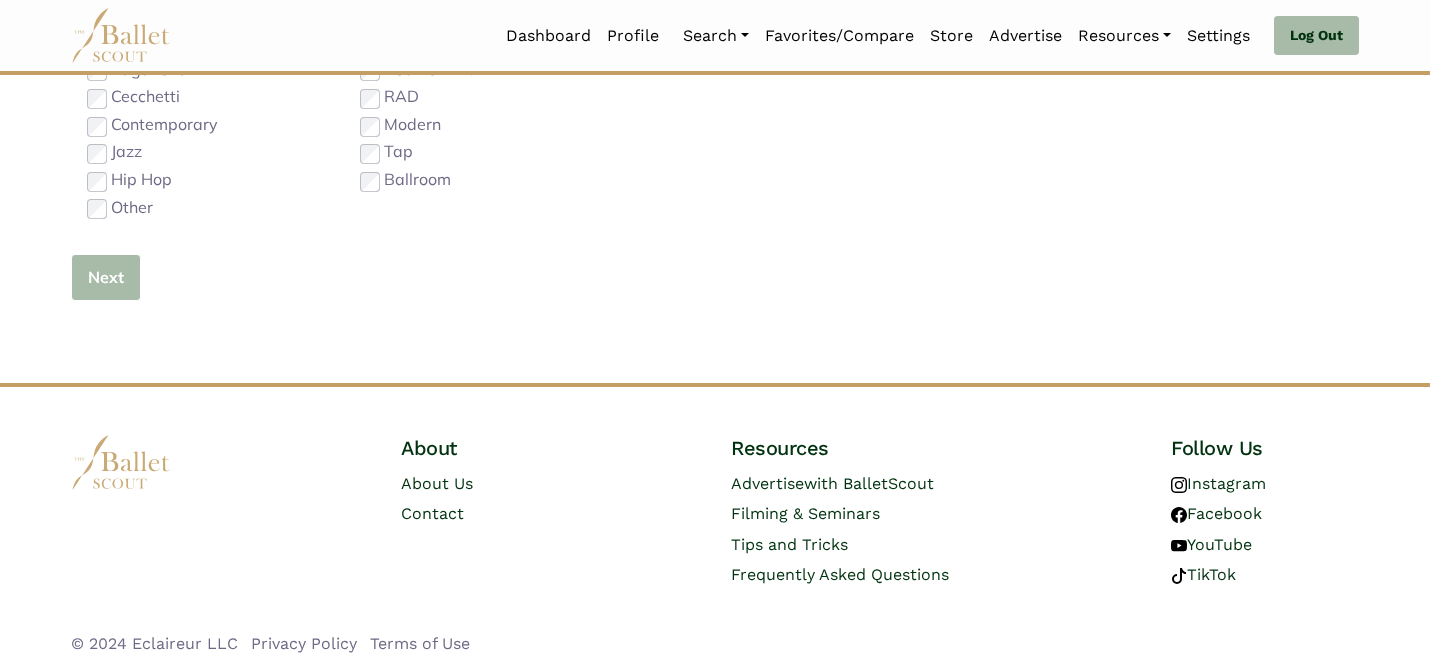 click on "Next" at bounding box center [106, 277] 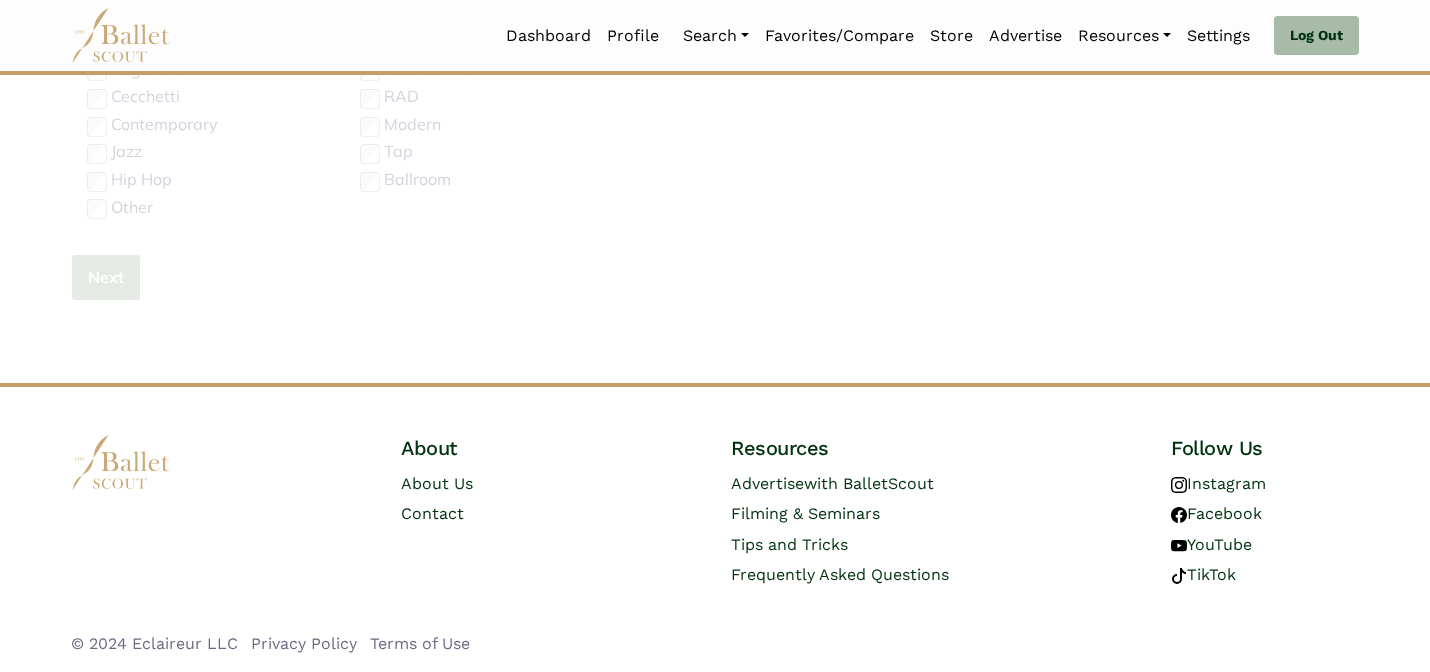type 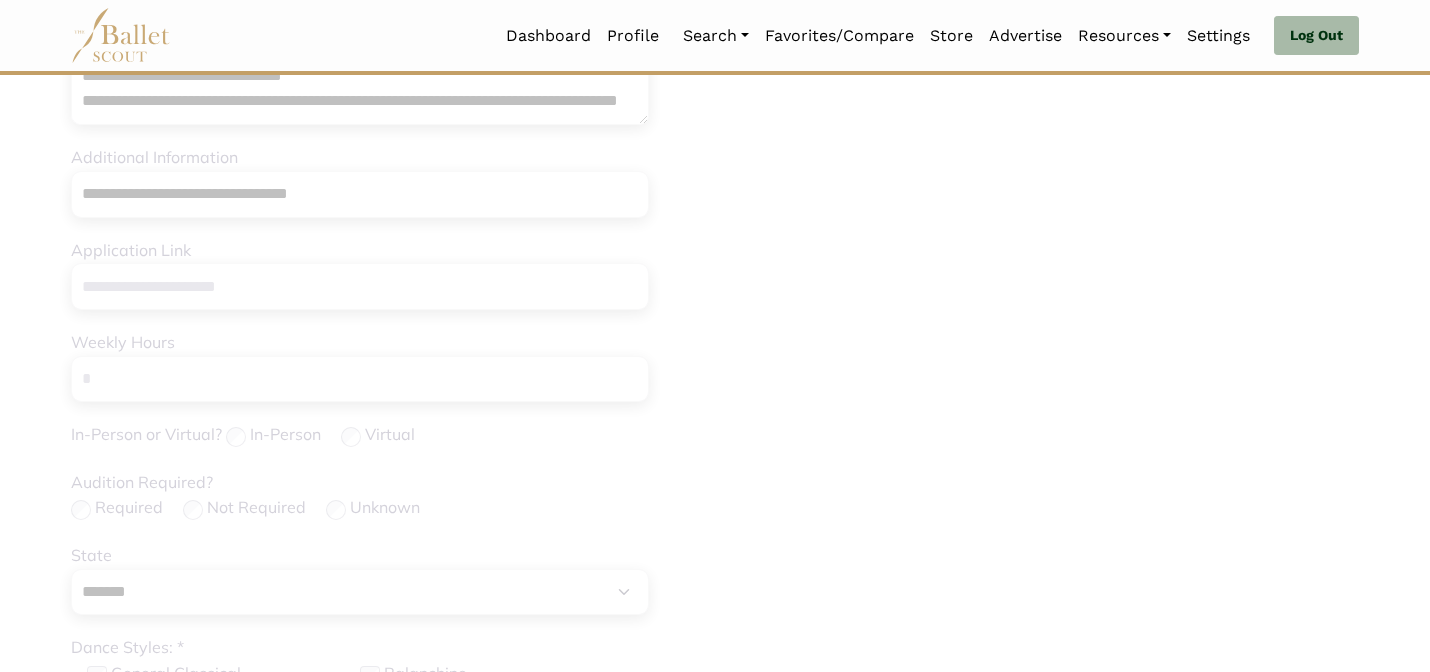 scroll, scrollTop: 15, scrollLeft: 0, axis: vertical 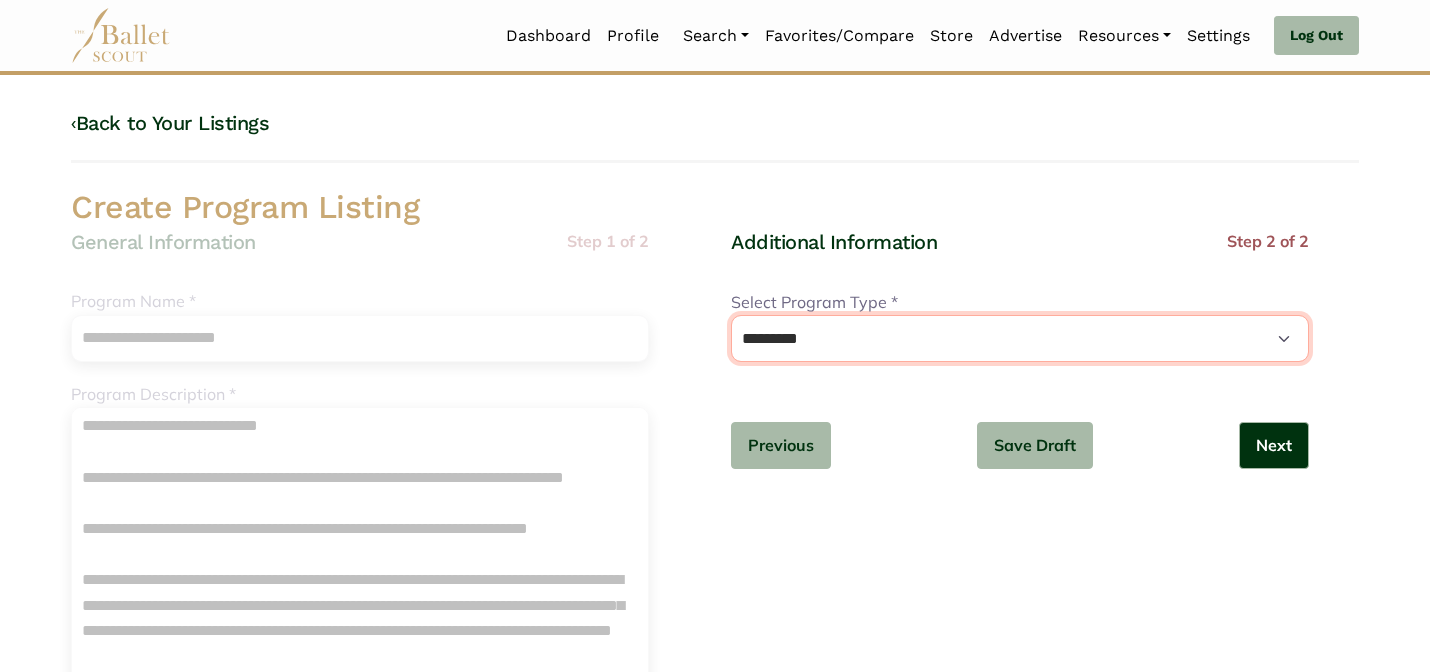click on "**********" at bounding box center [1020, 338] 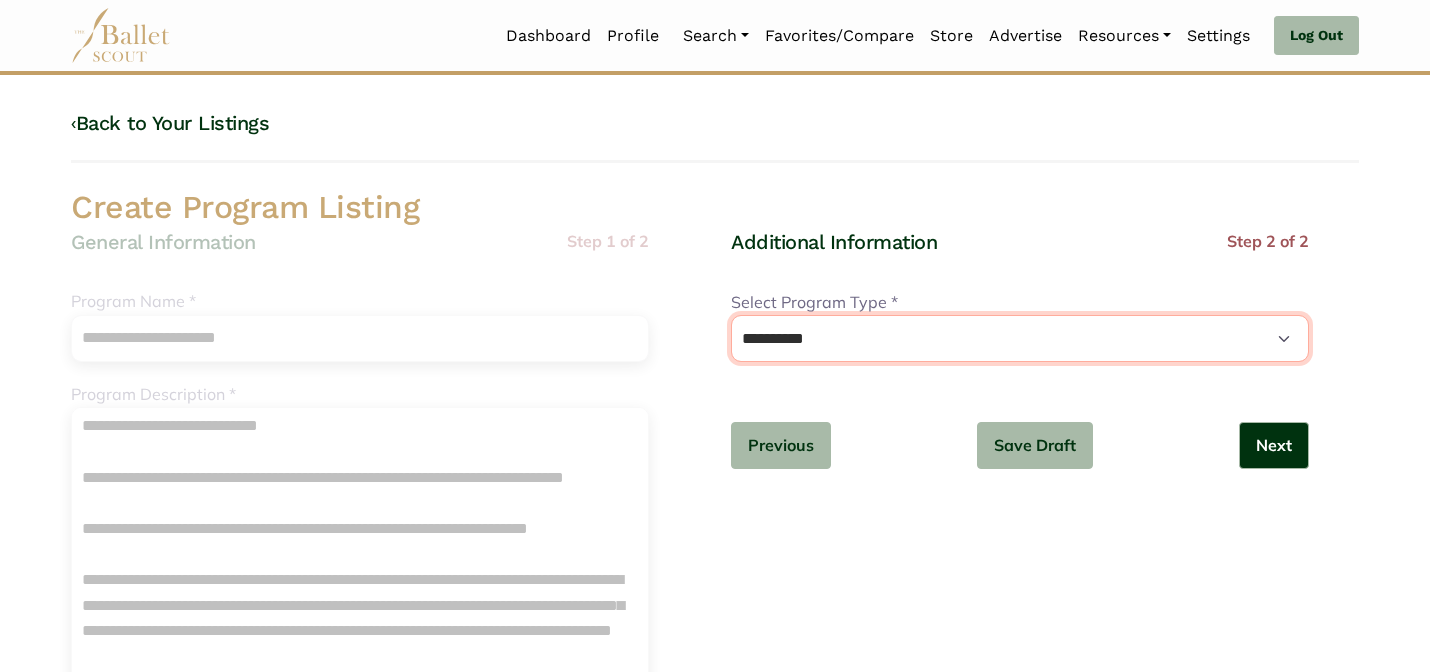 click on "**********" at bounding box center [1020, 338] 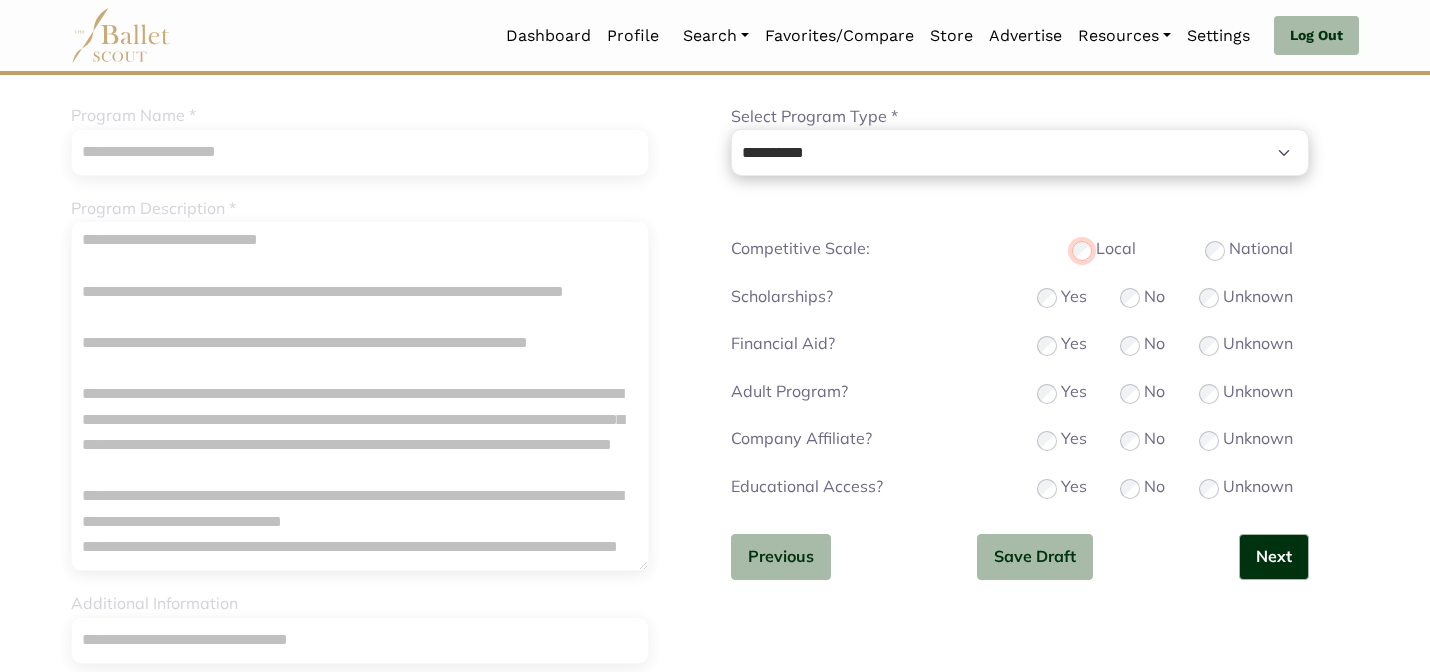 scroll, scrollTop: 229, scrollLeft: 0, axis: vertical 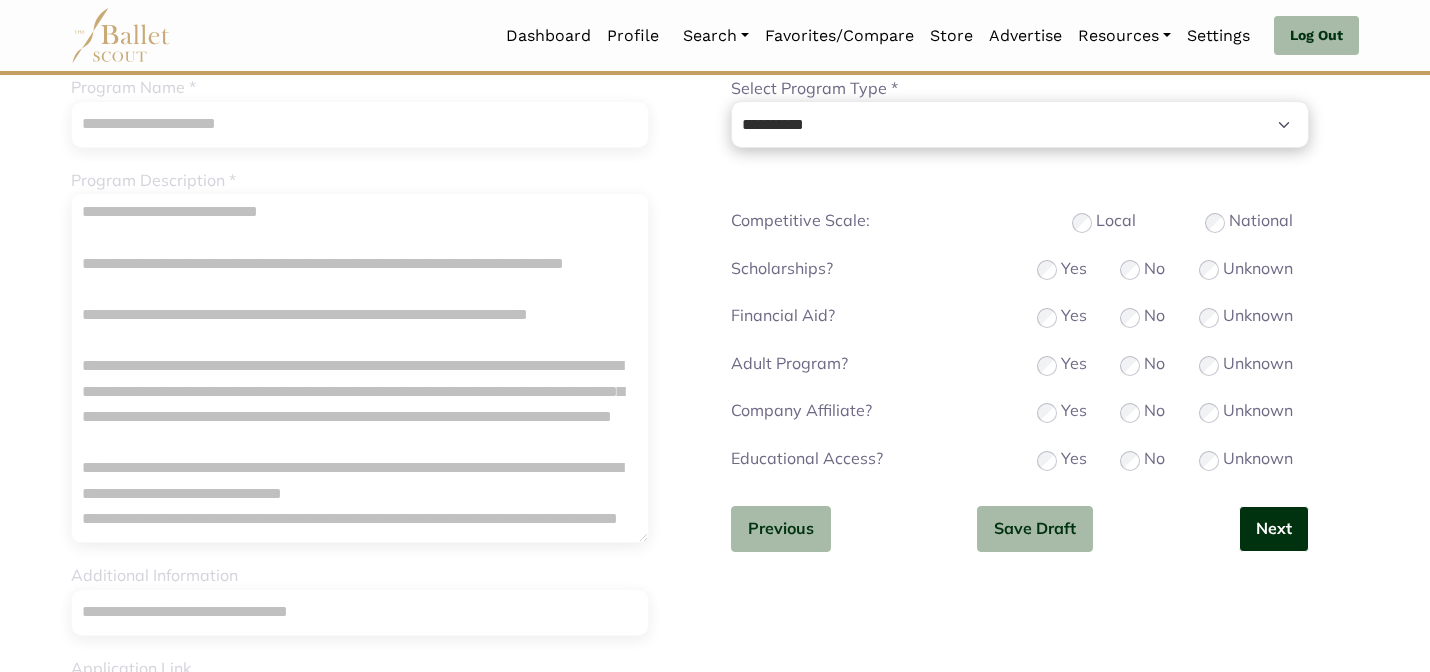 click on "Next" at bounding box center (1274, 529) 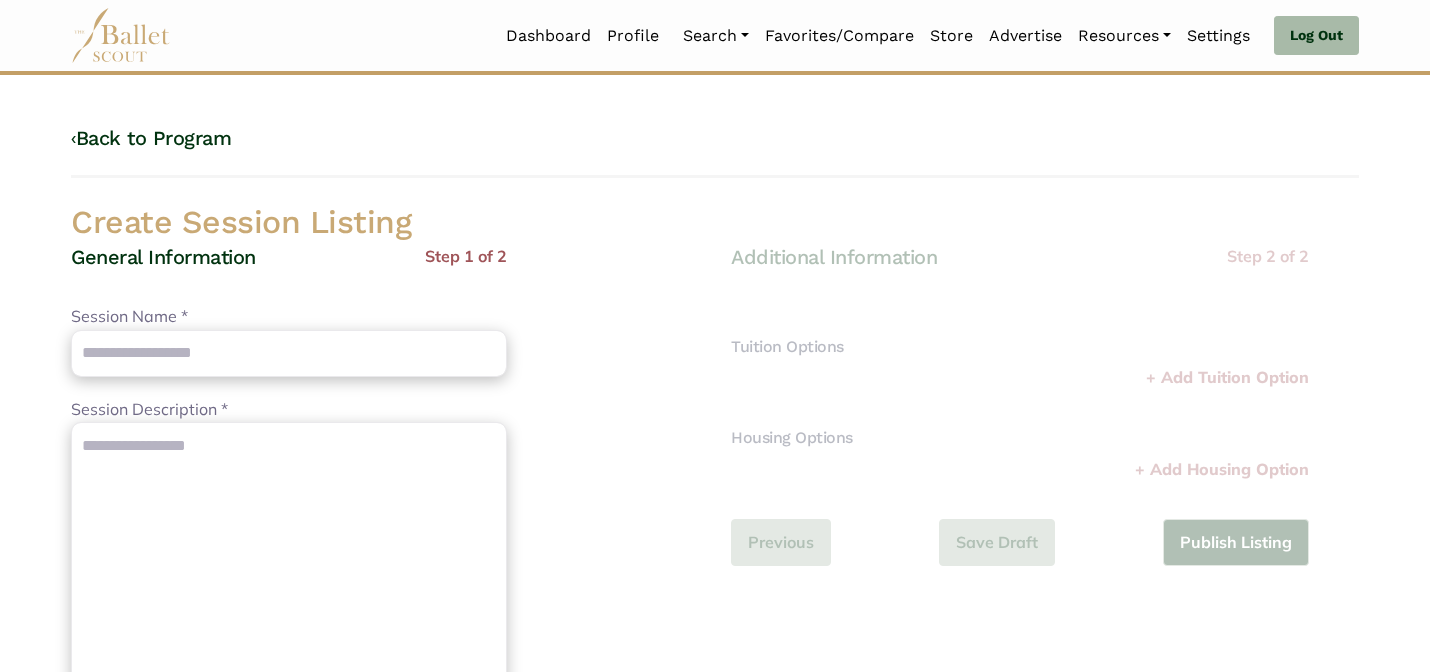 scroll, scrollTop: 0, scrollLeft: 0, axis: both 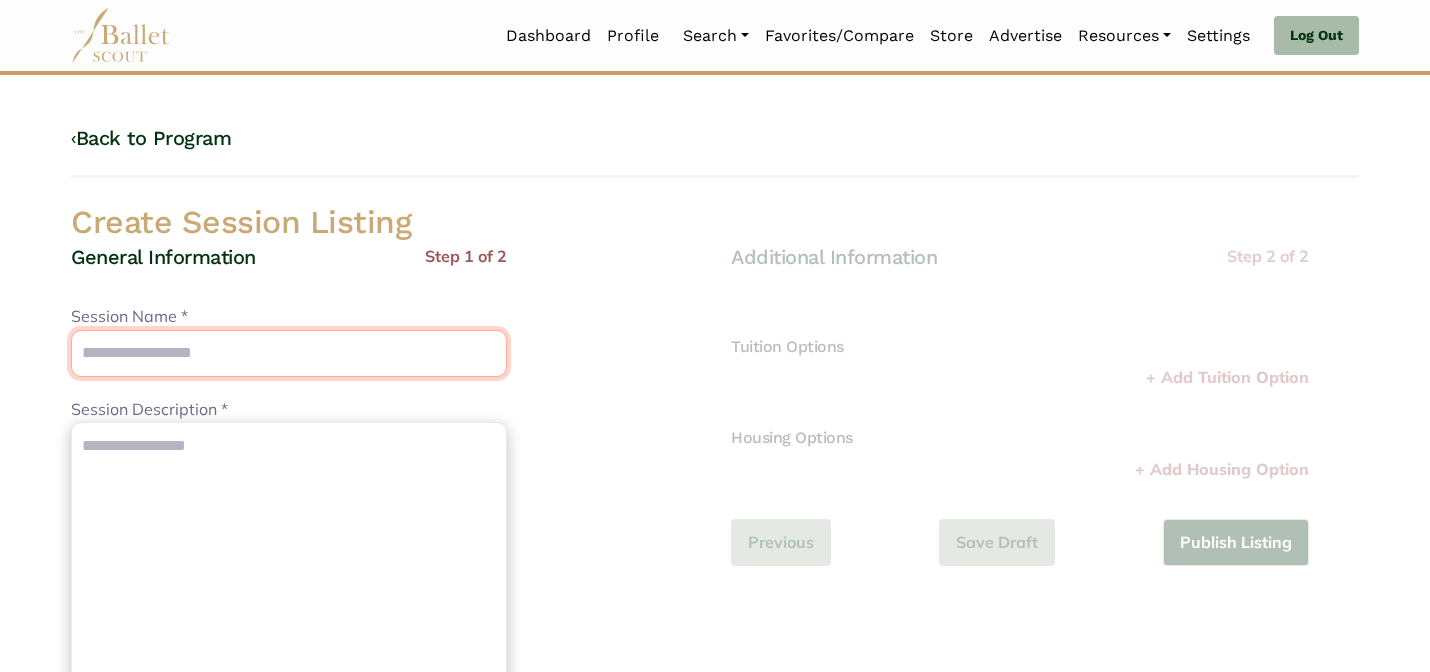 click on "Session Name *" at bounding box center (289, 353) 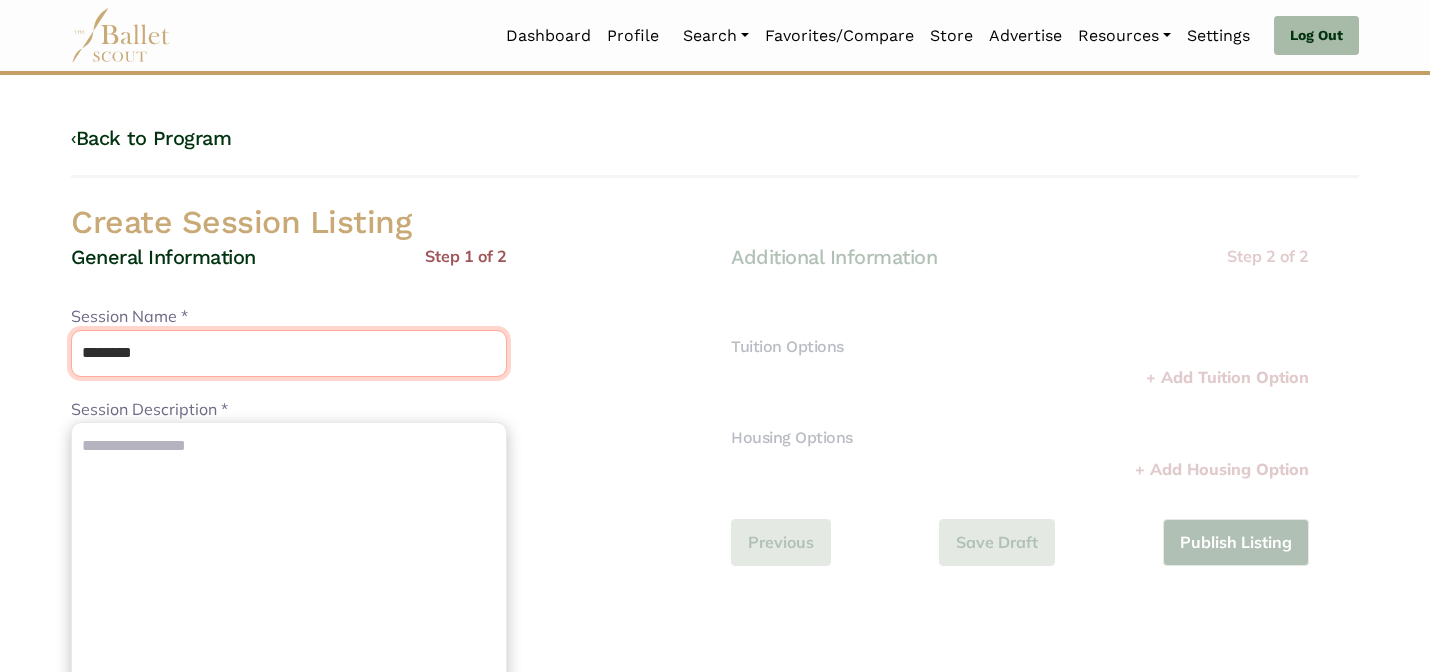 type on "**********" 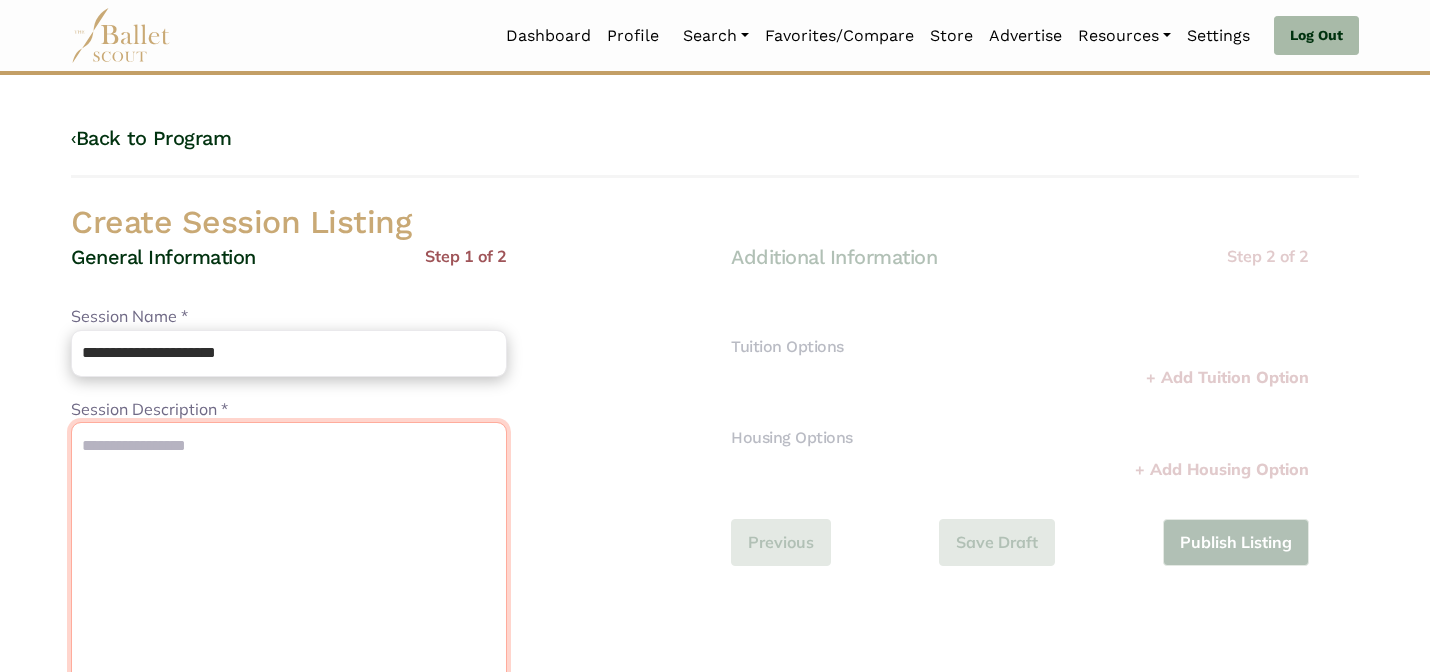 paste on "**********" 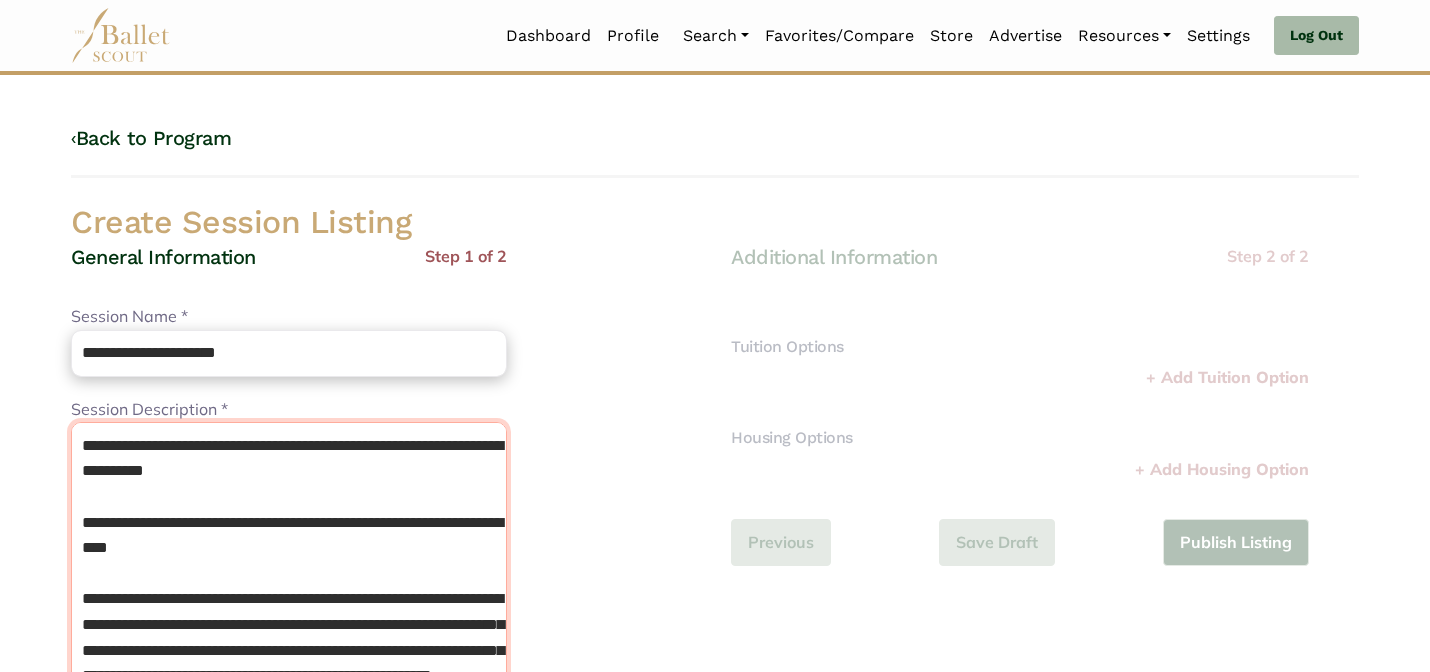 scroll, scrollTop: 94, scrollLeft: 0, axis: vertical 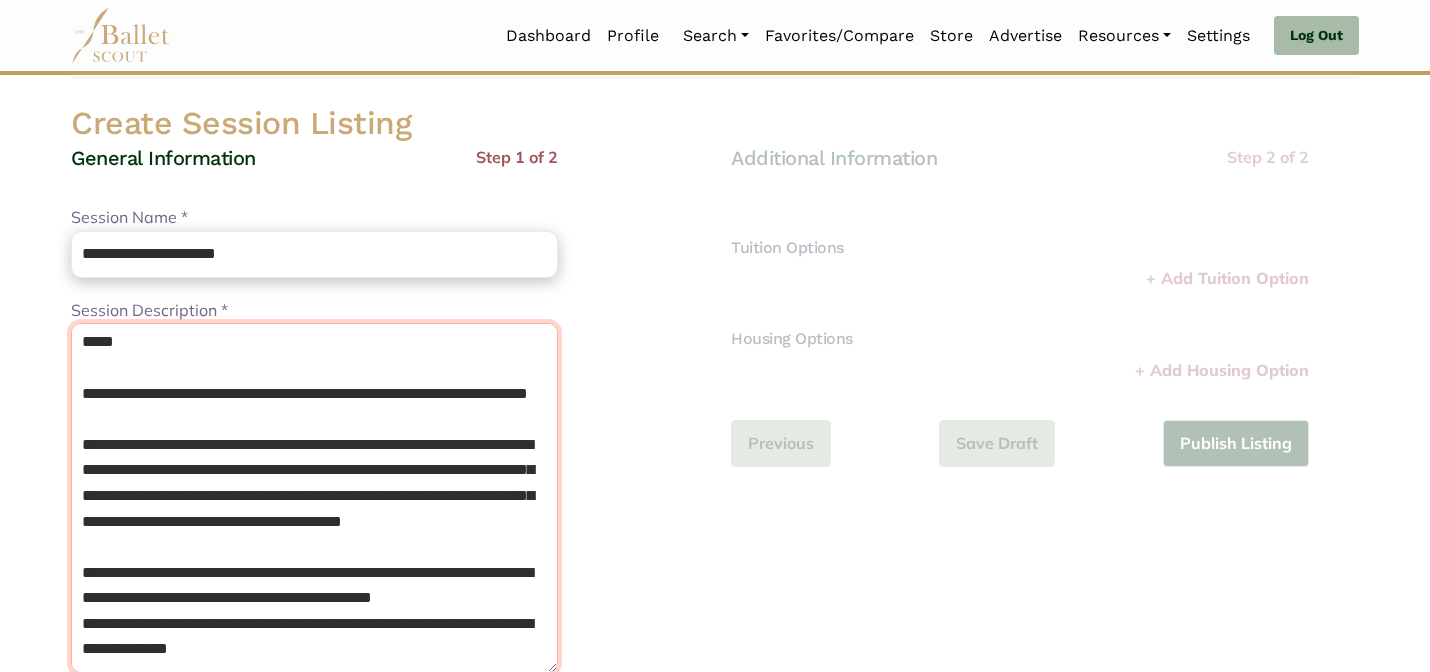 type on "**********" 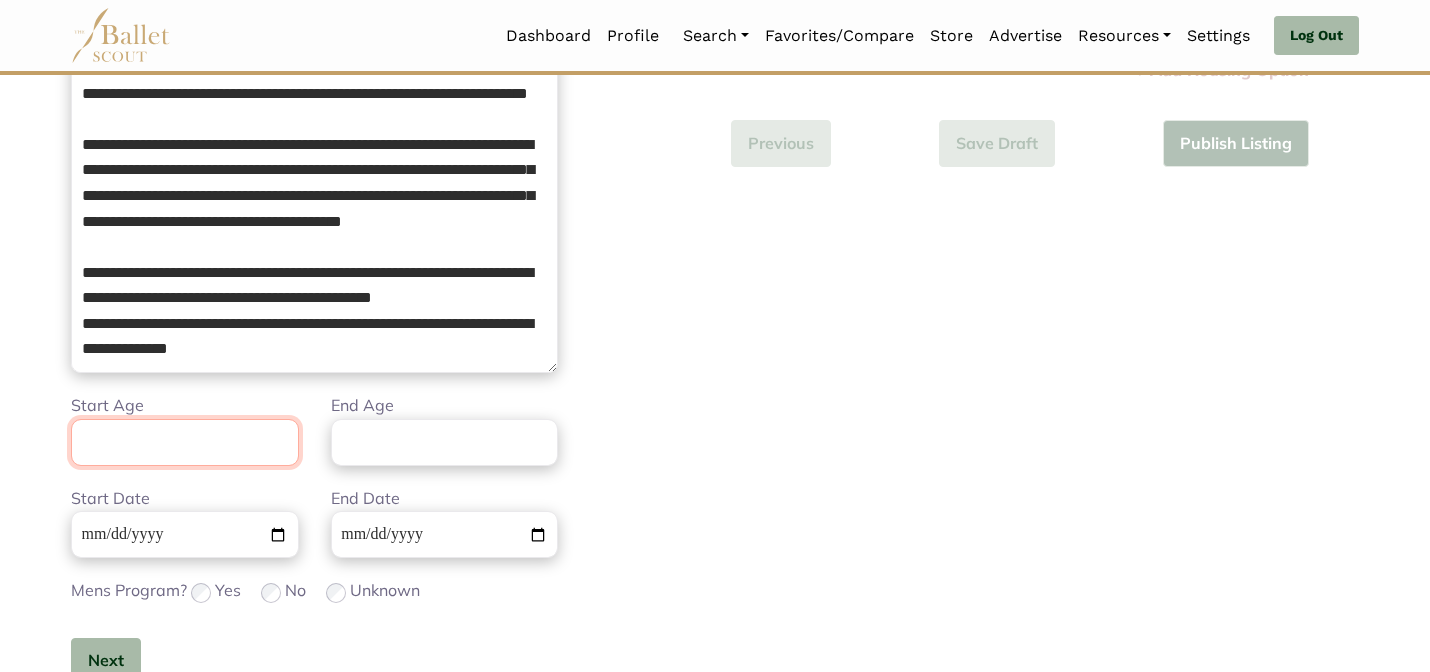 scroll, scrollTop: 506, scrollLeft: 0, axis: vertical 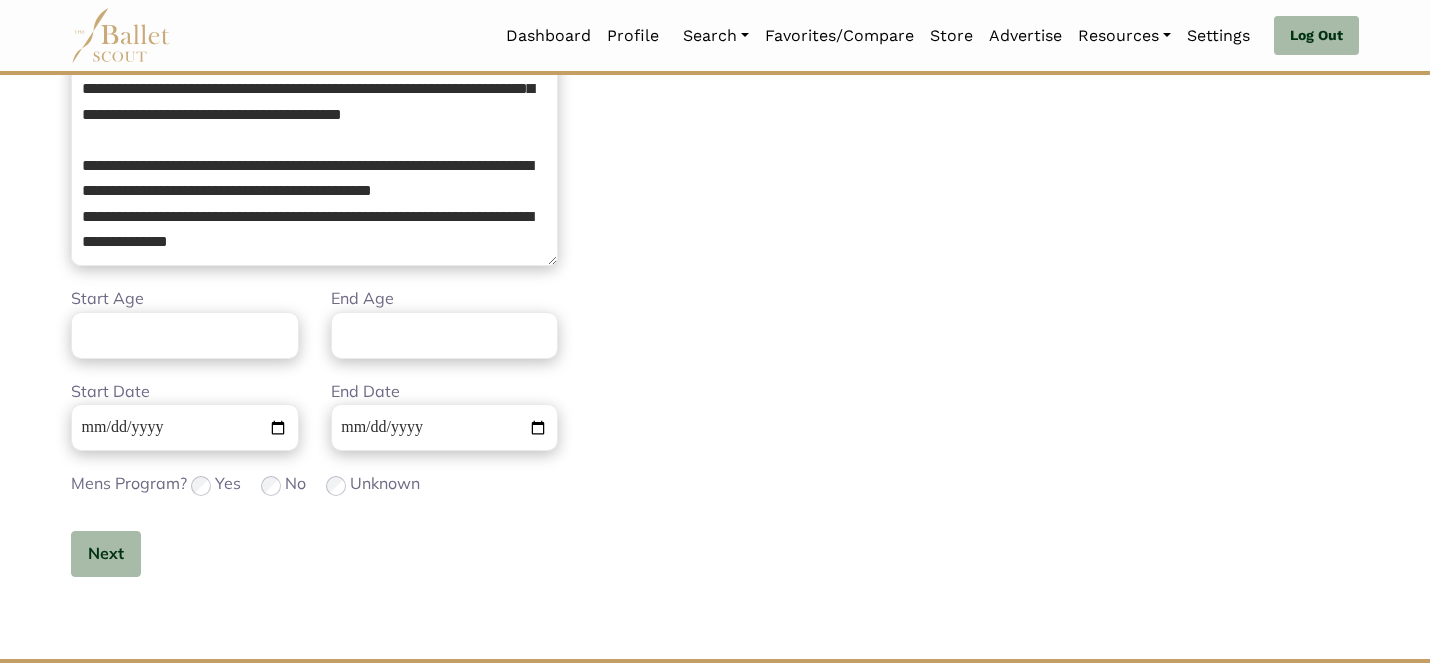 click on "Additional Information
Step 2 of 2
Tuition Options
Price *
Please enter a valid price
Short Description *
Please enter a valid description
Del
-
+ Add Tuition Option
Housing Options
Price *
Please enter a price
Short Description *
Please enter a description" at bounding box center (1045, 199) 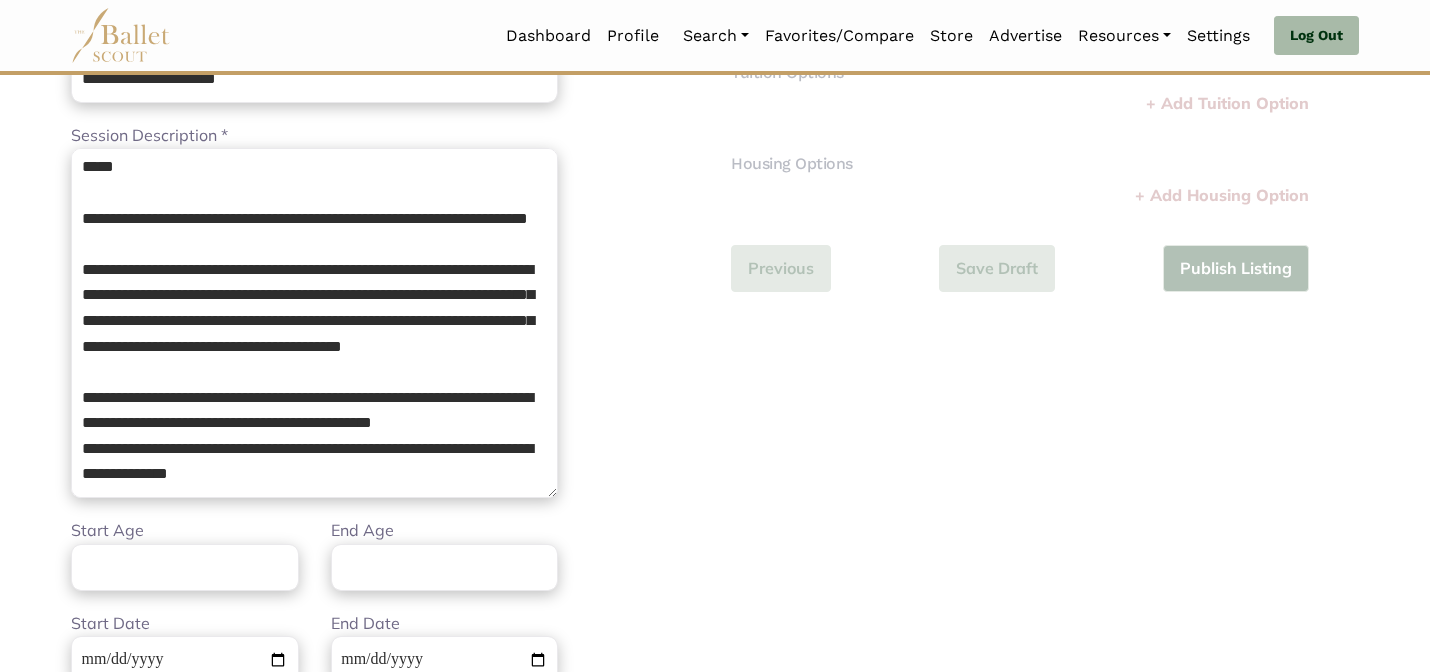scroll, scrollTop: 266, scrollLeft: 0, axis: vertical 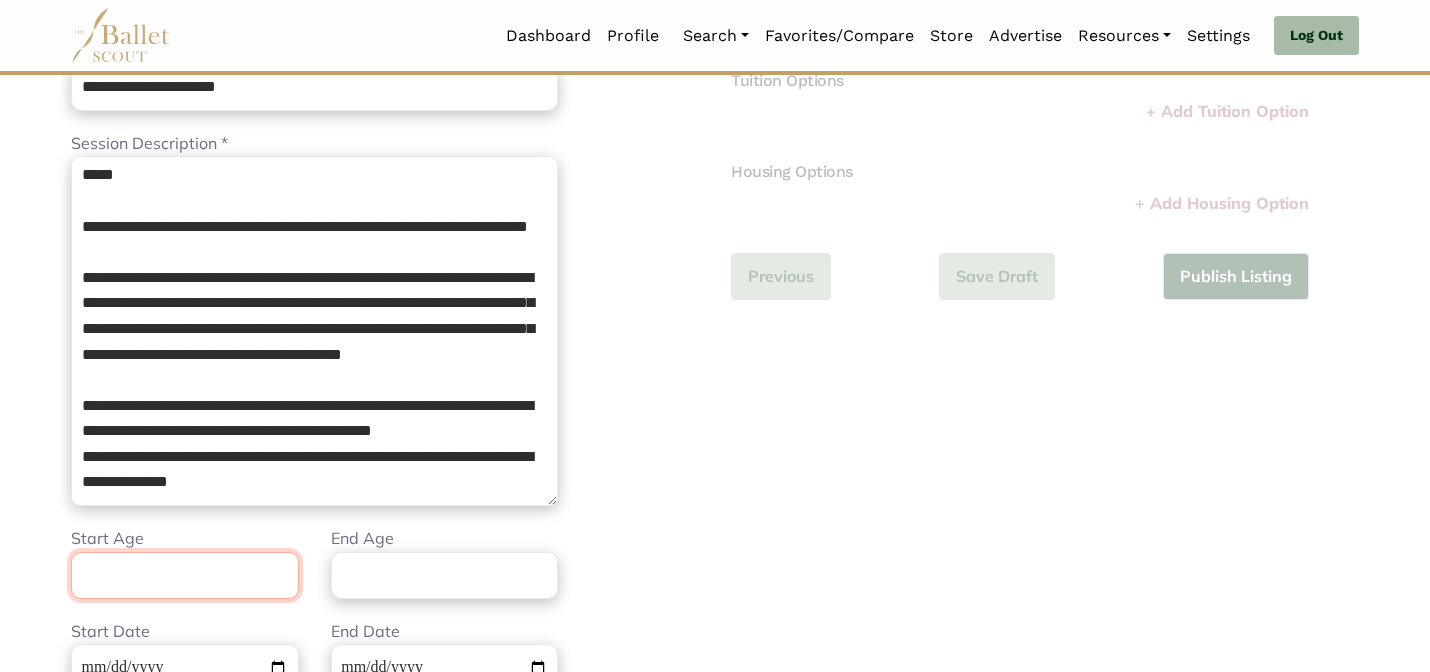 click on "Start Age" at bounding box center (185, 575) 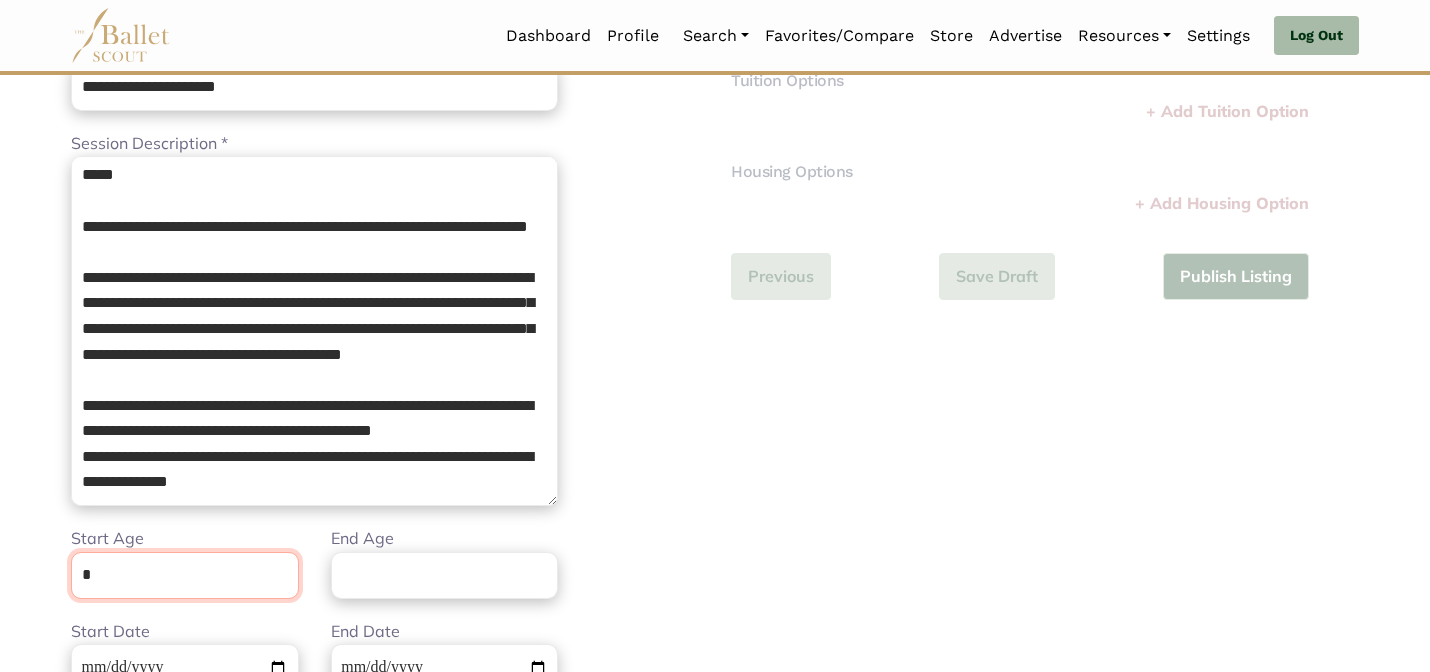 type on "*" 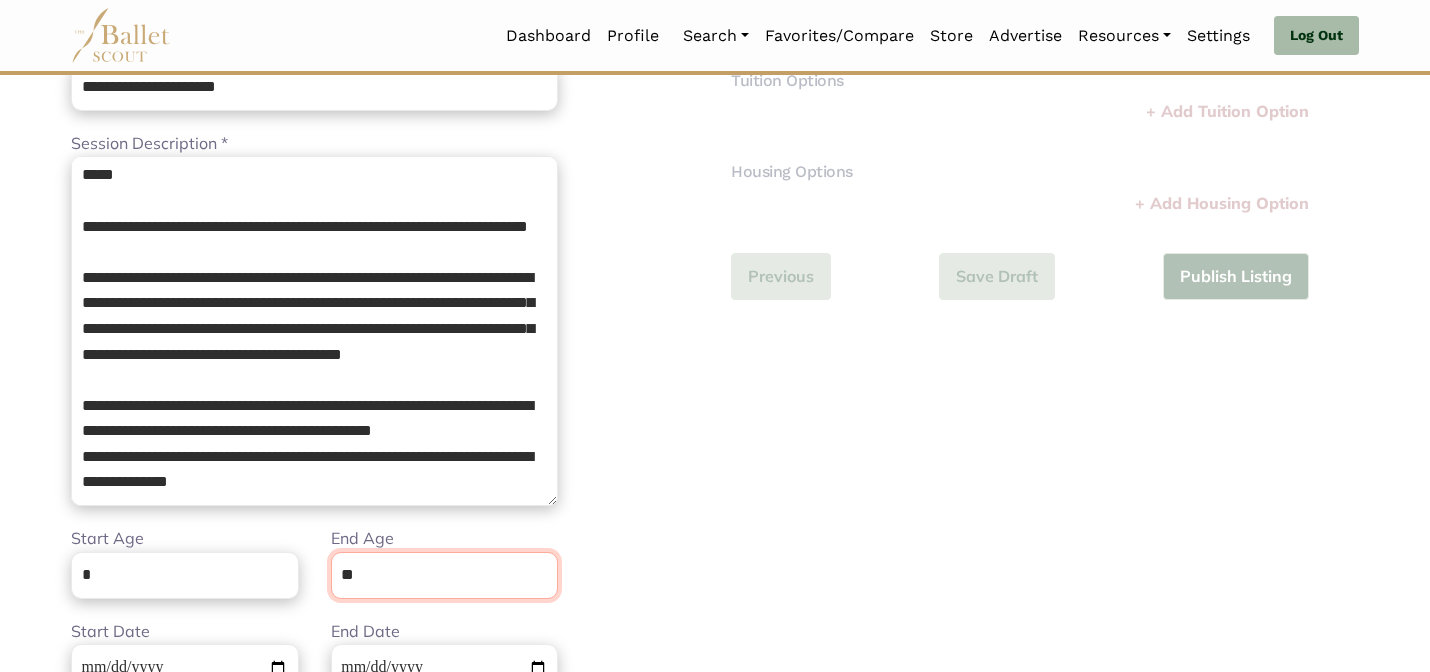 type on "**" 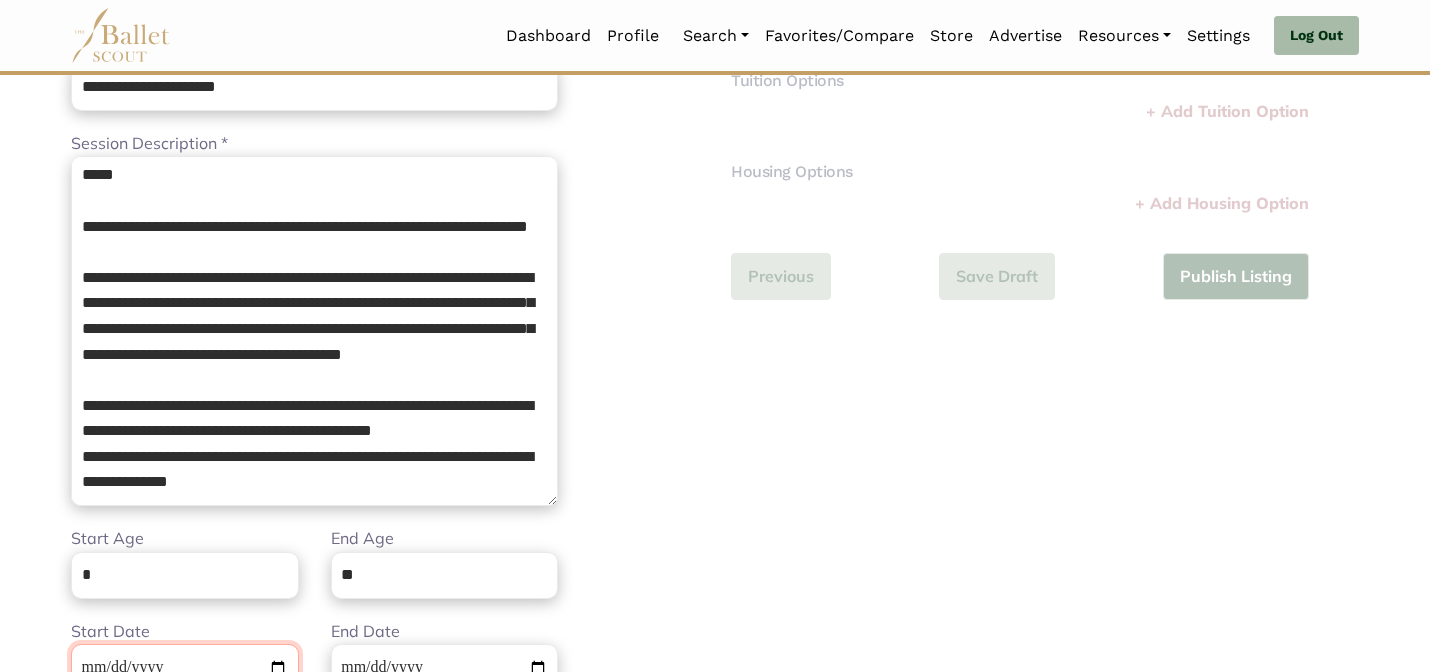 scroll, scrollTop: 271, scrollLeft: 0, axis: vertical 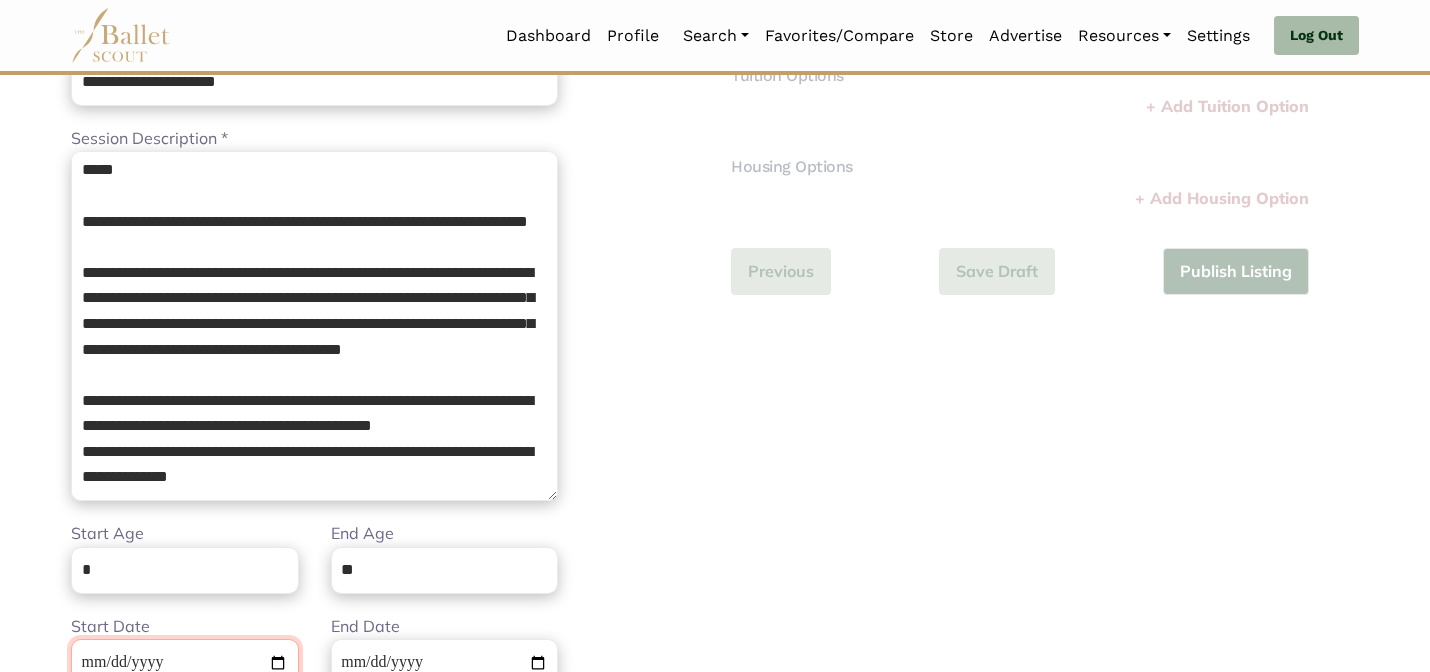 type on "**********" 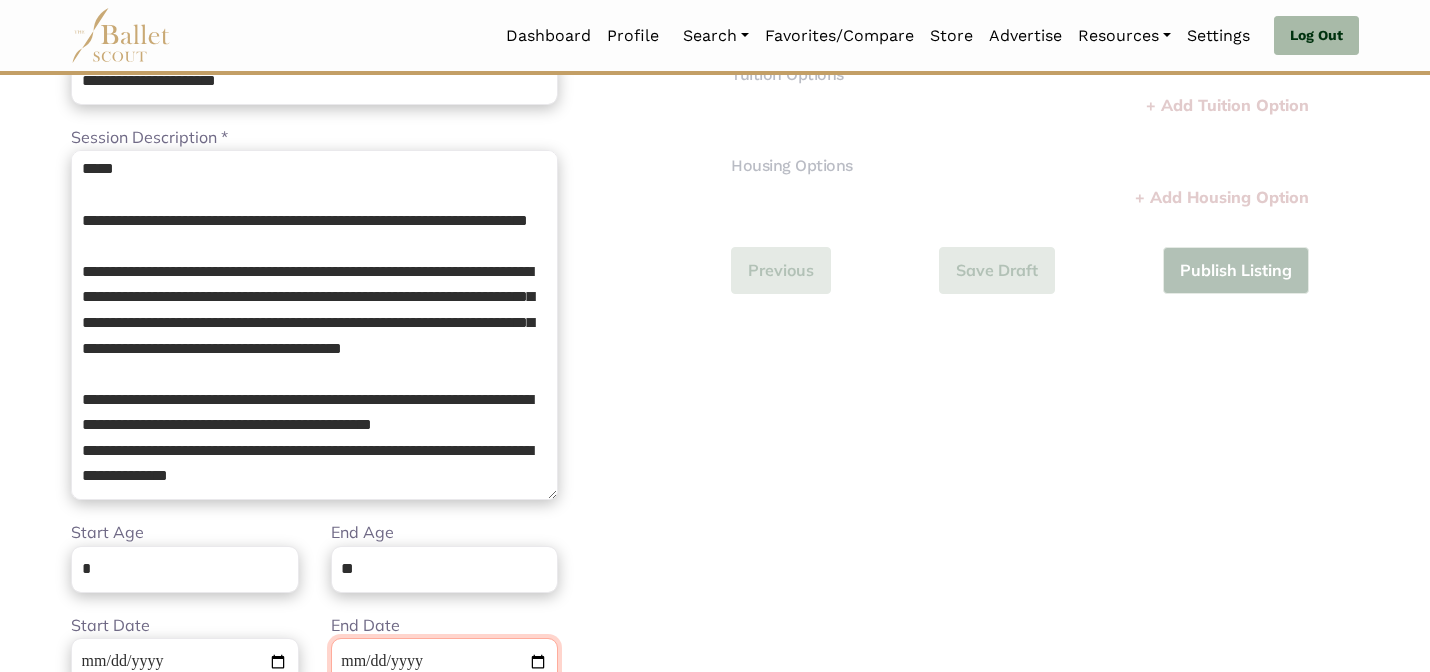 scroll, scrollTop: 285, scrollLeft: 0, axis: vertical 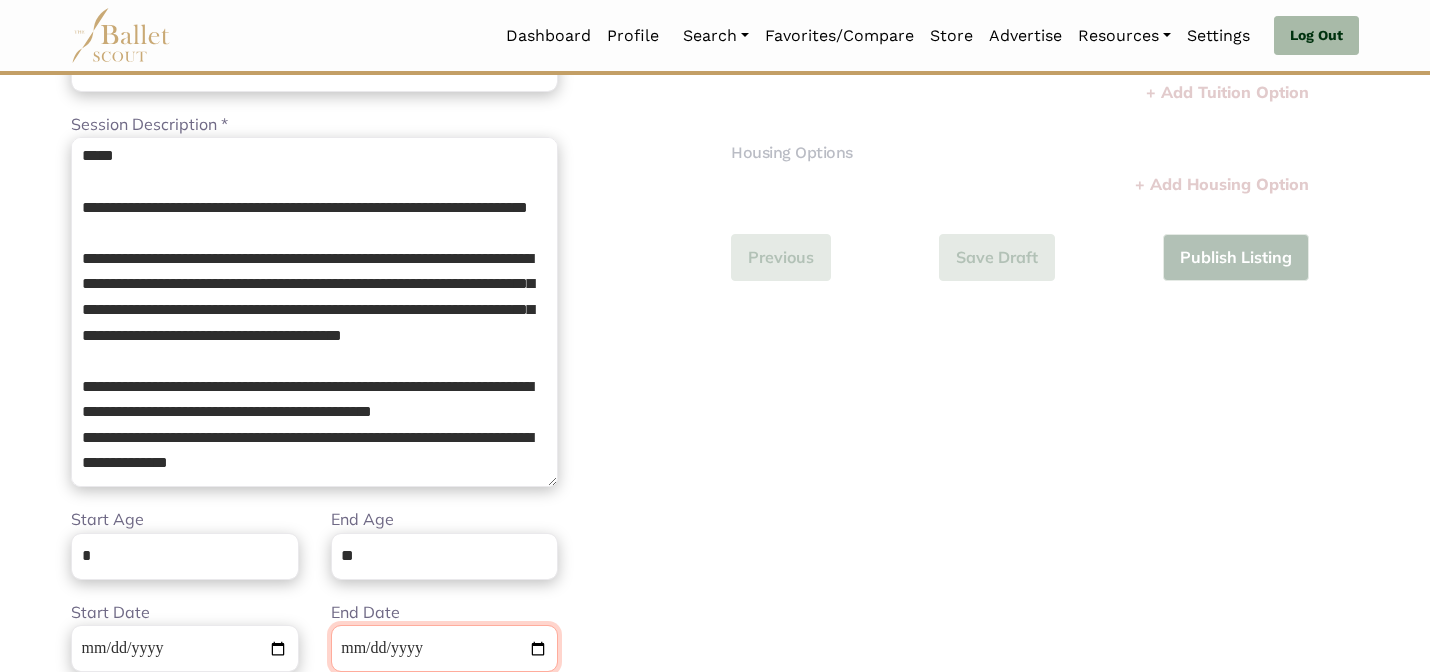 type on "**********" 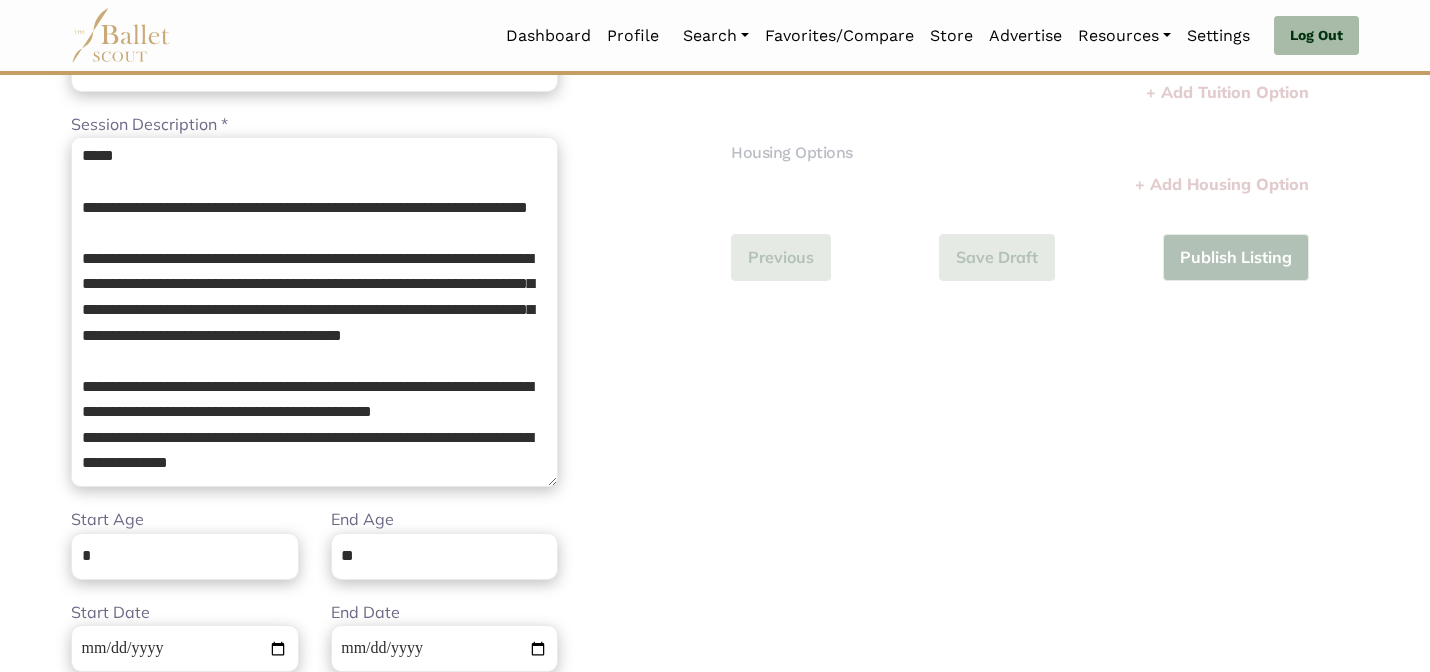 click on "Additional Information
Step 2 of 2
Tuition Options
Price *
Please enter a valid price
Short Description *
Please enter a valid description
Del
-
+ Add Tuition Option
Housing Options
Price *
Please enter a price
Short Description *
Please enter a description" at bounding box center [1045, 420] 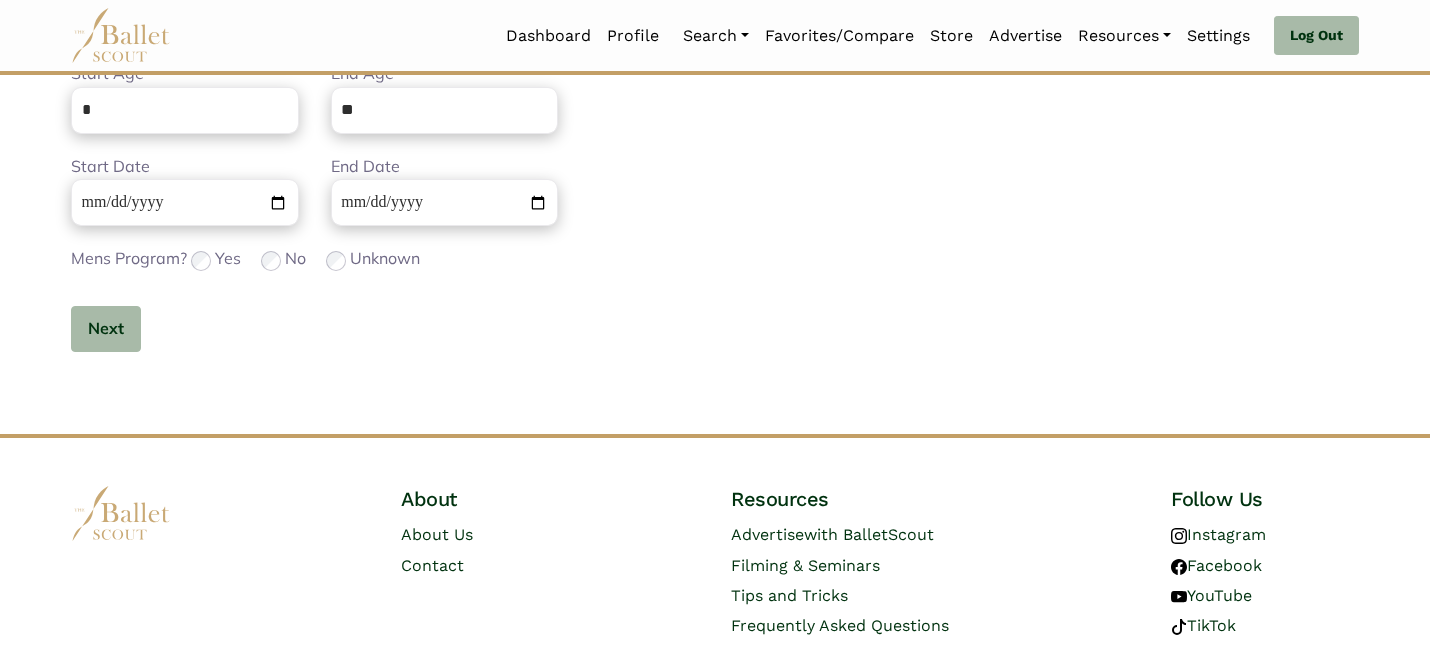scroll, scrollTop: 782, scrollLeft: 0, axis: vertical 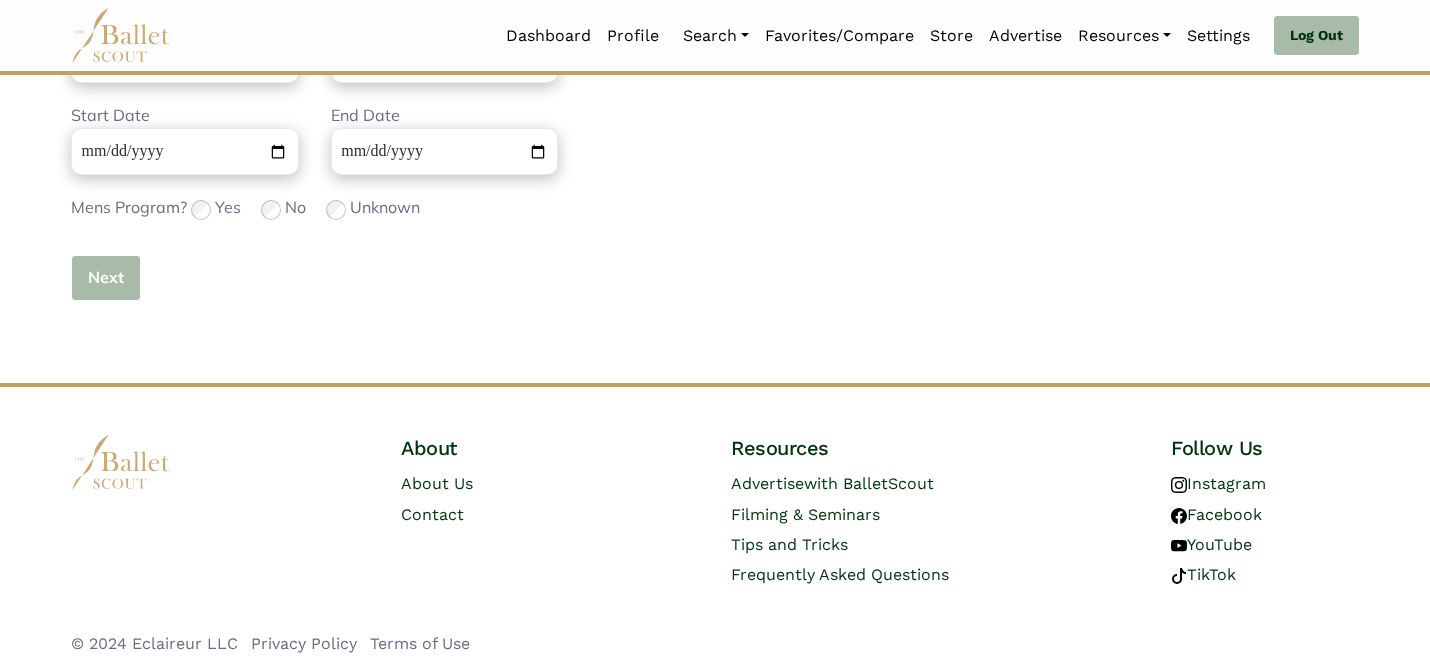 click on "Next" at bounding box center (106, 278) 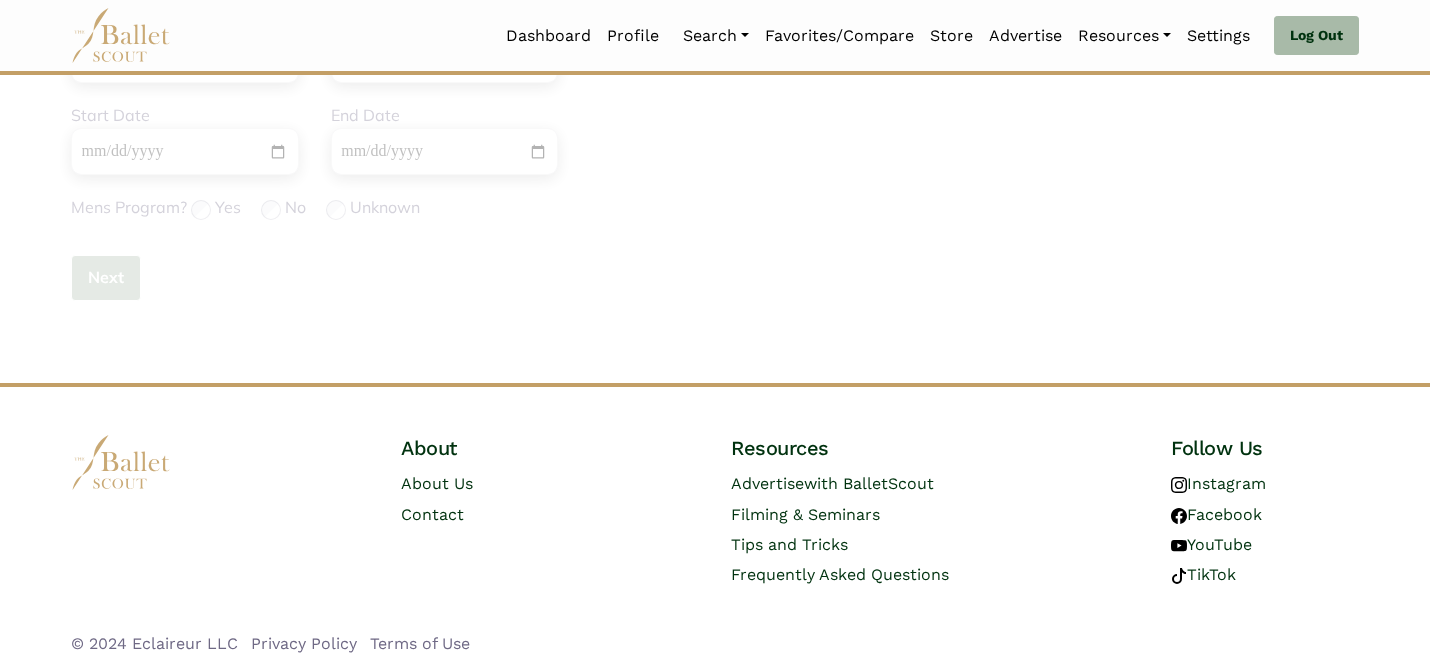 scroll, scrollTop: 150, scrollLeft: 0, axis: vertical 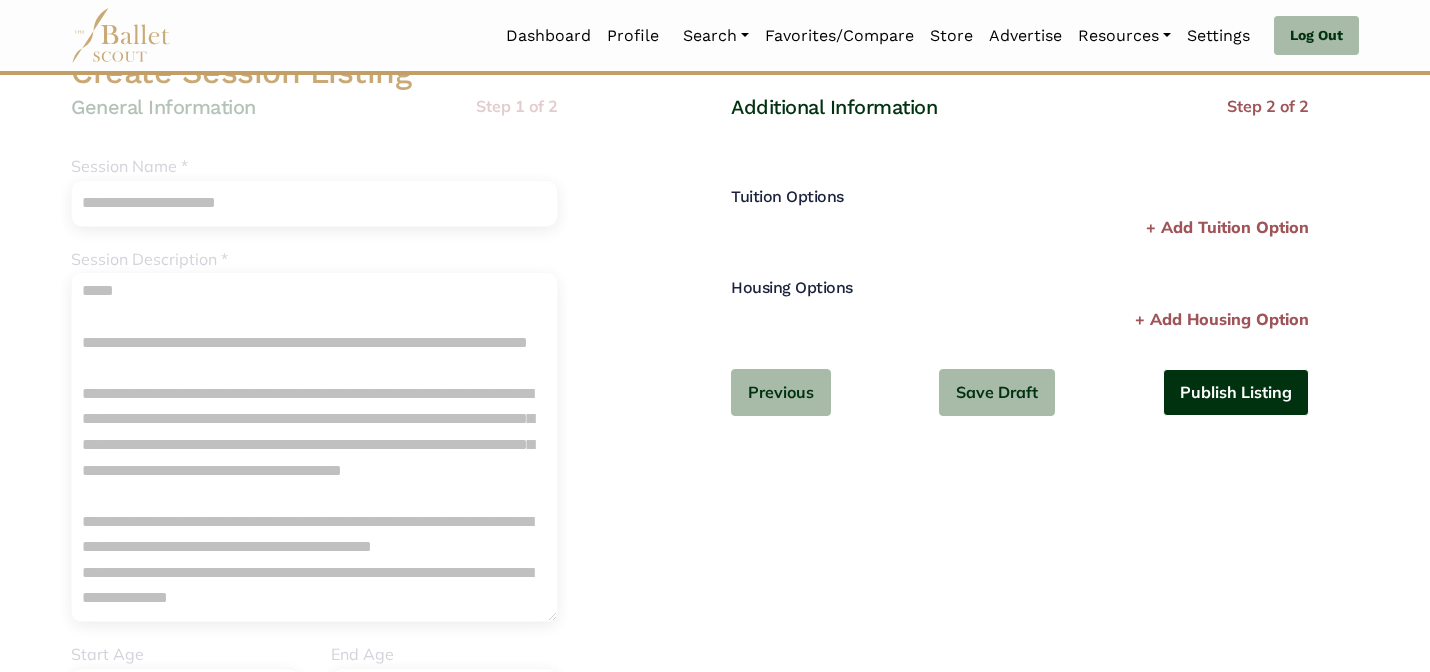 click on "Publish Listing" at bounding box center [1236, 392] 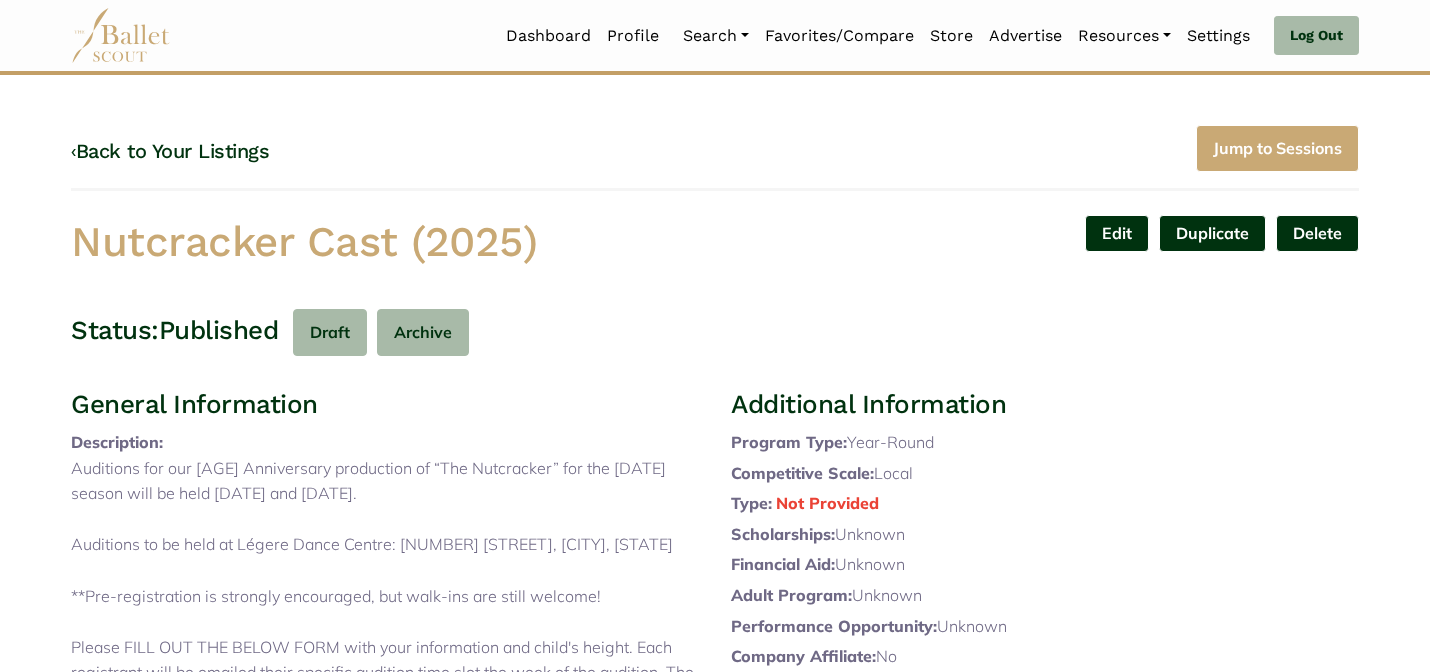scroll, scrollTop: 0, scrollLeft: 0, axis: both 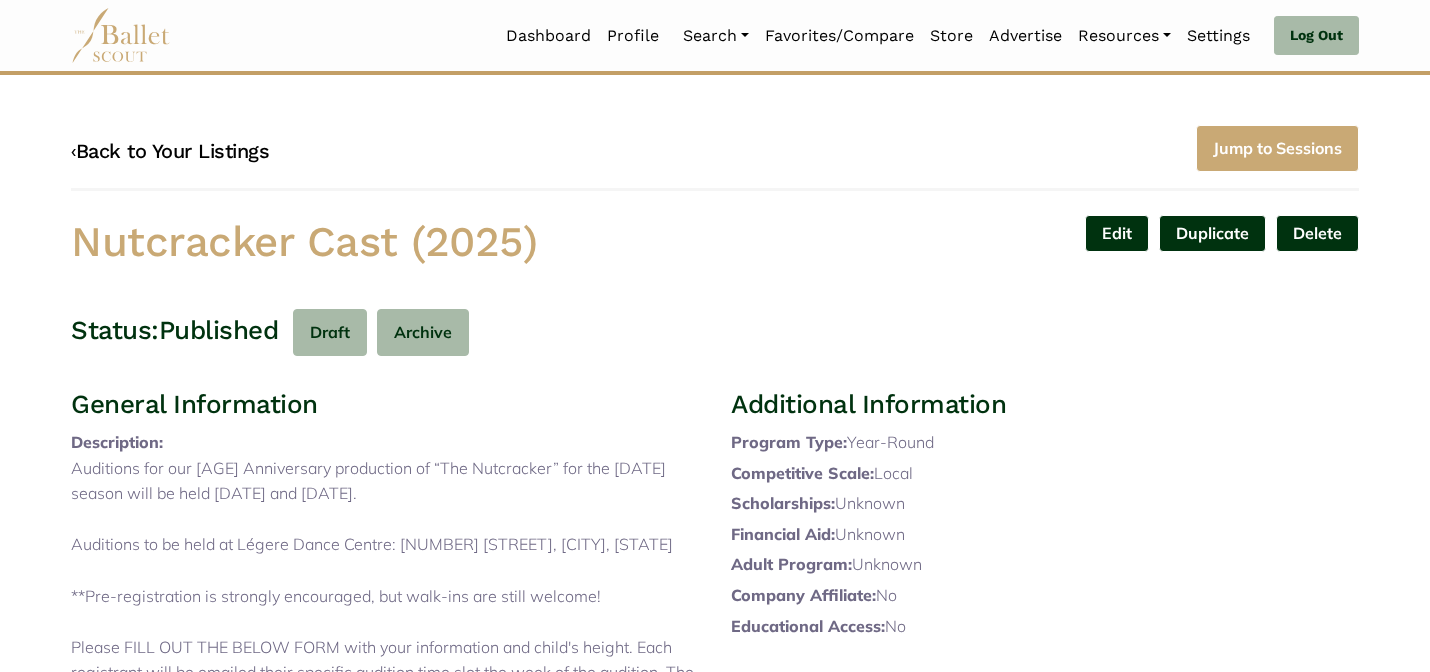 click on "‹  Back to Your Listings" at bounding box center (170, 151) 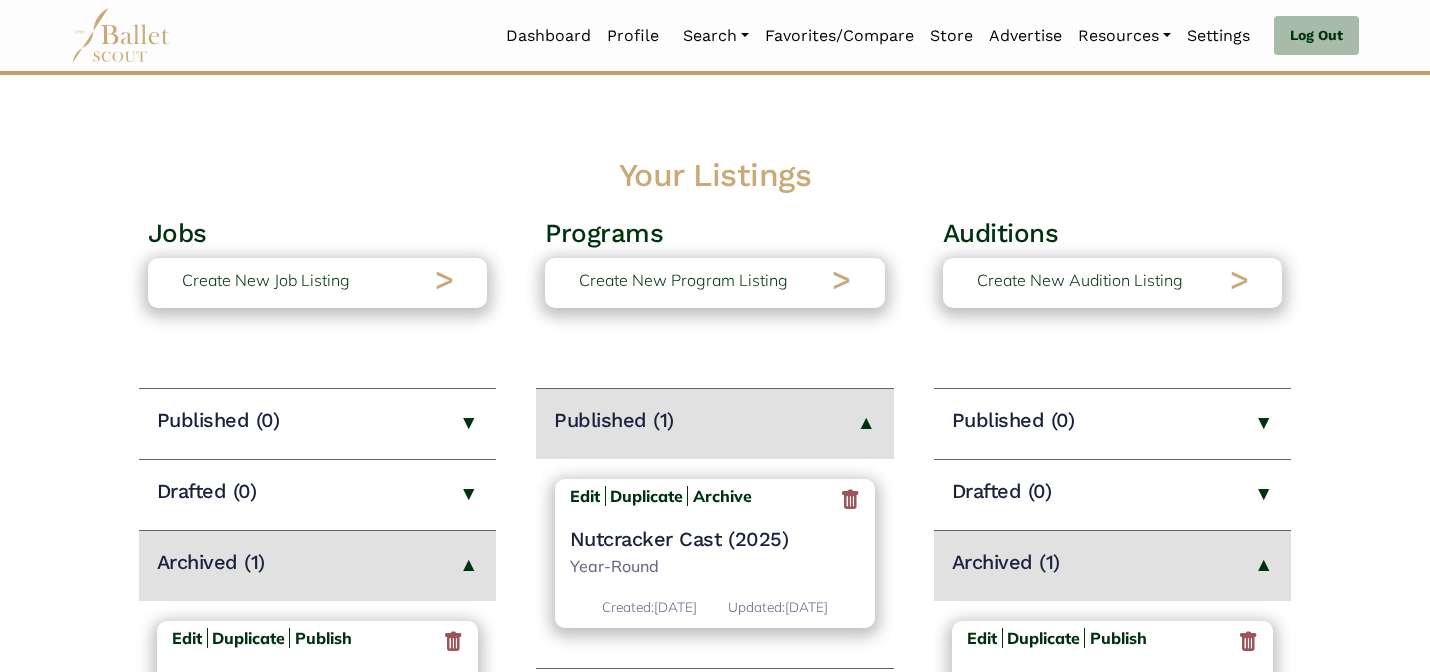 scroll, scrollTop: 0, scrollLeft: 0, axis: both 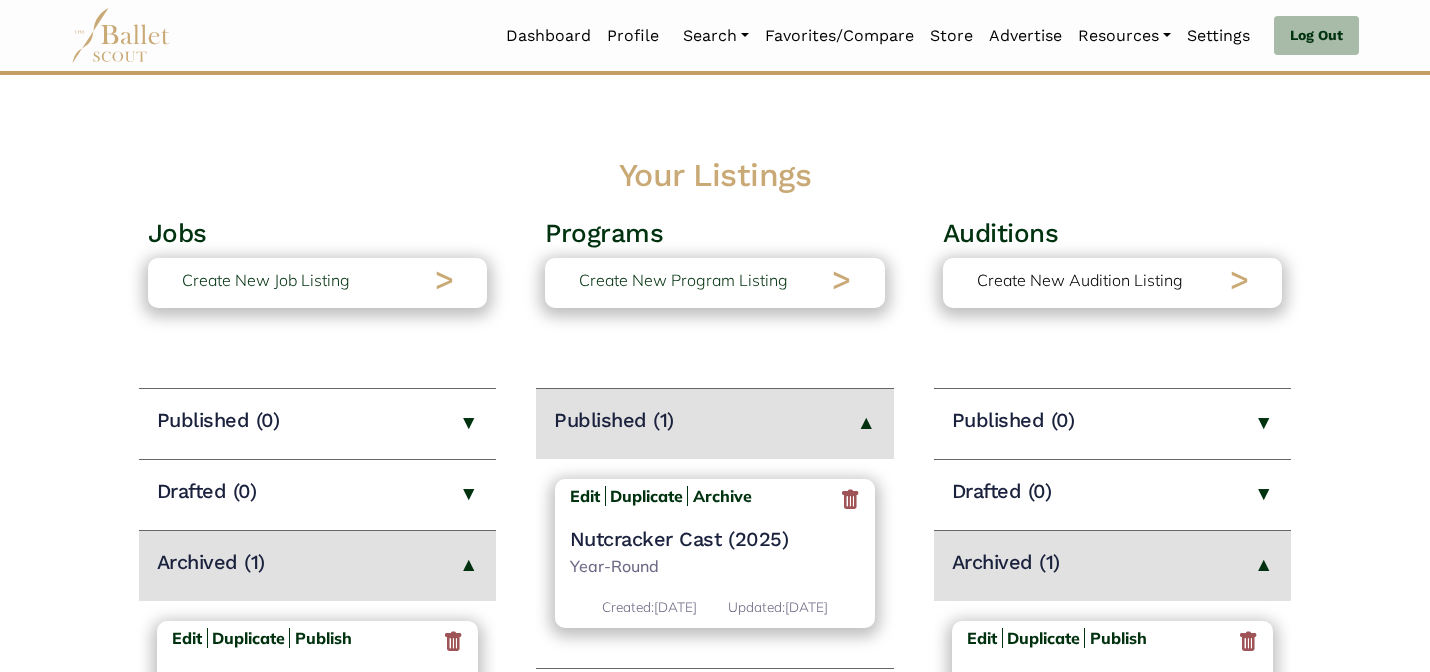click on "Create New Audition Listing" at bounding box center (1080, 281) 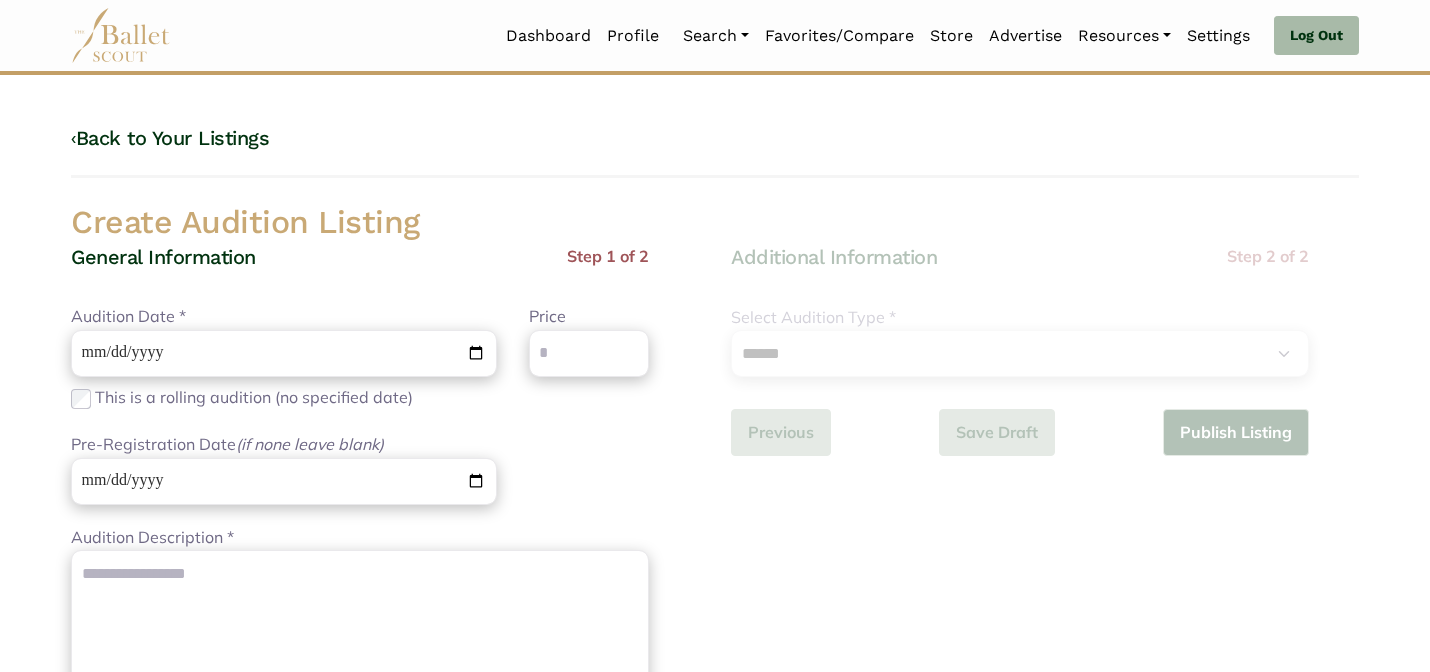scroll, scrollTop: 0, scrollLeft: 0, axis: both 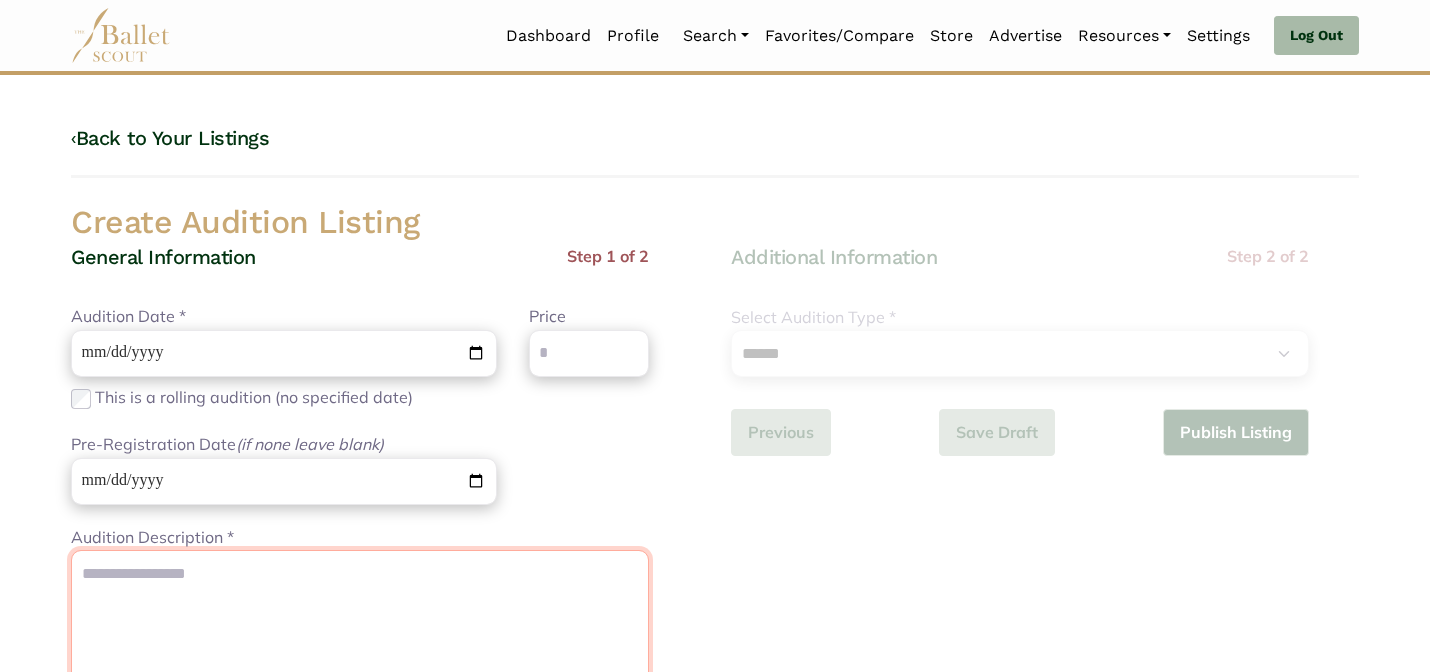 click on "Audition Description *" at bounding box center (360, 725) 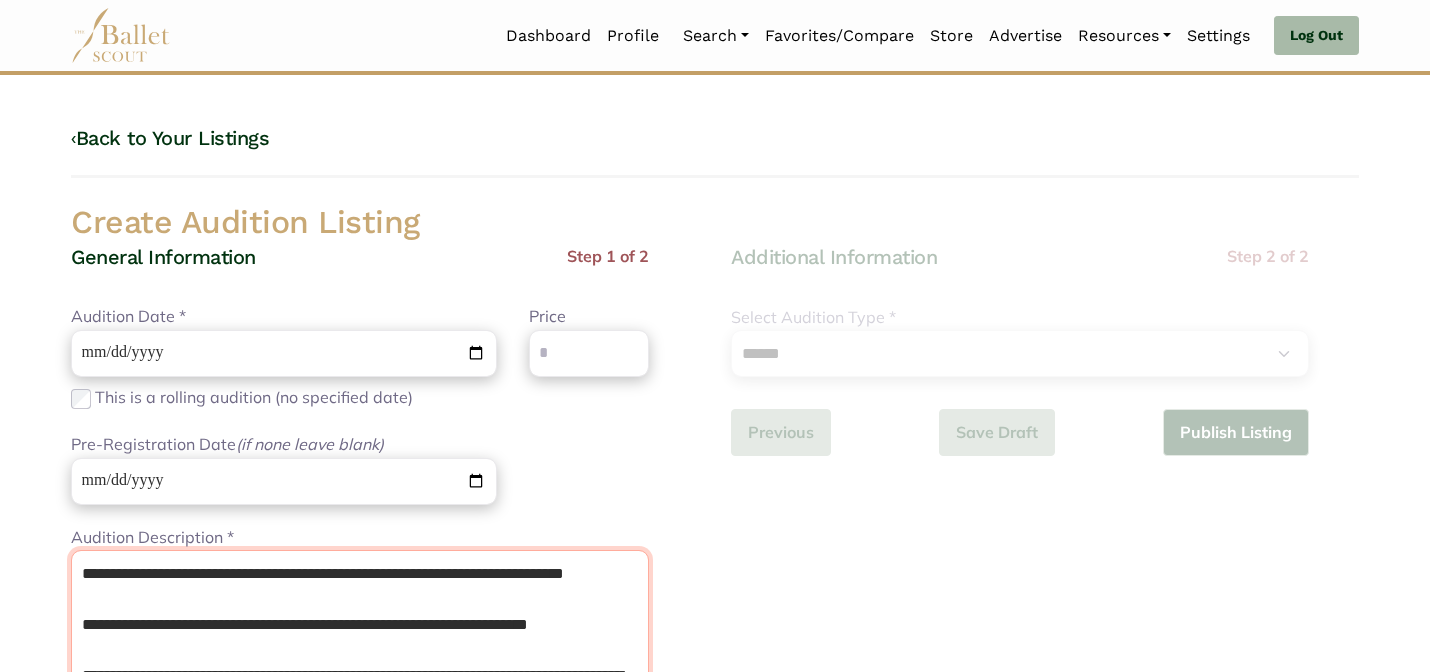 scroll, scrollTop: 17, scrollLeft: 0, axis: vertical 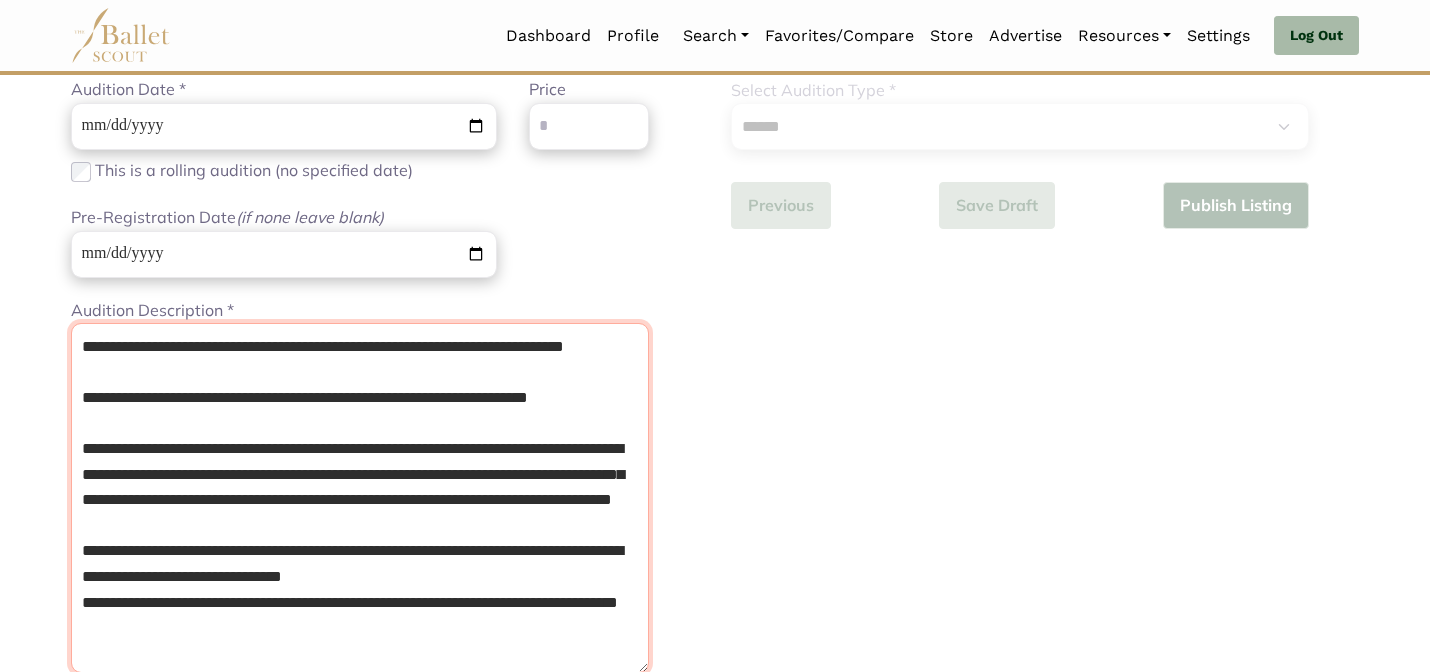 type on "**********" 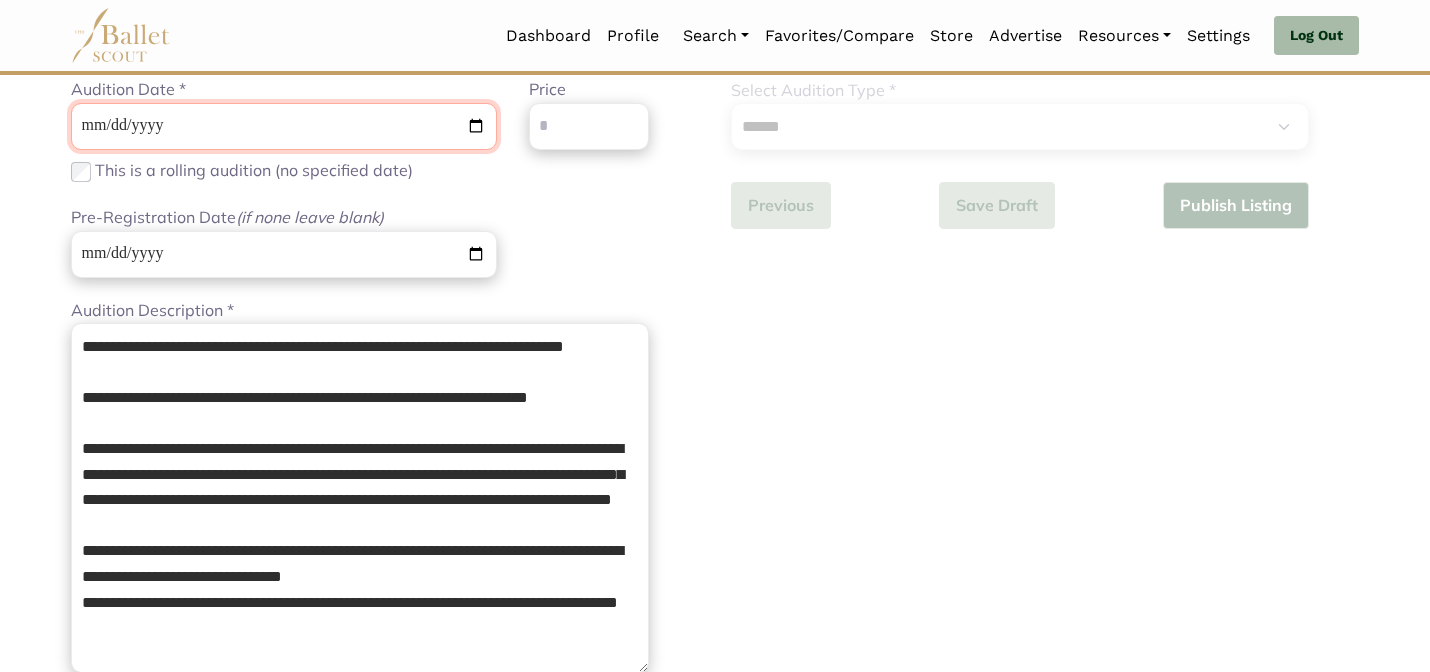 click on "Audition Date *" at bounding box center [284, 126] 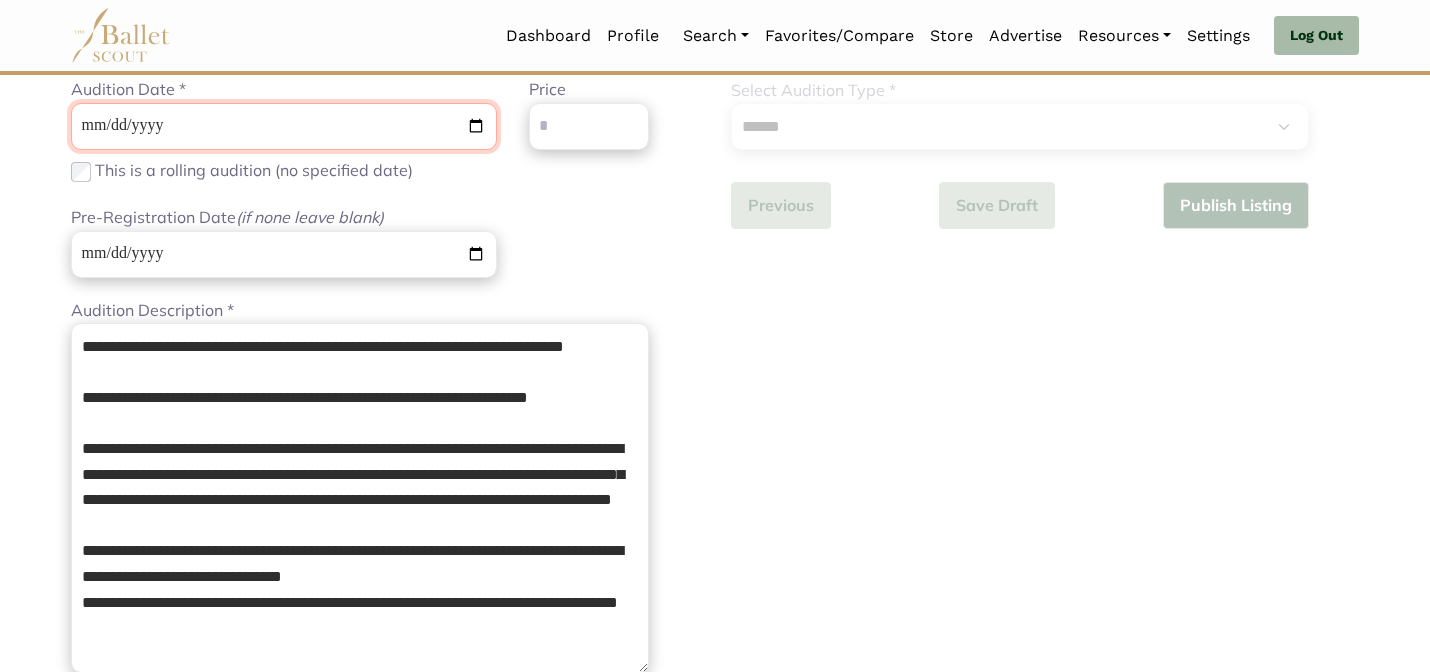 type on "**********" 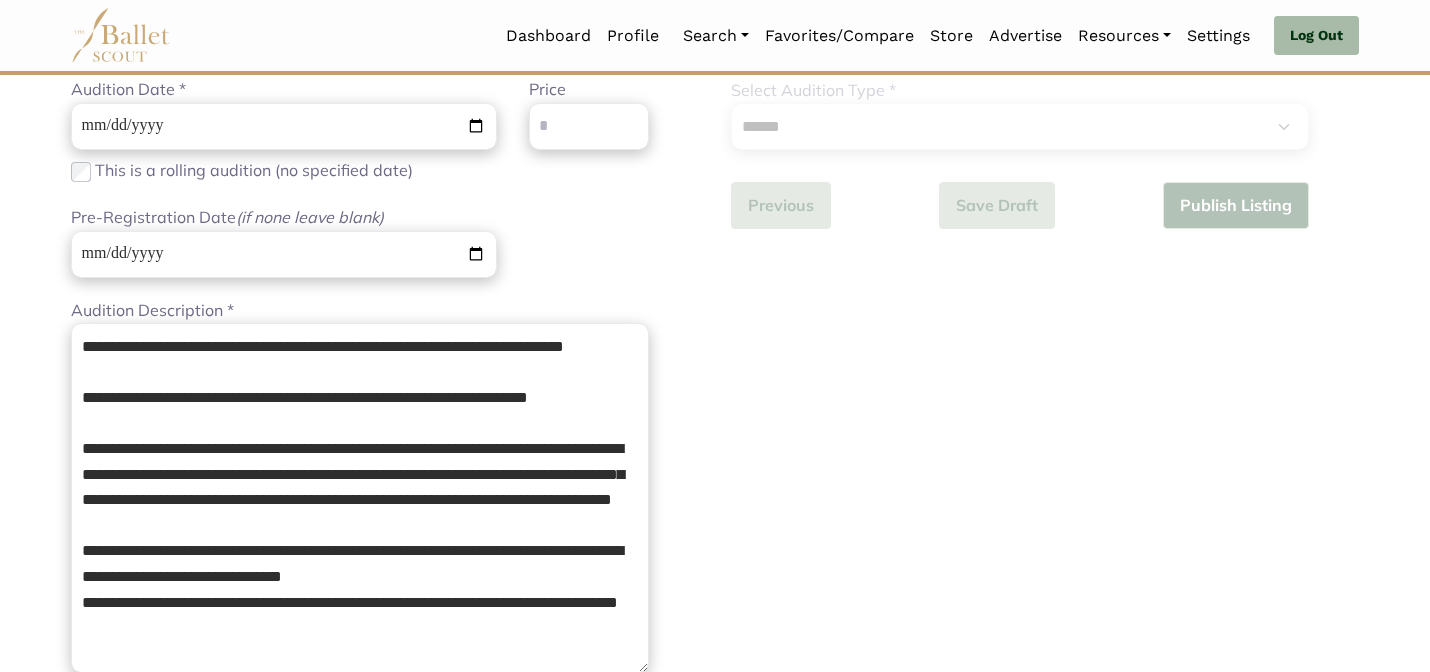 click on "**********" at bounding box center (360, 187) 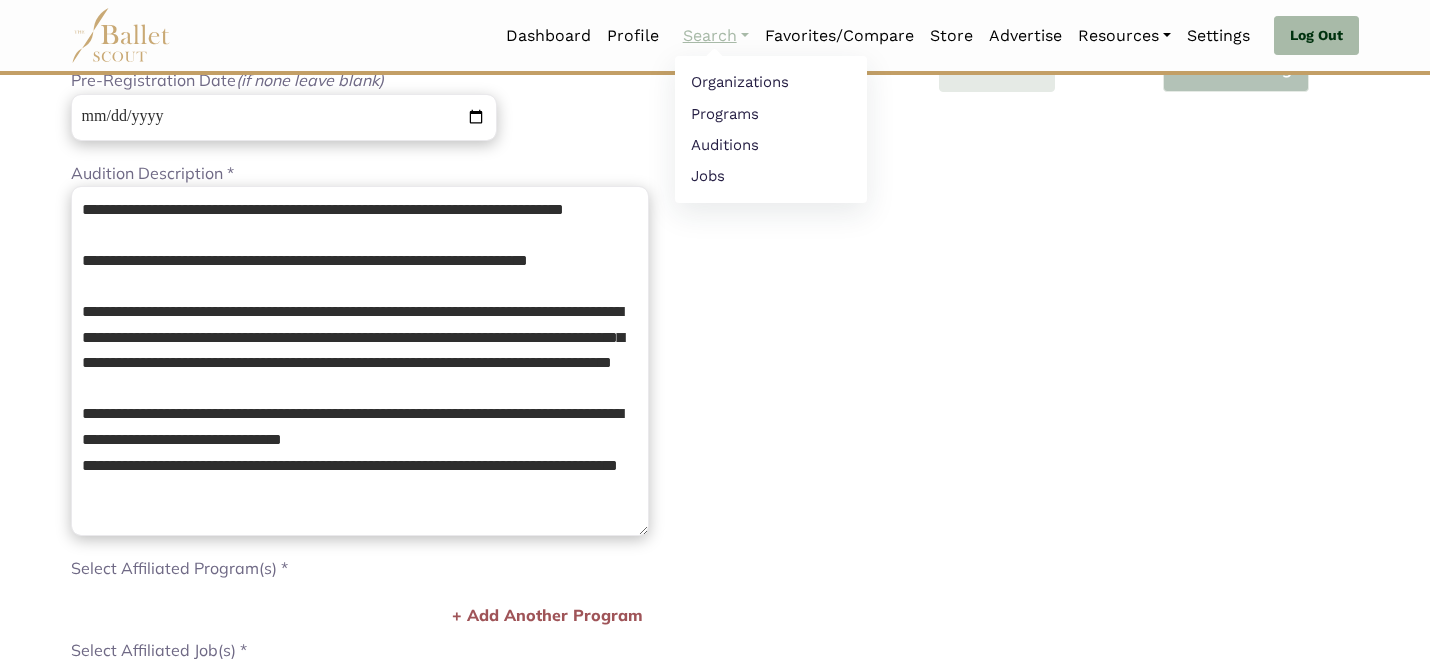 scroll, scrollTop: 387, scrollLeft: 0, axis: vertical 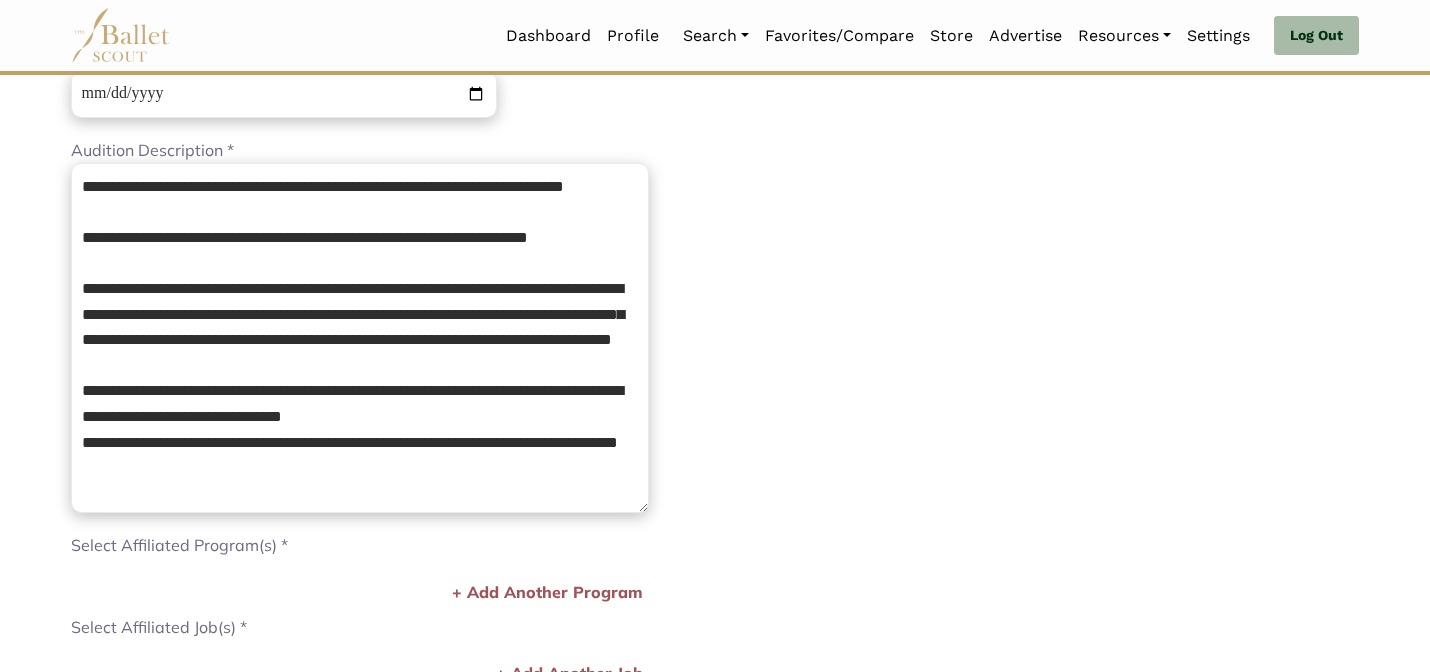 click on "Loading...
Please Wait
Dashboard
Profile" at bounding box center (715, 530) 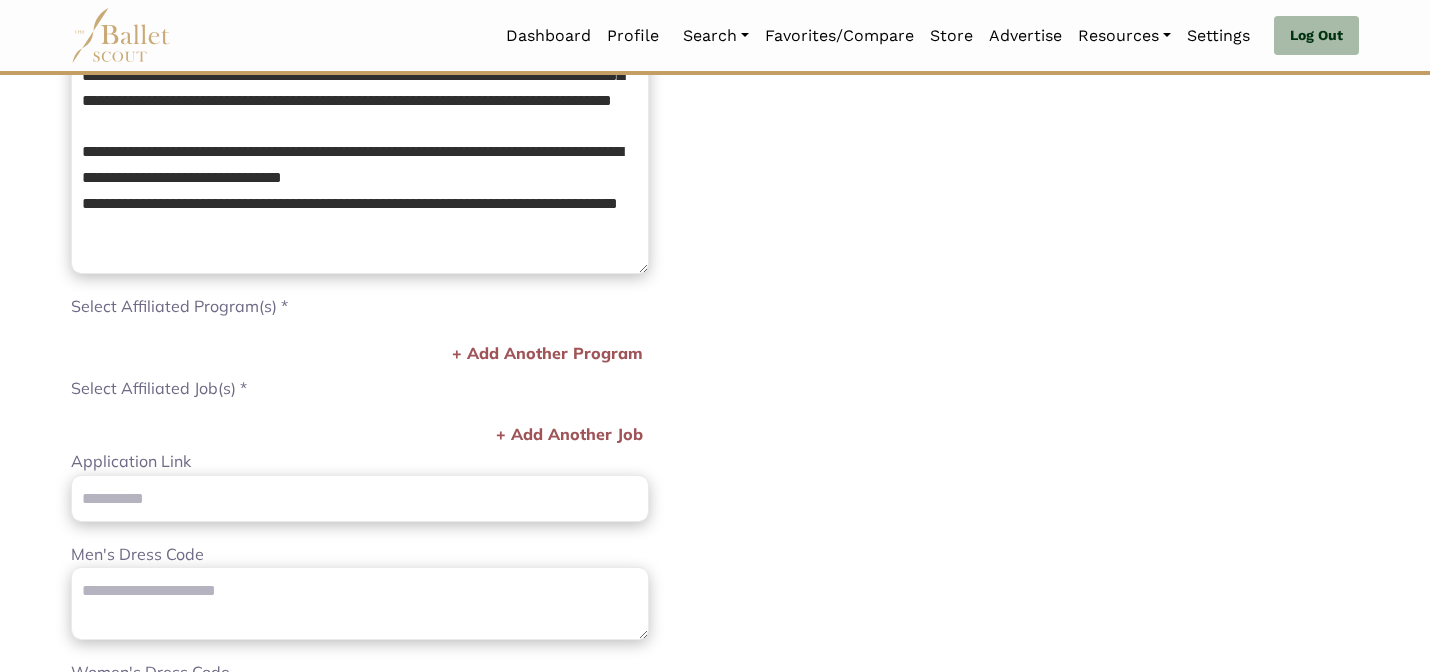 scroll, scrollTop: 627, scrollLeft: 0, axis: vertical 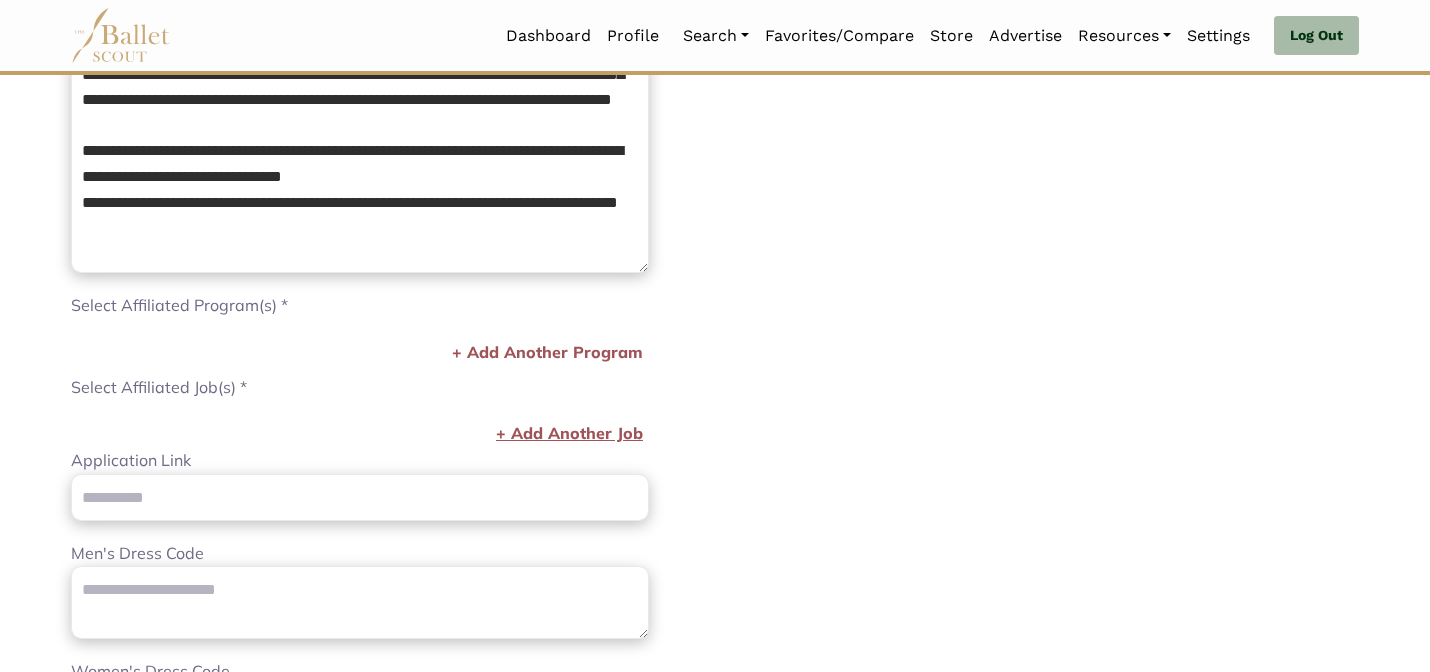 click on "+ Add Another Job" at bounding box center (569, 434) 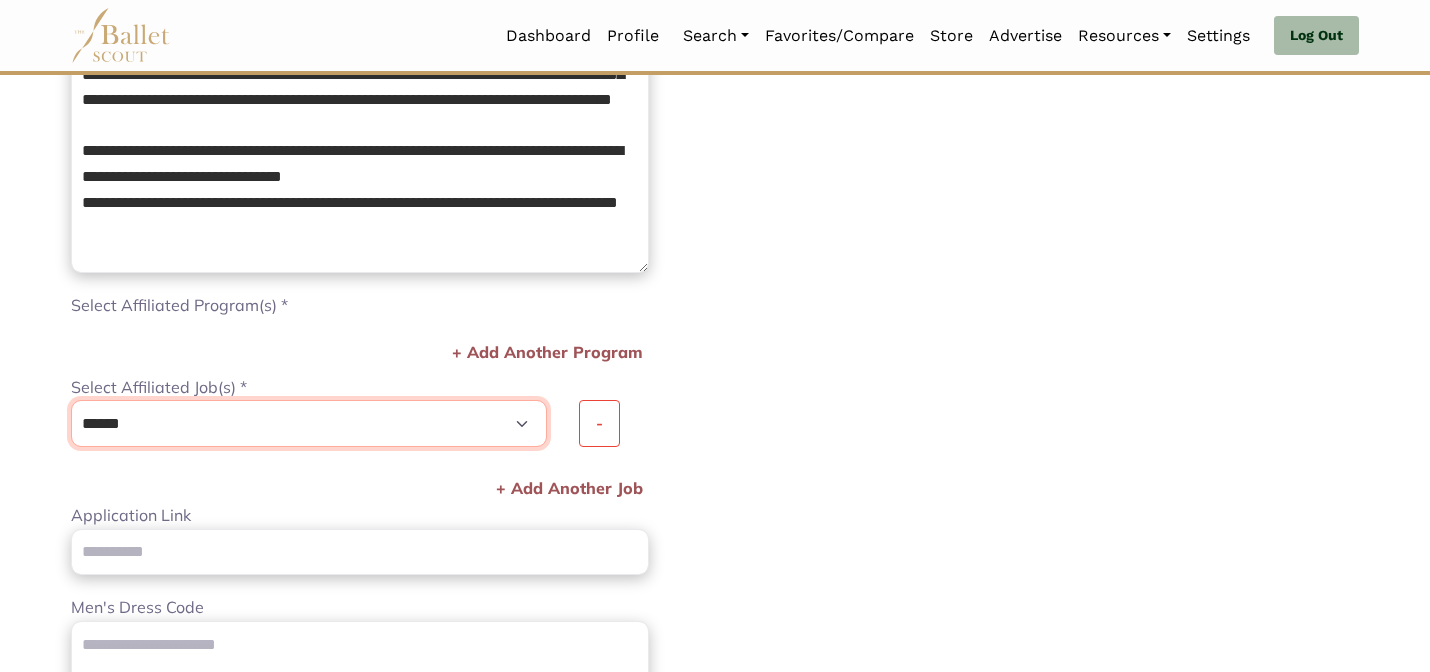 click on "******" at bounding box center [309, 423] 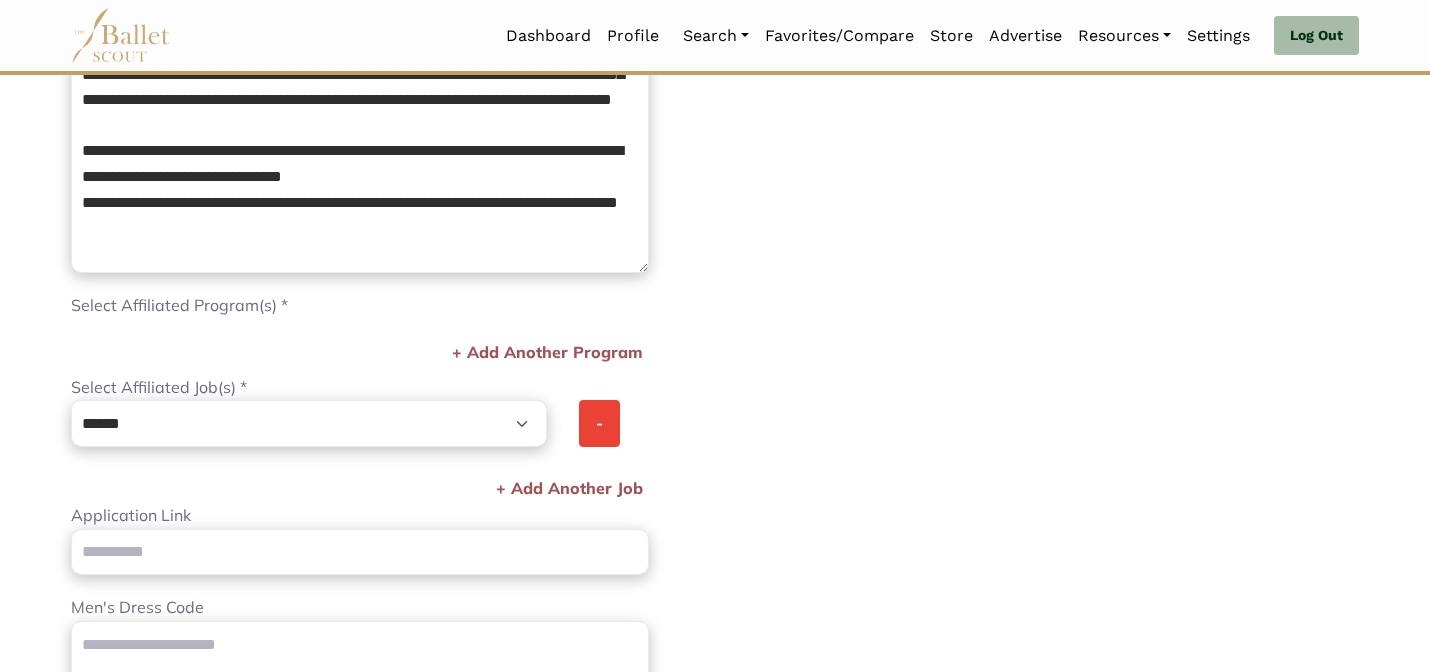 click on "-" at bounding box center [0, 0] 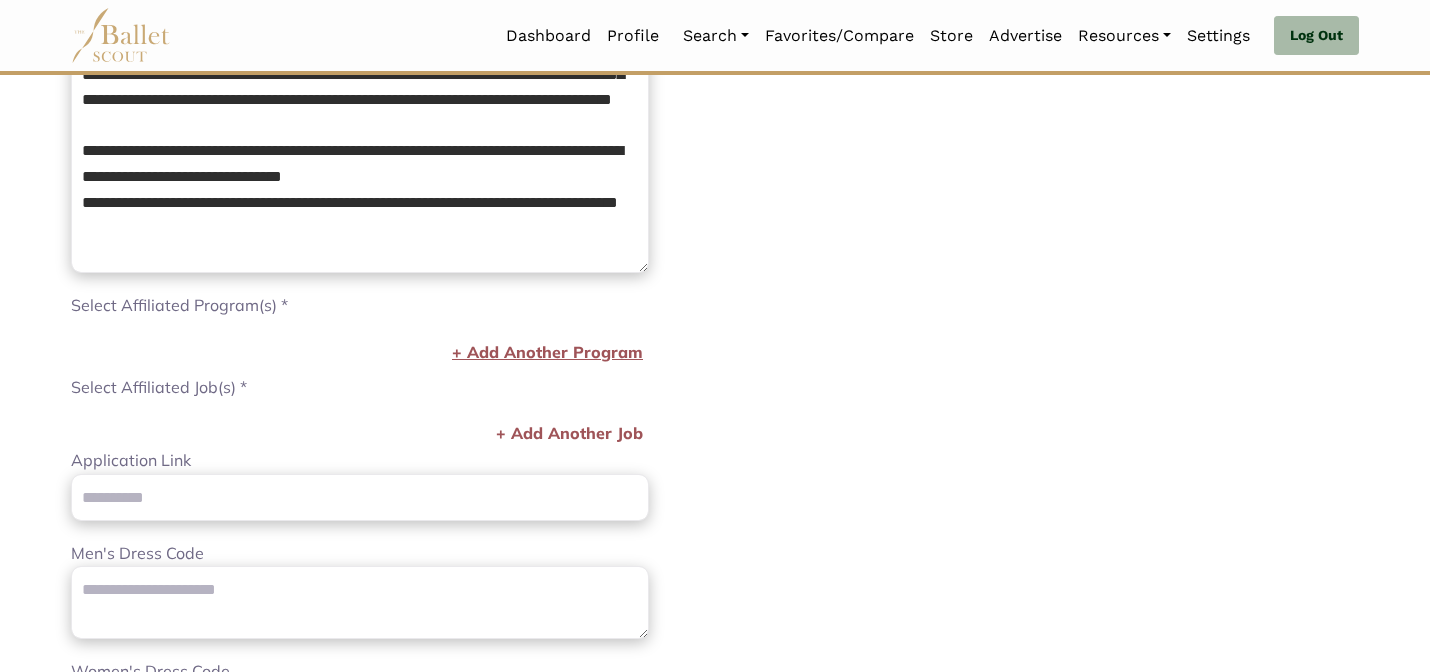 click on "+ Add Another Program" at bounding box center (547, 353) 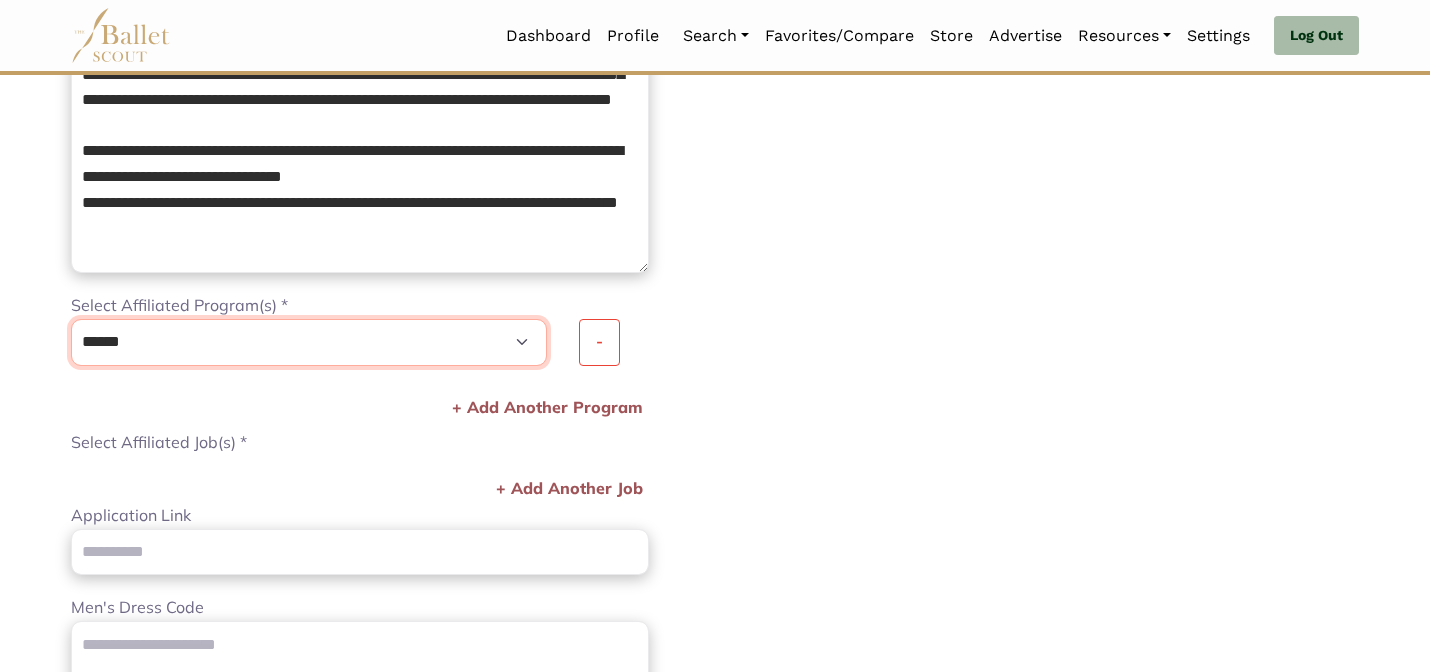 click on "**********" at bounding box center [309, 342] 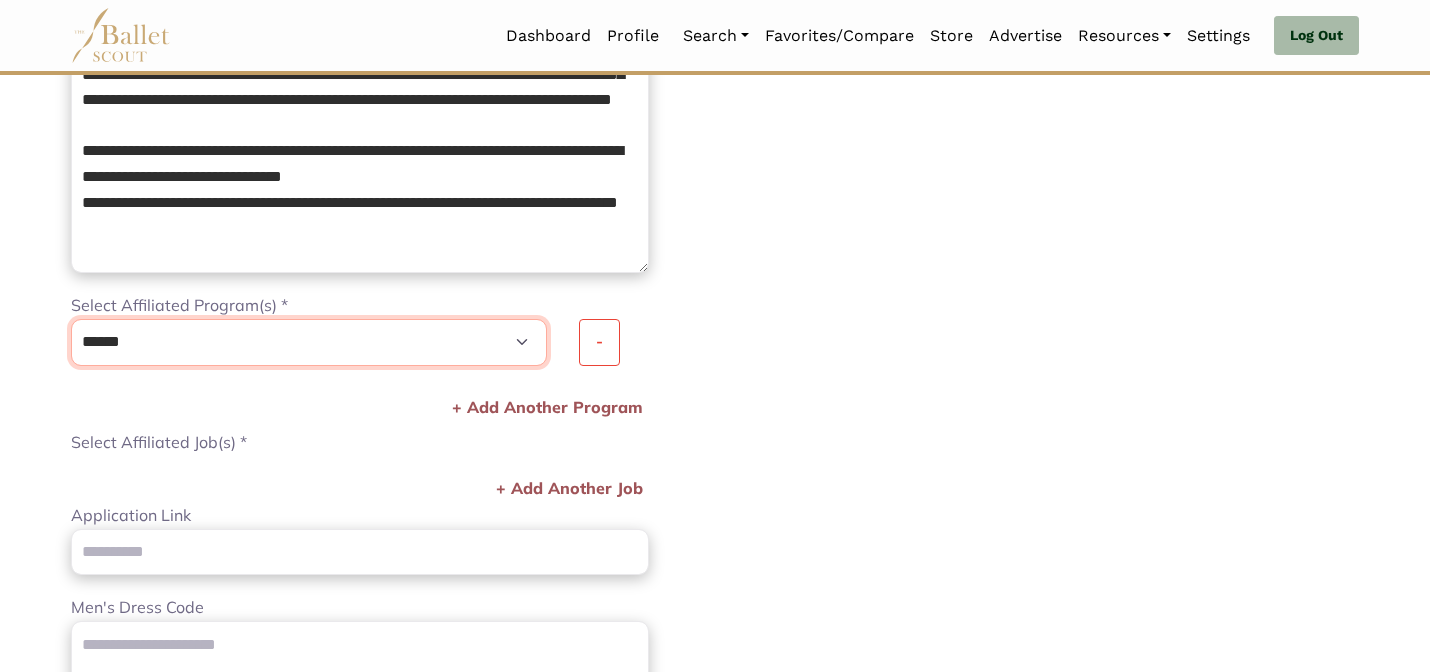 select on "****" 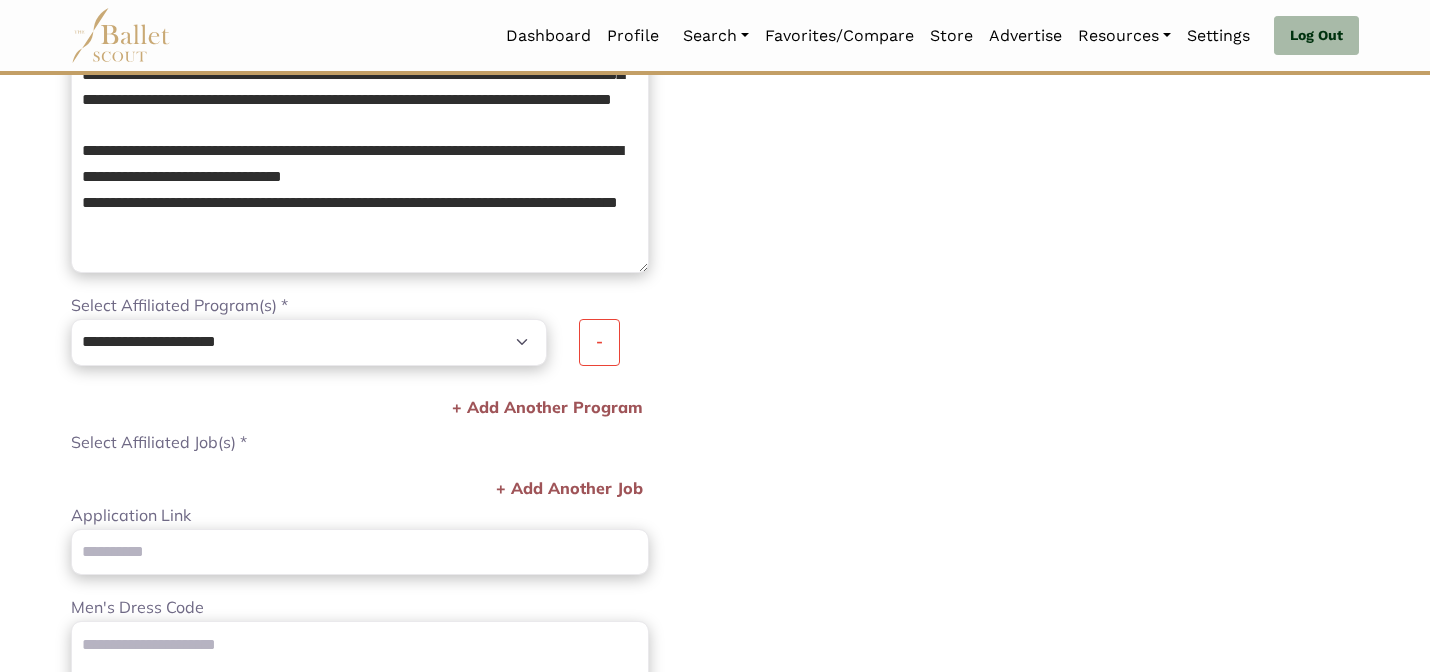 click on "**********" at bounding box center [1045, 295] 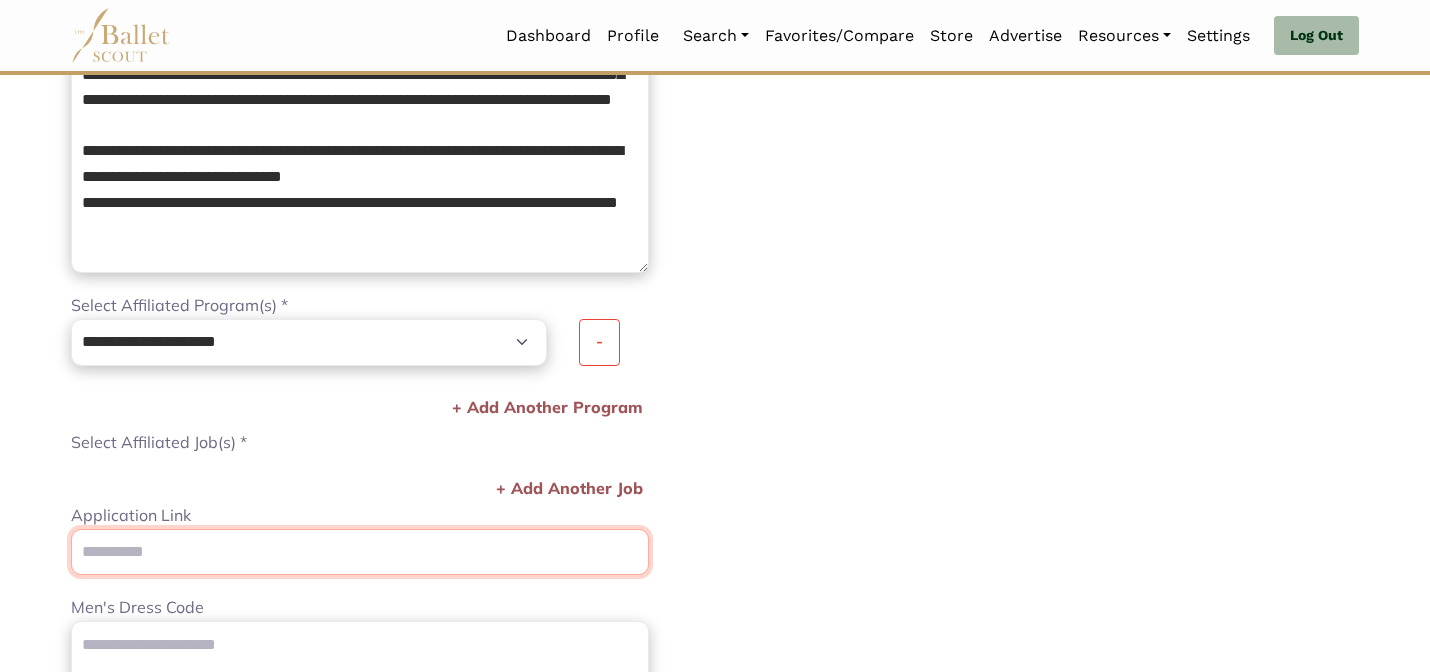 click on "Application Link" at bounding box center (360, 552) 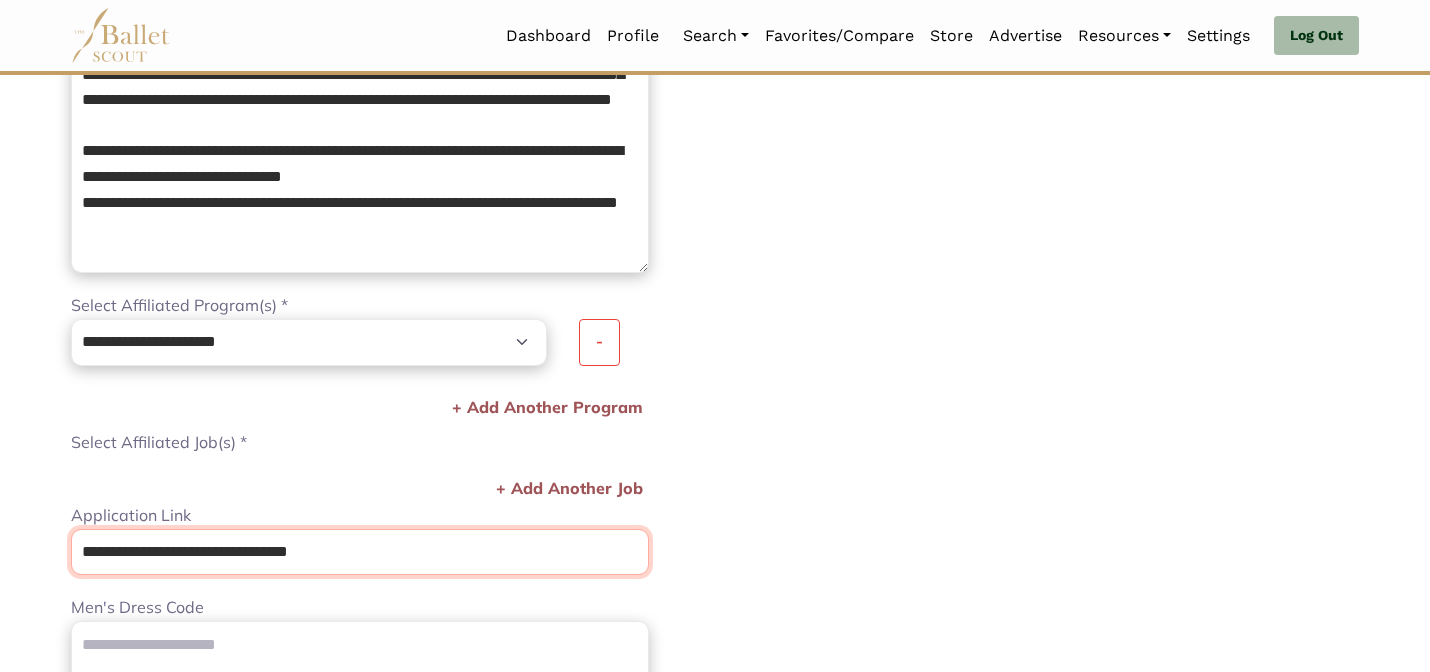 type on "**********" 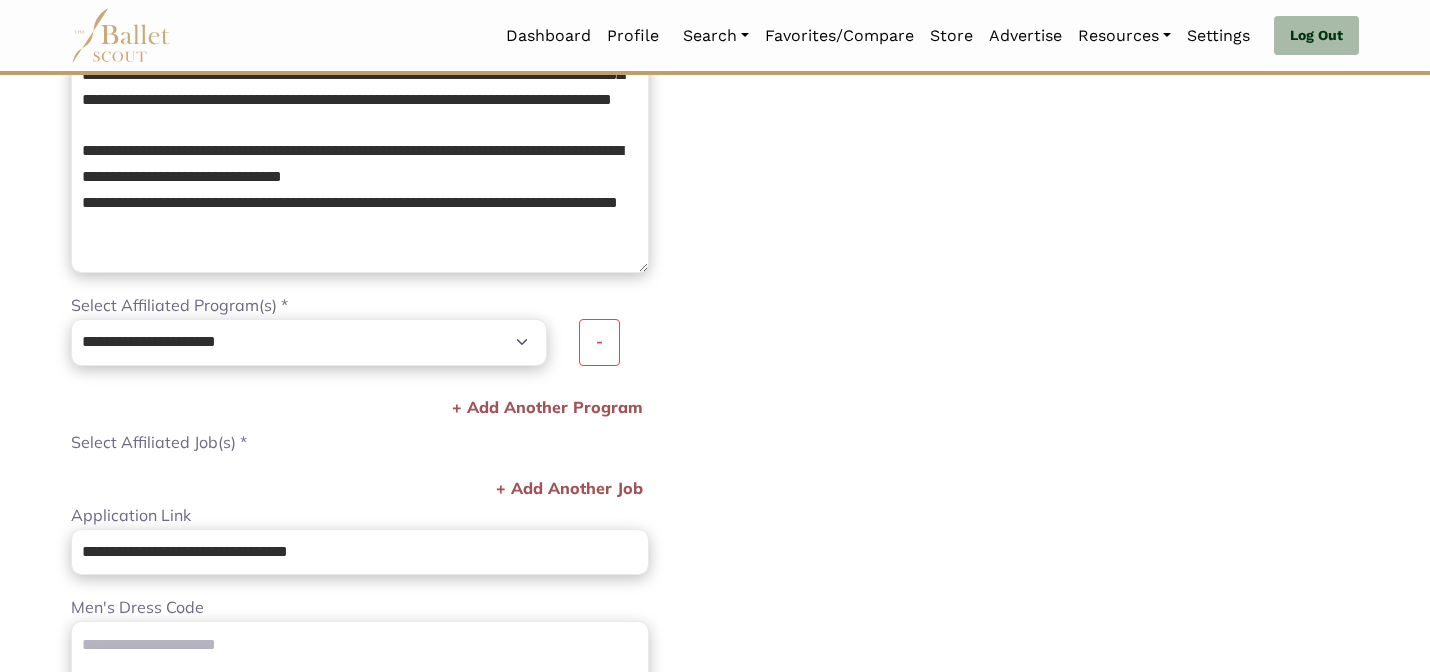 click on "**********" at bounding box center (1045, 295) 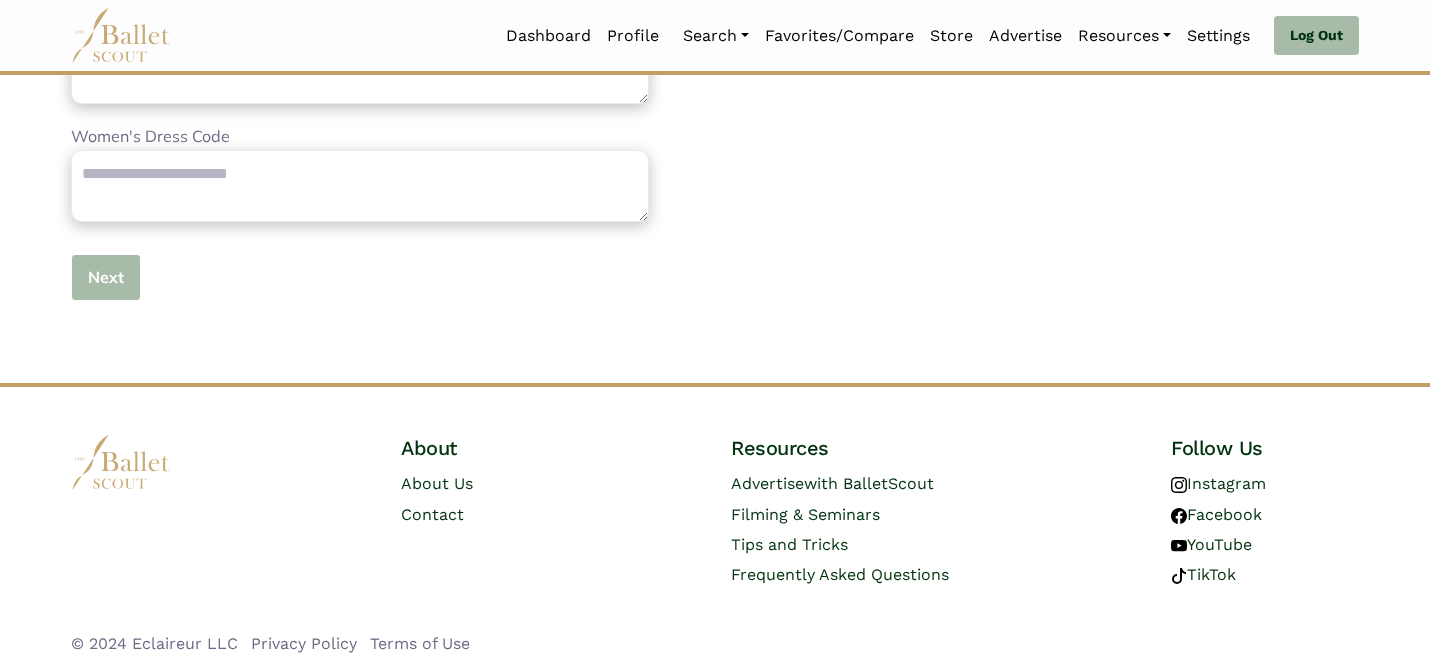 click on "Next" at bounding box center (106, 277) 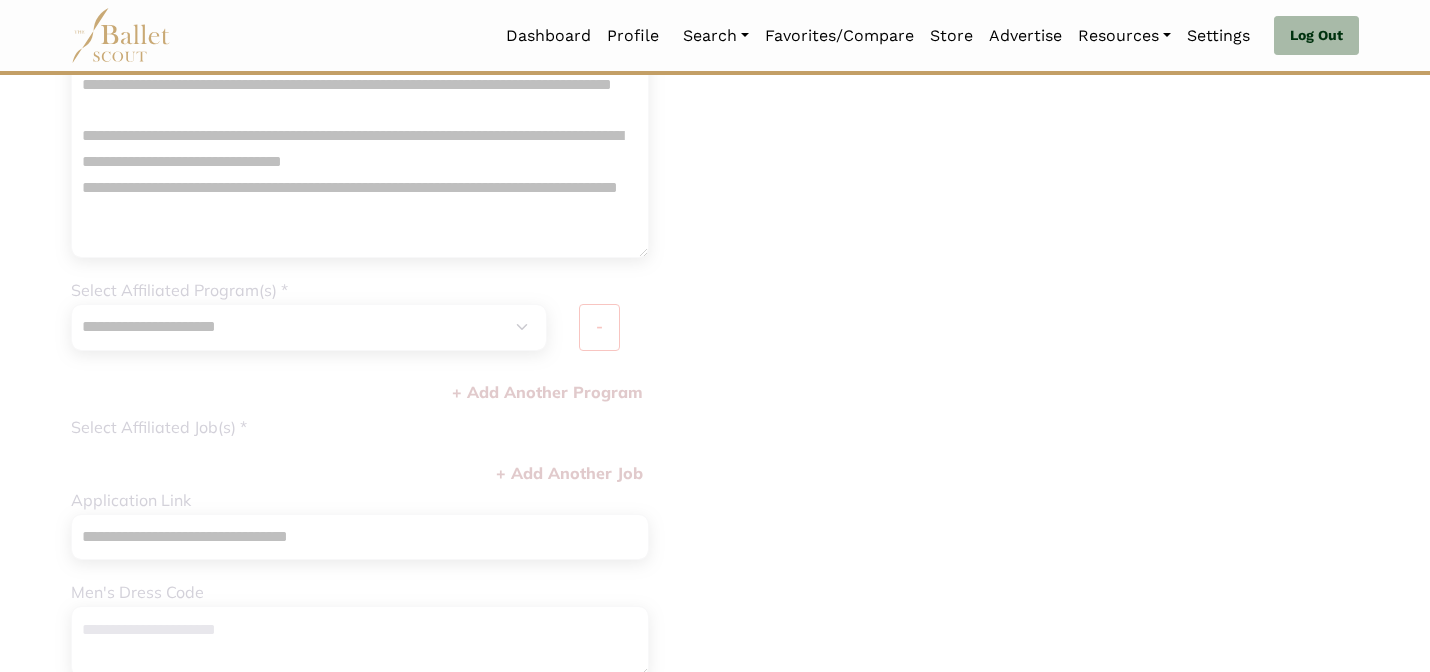 scroll, scrollTop: 0, scrollLeft: 0, axis: both 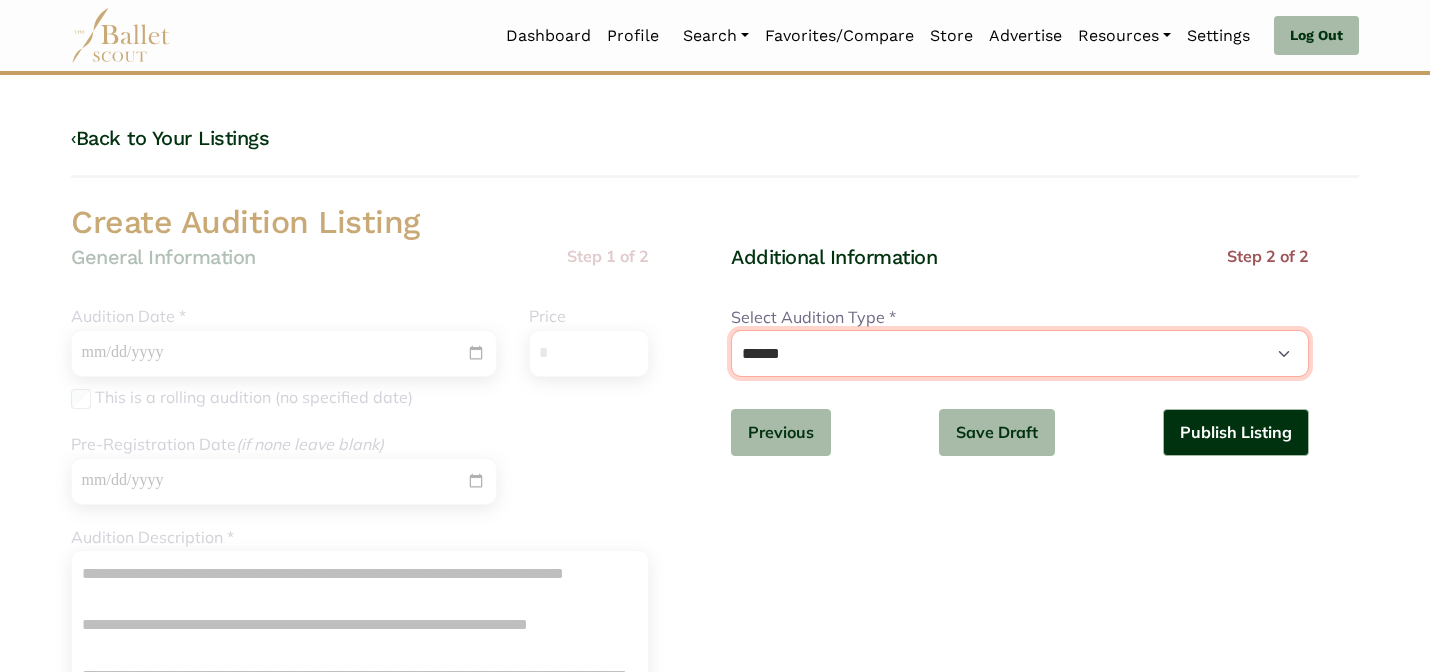 click on "**********" at bounding box center (1020, 353) 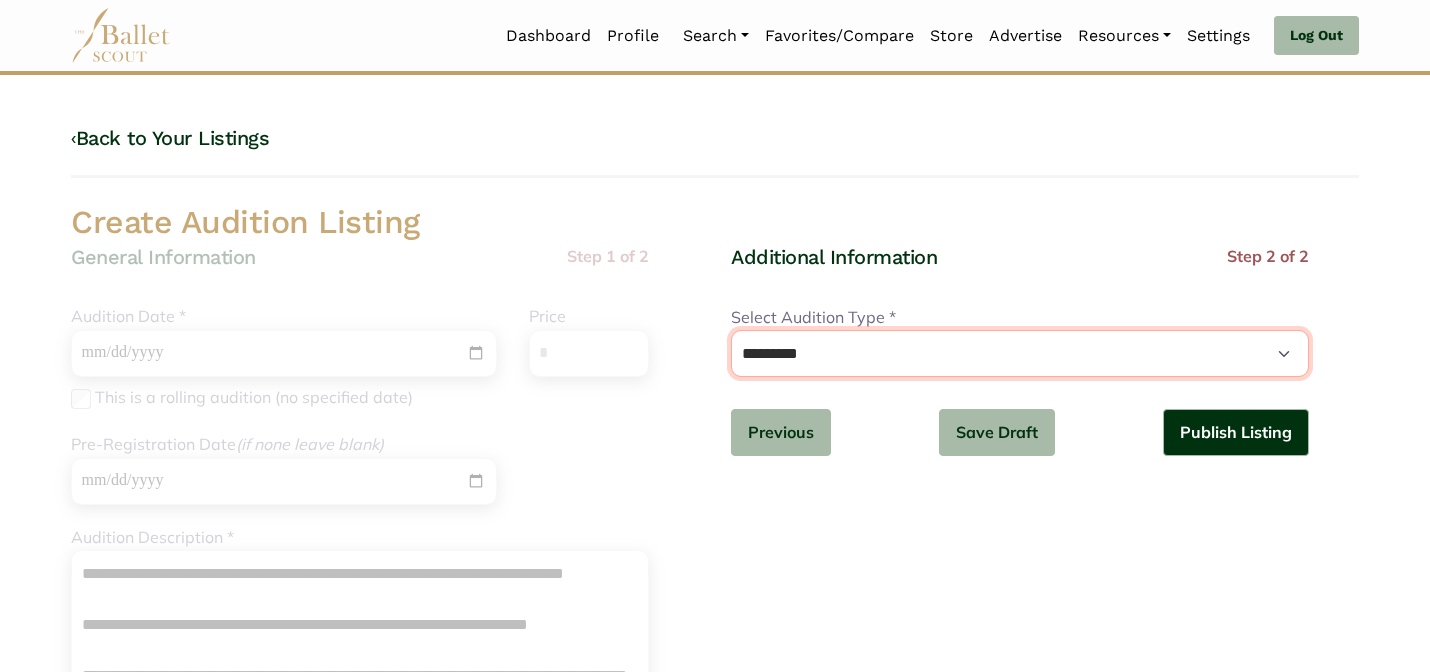click on "**********" at bounding box center (1020, 353) 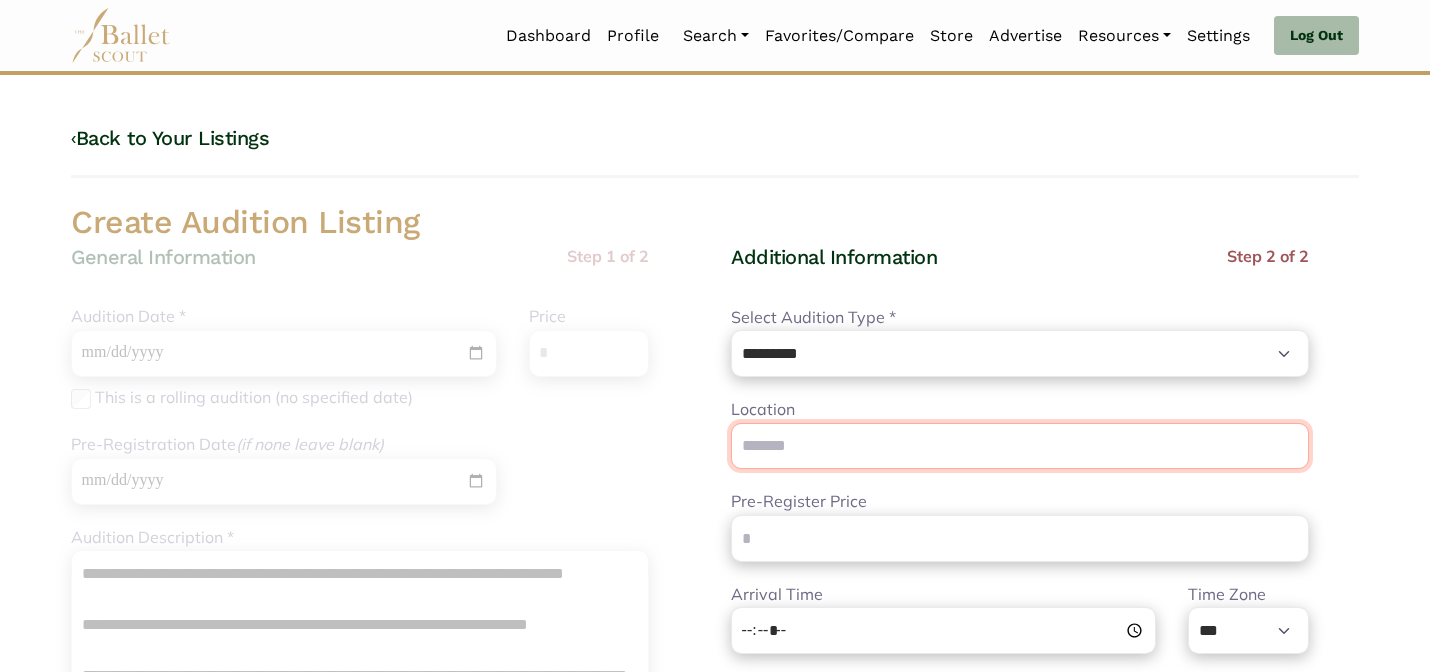 click on "Location" at bounding box center (1020, 446) 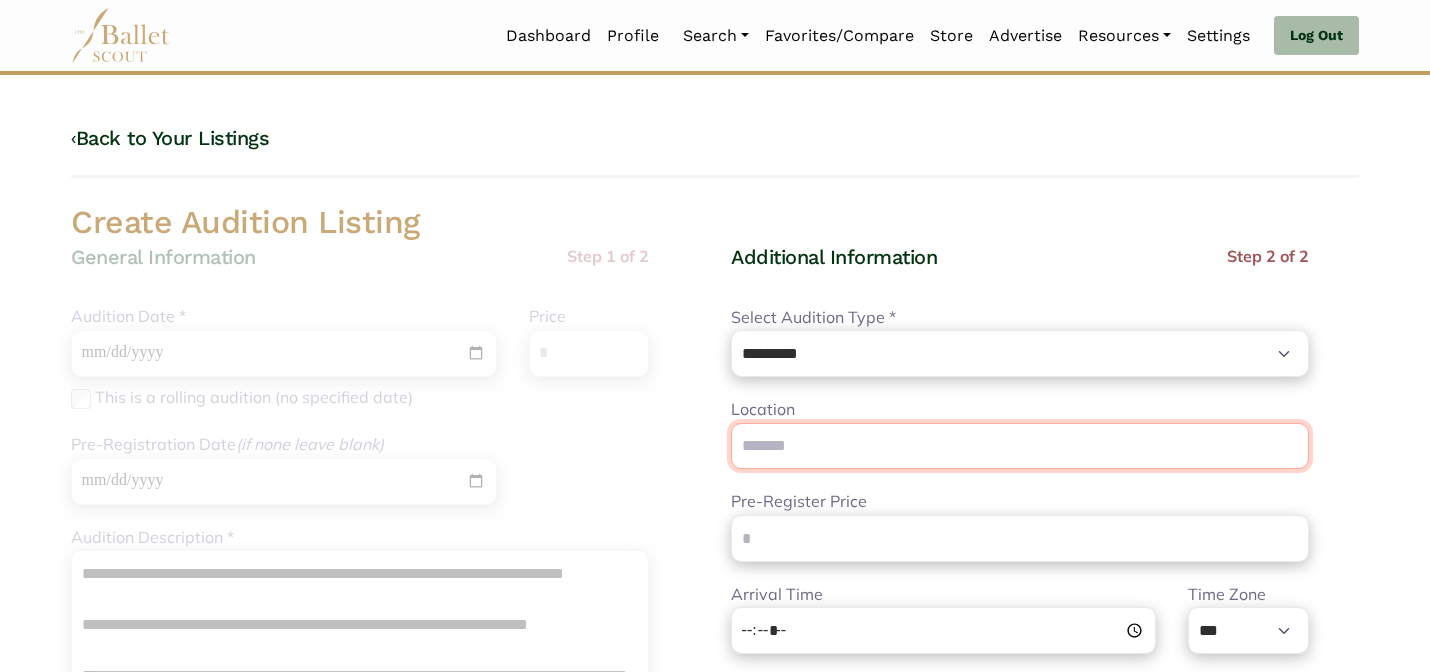 paste on "**********" 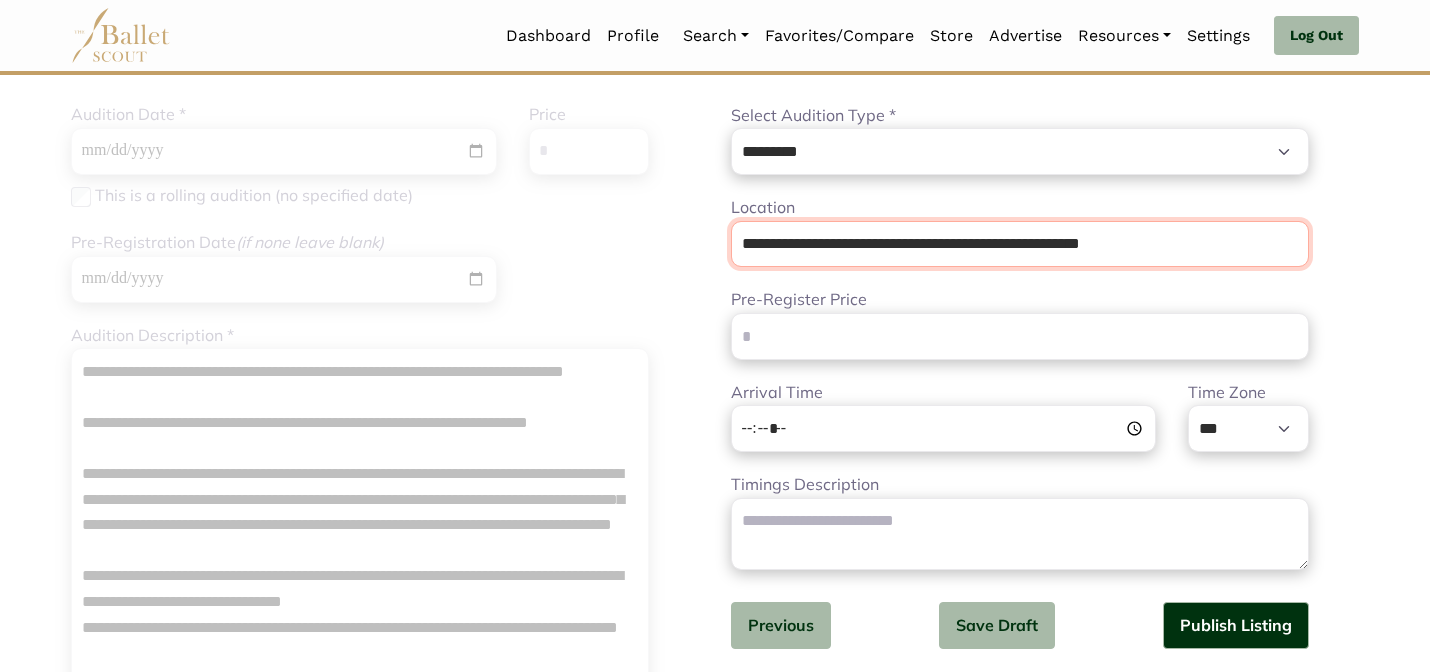 scroll, scrollTop: 211, scrollLeft: 0, axis: vertical 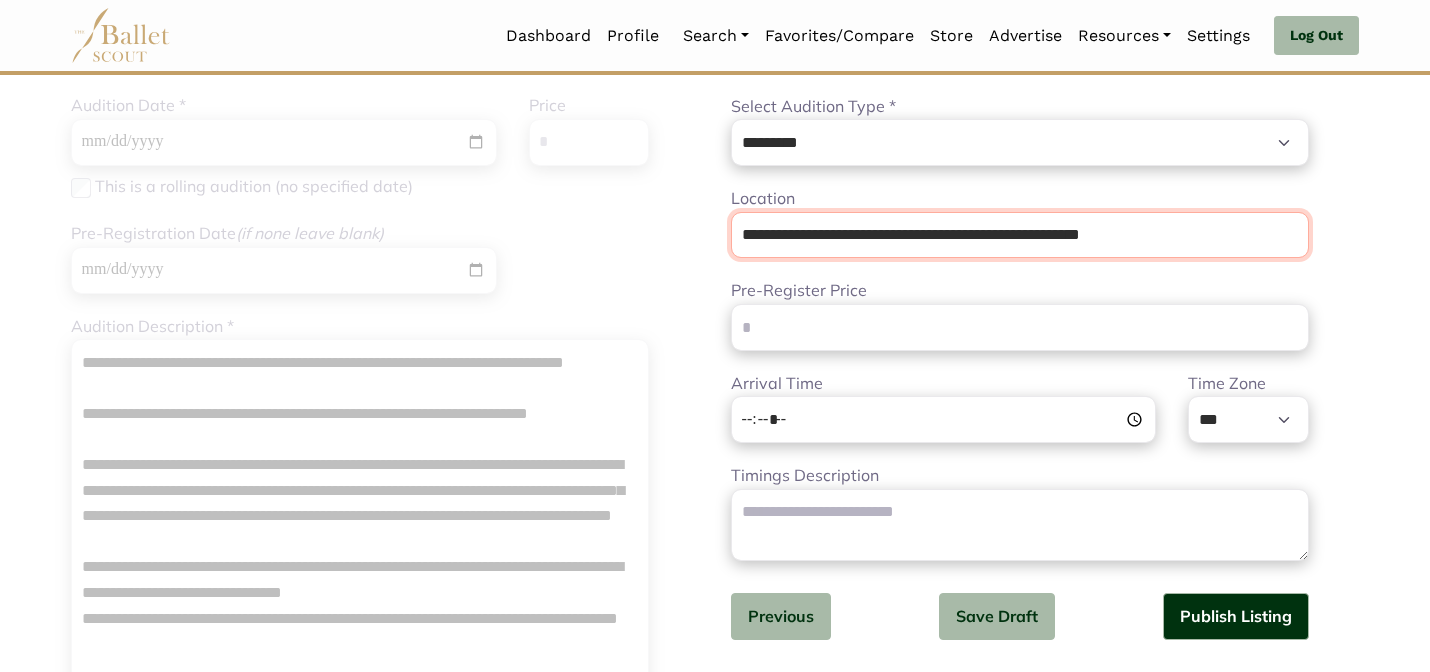 type on "**********" 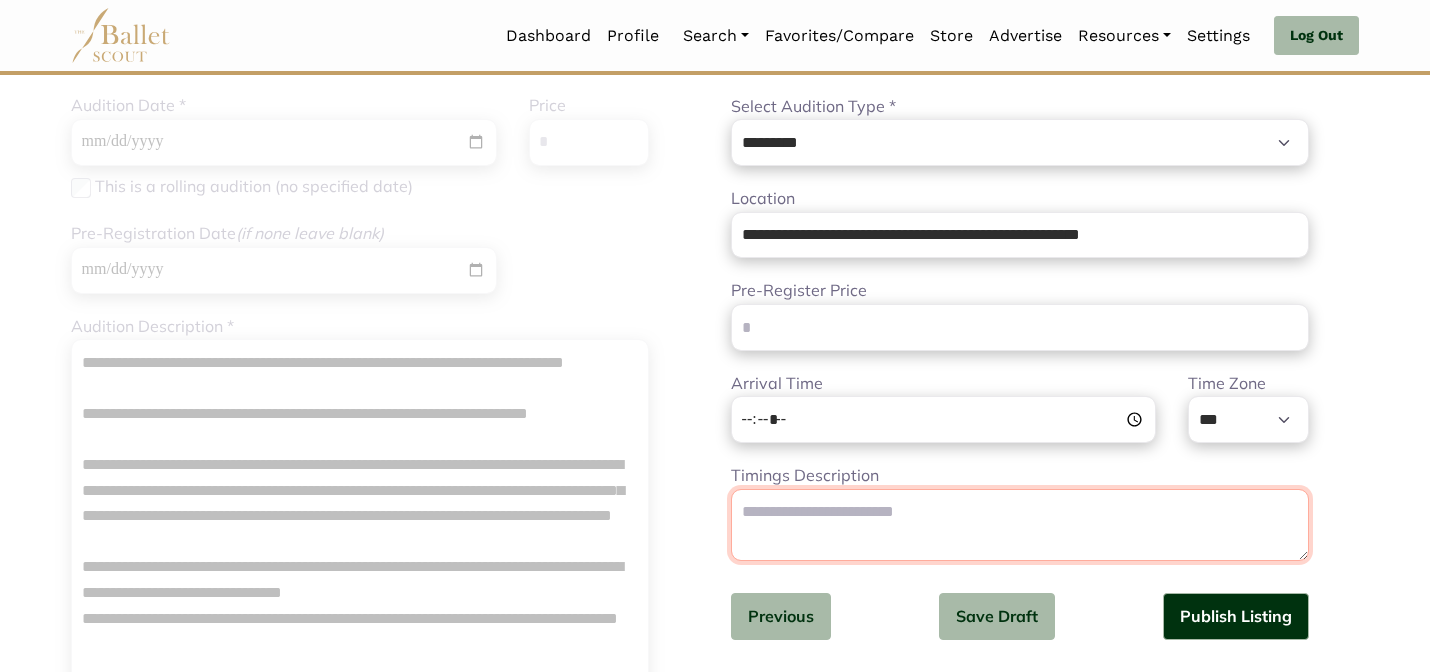 click on "Timings Description" at bounding box center [1020, 525] 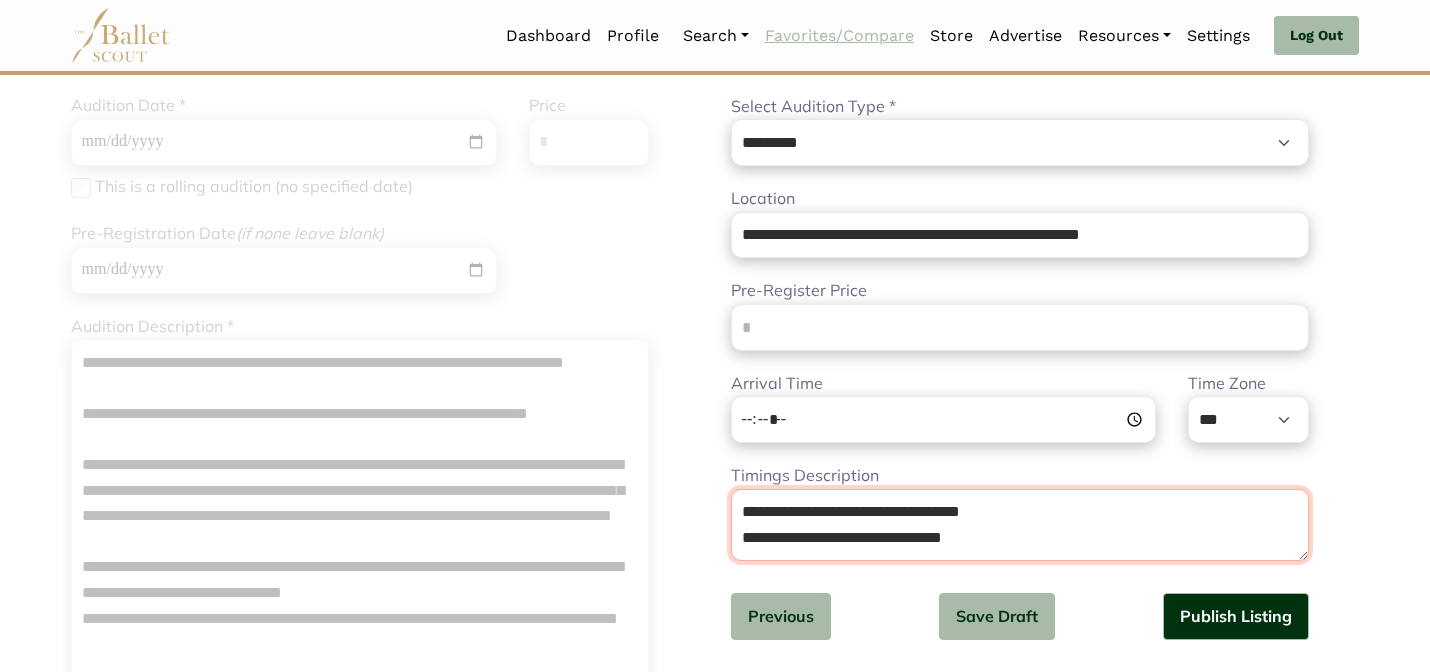 scroll, scrollTop: 13, scrollLeft: 0, axis: vertical 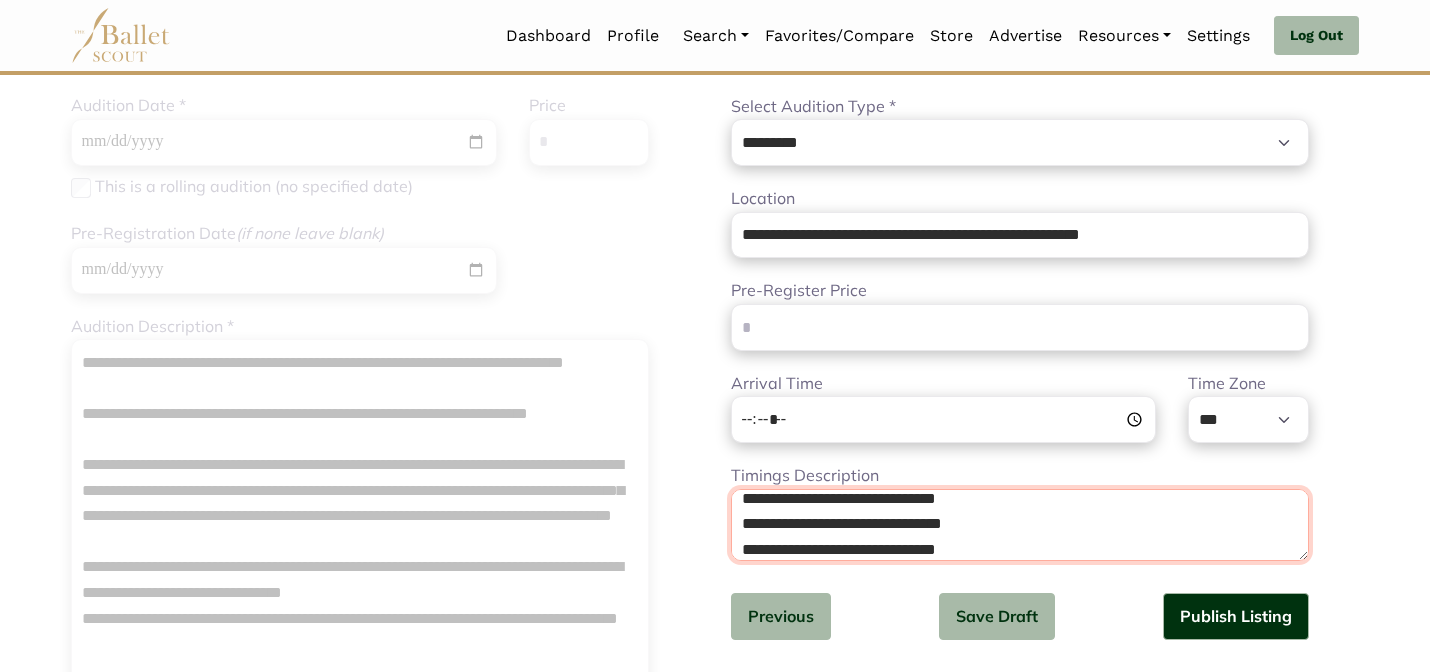 click on "**********" at bounding box center [1020, 525] 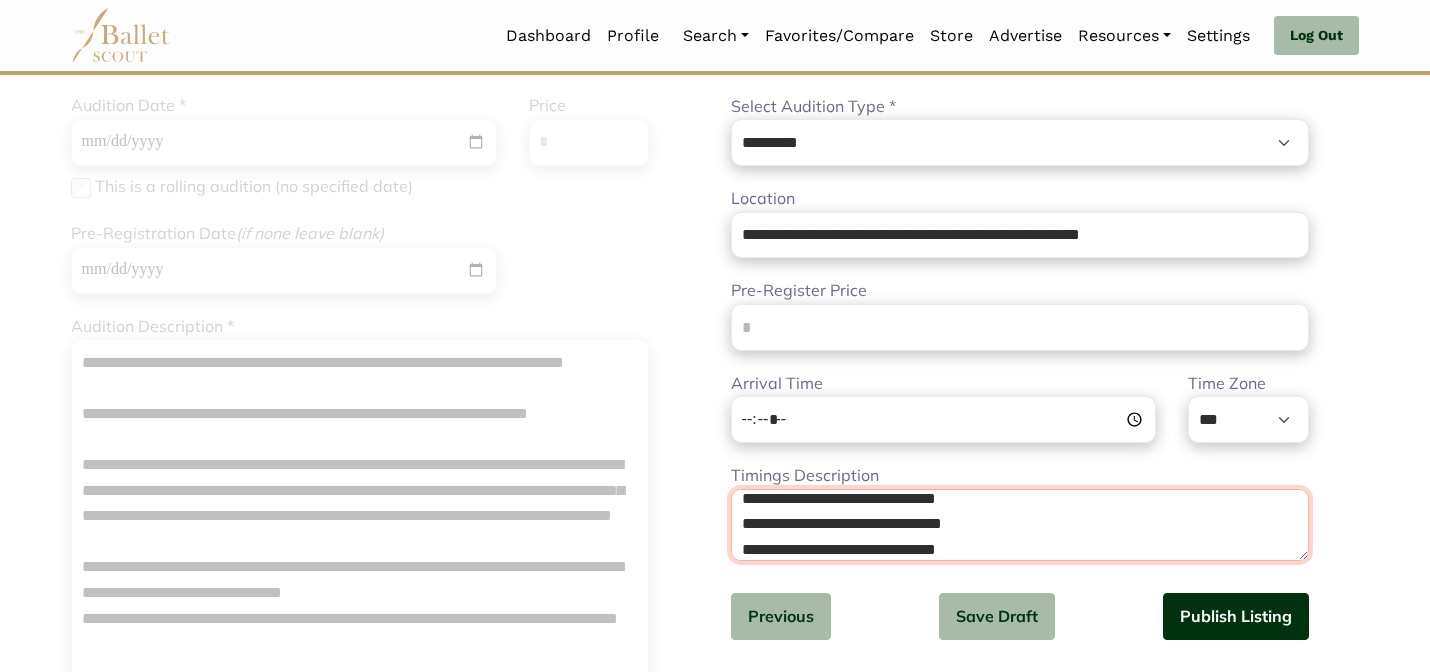 type on "**********" 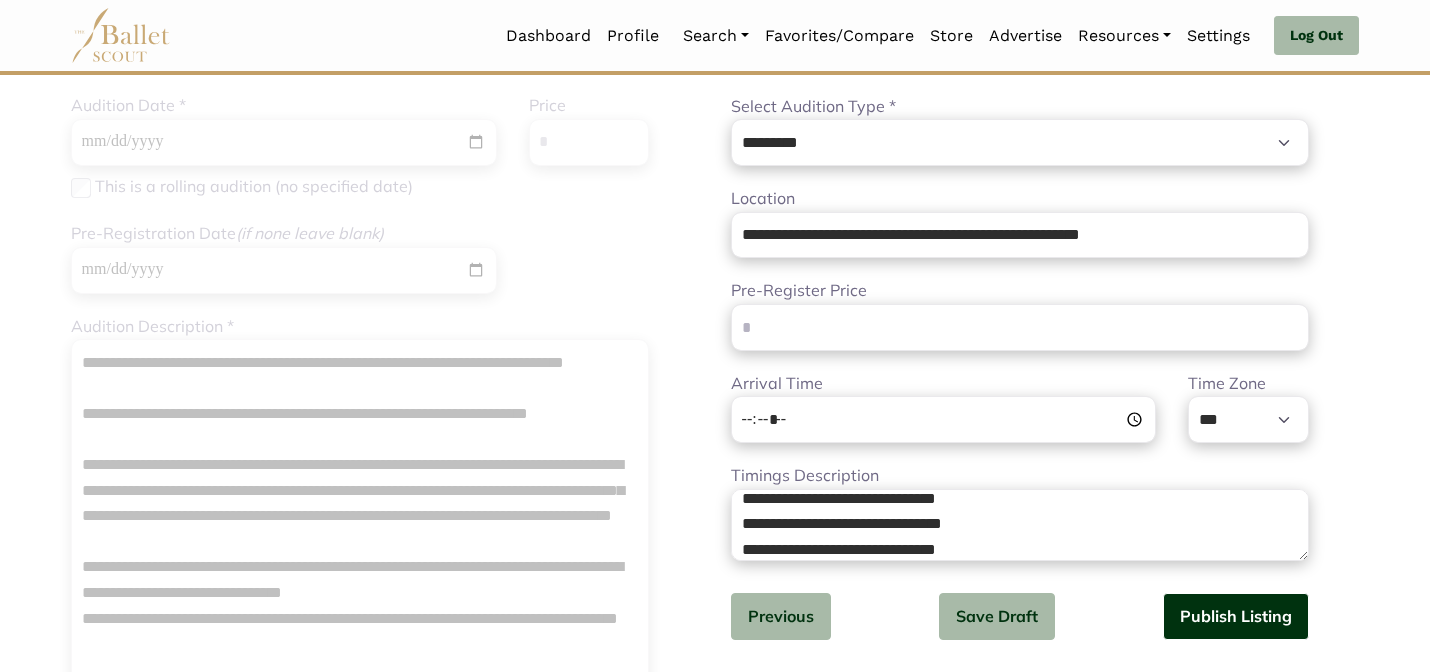 click on "Publish Listing" at bounding box center [1236, 616] 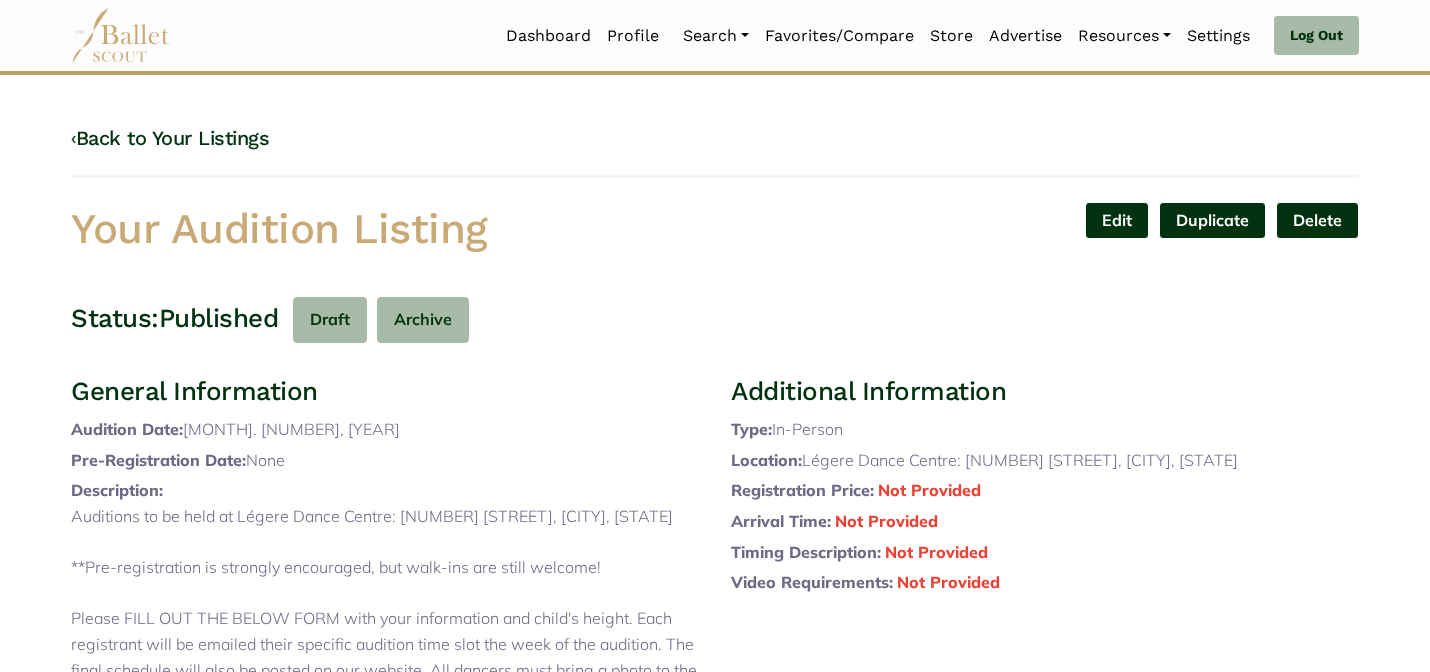 scroll, scrollTop: 0, scrollLeft: 0, axis: both 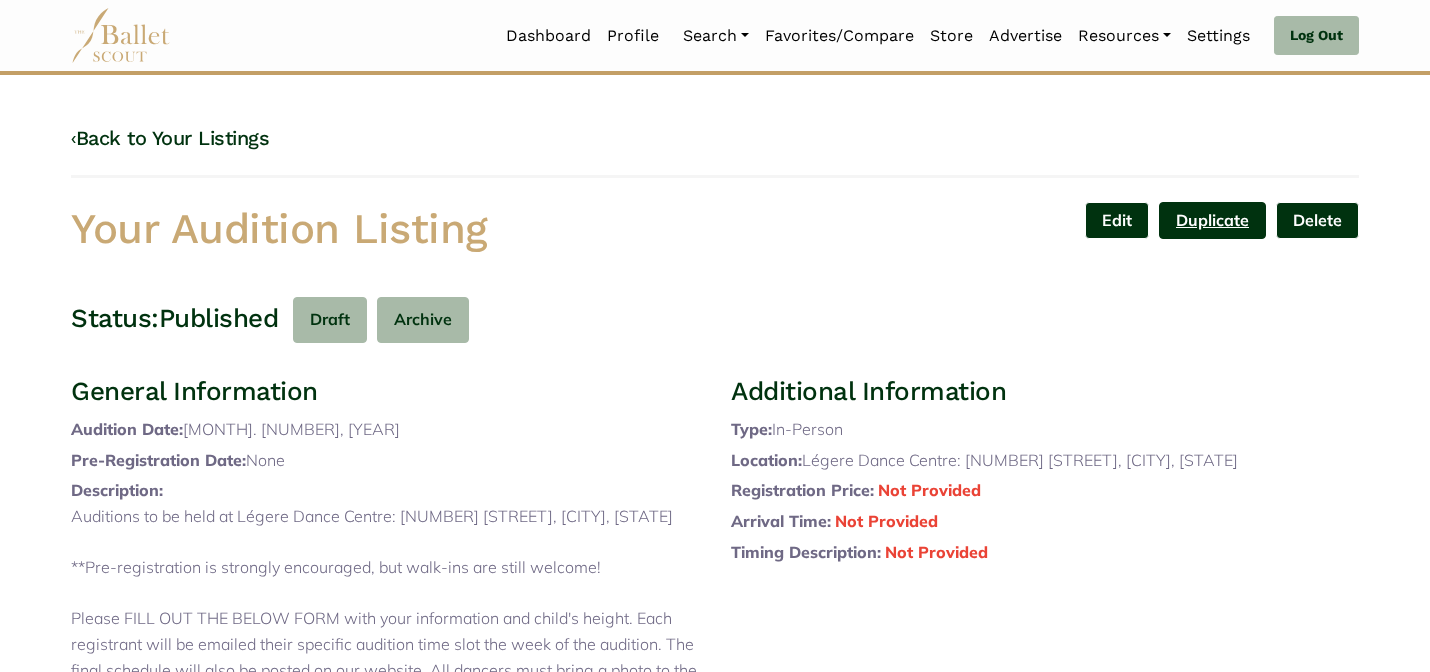 click on "Duplicate" at bounding box center (1212, 220) 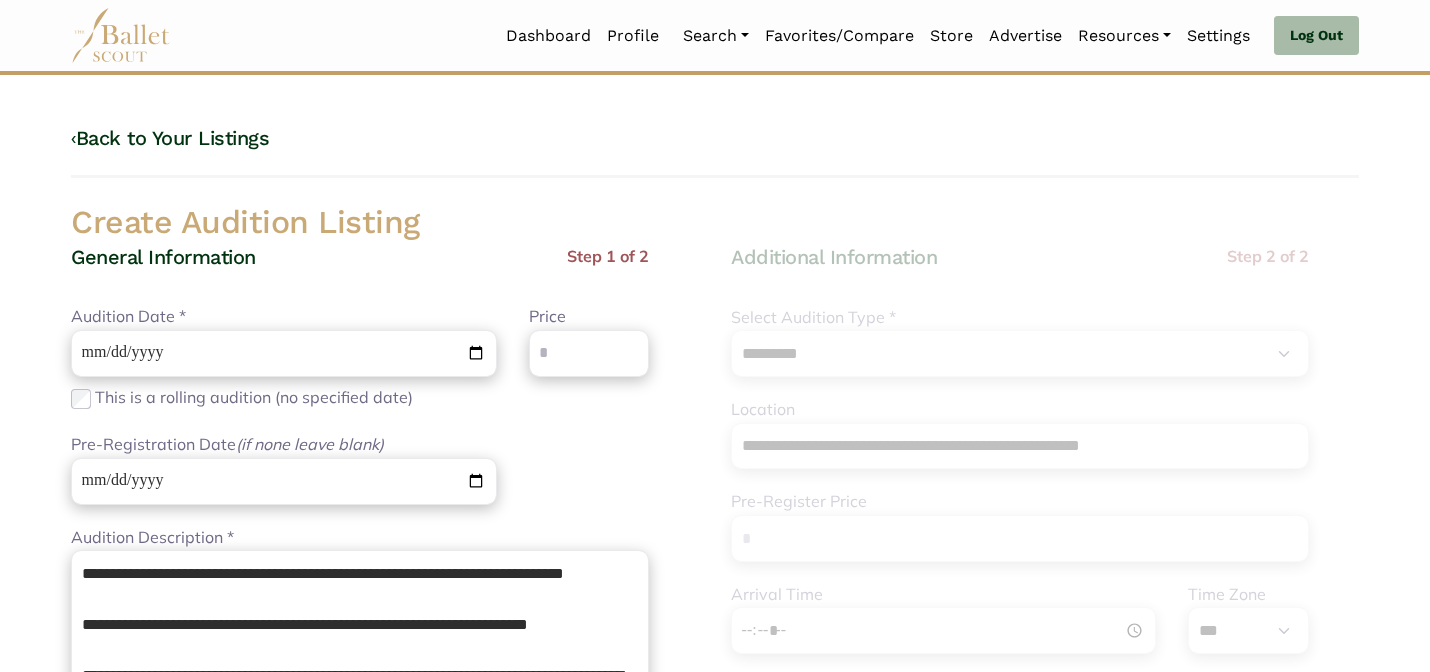 select on "****" 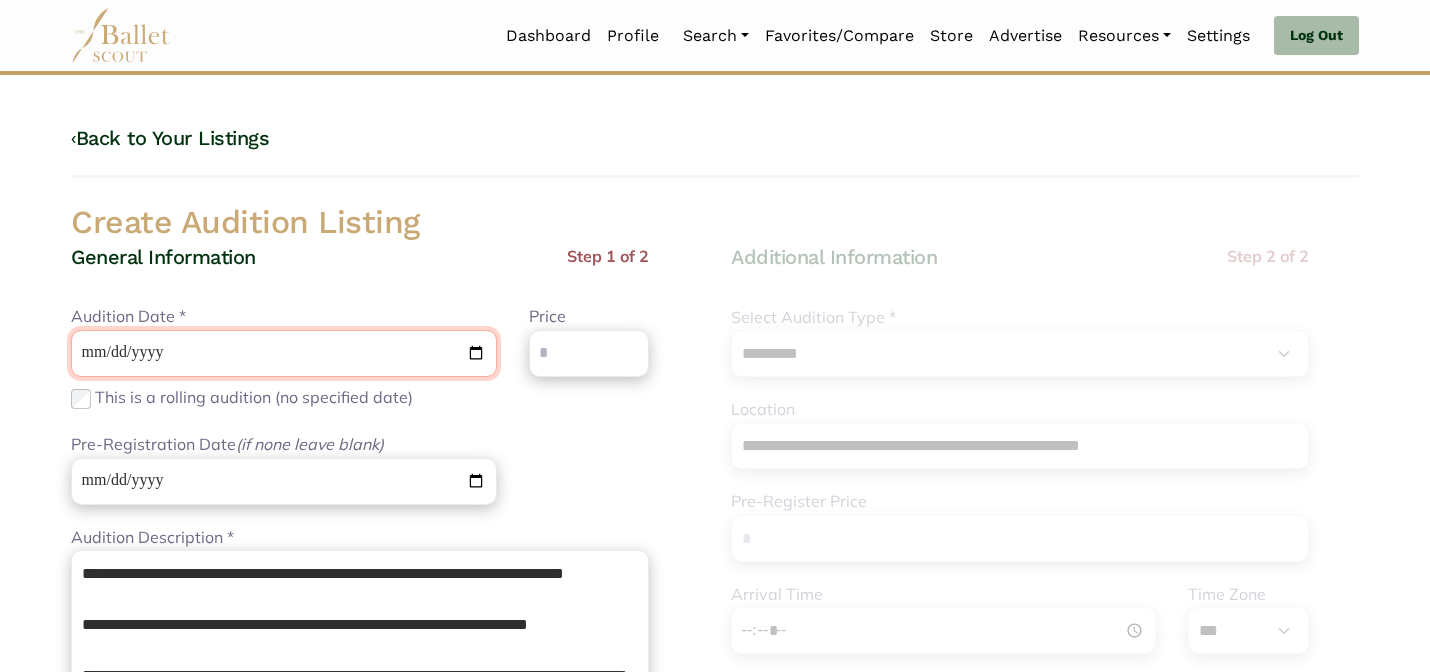 click on "**********" at bounding box center (284, 353) 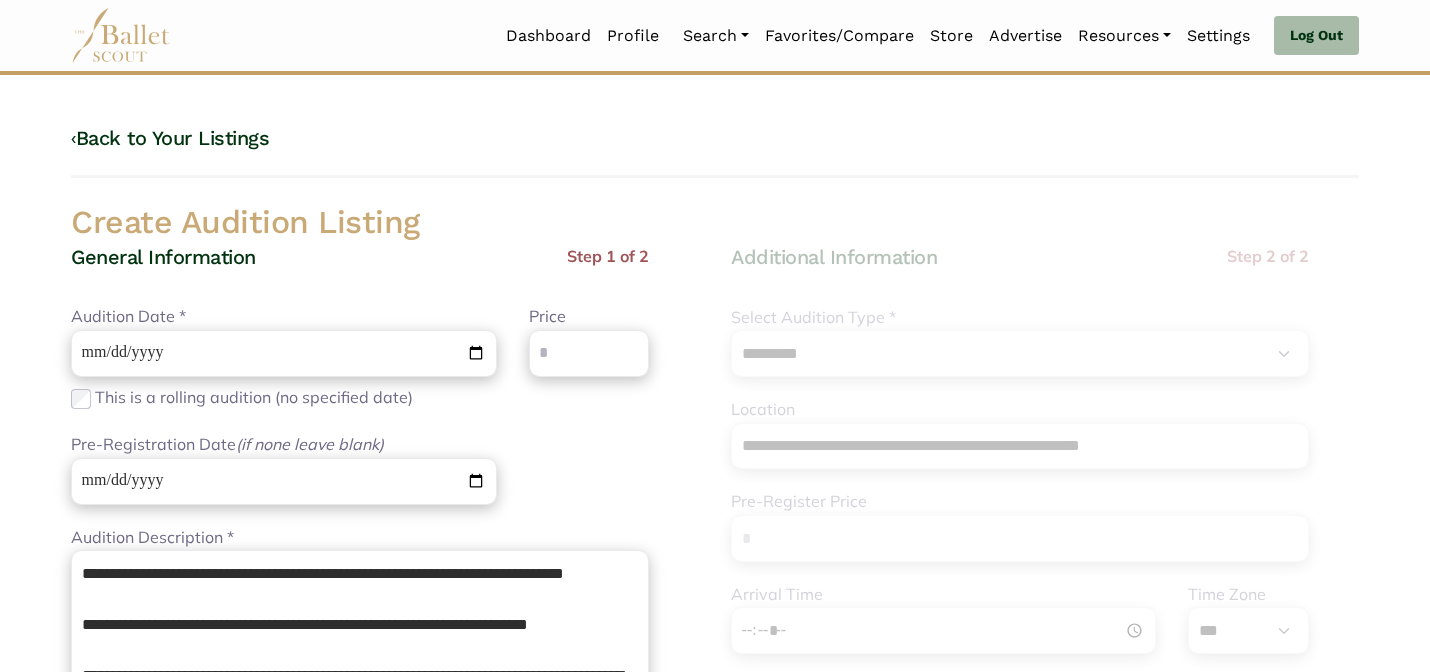 click on "General Information
Step 1 of 2" at bounding box center [360, 274] 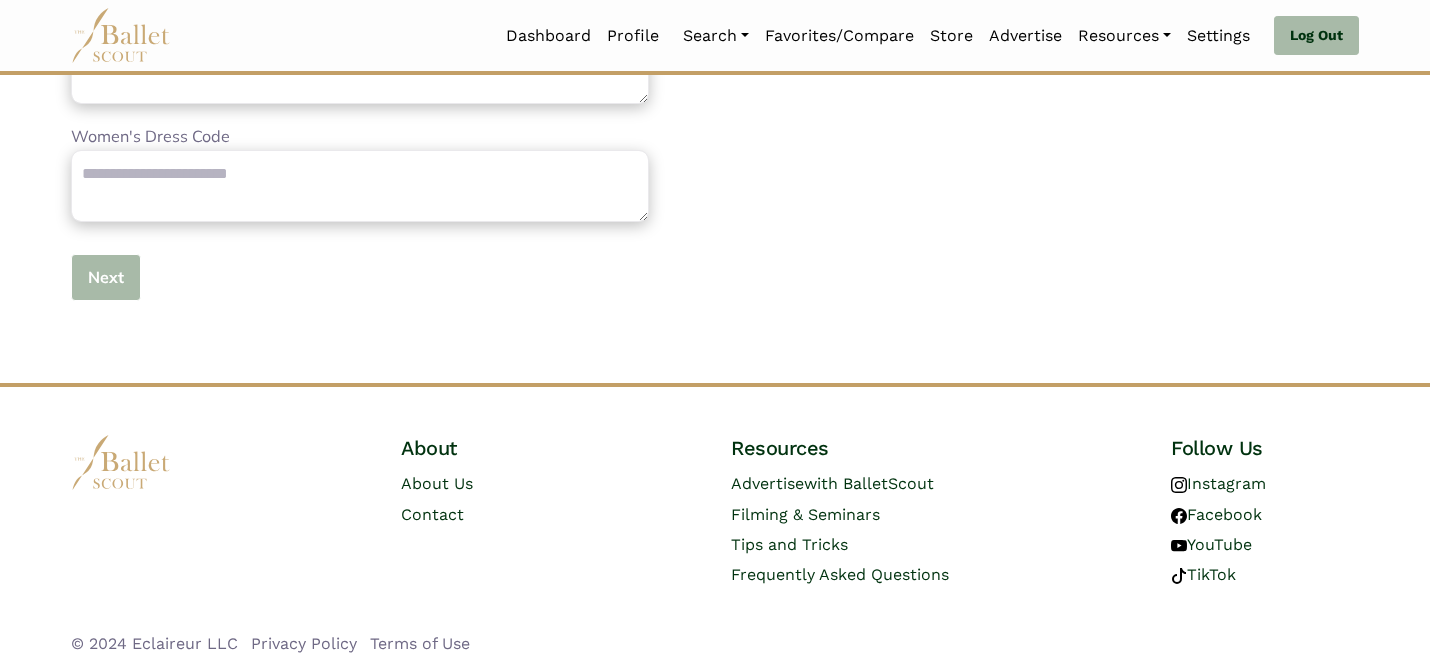 click on "Next" at bounding box center (106, 277) 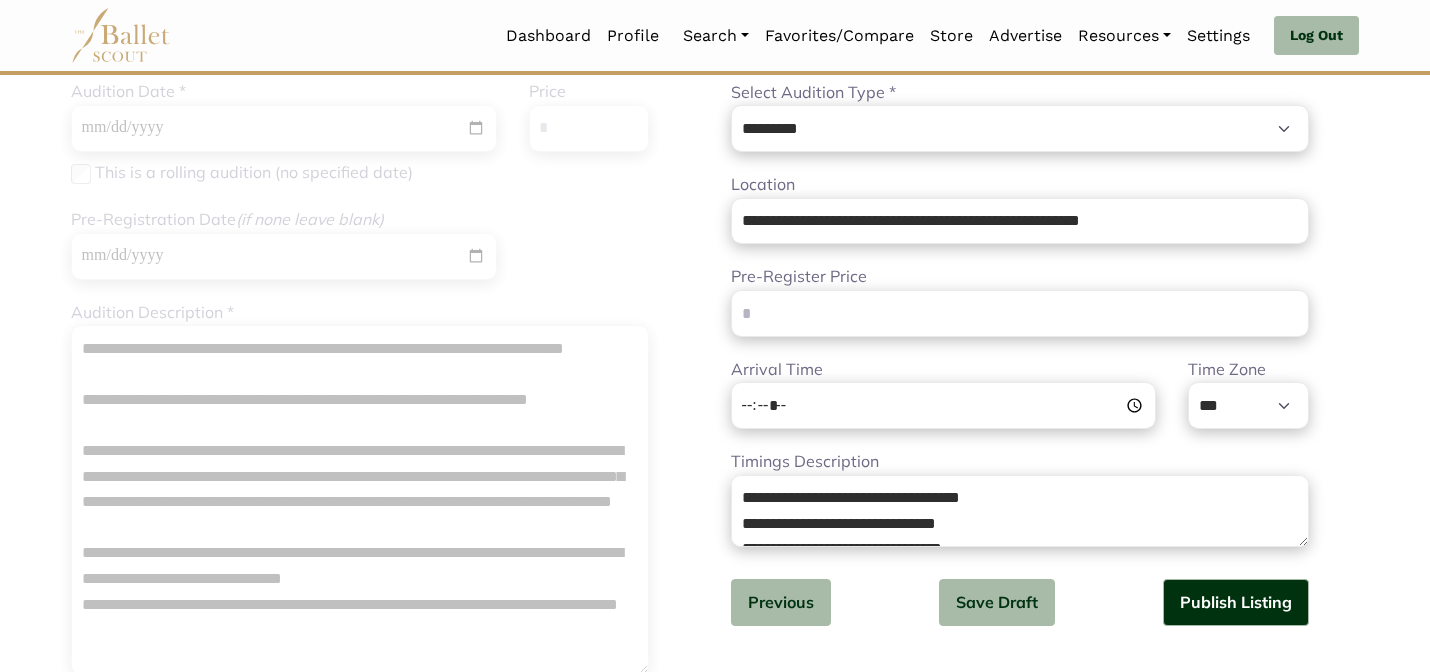 scroll, scrollTop: 240, scrollLeft: 0, axis: vertical 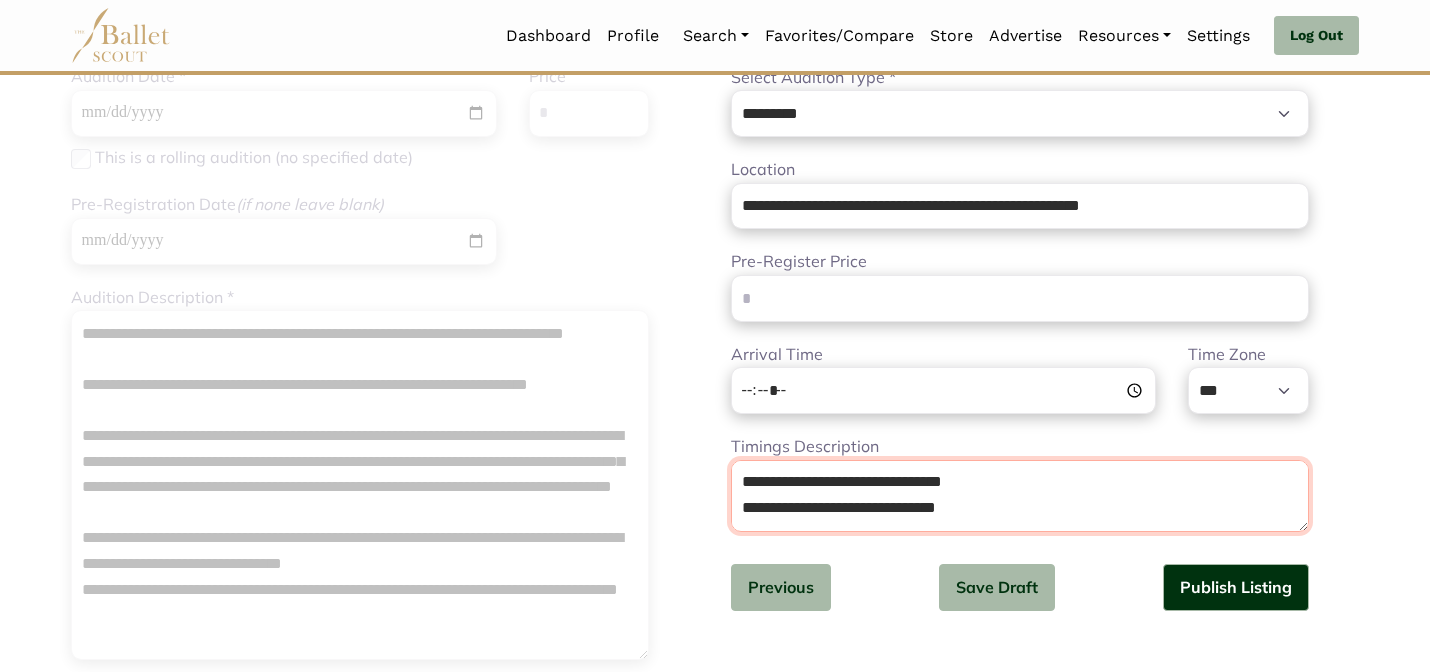 drag, startPoint x: 737, startPoint y: 471, endPoint x: 762, endPoint y: 550, distance: 82.86133 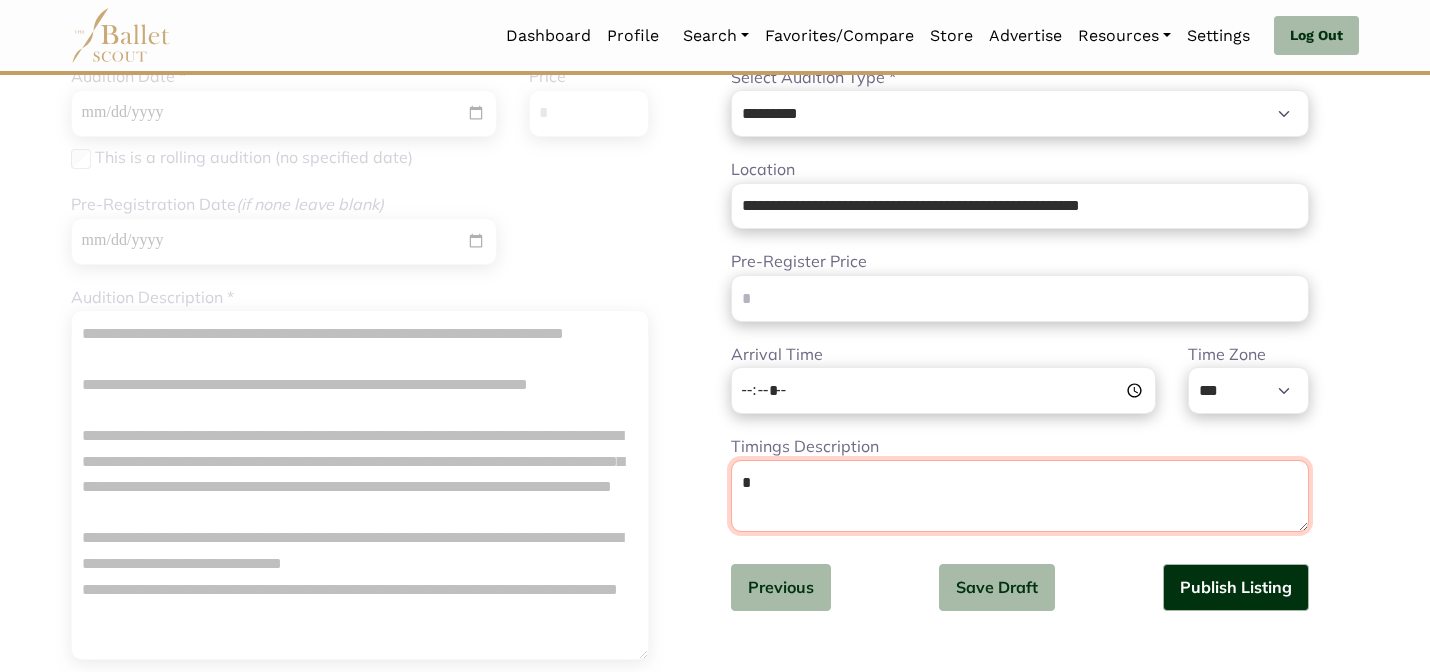 scroll, scrollTop: 0, scrollLeft: 0, axis: both 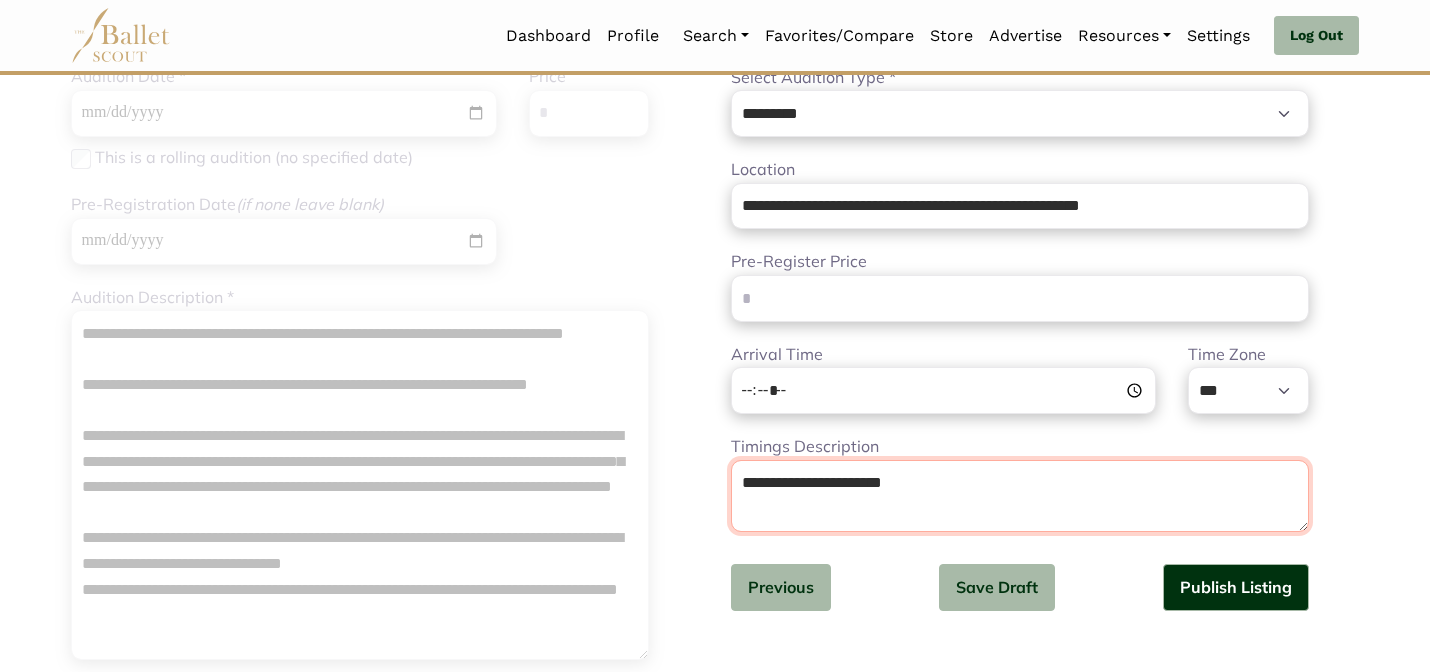 type on "**********" 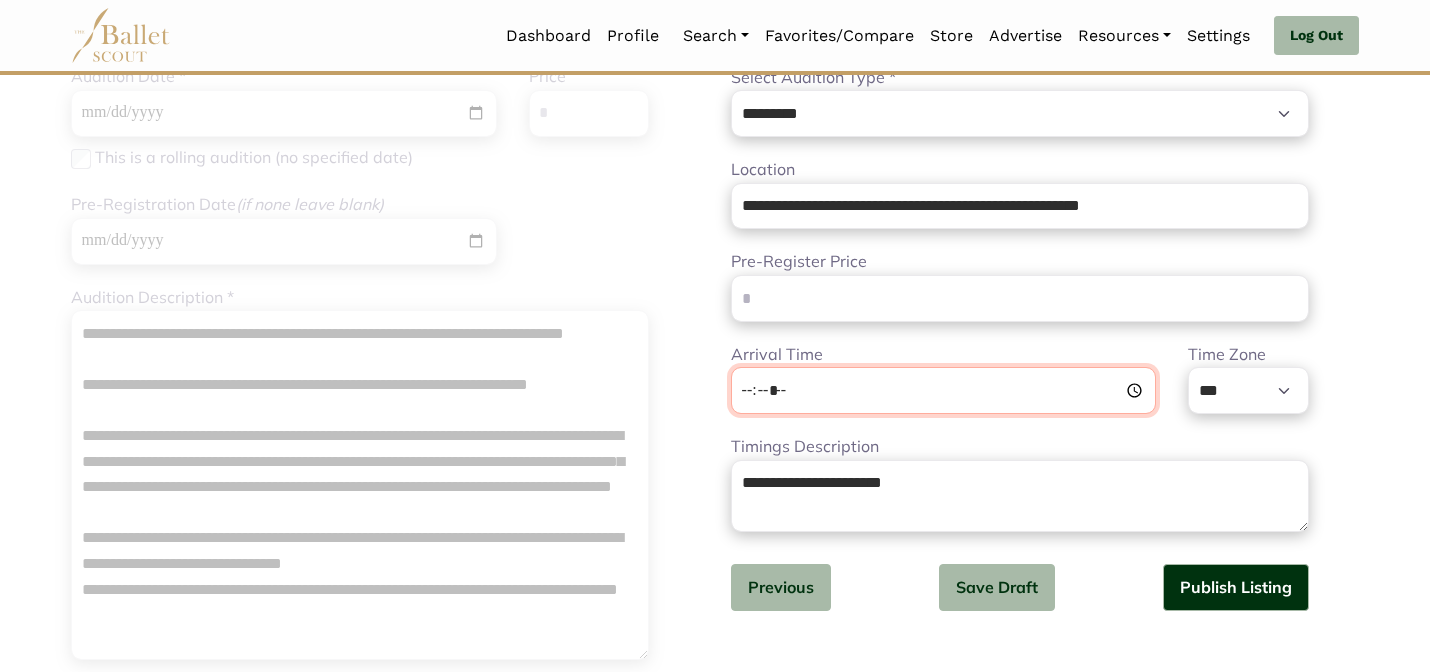 click on "Arrival Time" at bounding box center [943, 390] 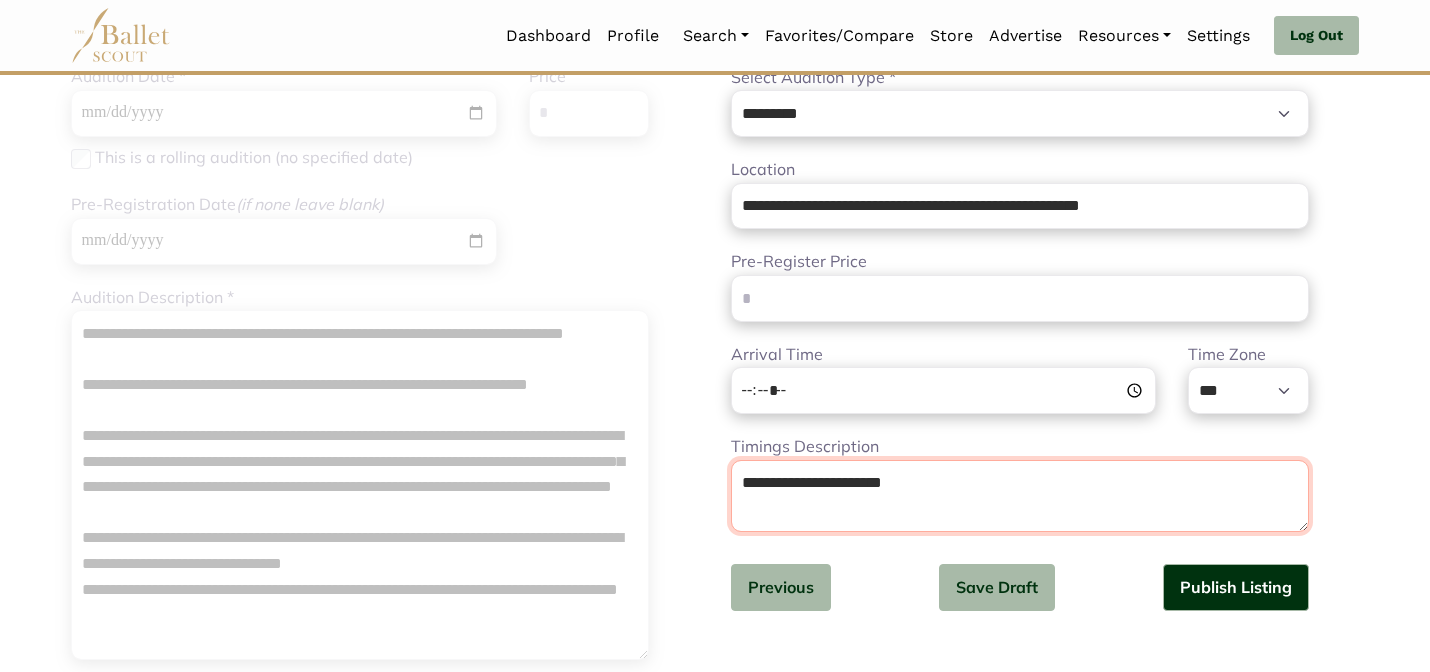 click on "**********" at bounding box center (1020, 496) 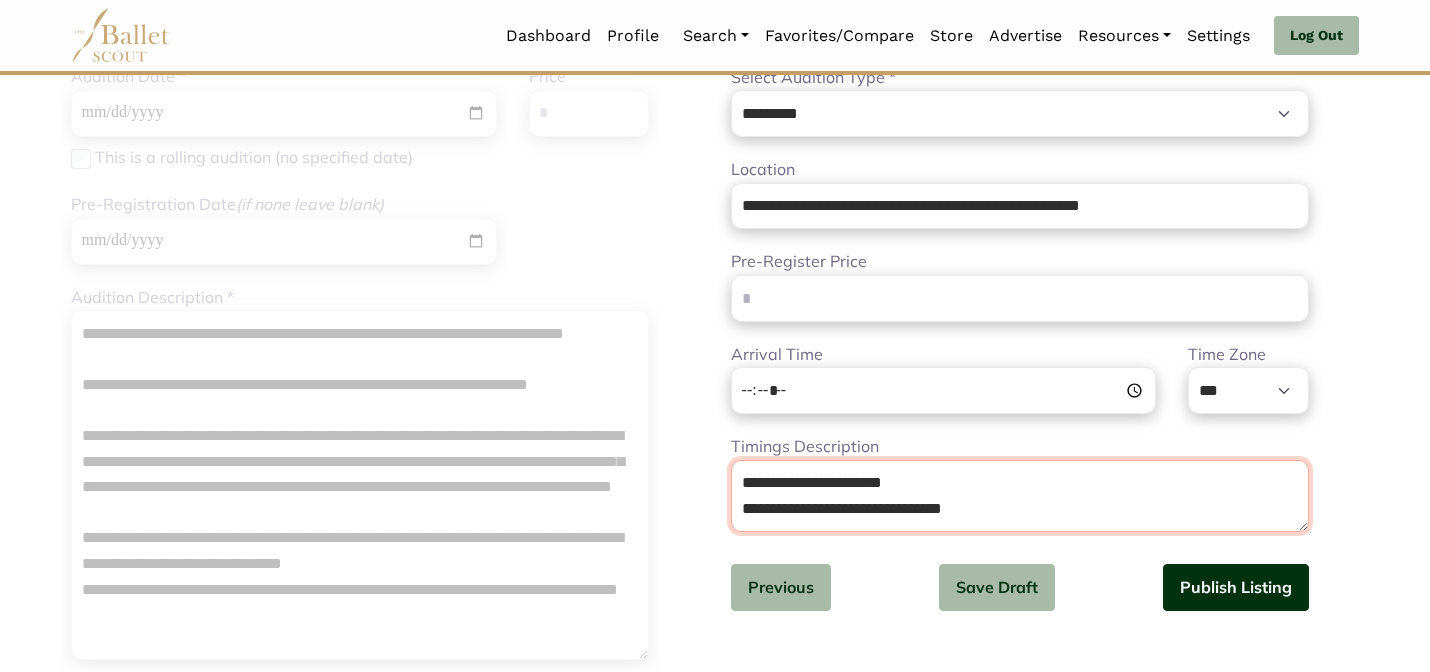 scroll, scrollTop: 13, scrollLeft: 0, axis: vertical 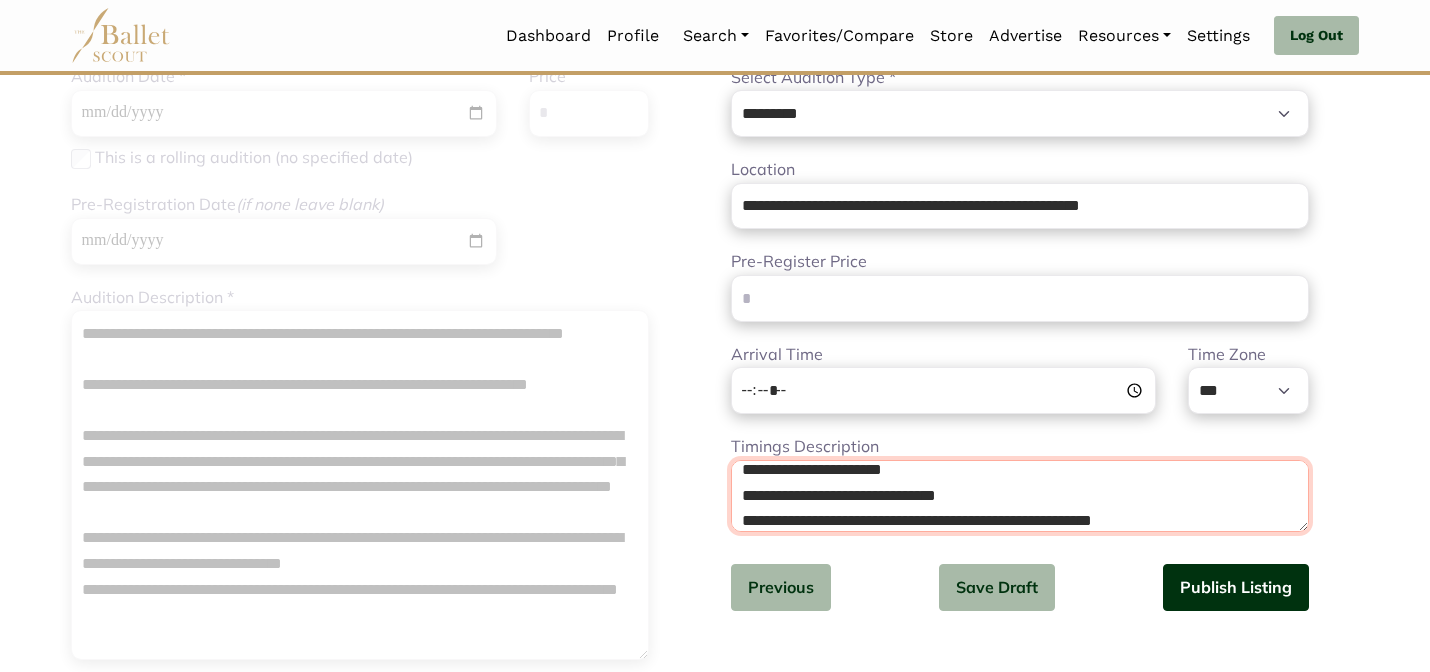 type on "**********" 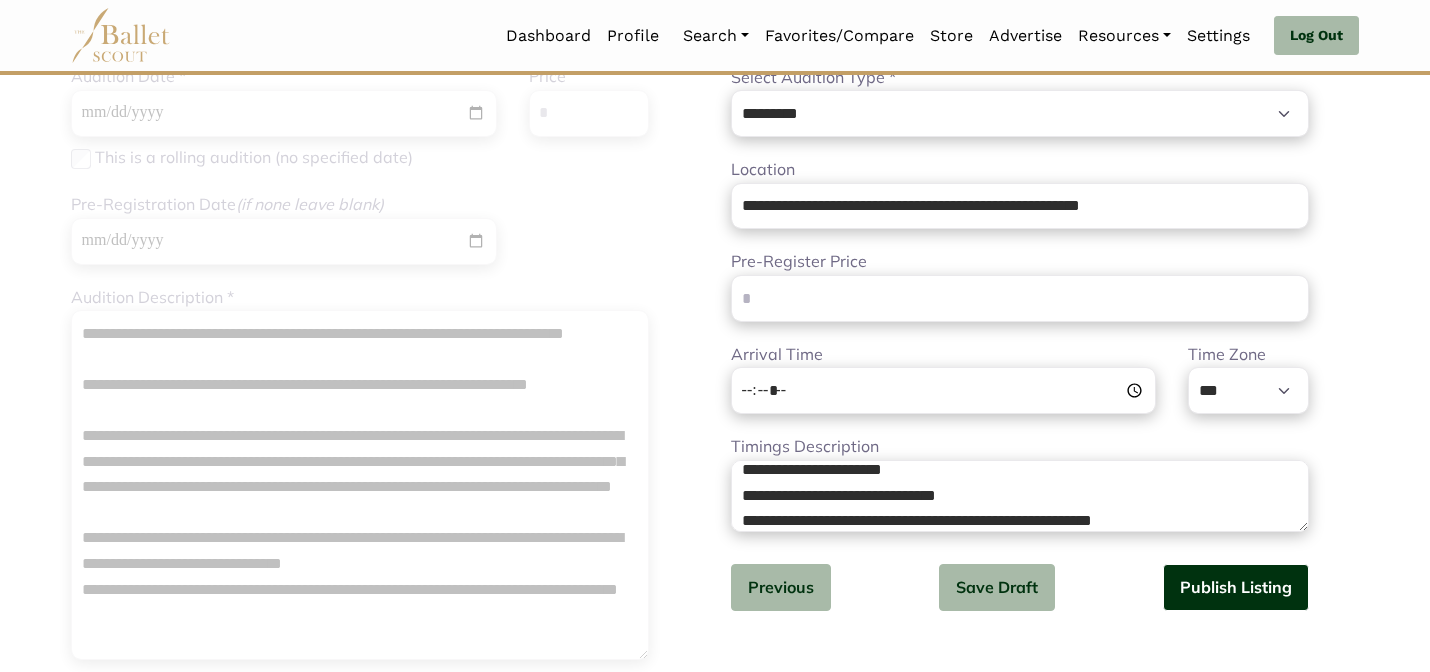 click on "Publish Listing" at bounding box center (1236, 587) 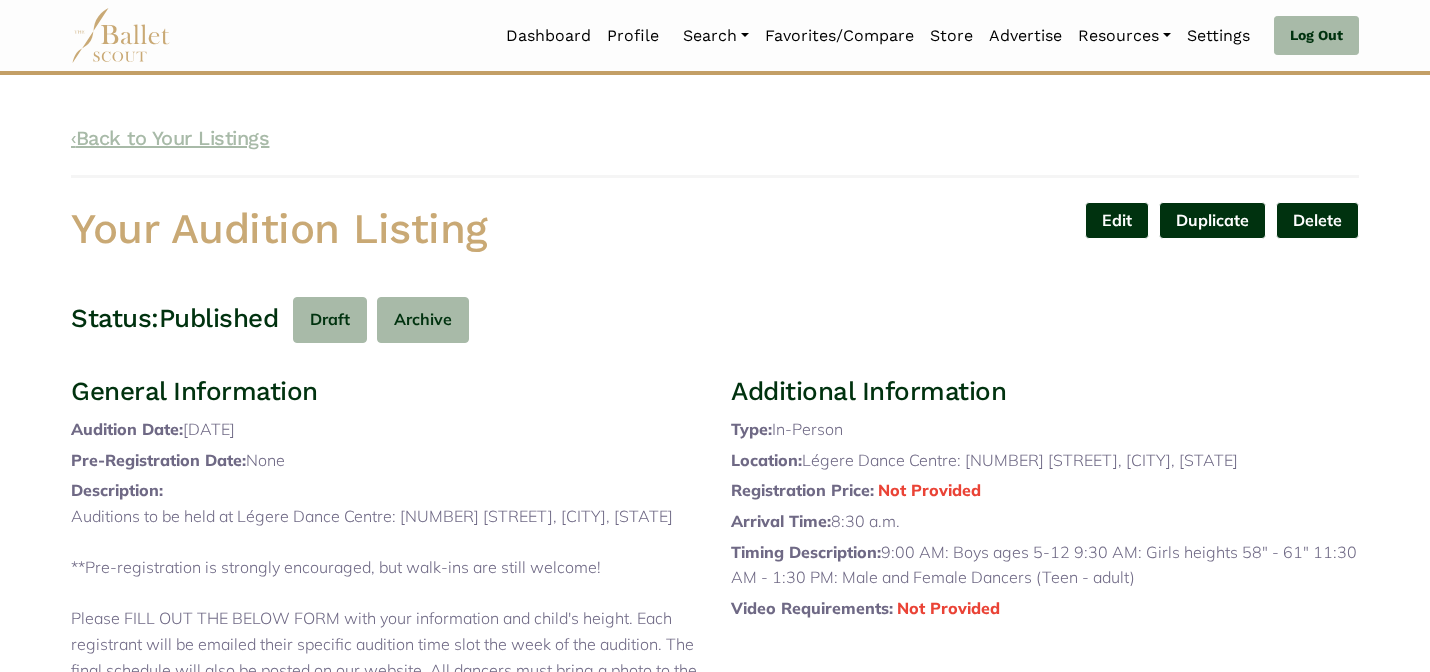 scroll, scrollTop: 0, scrollLeft: 0, axis: both 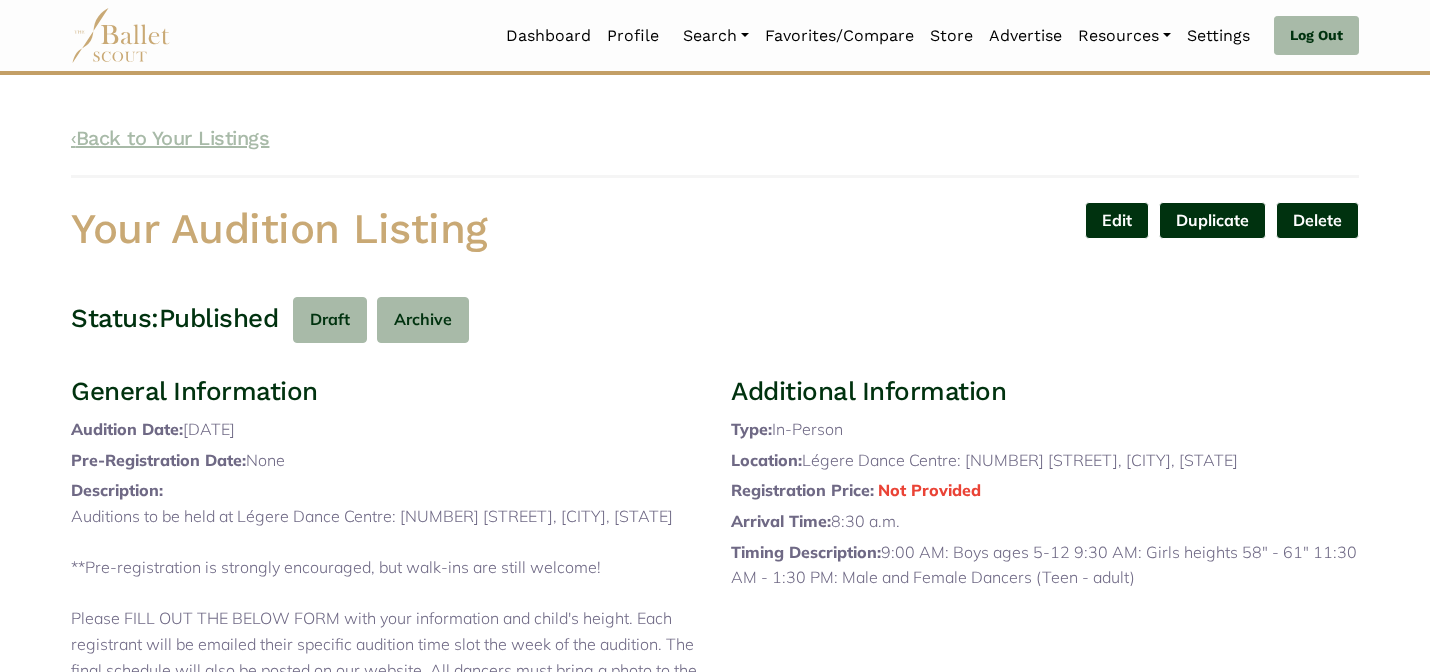 click on "‹  Back to Your Listings" at bounding box center (170, 138) 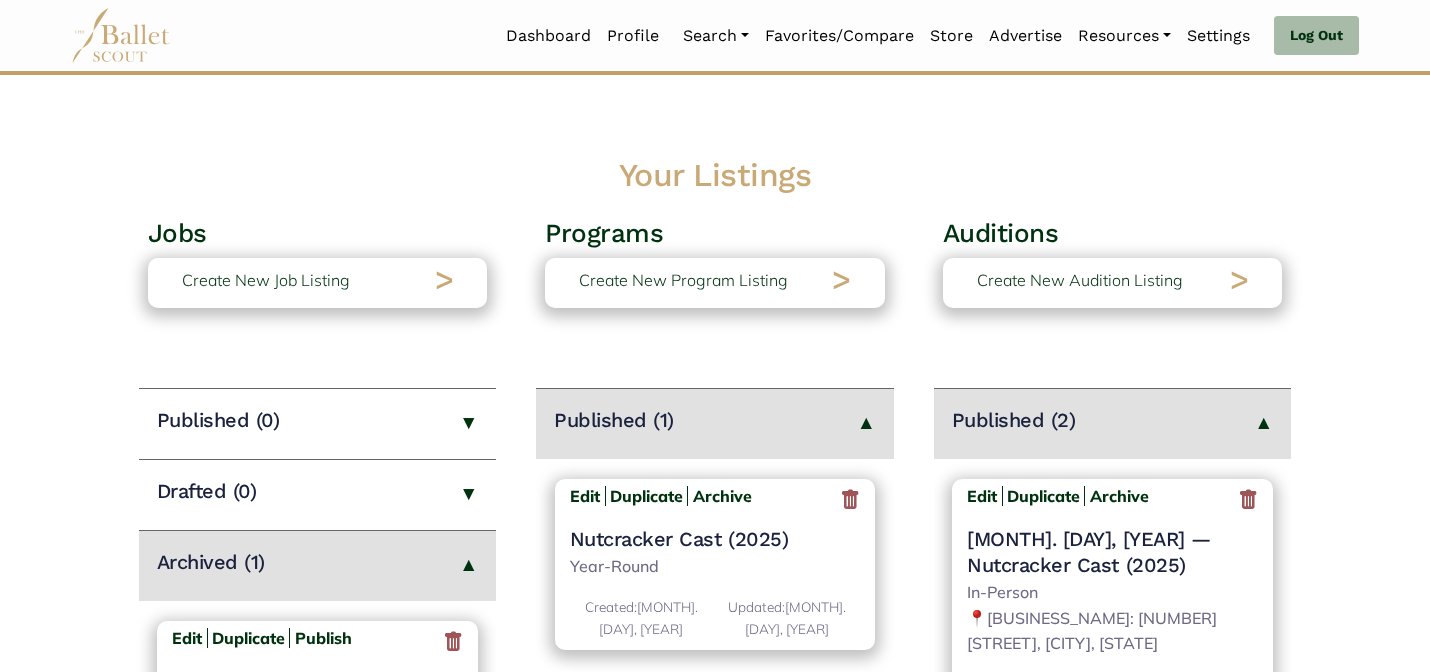 scroll, scrollTop: 0, scrollLeft: 0, axis: both 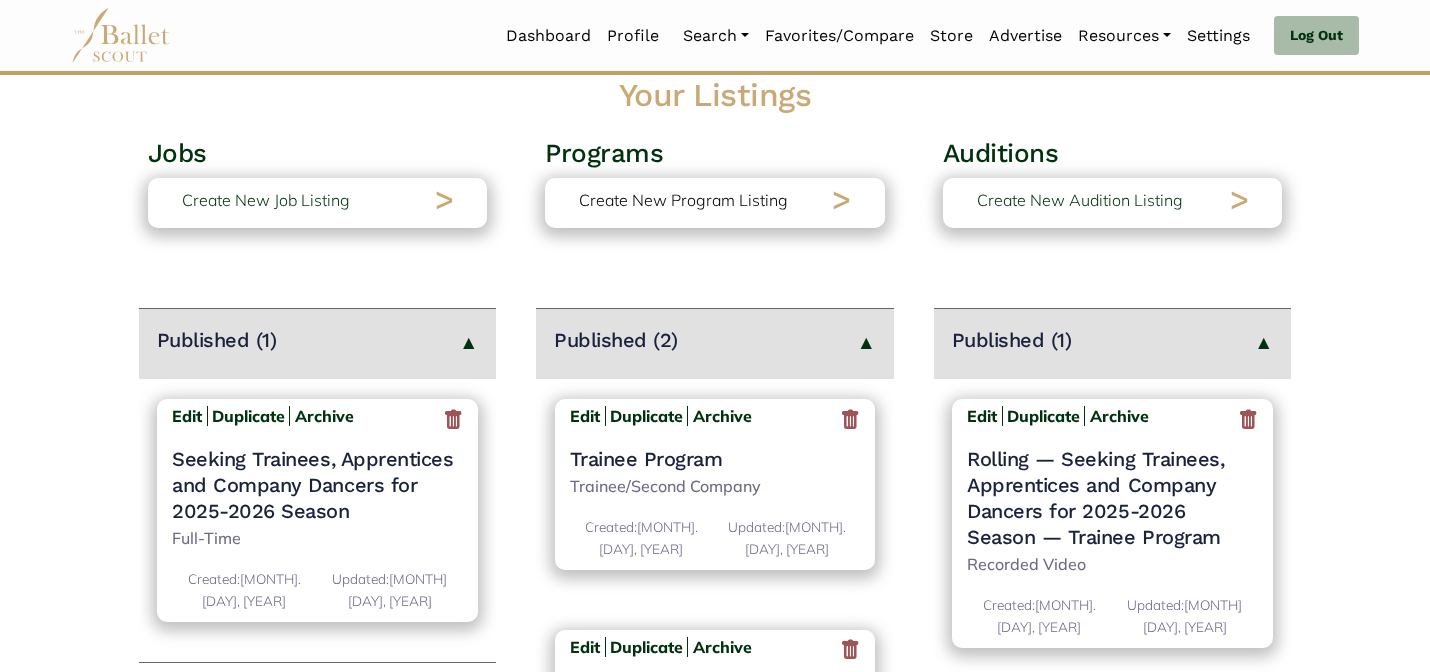 click on "Create New Program Listing  >" at bounding box center [715, 203] 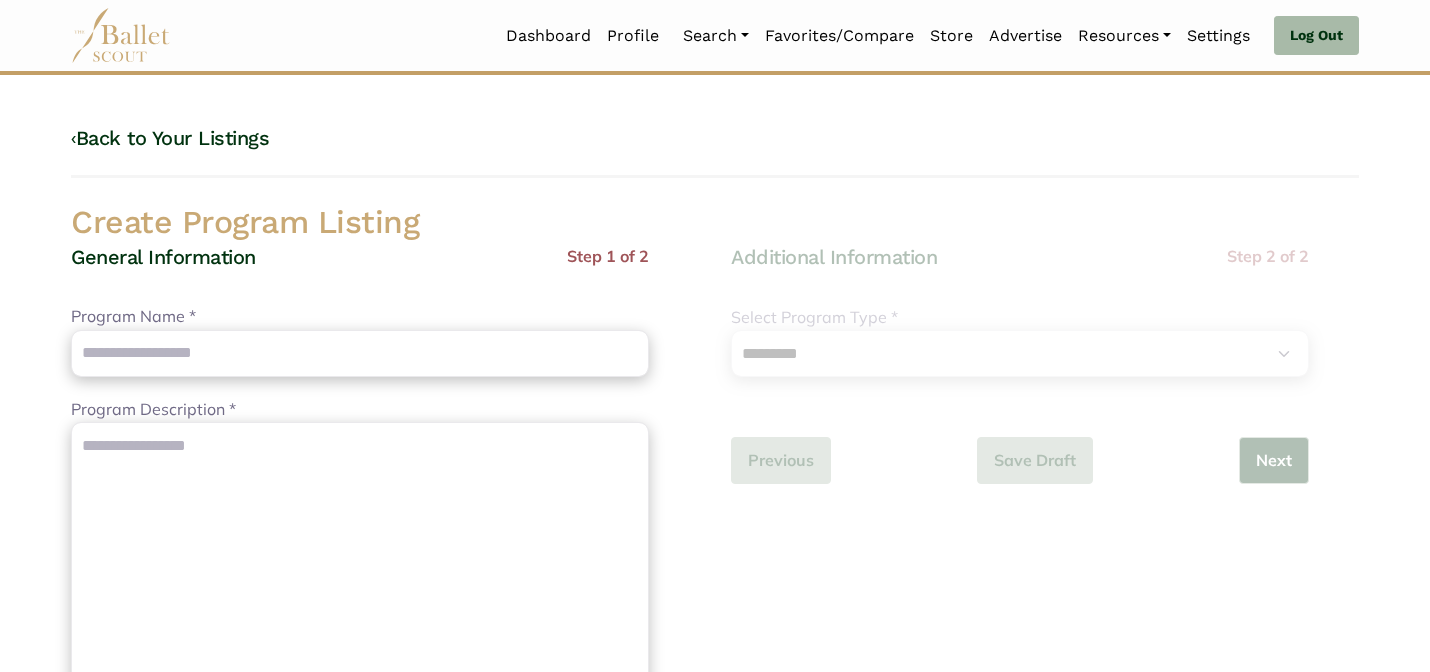 scroll, scrollTop: 0, scrollLeft: 0, axis: both 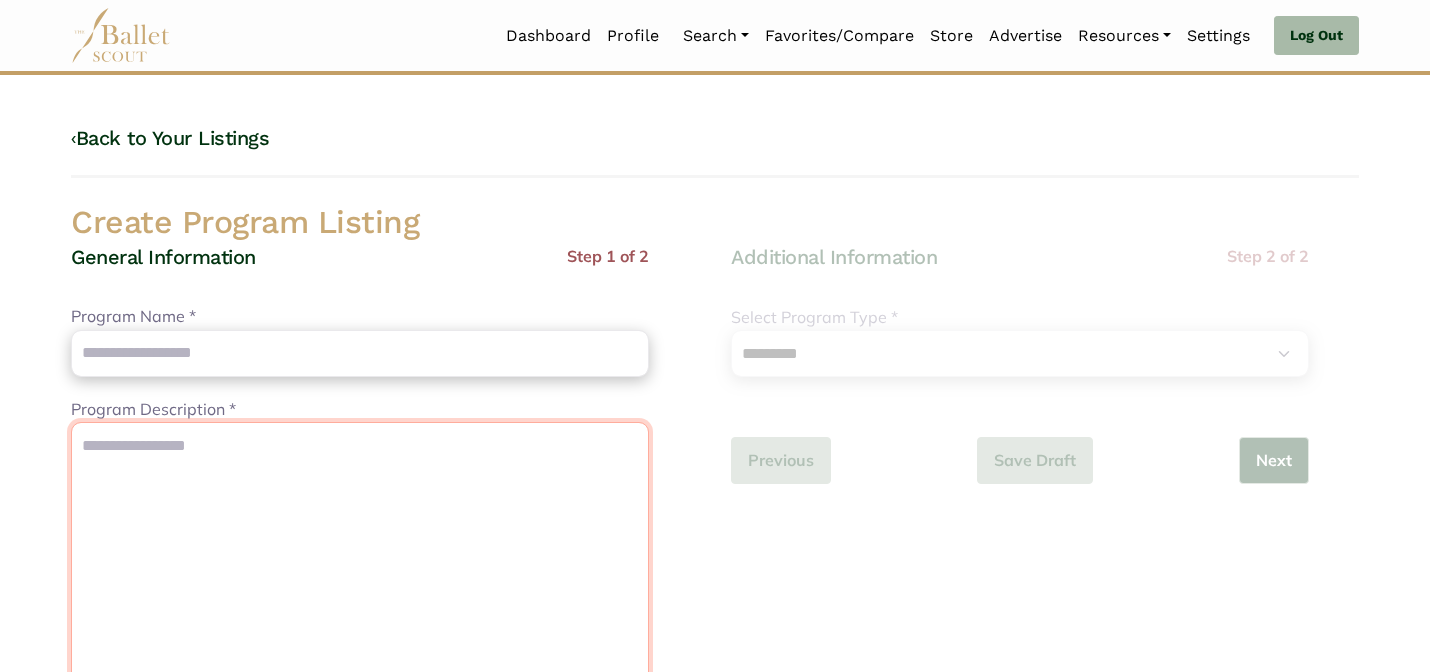 click on "Program Description *" at bounding box center [360, 597] 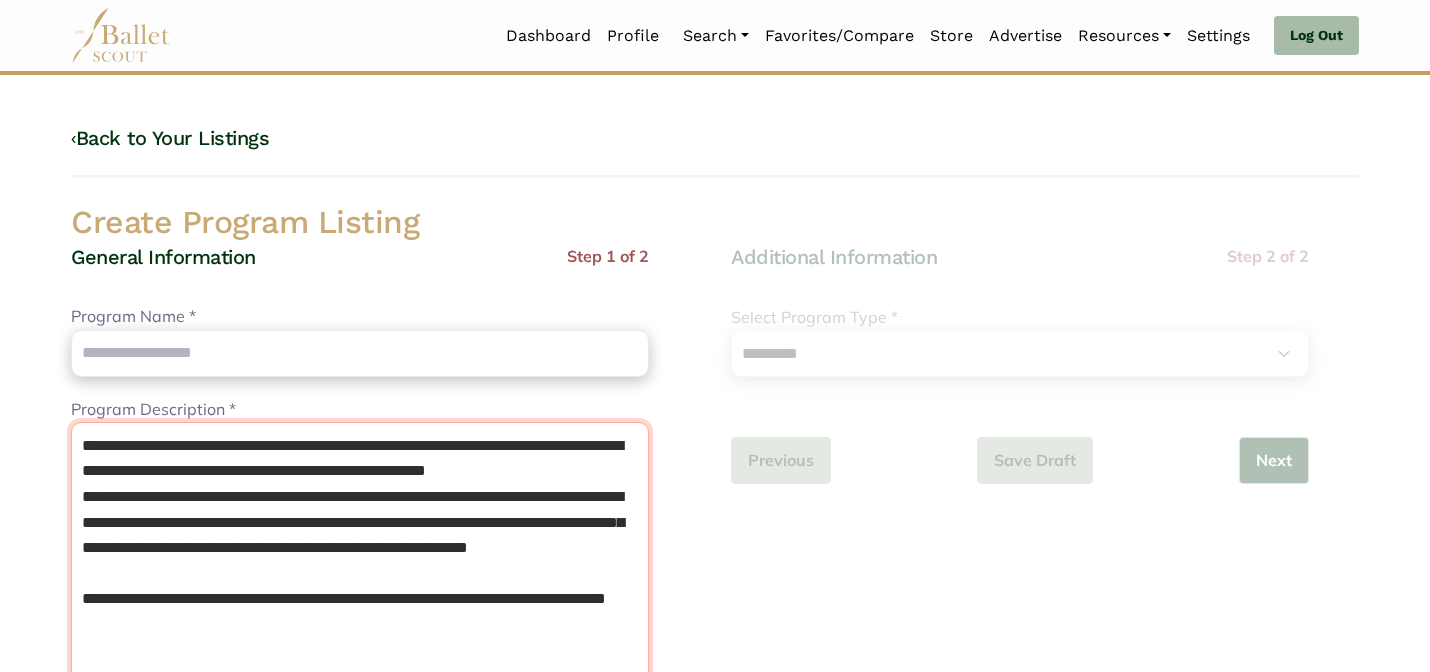 scroll, scrollTop: 14, scrollLeft: 0, axis: vertical 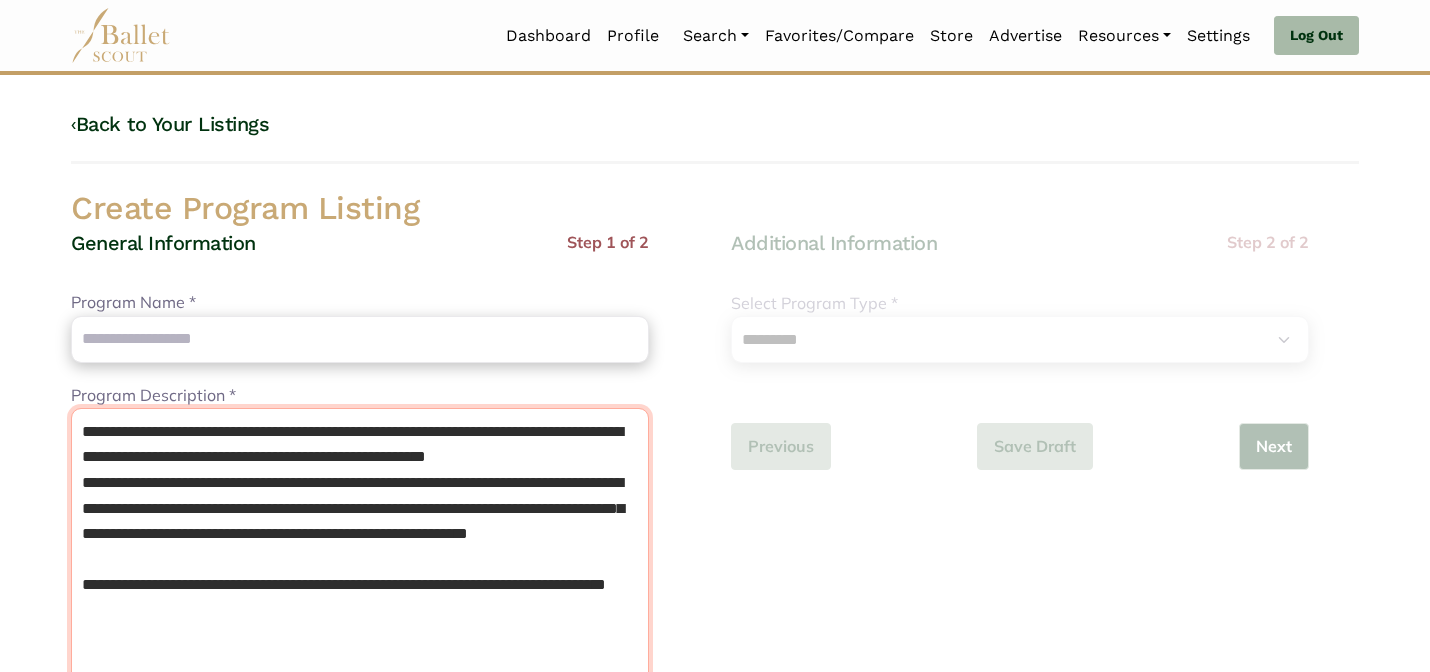 type on "**********" 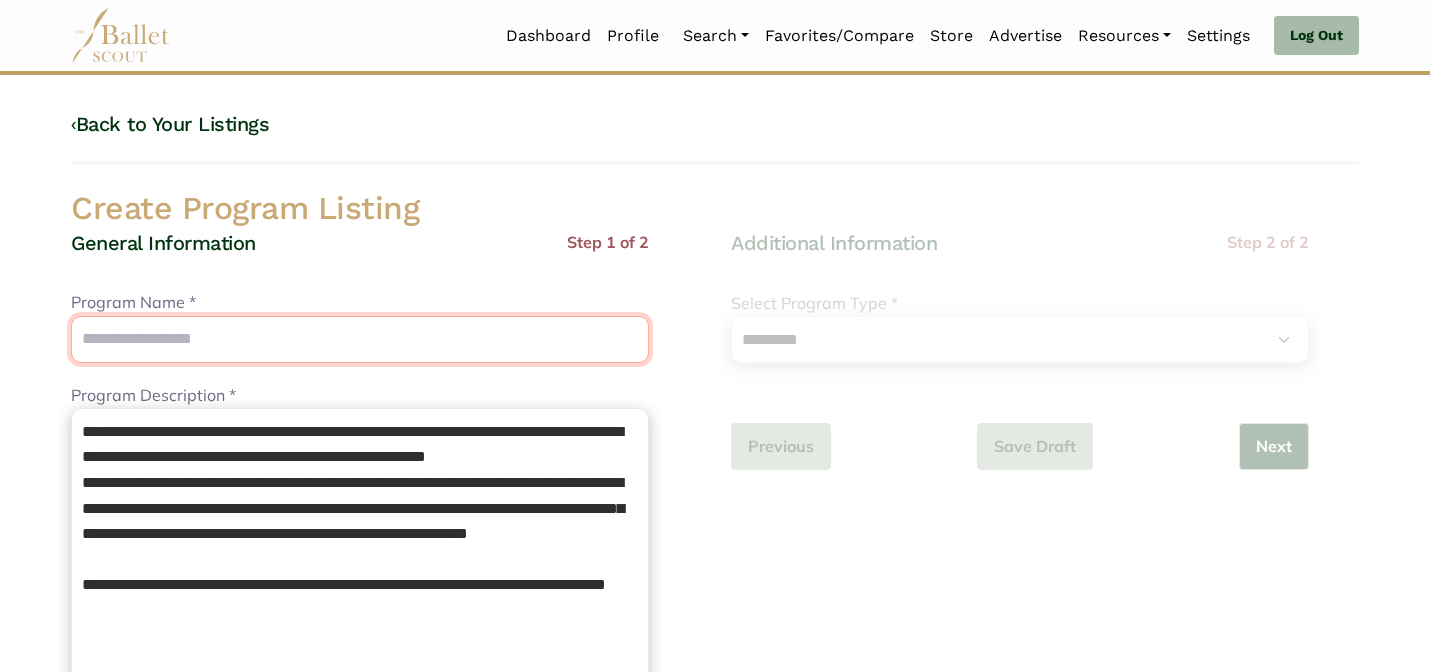 click on "Program Name *" at bounding box center (360, 339) 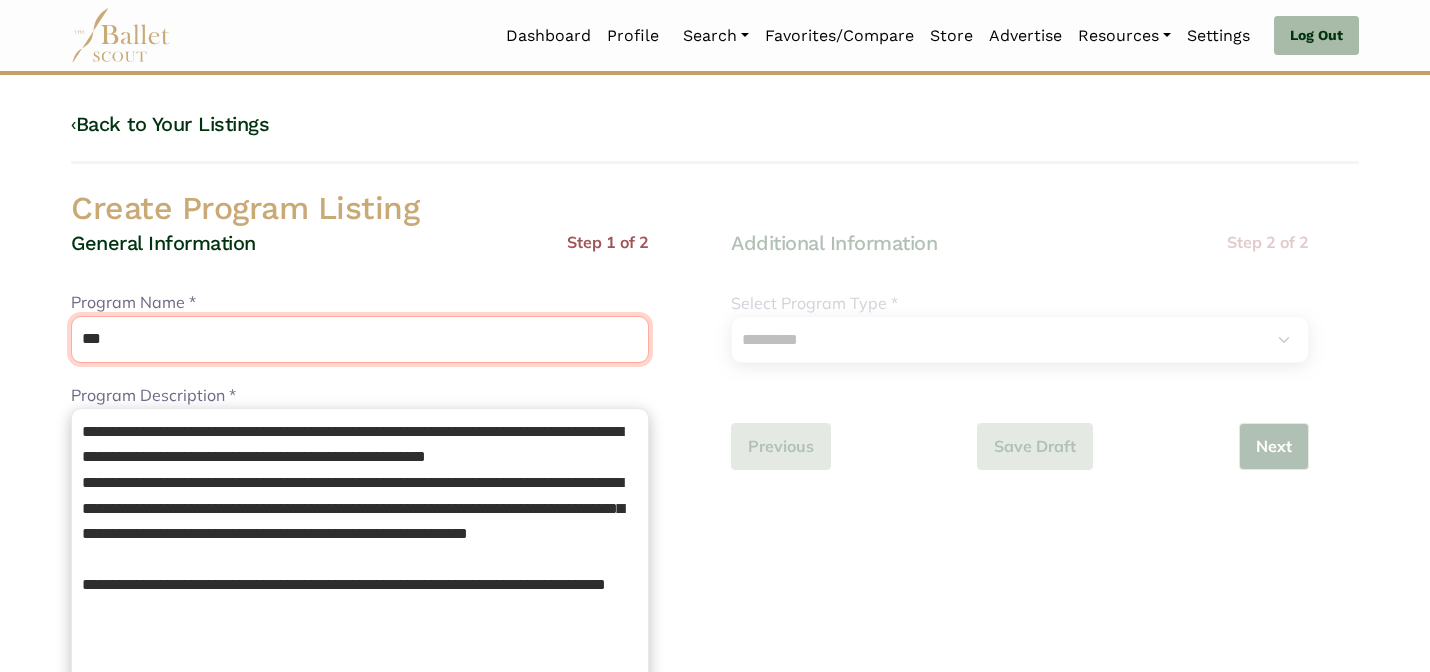 type on "**********" 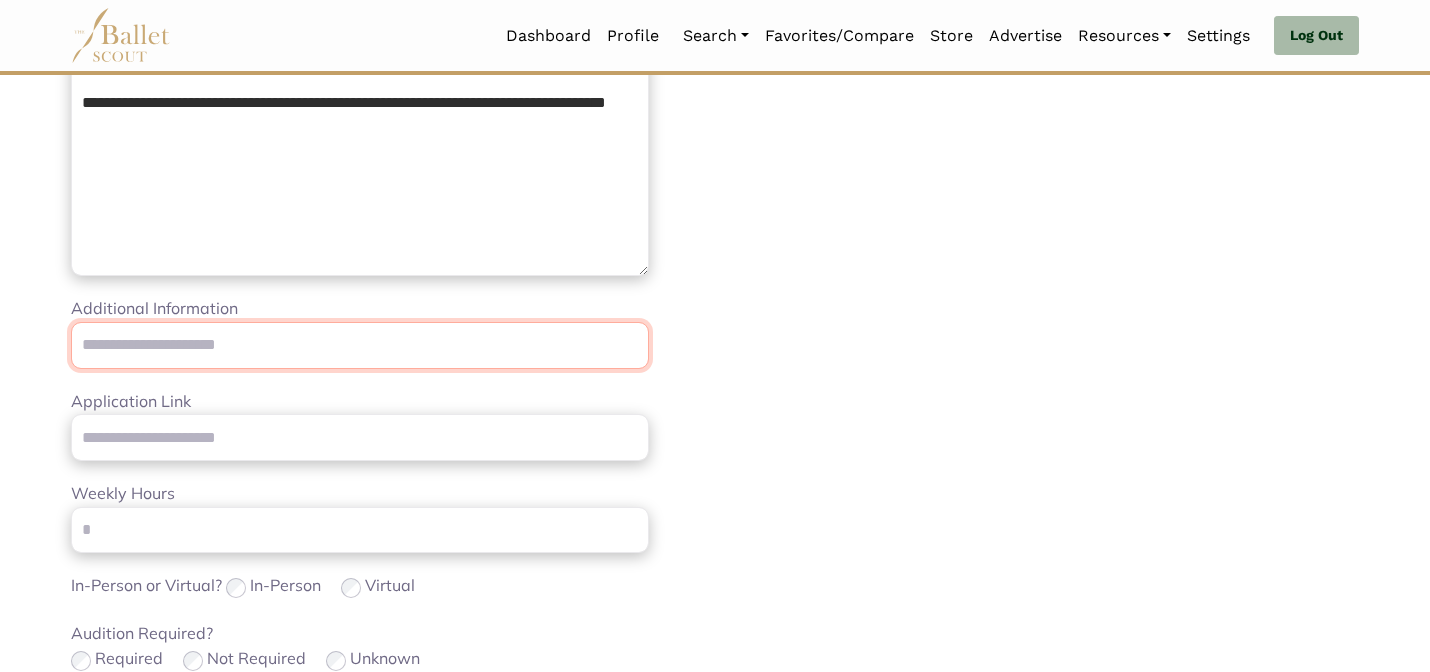 scroll, scrollTop: 506, scrollLeft: 0, axis: vertical 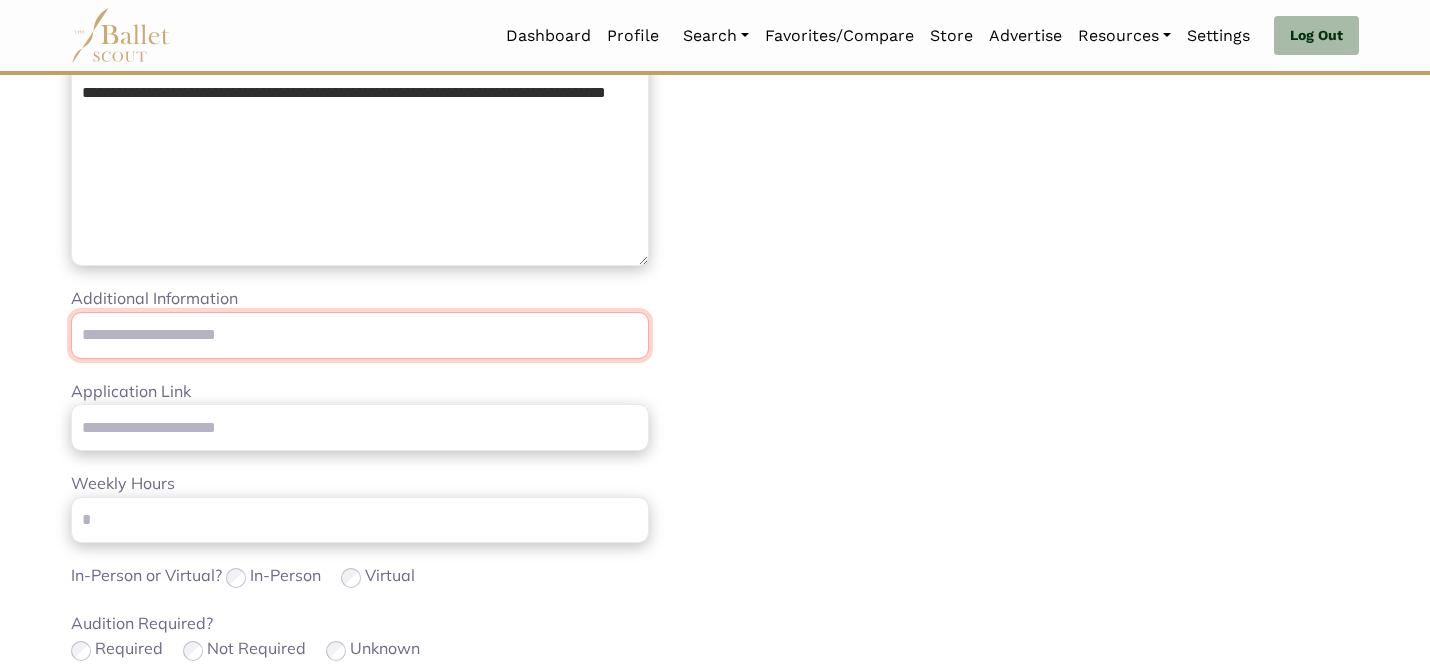 paste on "**********" 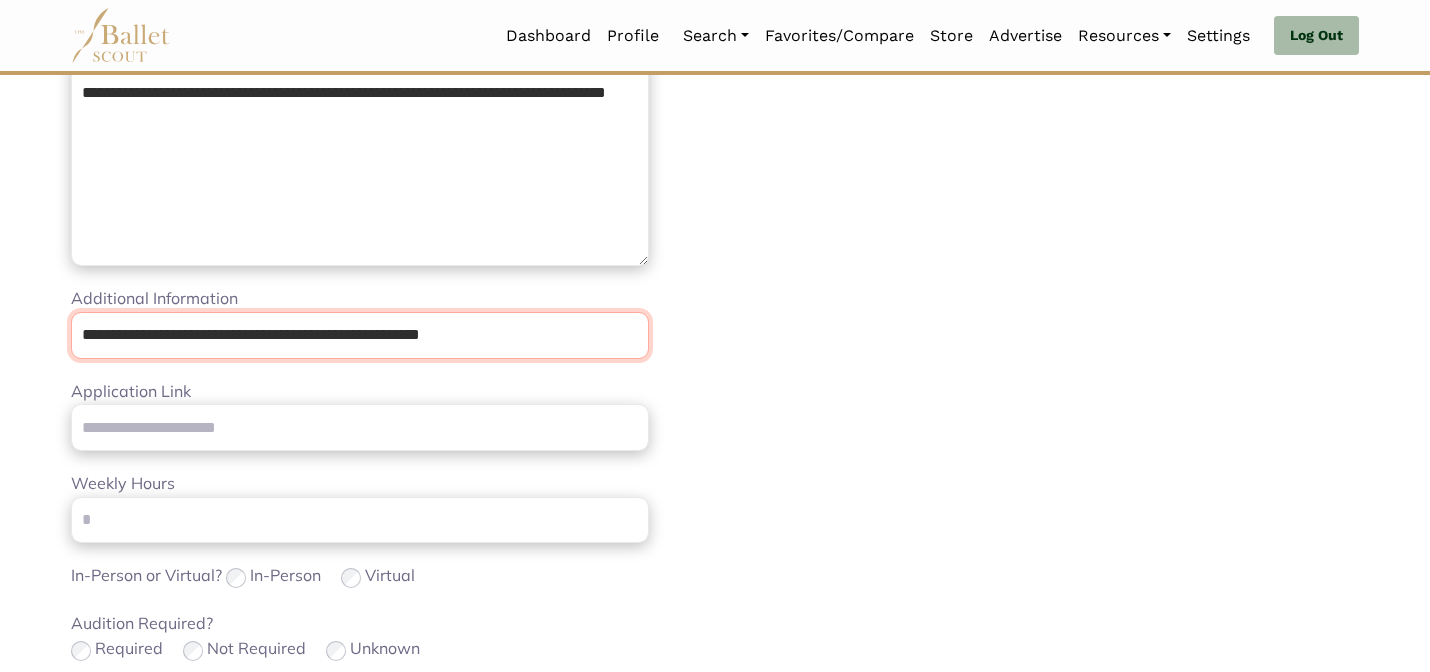 type on "**********" 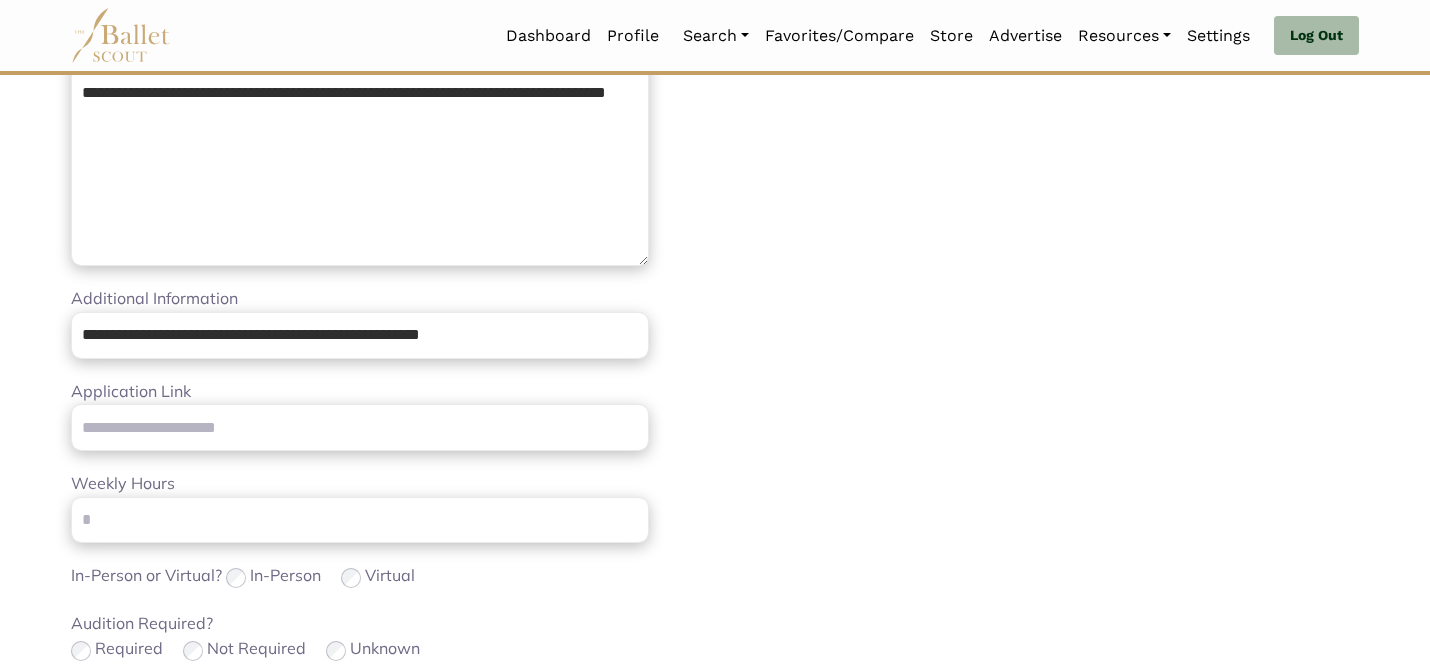 click on "Loading...
Please Wait
Dashboard
Profile" at bounding box center (715, 469) 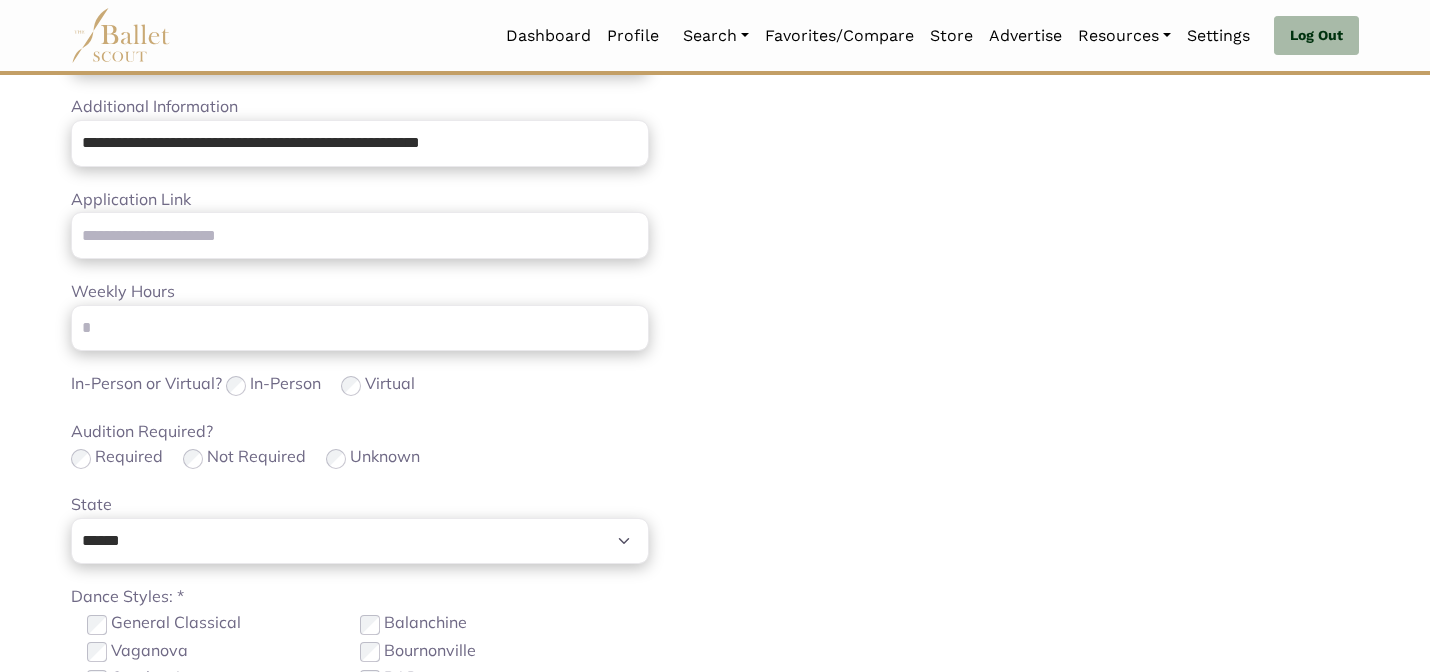 scroll, scrollTop: 706, scrollLeft: 0, axis: vertical 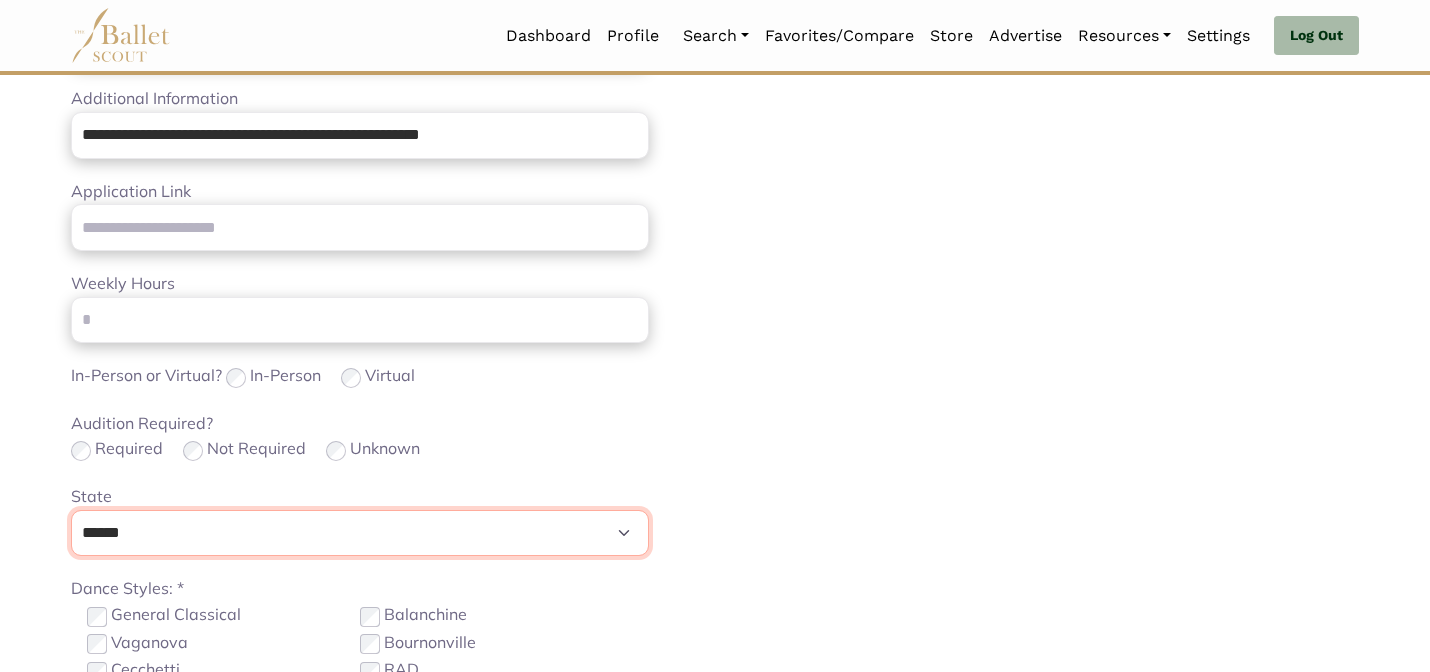 click on "**********" at bounding box center (360, 533) 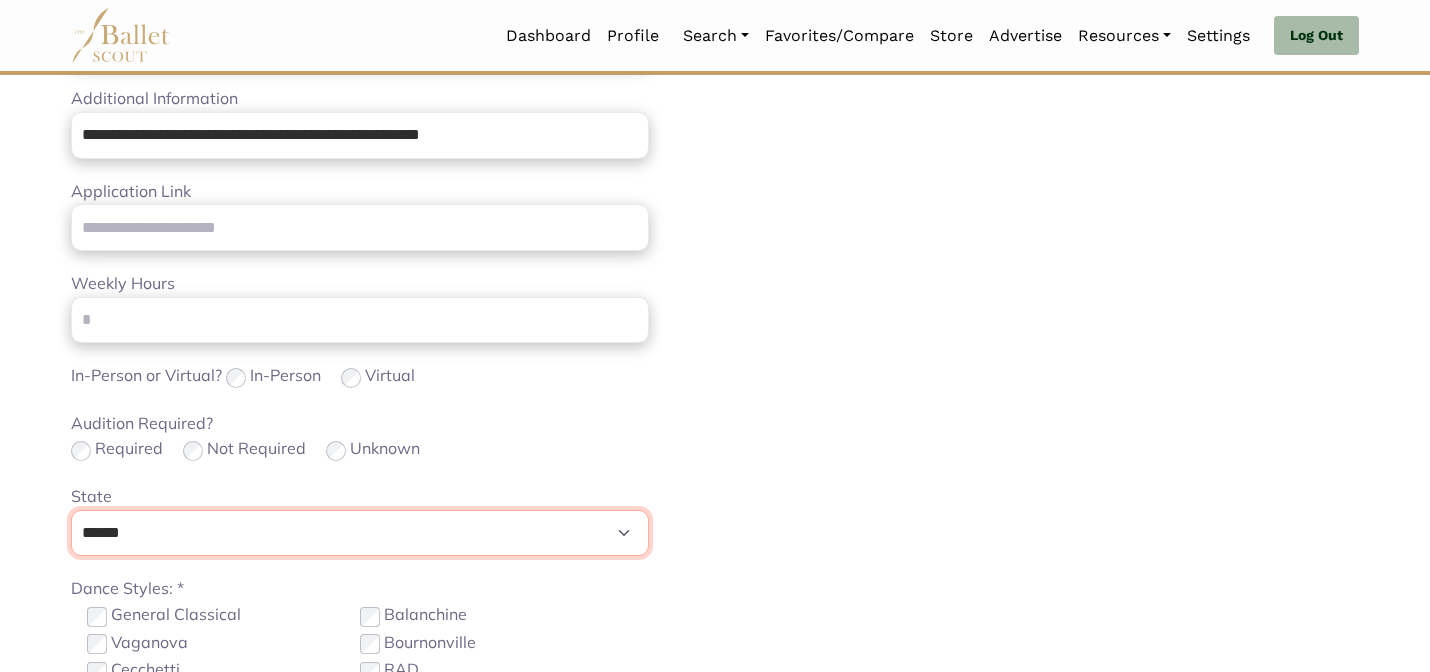 select on "**" 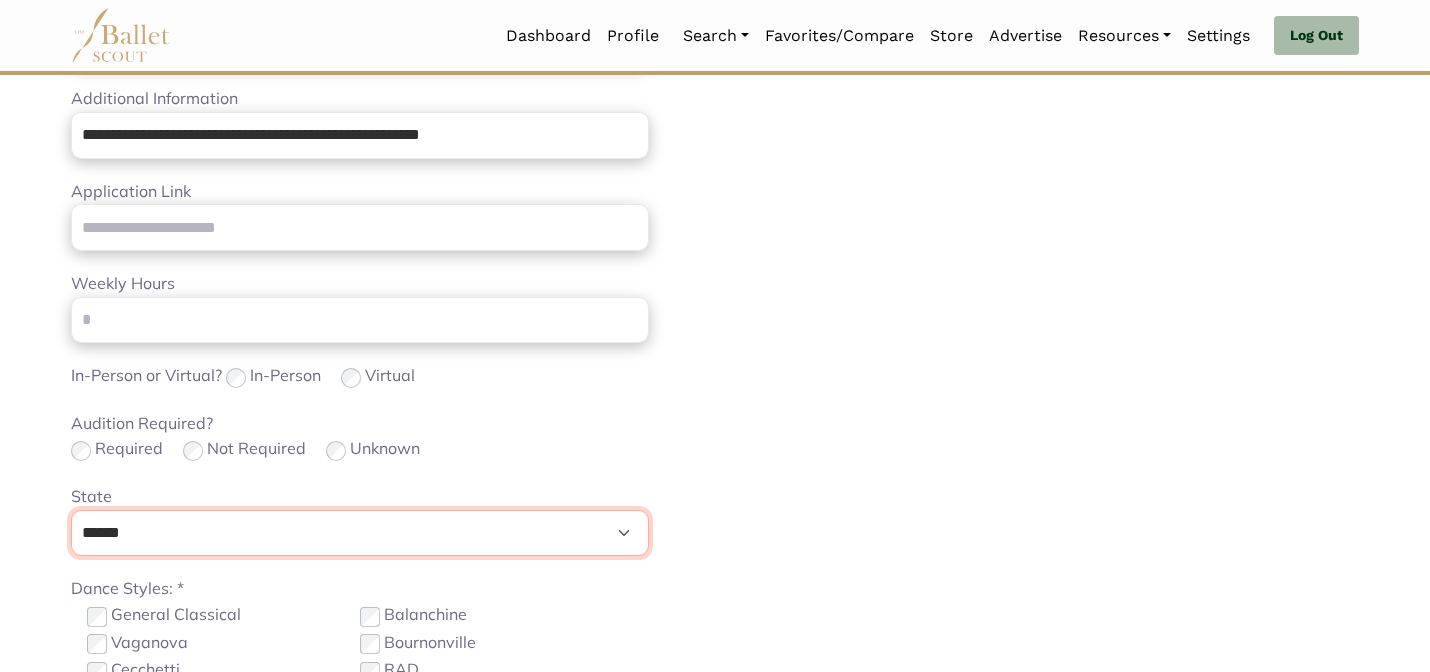 click on "**********" at bounding box center (360, 533) 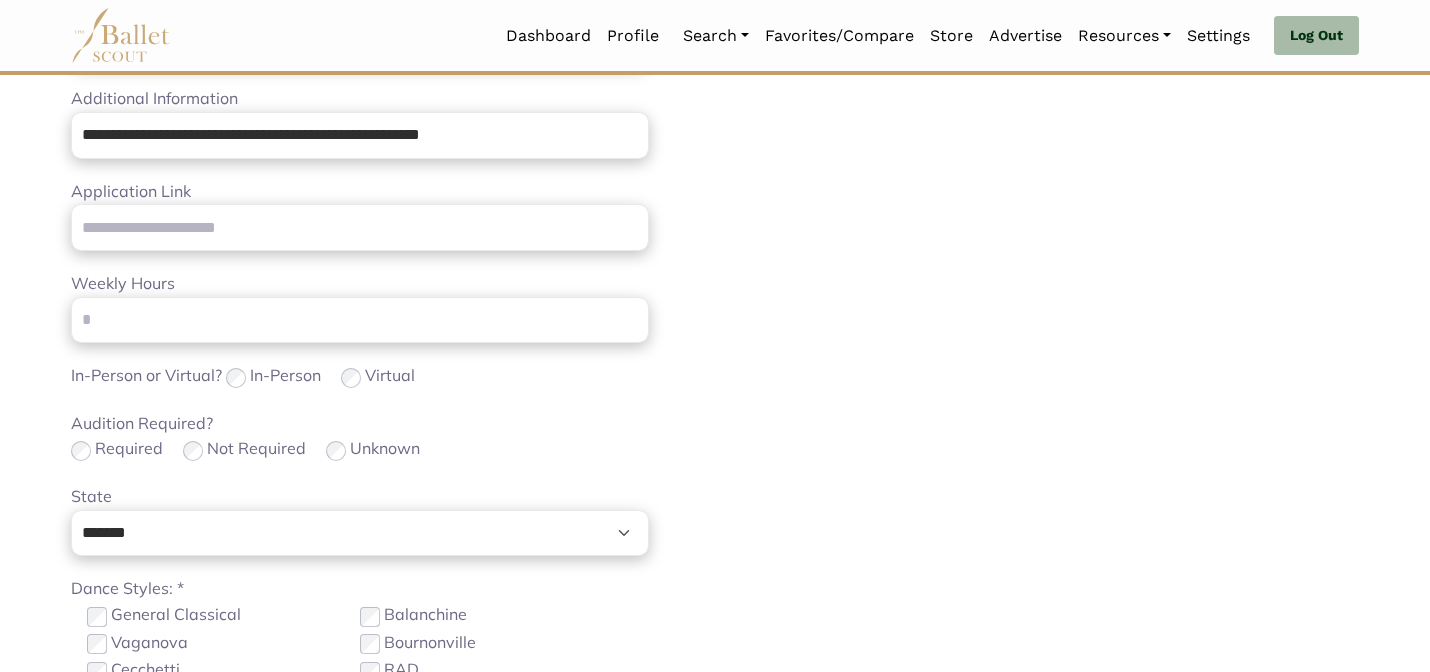 click on "Loading...
Please Wait
Dashboard
Profile" at bounding box center [715, 269] 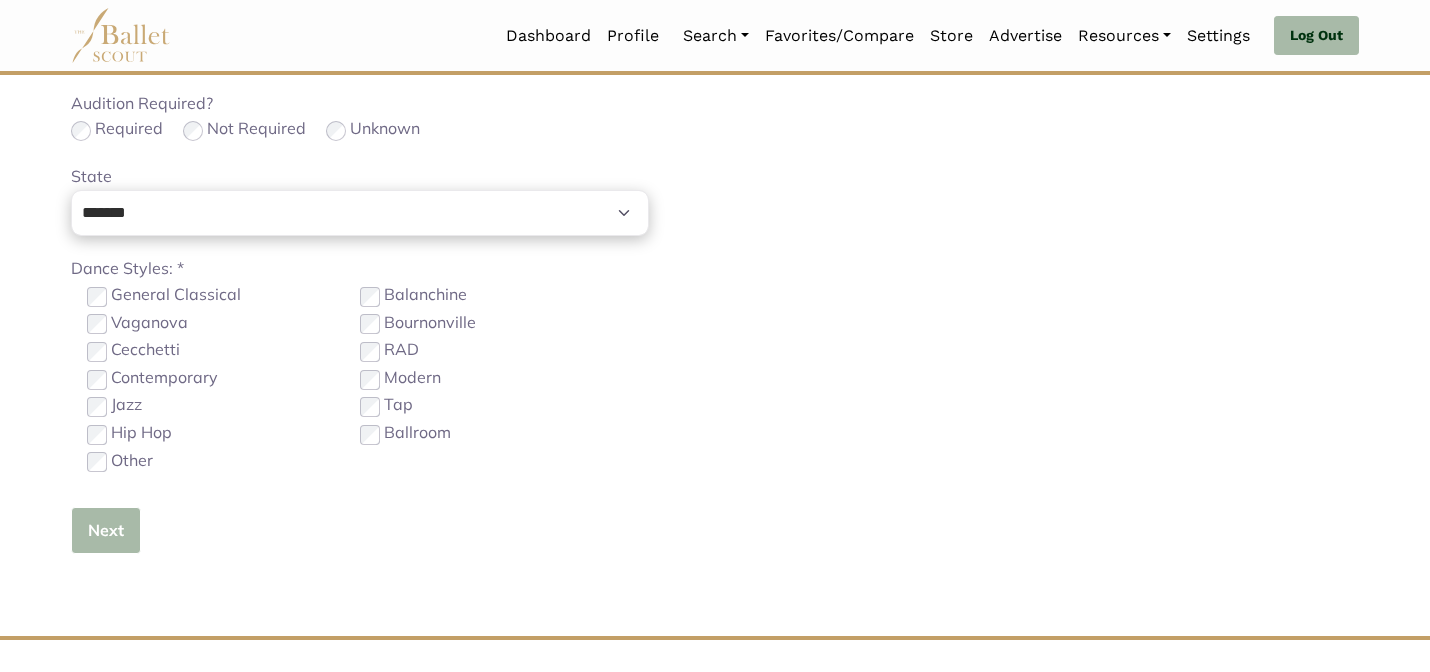 click on "Next" at bounding box center (106, 530) 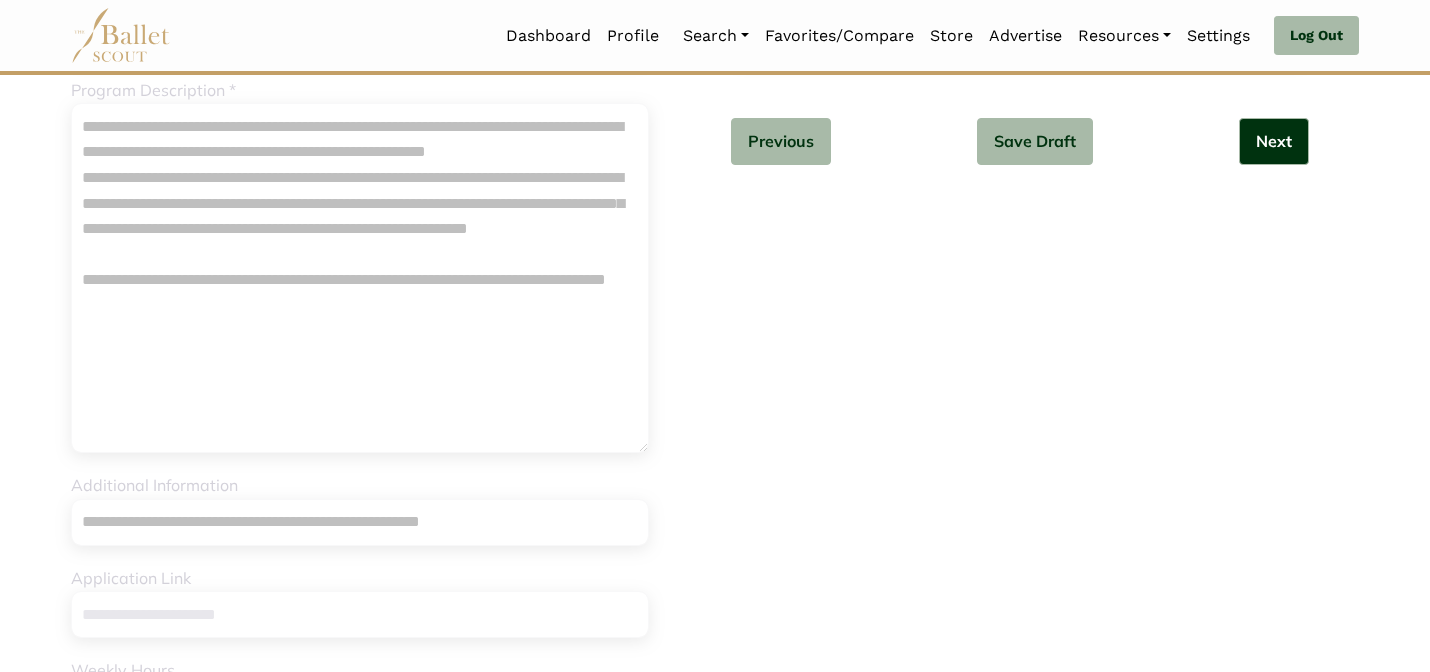 scroll, scrollTop: 0, scrollLeft: 0, axis: both 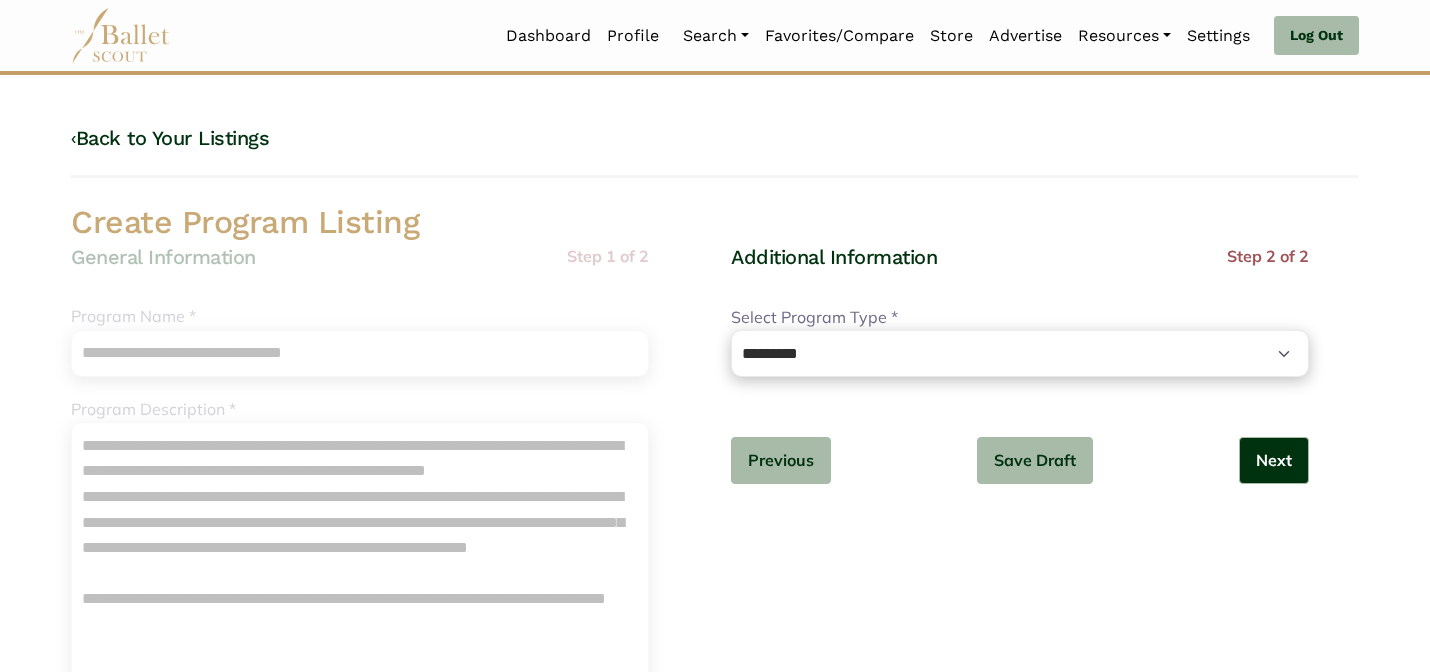 click on "**********" at bounding box center [1020, 380] 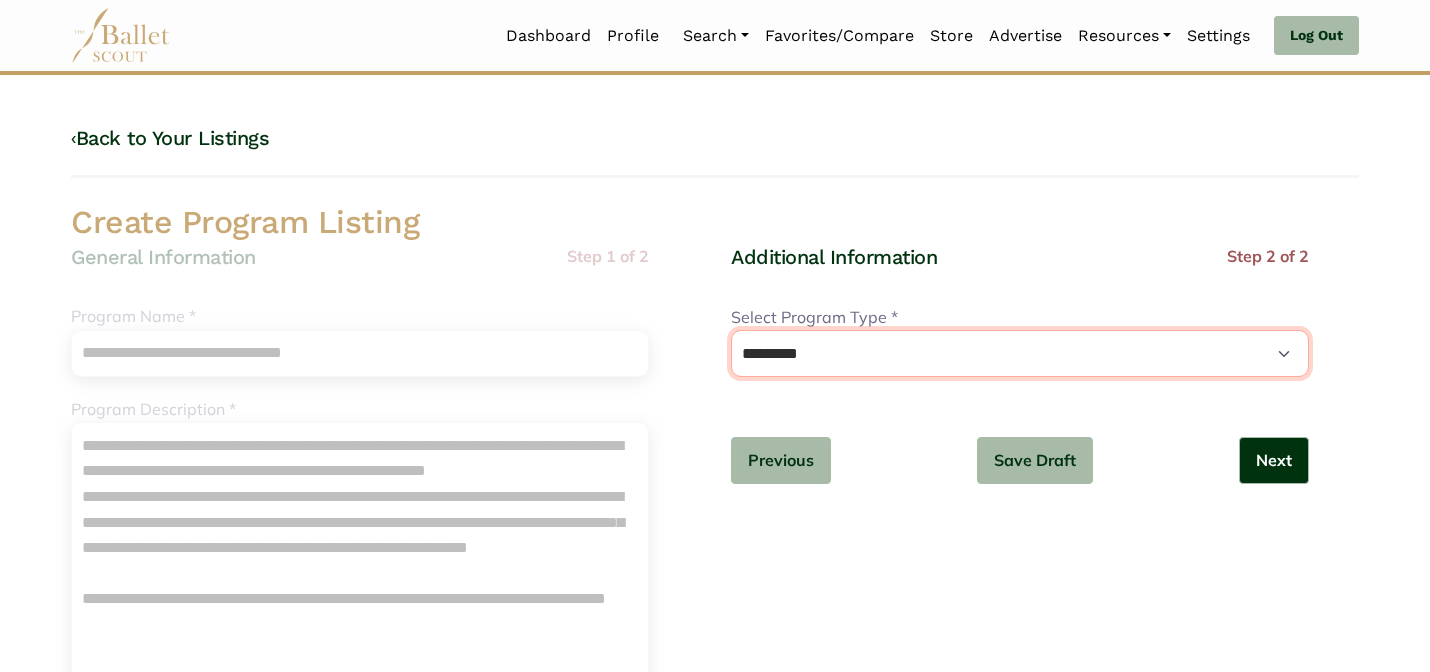 click on "**********" at bounding box center (1020, 353) 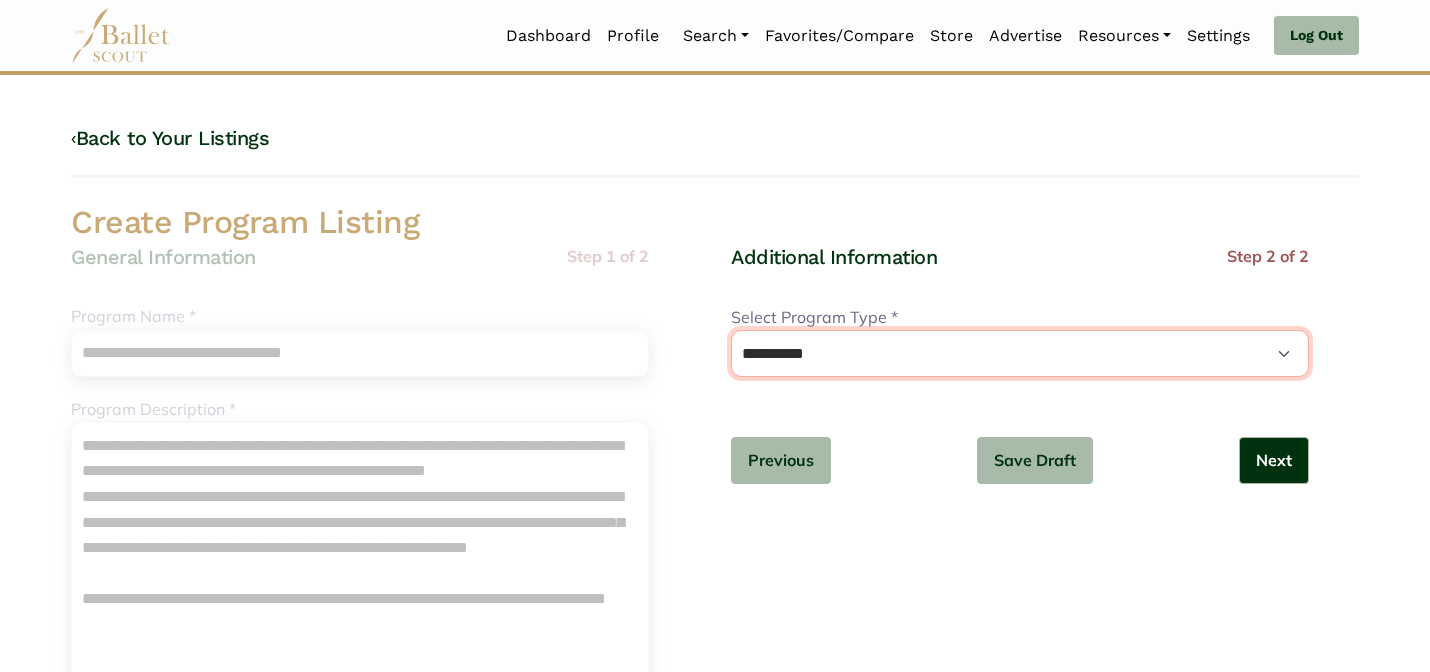 click on "**********" at bounding box center [1020, 353] 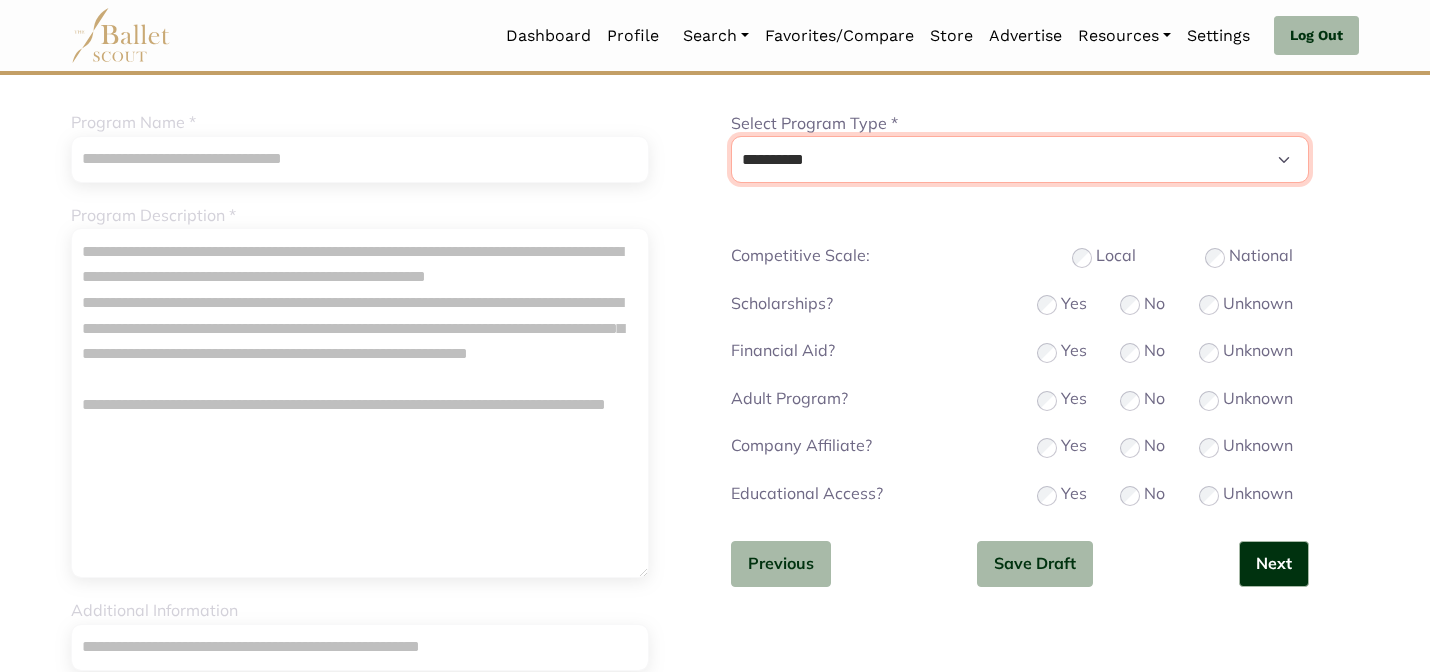 scroll, scrollTop: 203, scrollLeft: 0, axis: vertical 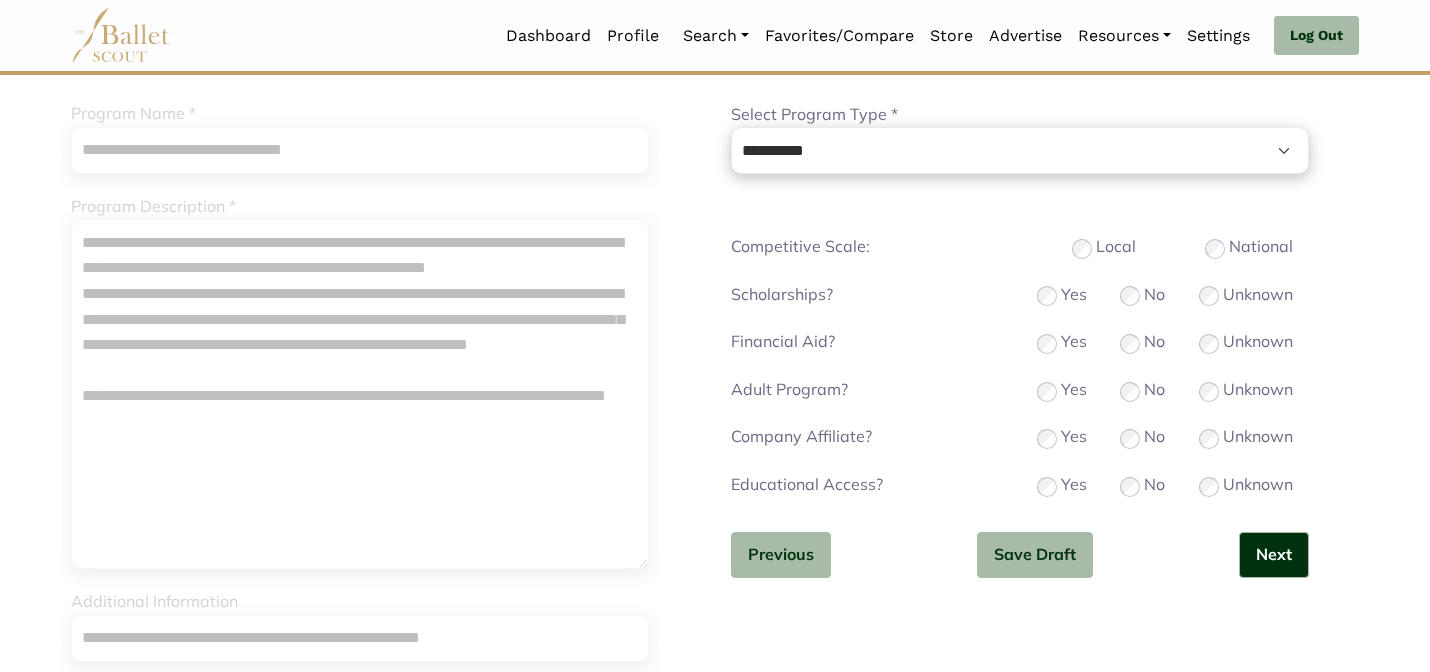 click on "Adult Program?
Yes
No
Unknown" at bounding box center [1020, 391] 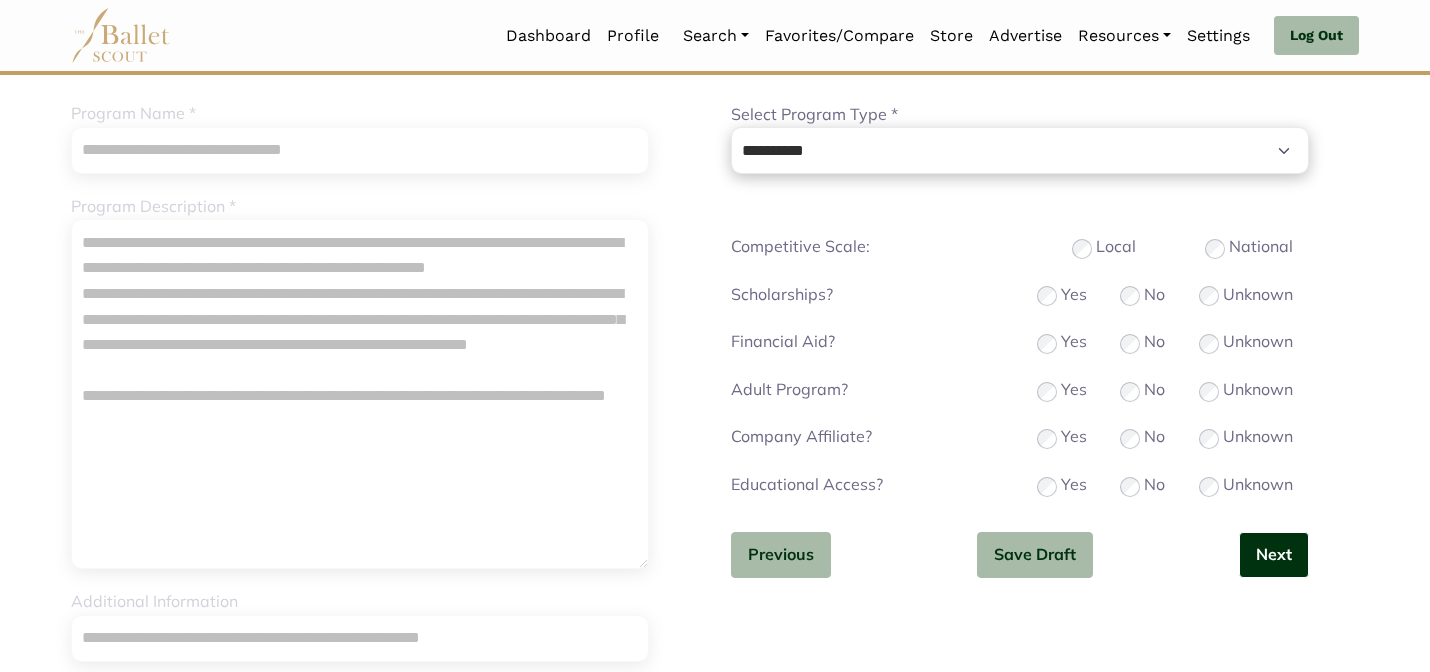 click on "Next" at bounding box center [1274, 555] 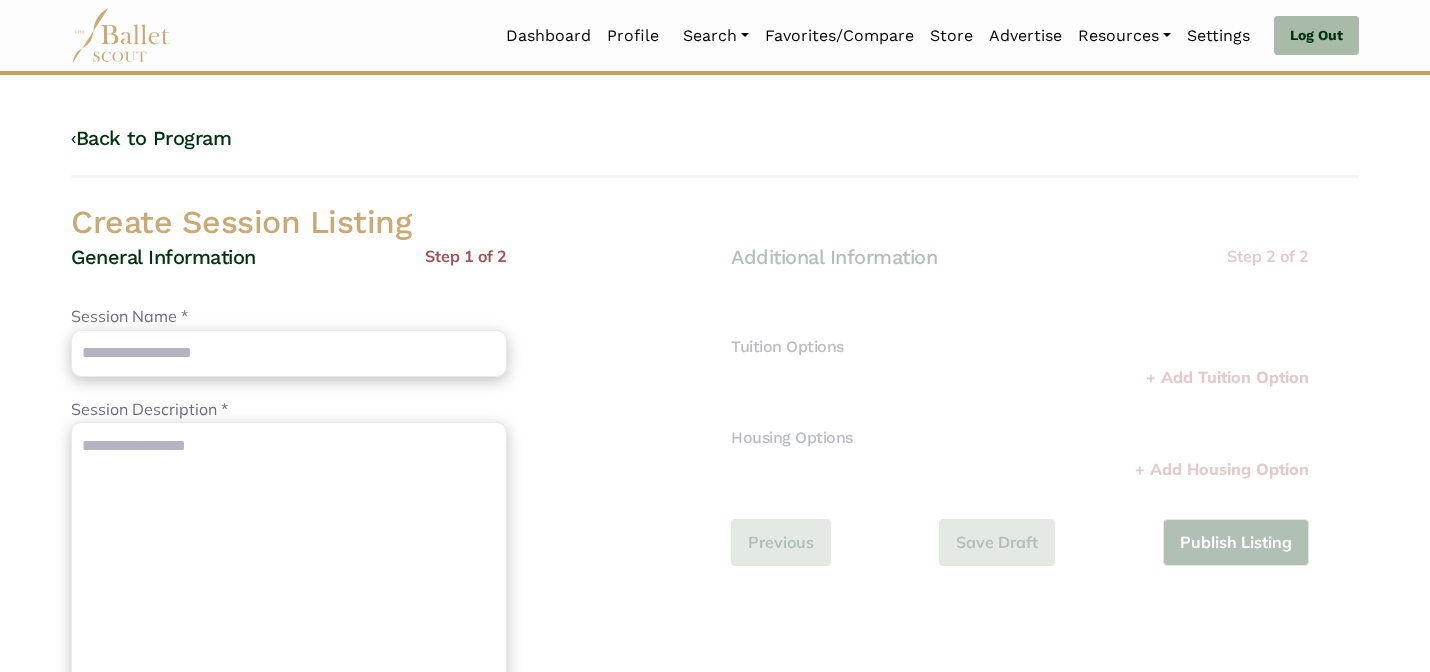 scroll, scrollTop: 0, scrollLeft: 0, axis: both 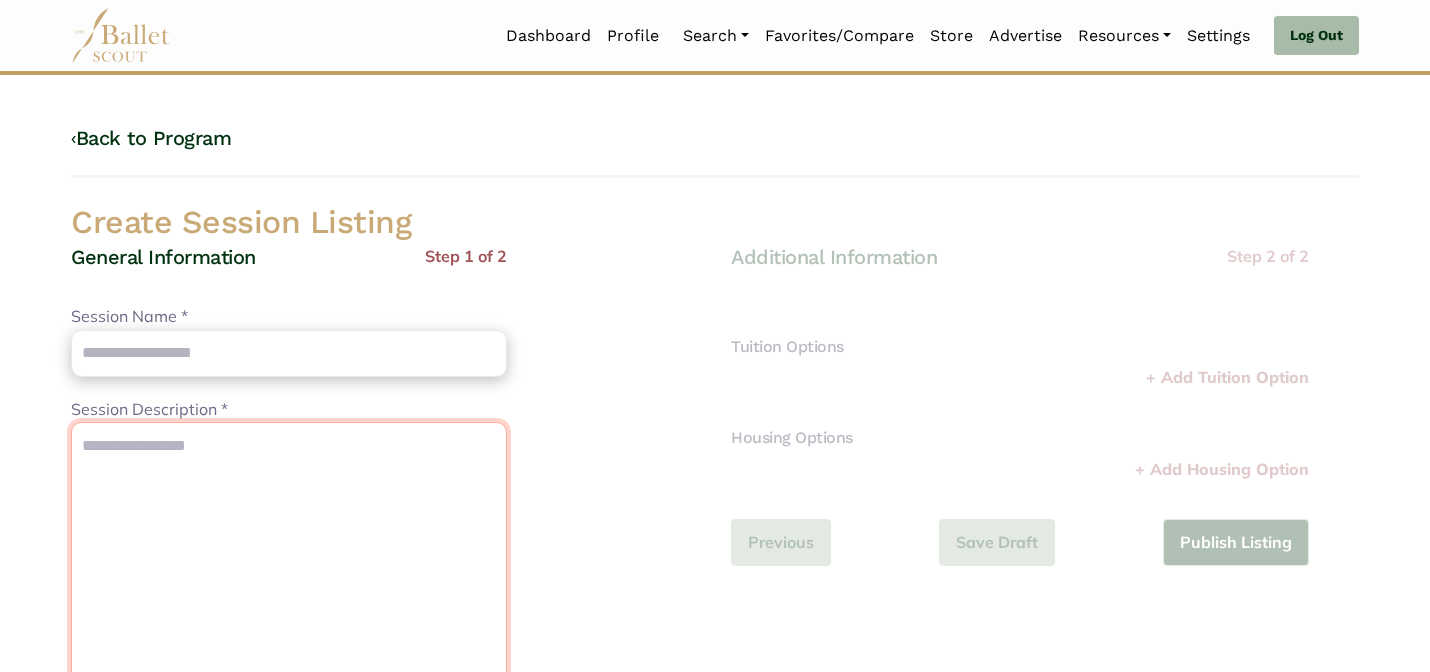 click on "Session Description *" at bounding box center (289, 597) 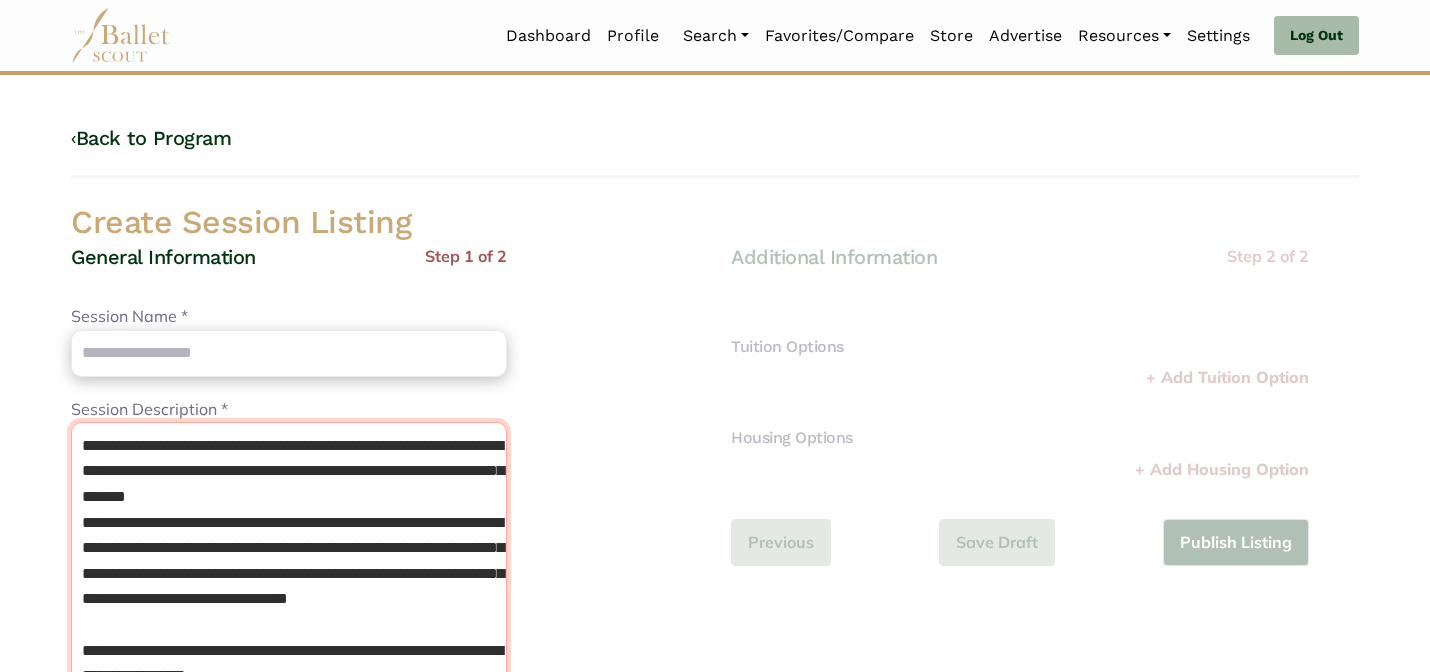 scroll, scrollTop: 39, scrollLeft: 0, axis: vertical 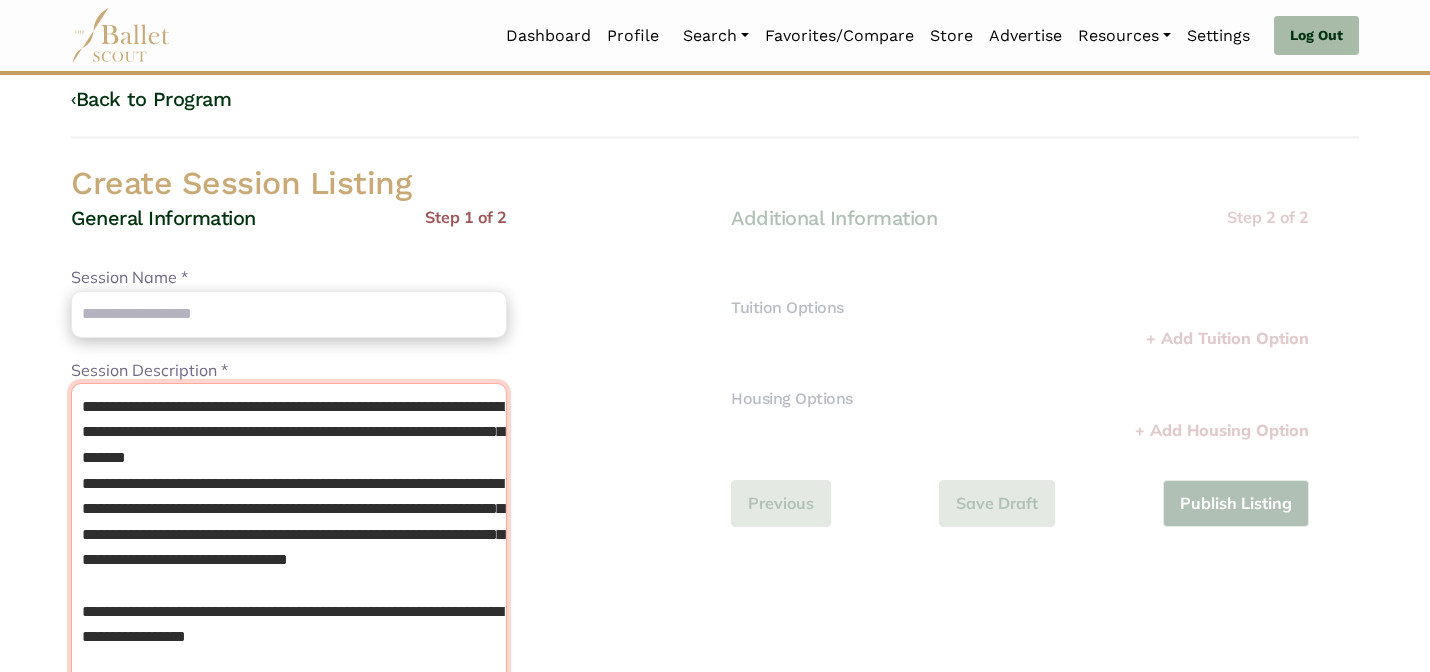 type on "**********" 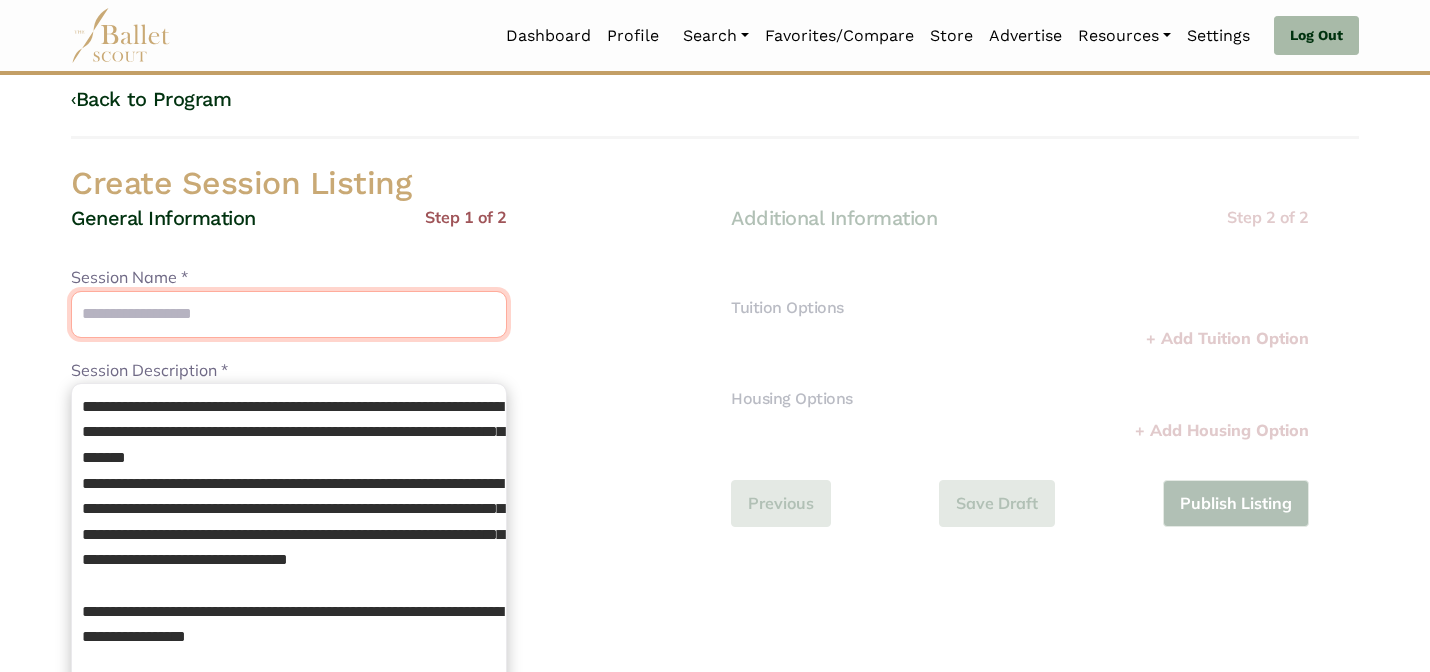 click on "Session Name *" at bounding box center (289, 314) 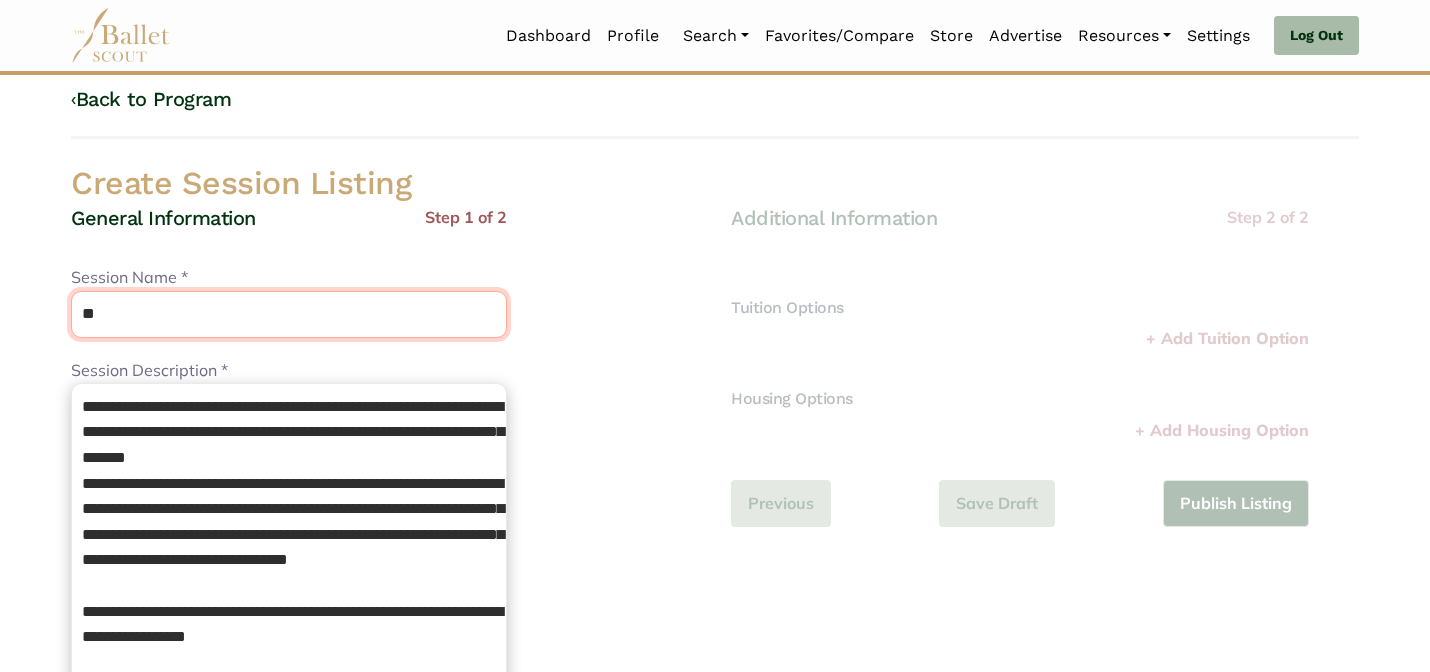 type on "**********" 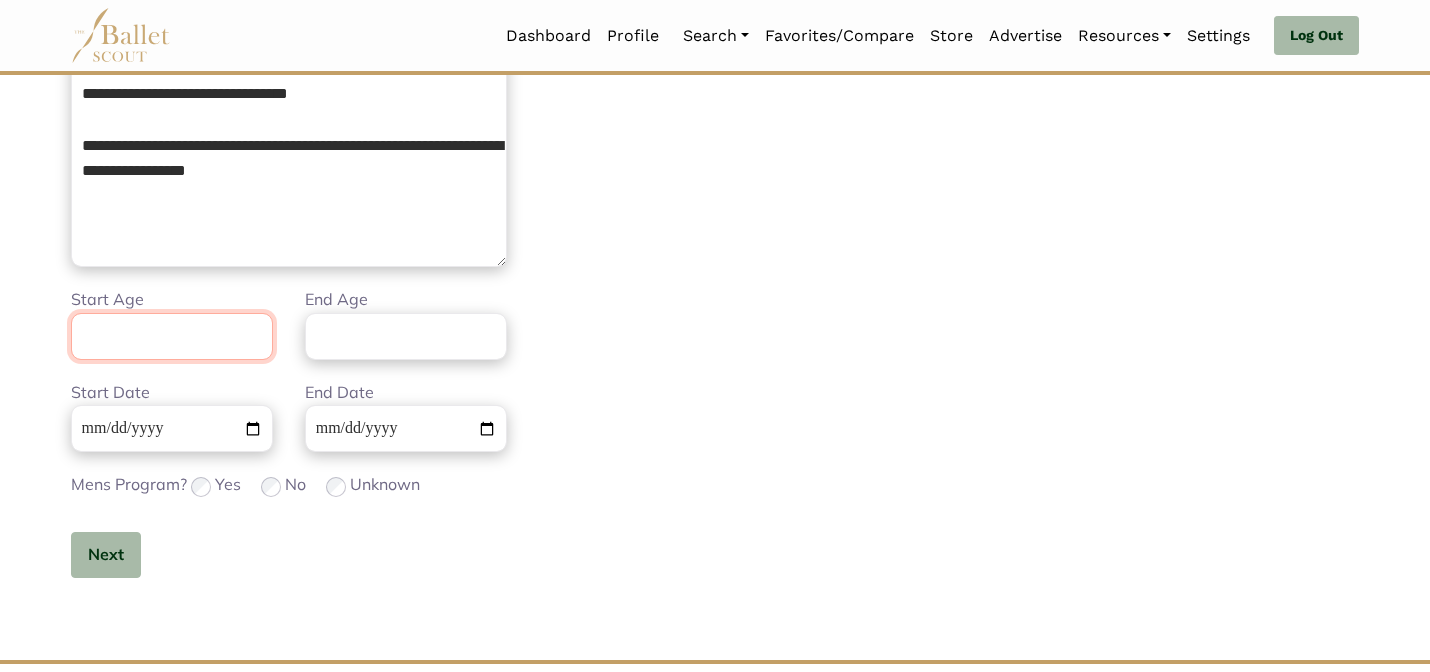 scroll, scrollTop: 506, scrollLeft: 0, axis: vertical 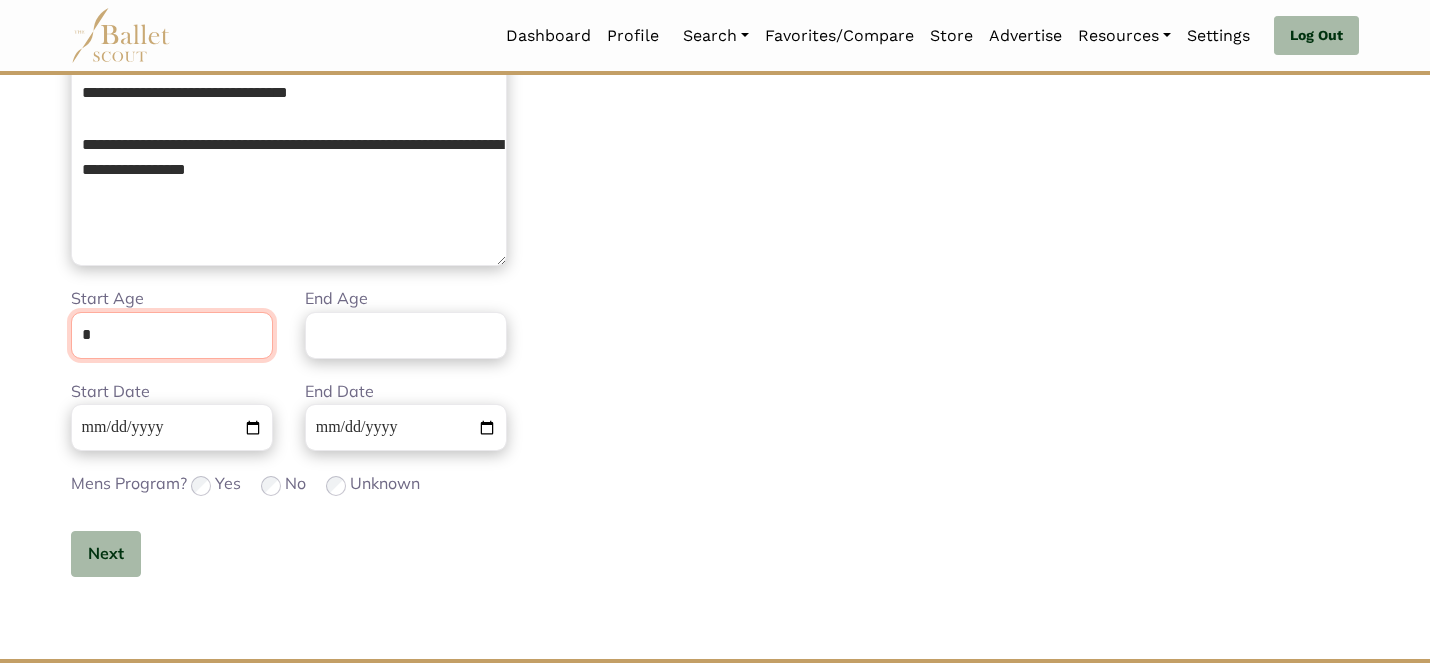 type on "*" 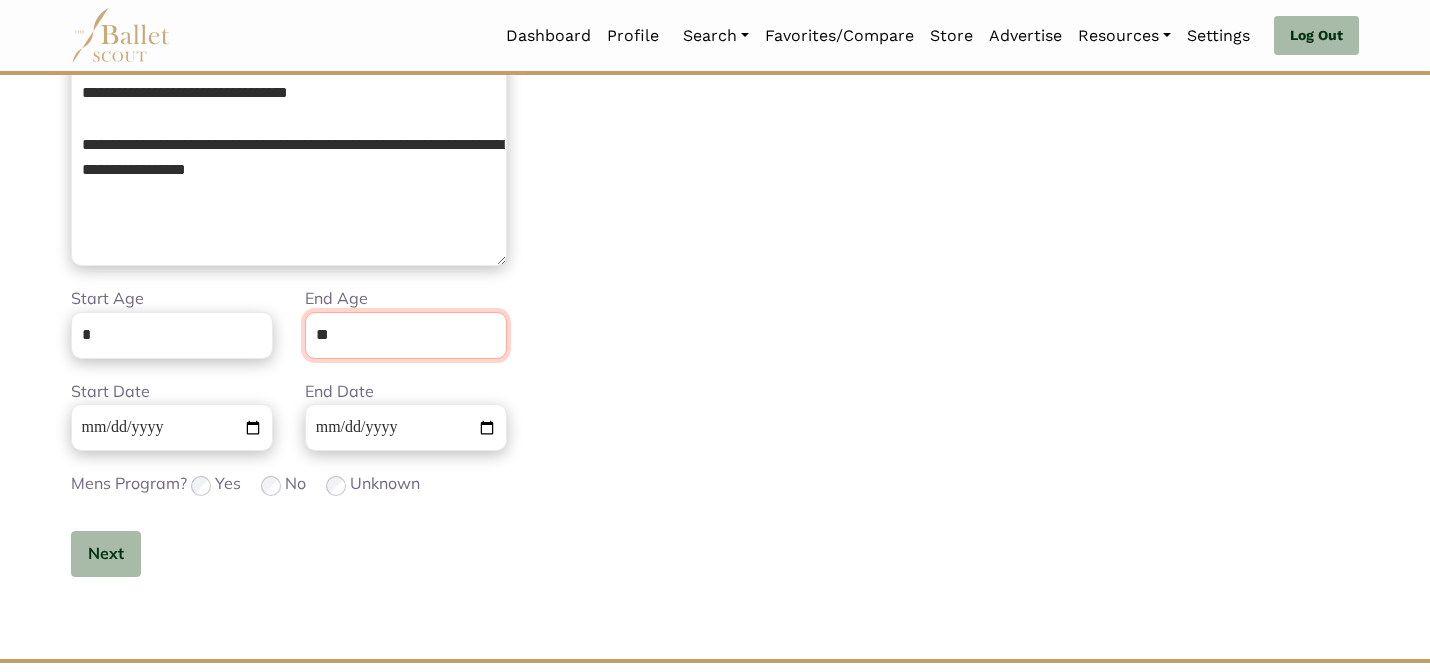 type on "**" 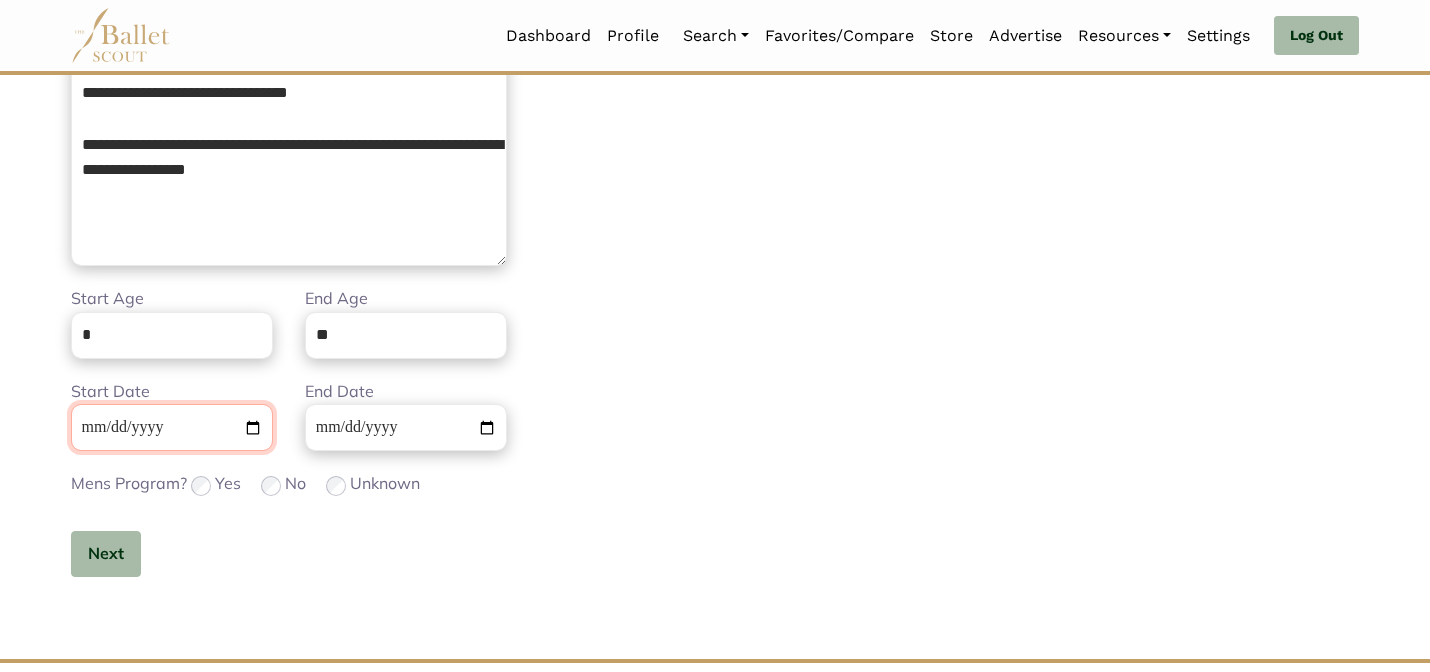 type on "**********" 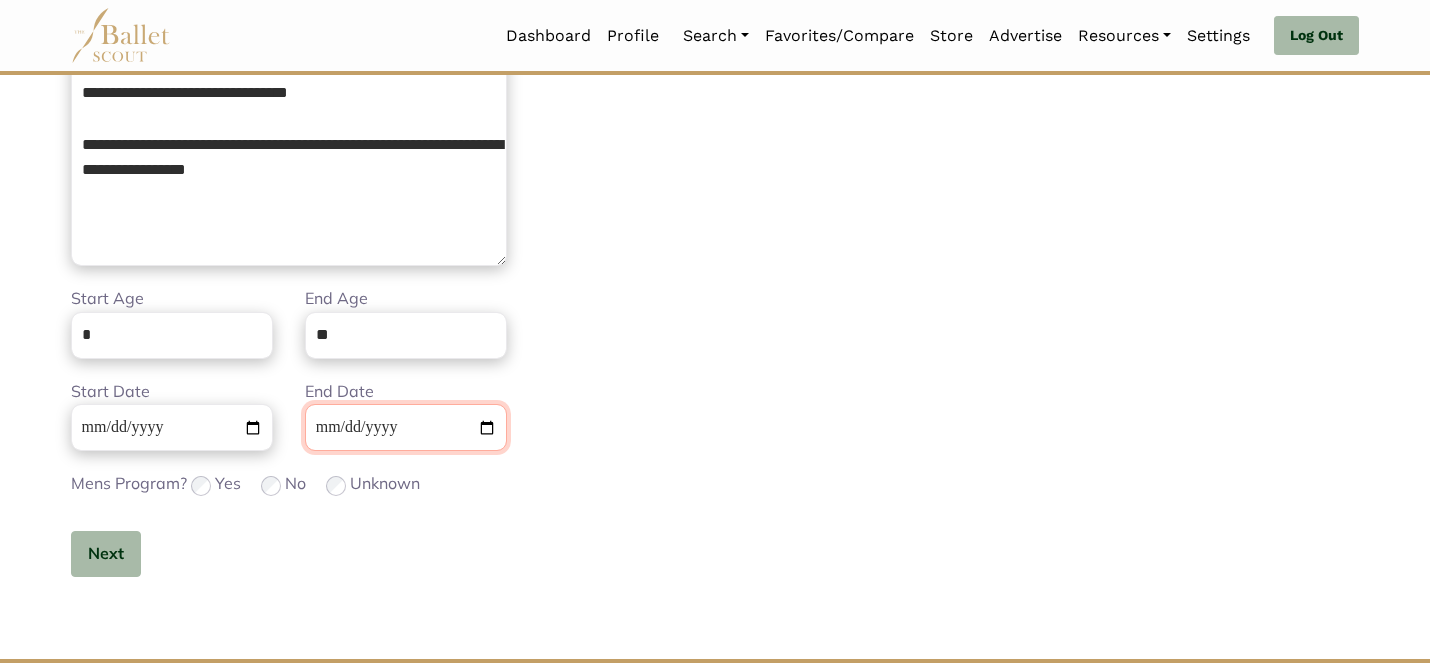type on "**********" 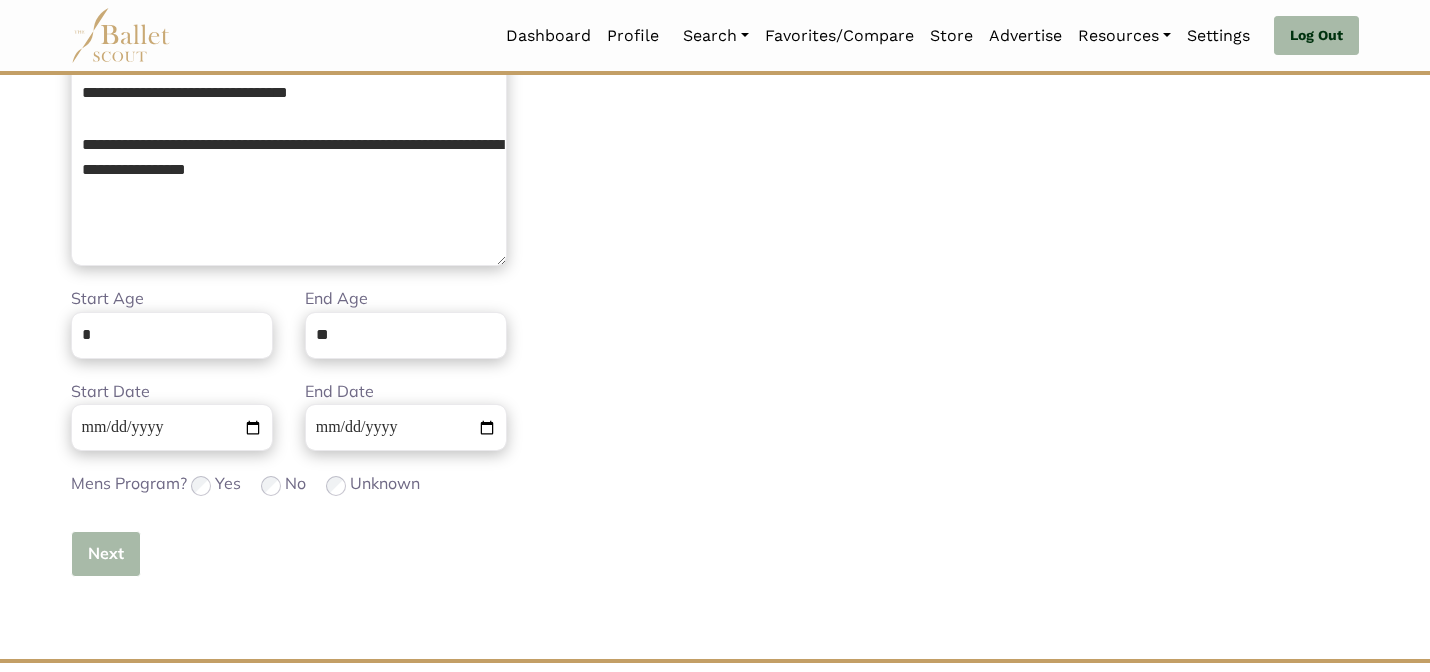 click on "Next" at bounding box center [106, 554] 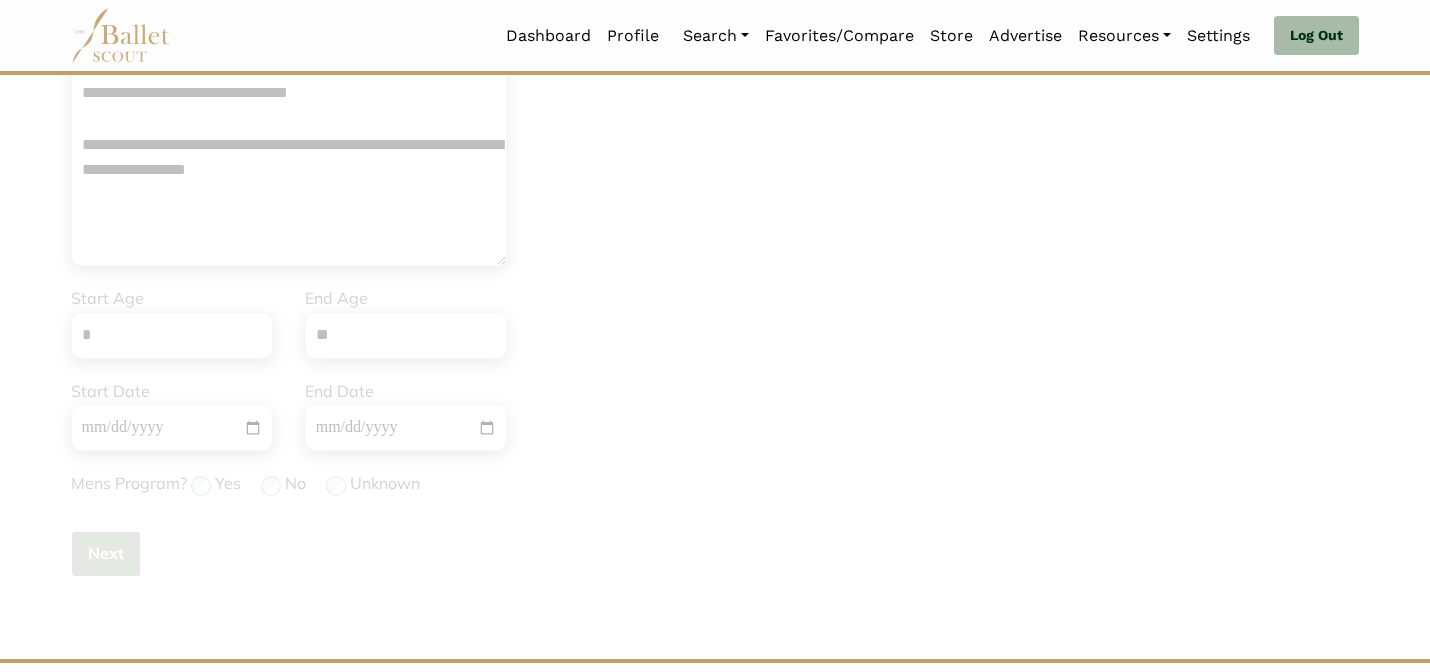 type 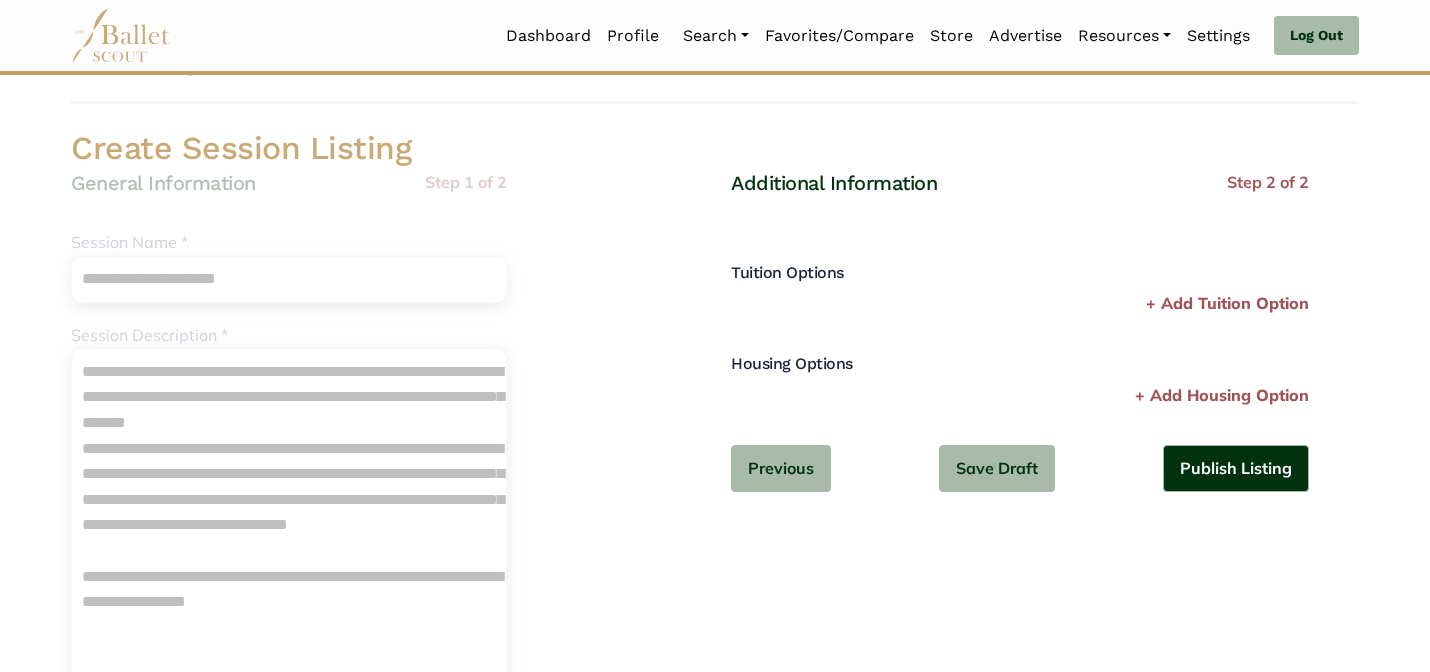 scroll, scrollTop: 0, scrollLeft: 0, axis: both 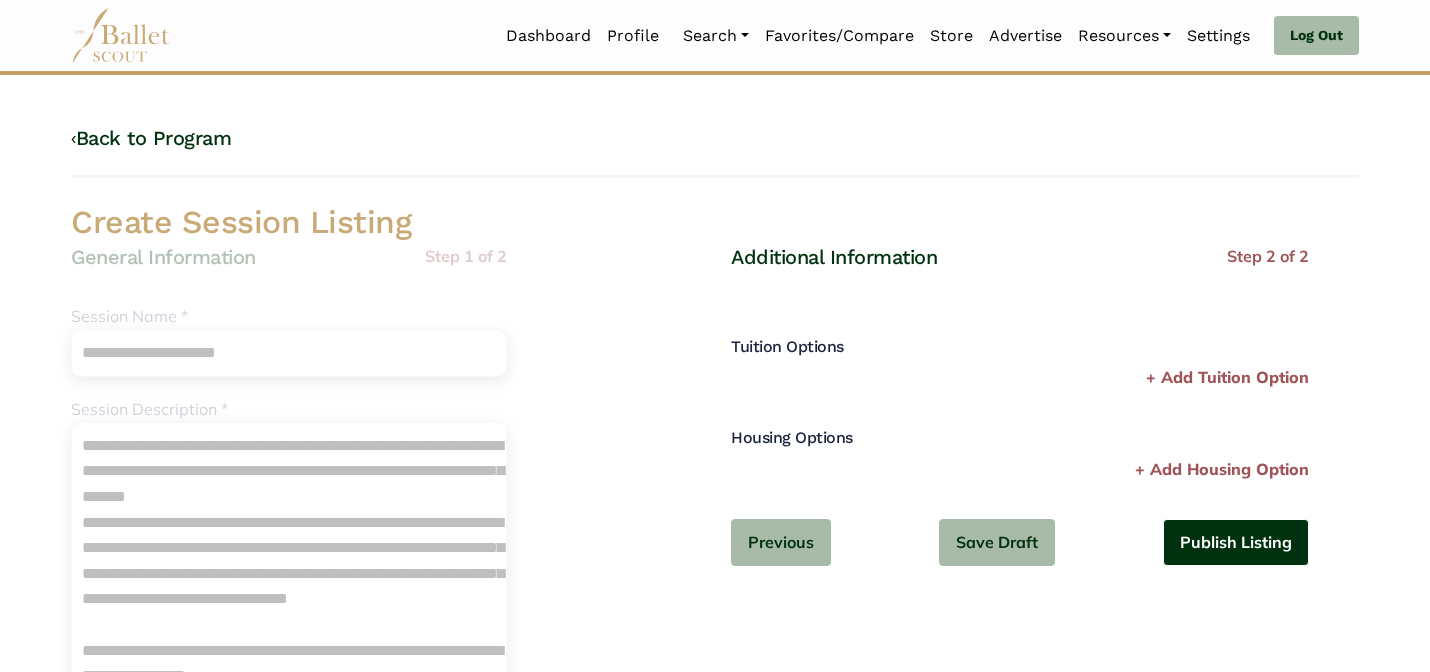 click on "Publish Listing" at bounding box center [1236, 542] 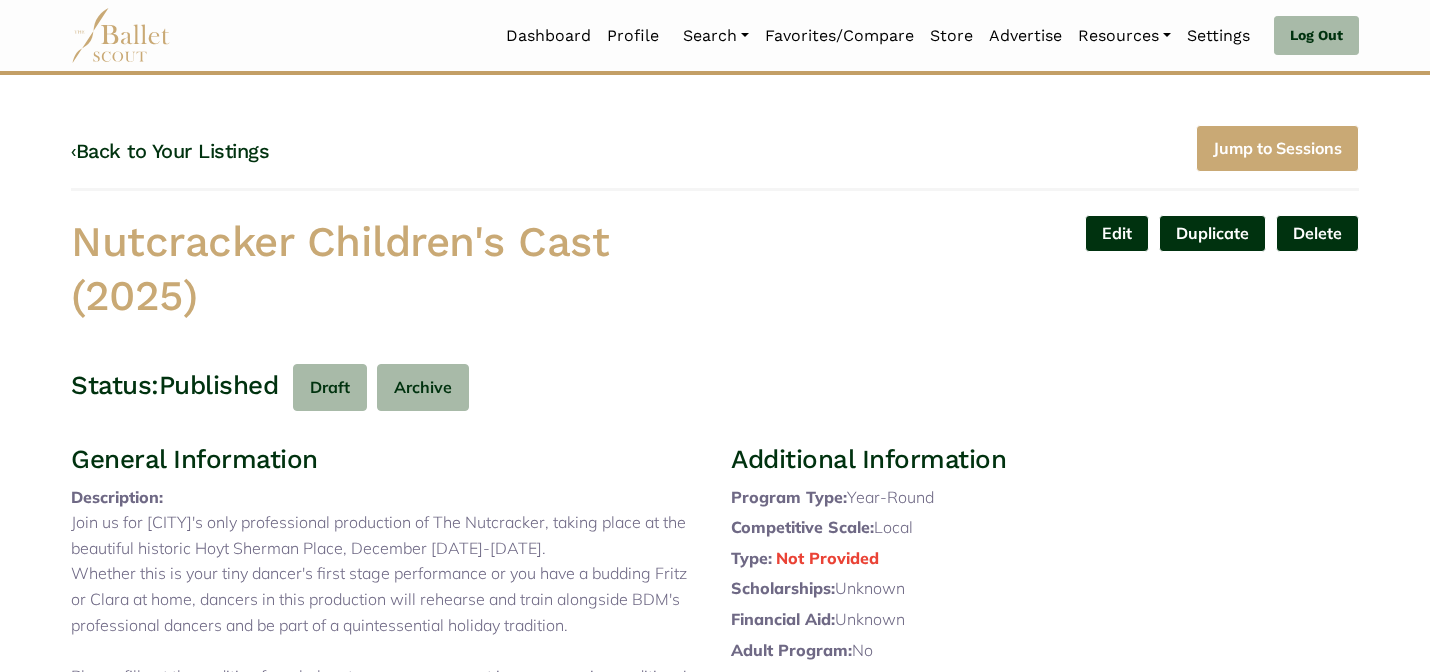 scroll, scrollTop: 0, scrollLeft: 0, axis: both 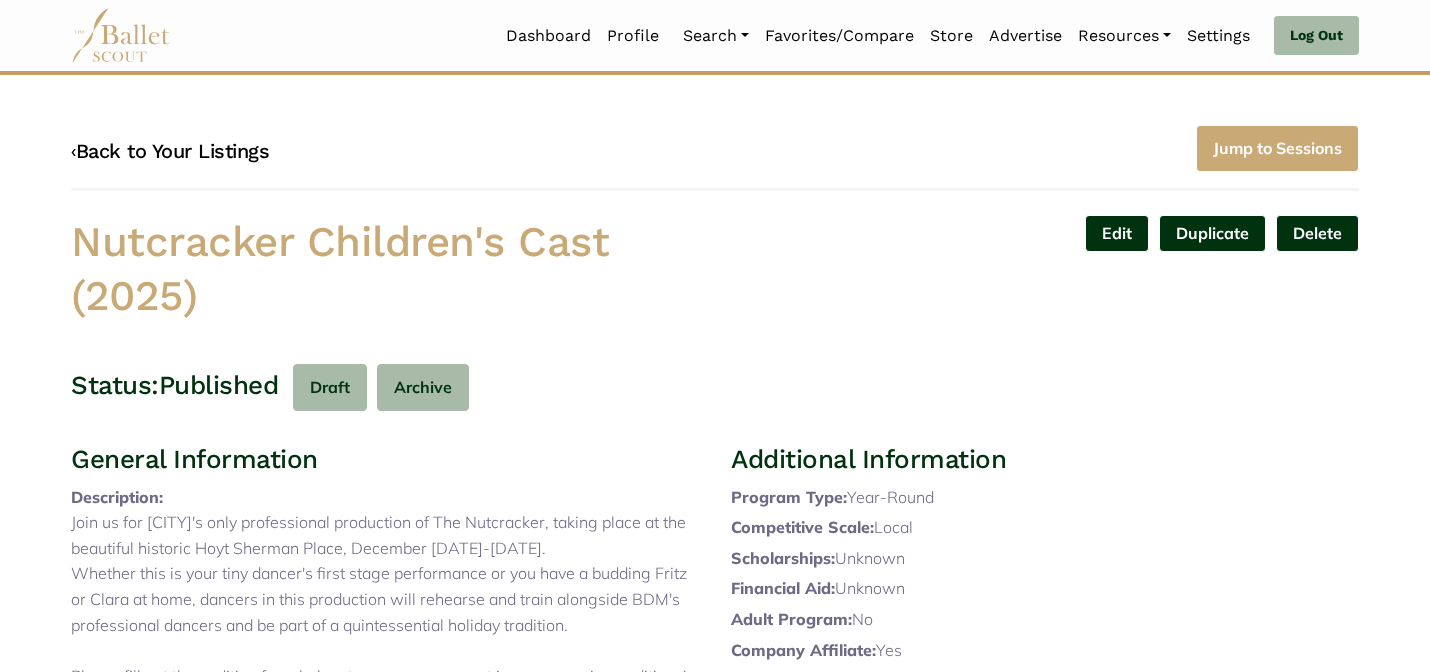 click on "‹  Back to Your Listings" at bounding box center [170, 151] 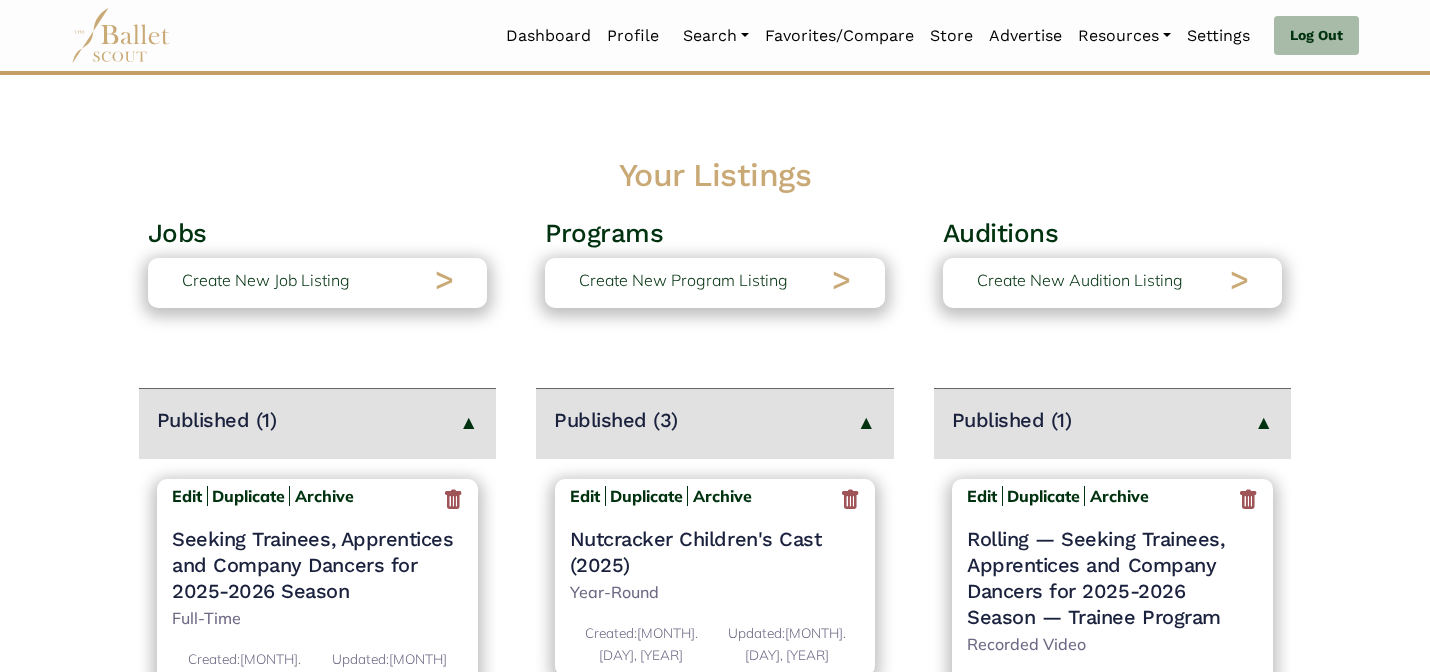 scroll, scrollTop: 0, scrollLeft: 0, axis: both 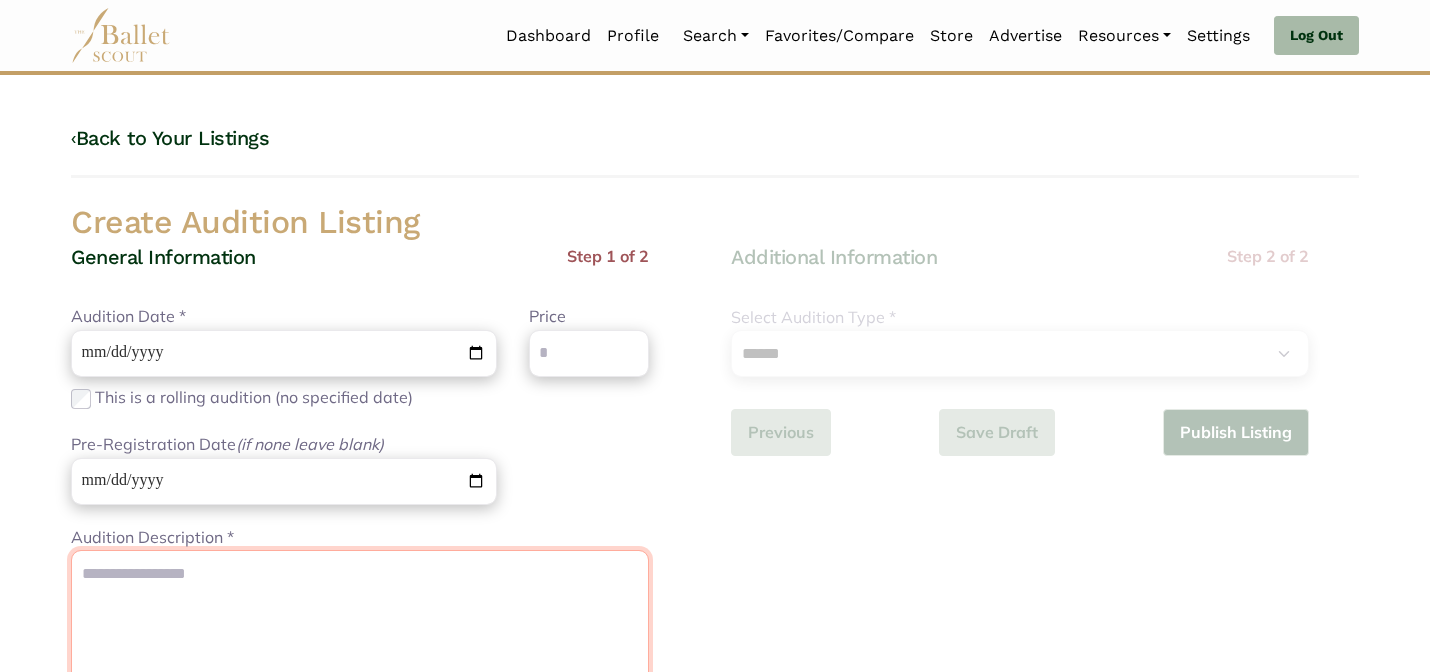 click on "Audition Description *" at bounding box center [360, 725] 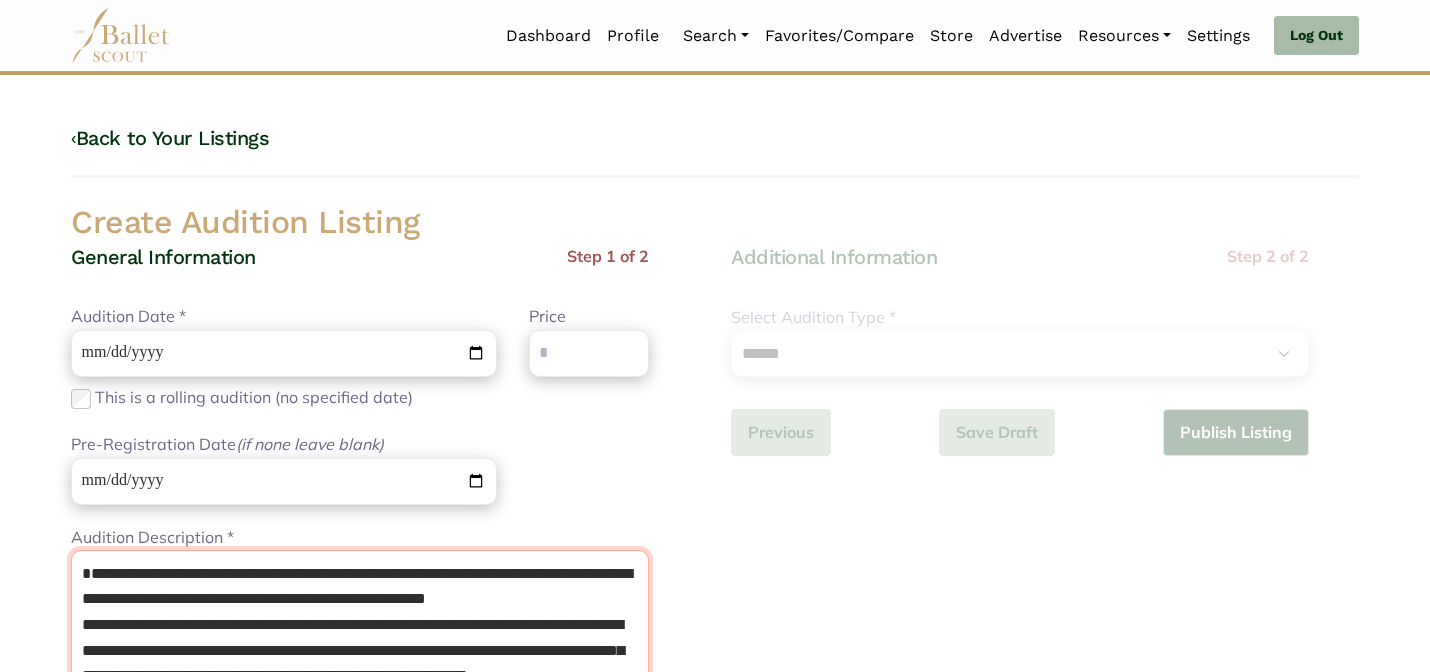scroll, scrollTop: 74, scrollLeft: 0, axis: vertical 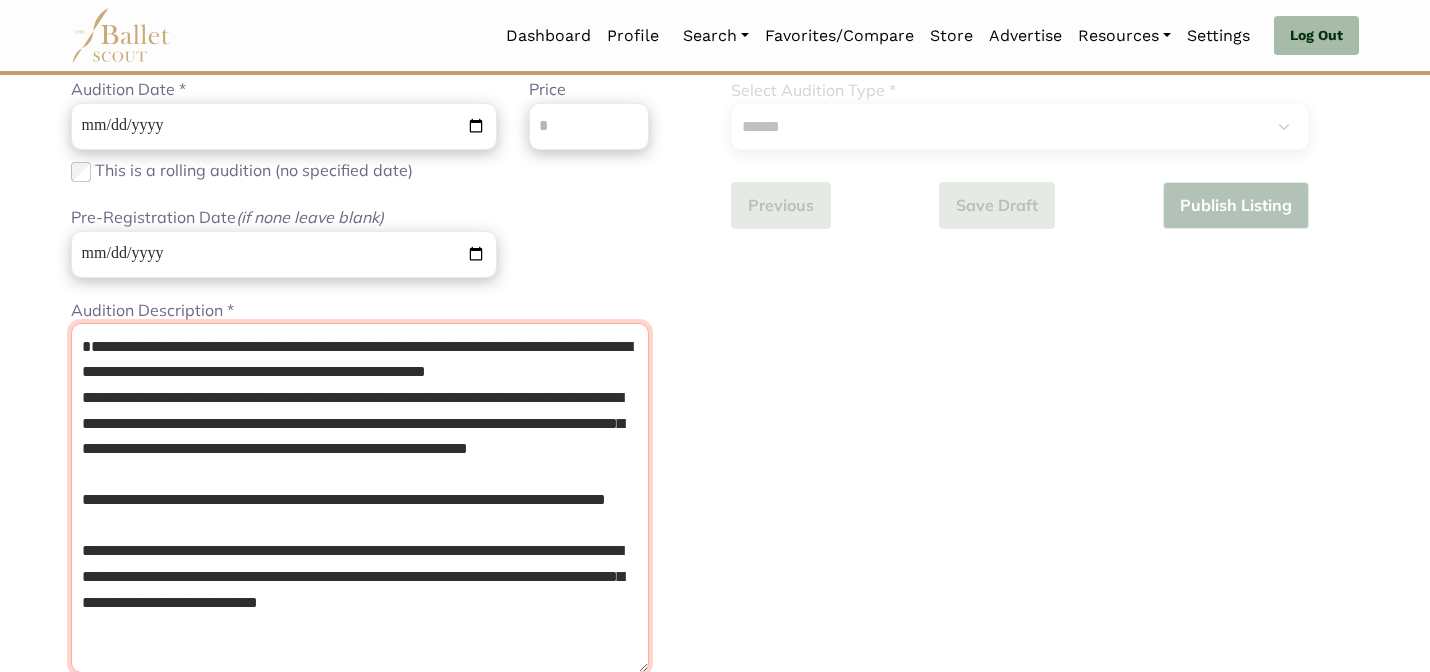 type on "**********" 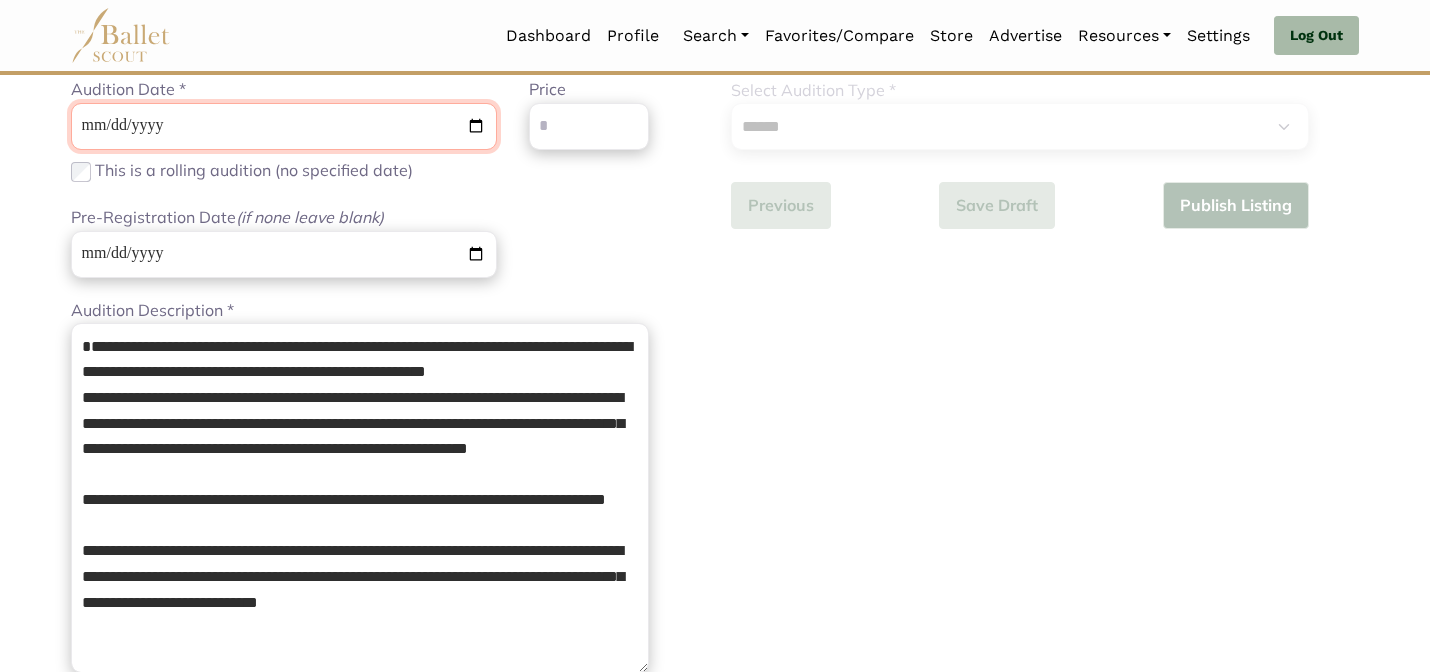 click on "Audition Date *" at bounding box center [284, 126] 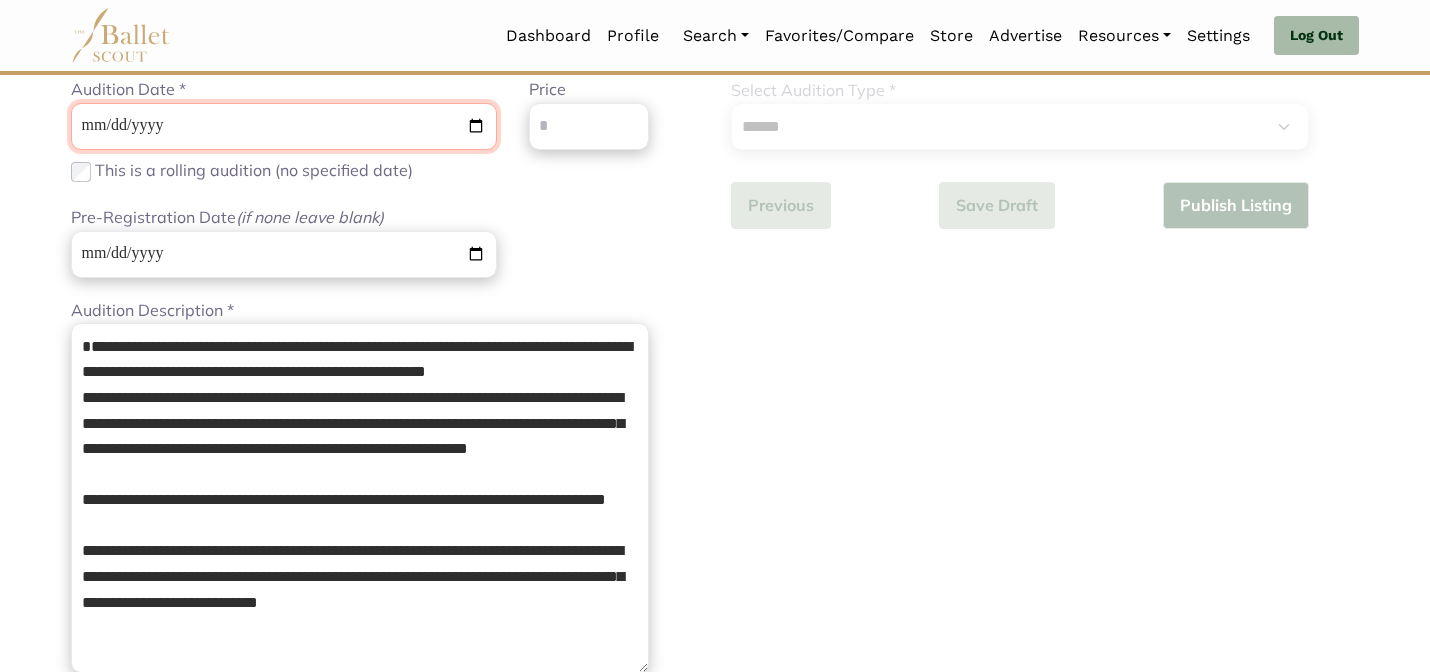 type on "**********" 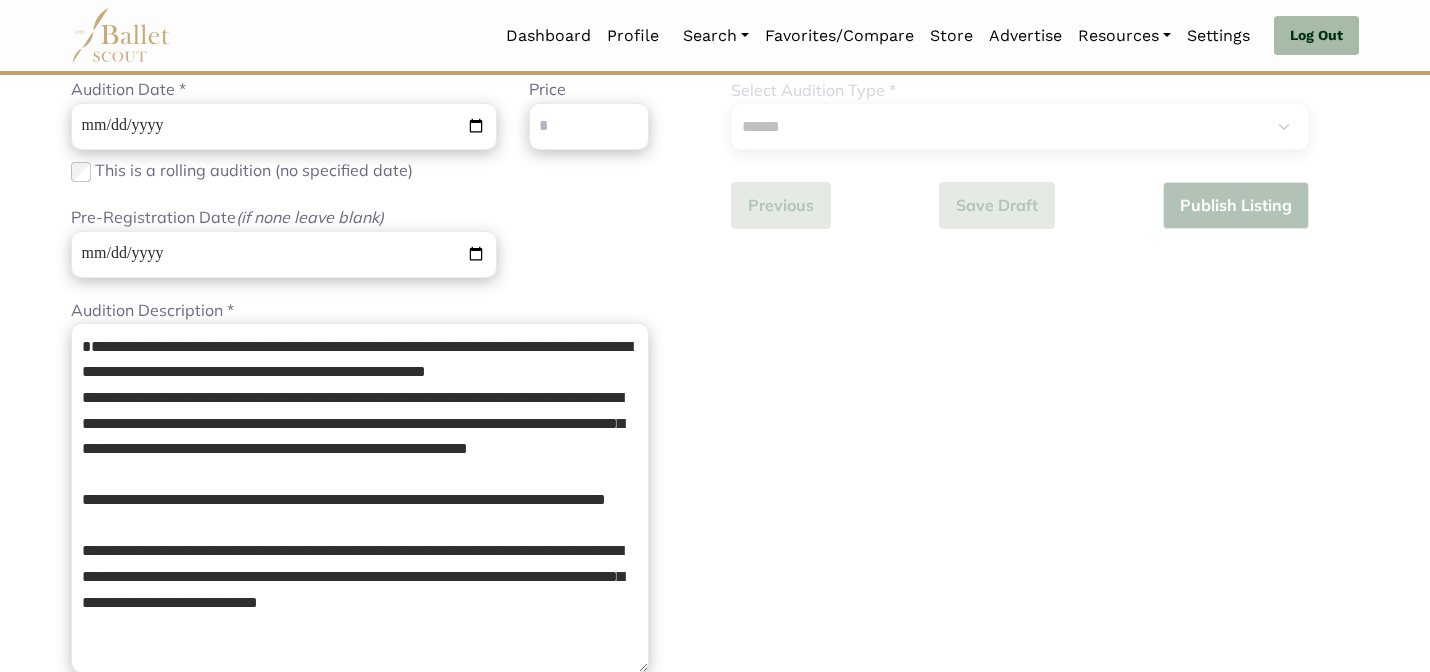 click on "**********" at bounding box center [360, 187] 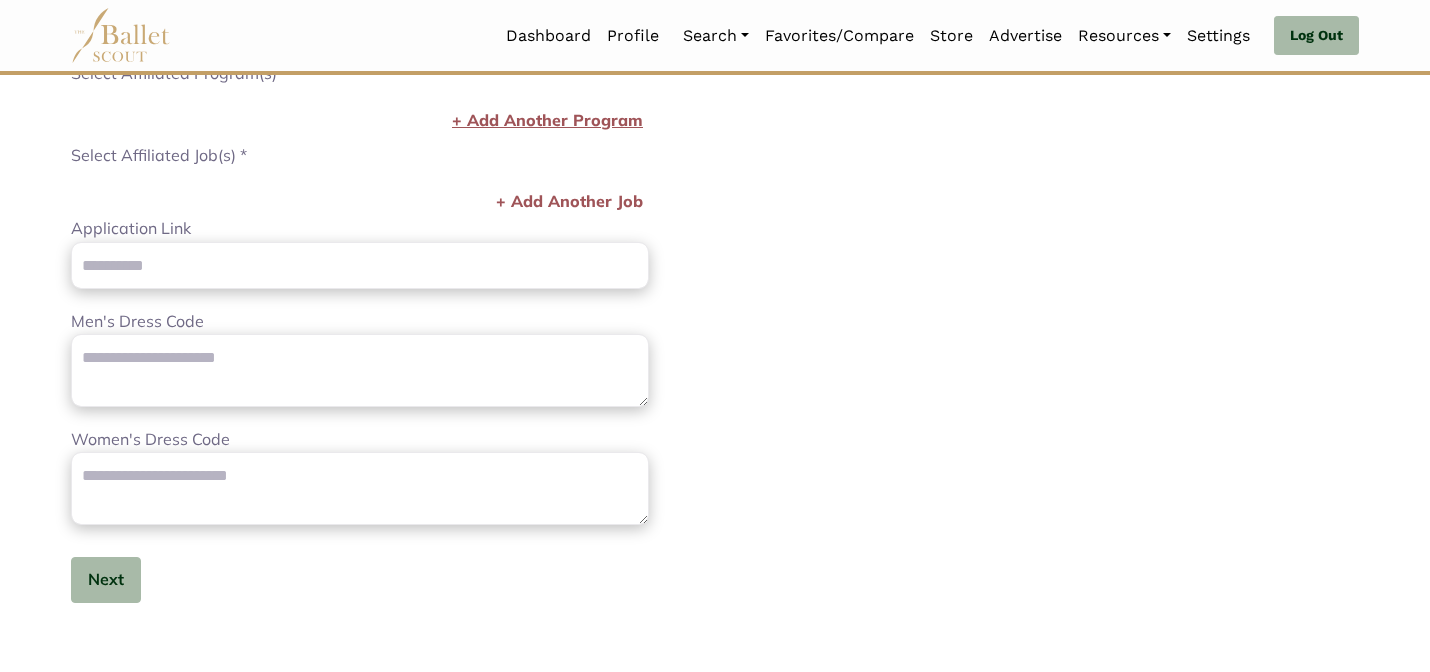click on "+ Add Another Program" at bounding box center (547, 121) 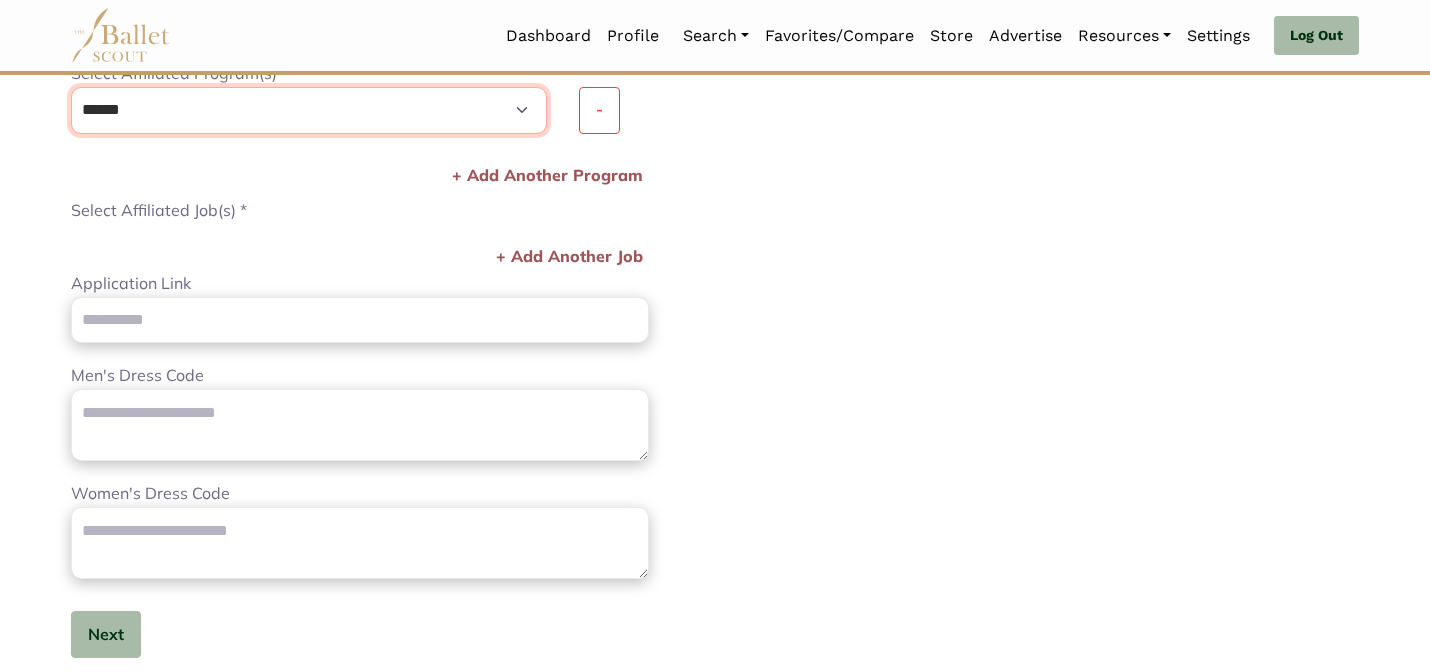 click on "**********" at bounding box center [309, 110] 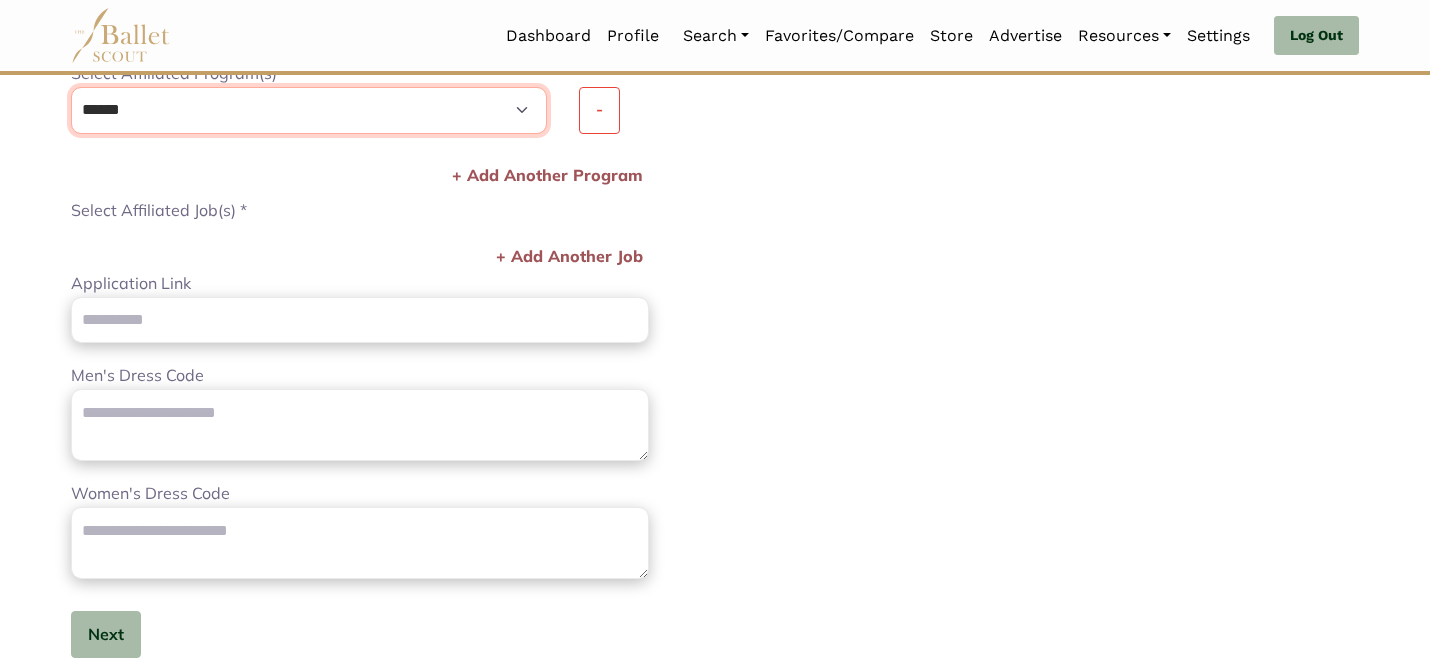 select on "****" 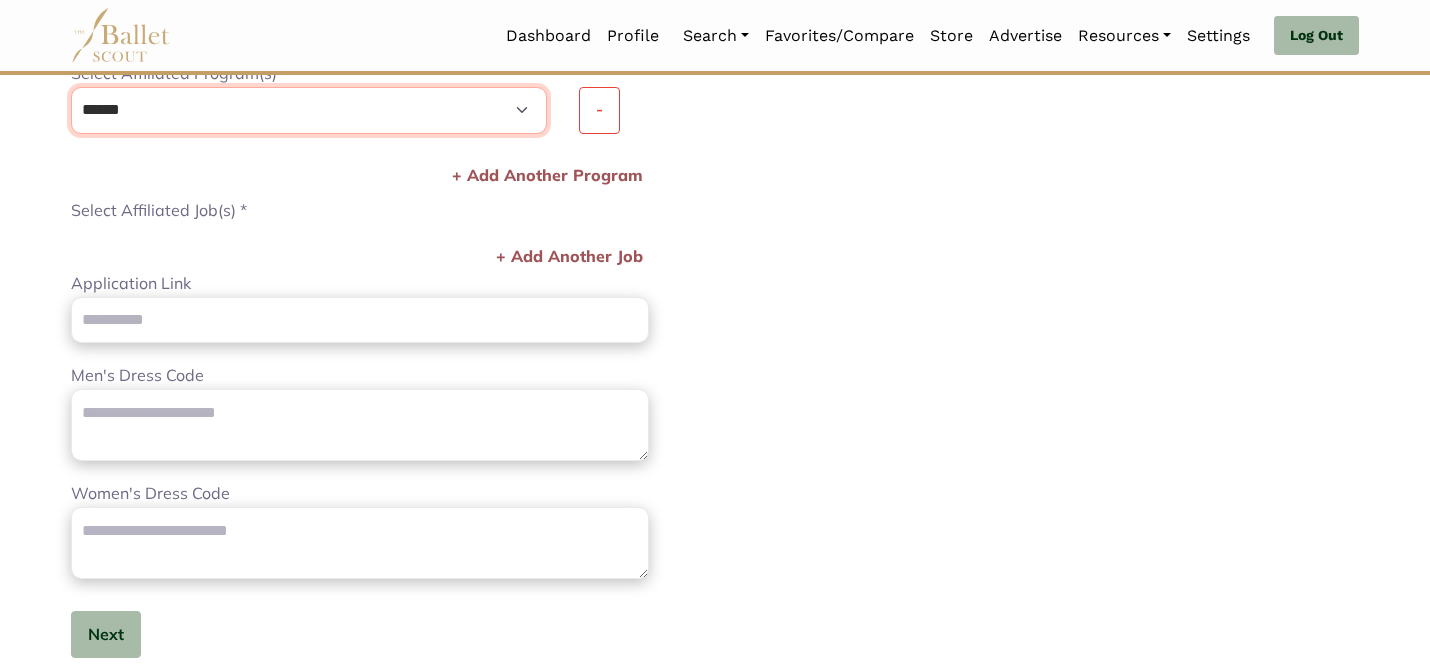 click on "**********" at bounding box center [309, 110] 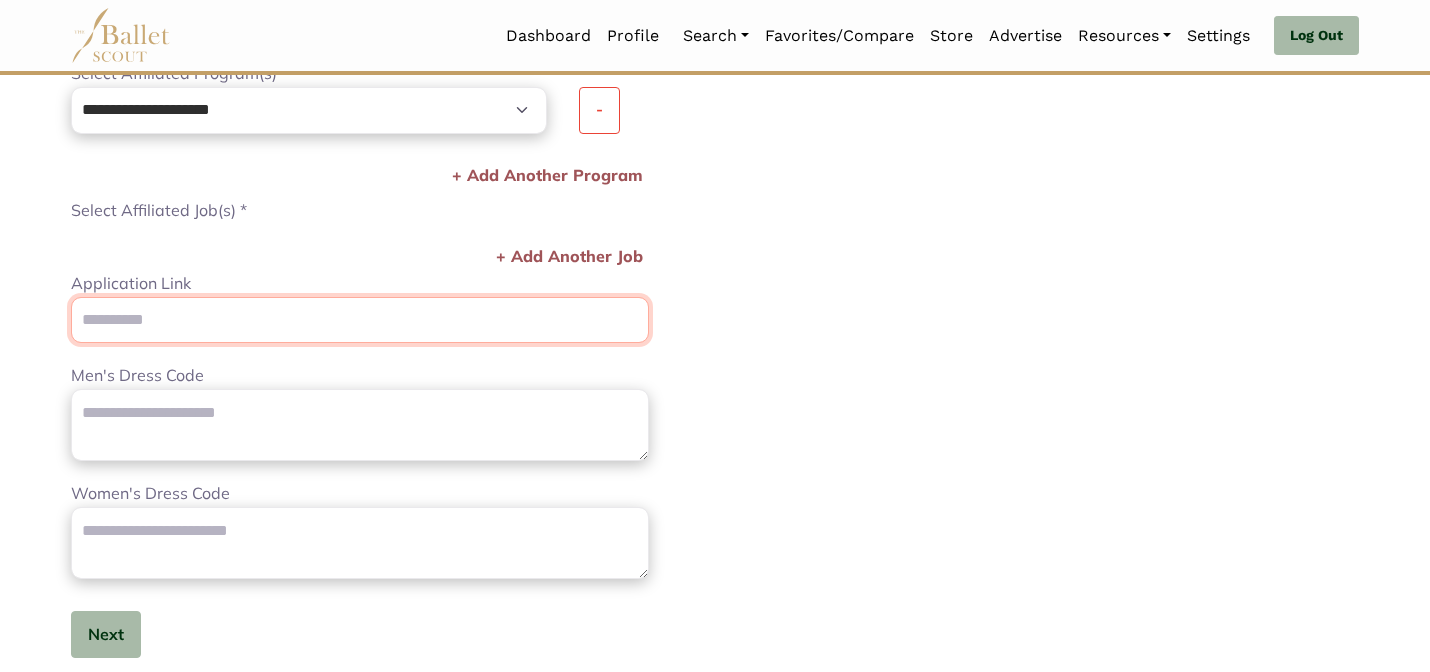 click on "Application Link" at bounding box center (360, 320) 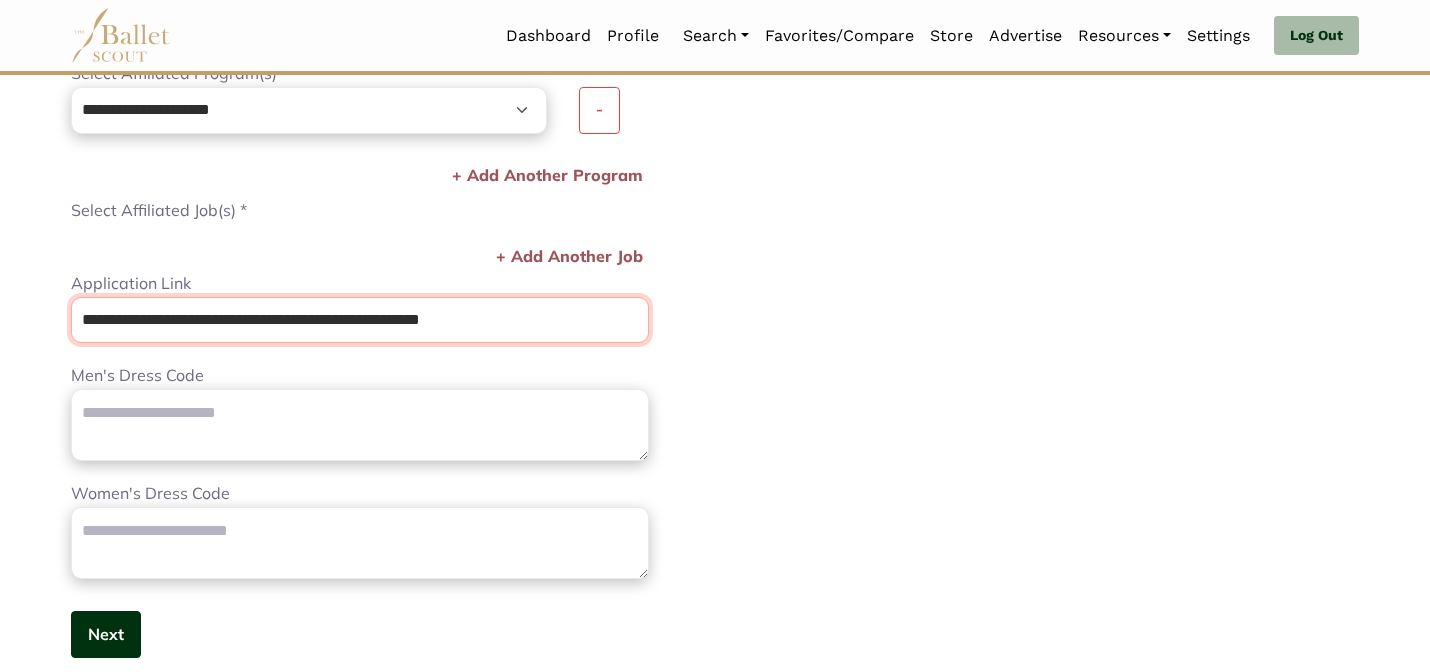 type on "**********" 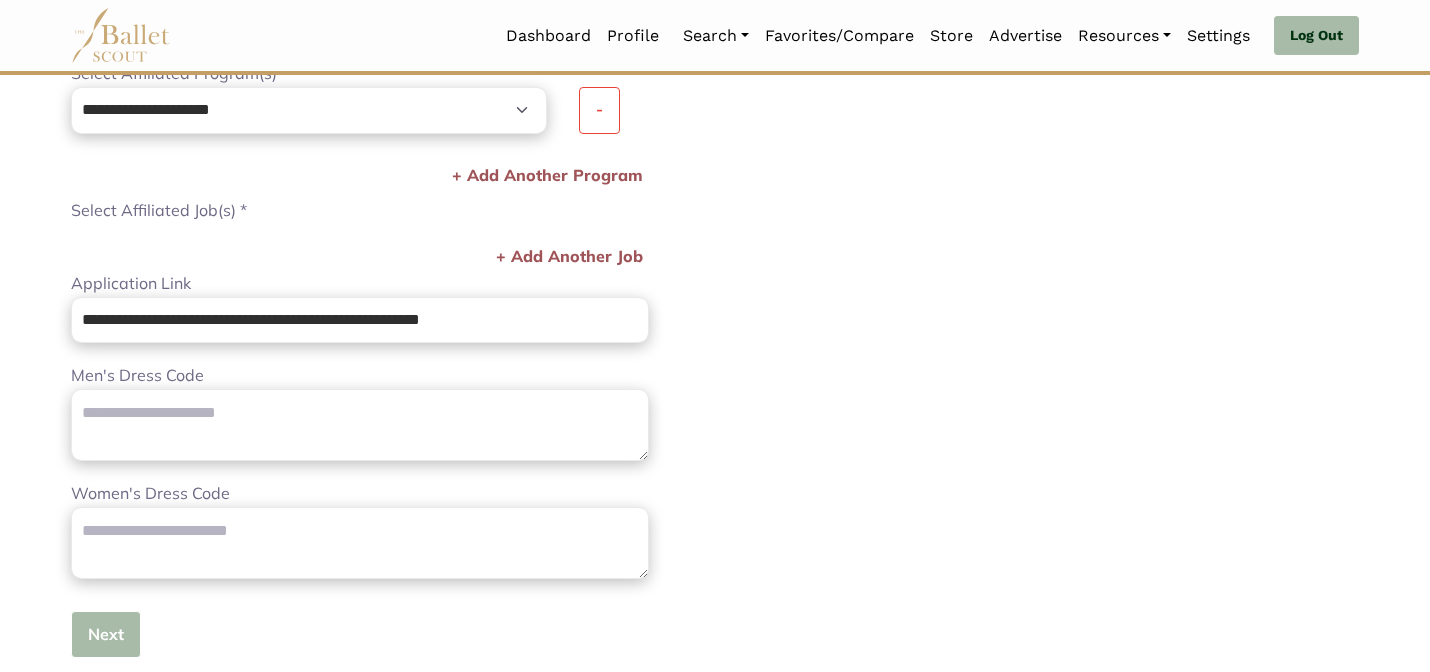 click on "Next" at bounding box center [106, 634] 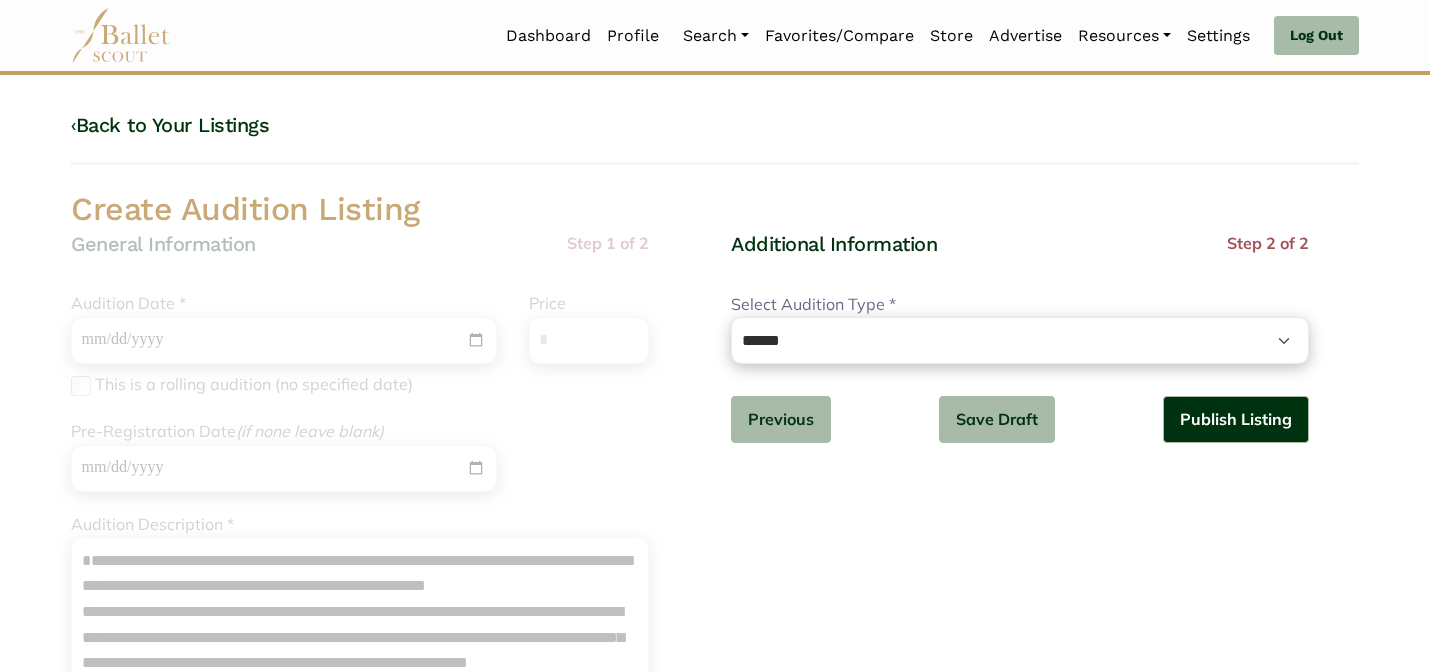 scroll, scrollTop: 0, scrollLeft: 0, axis: both 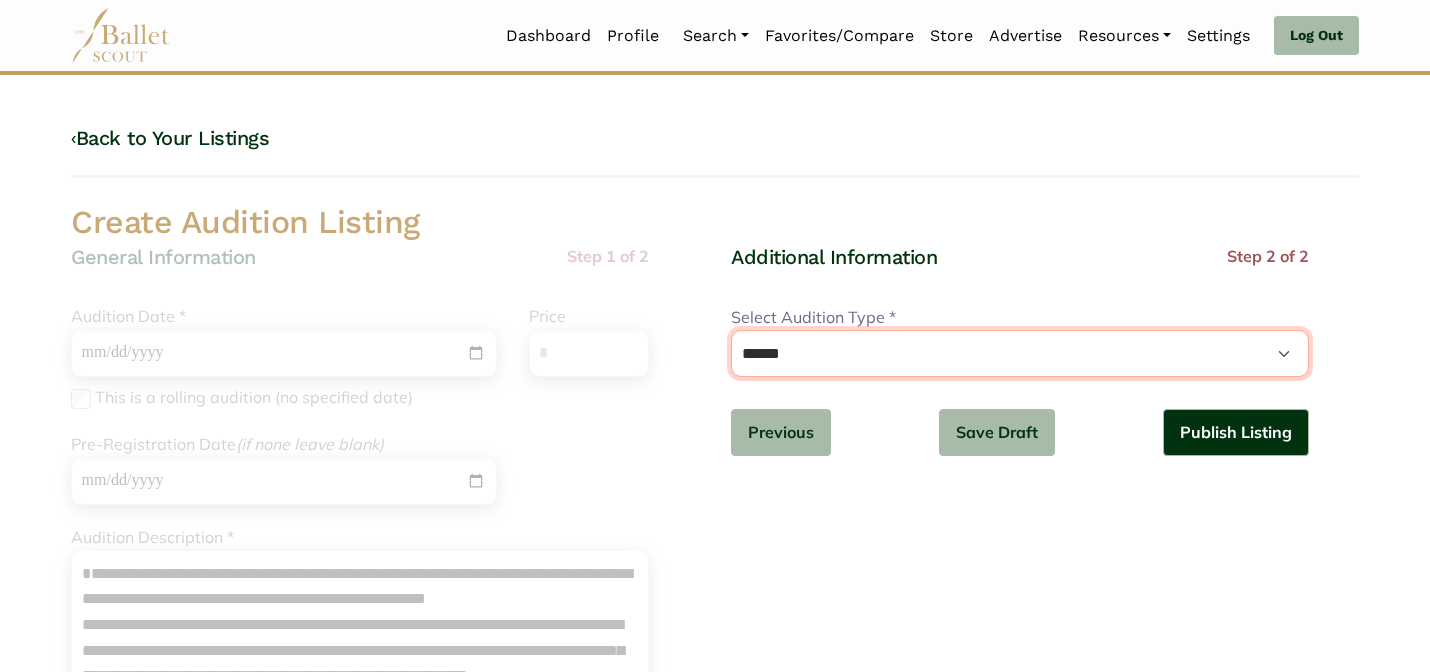click on "**********" at bounding box center (1020, 353) 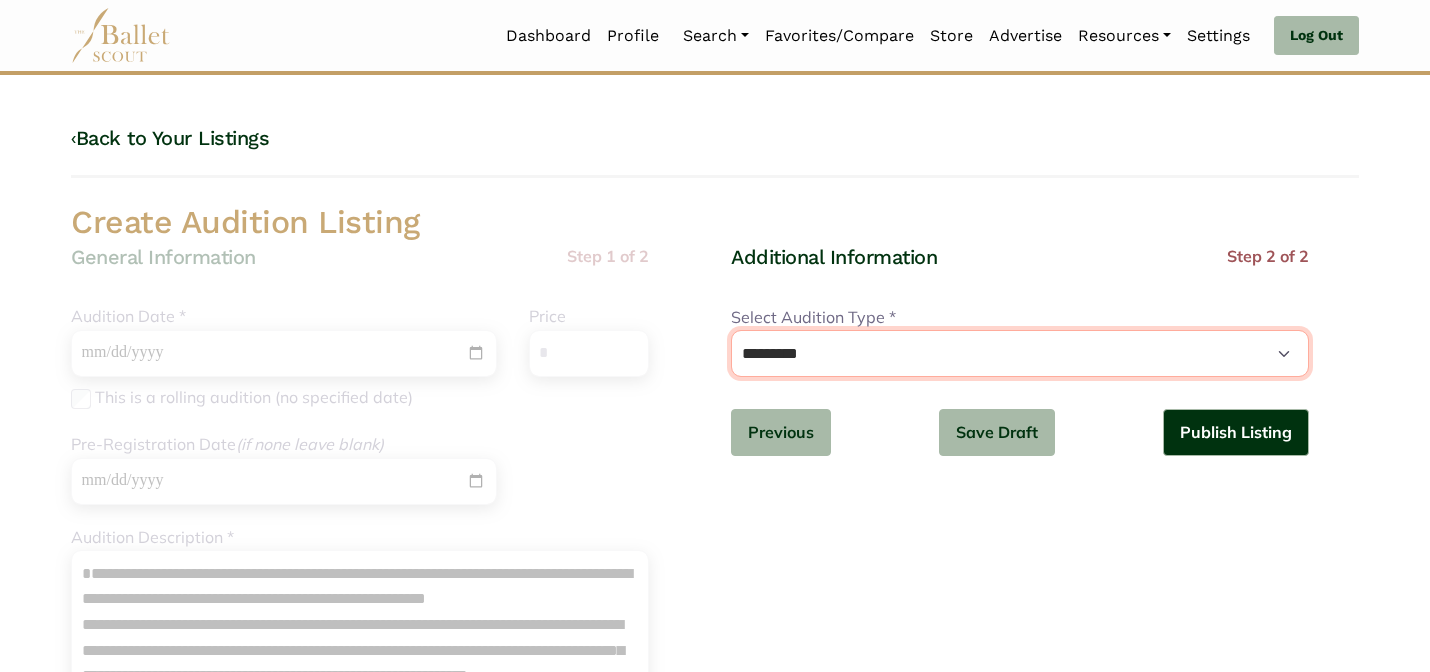 click on "**********" at bounding box center (1020, 353) 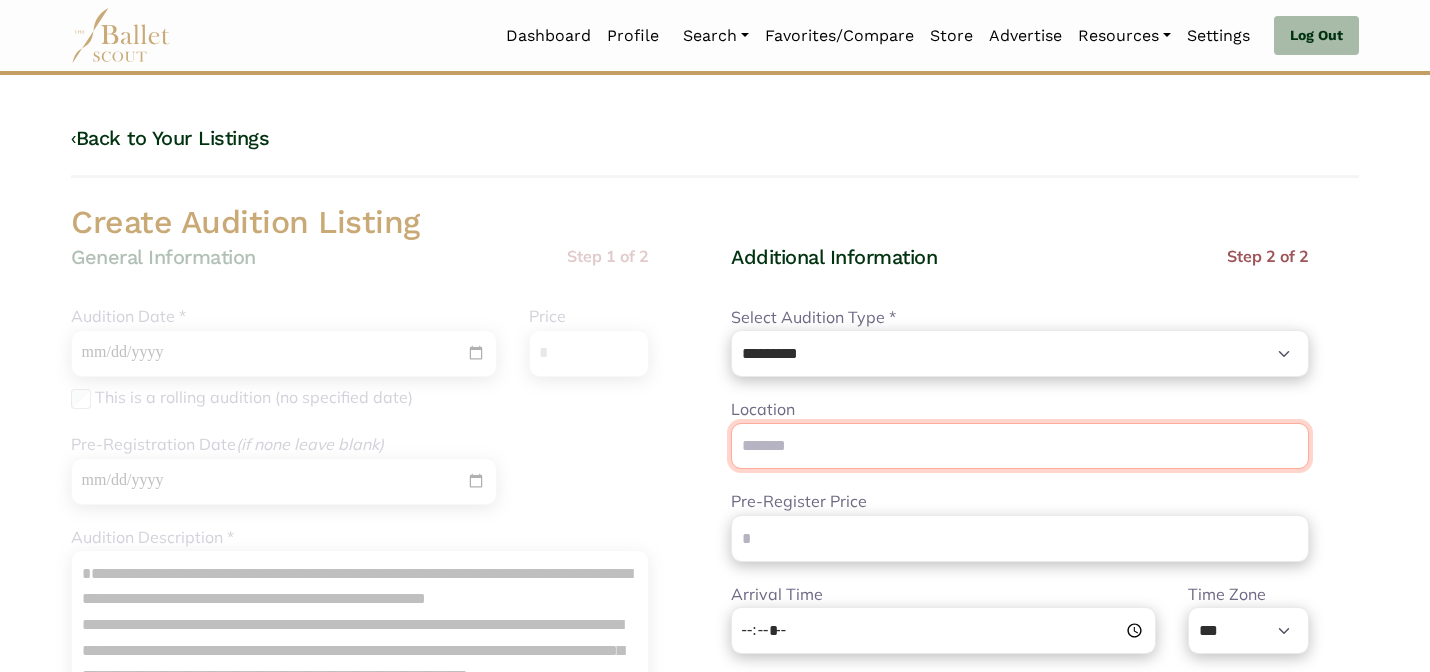 click on "Location" at bounding box center (1020, 446) 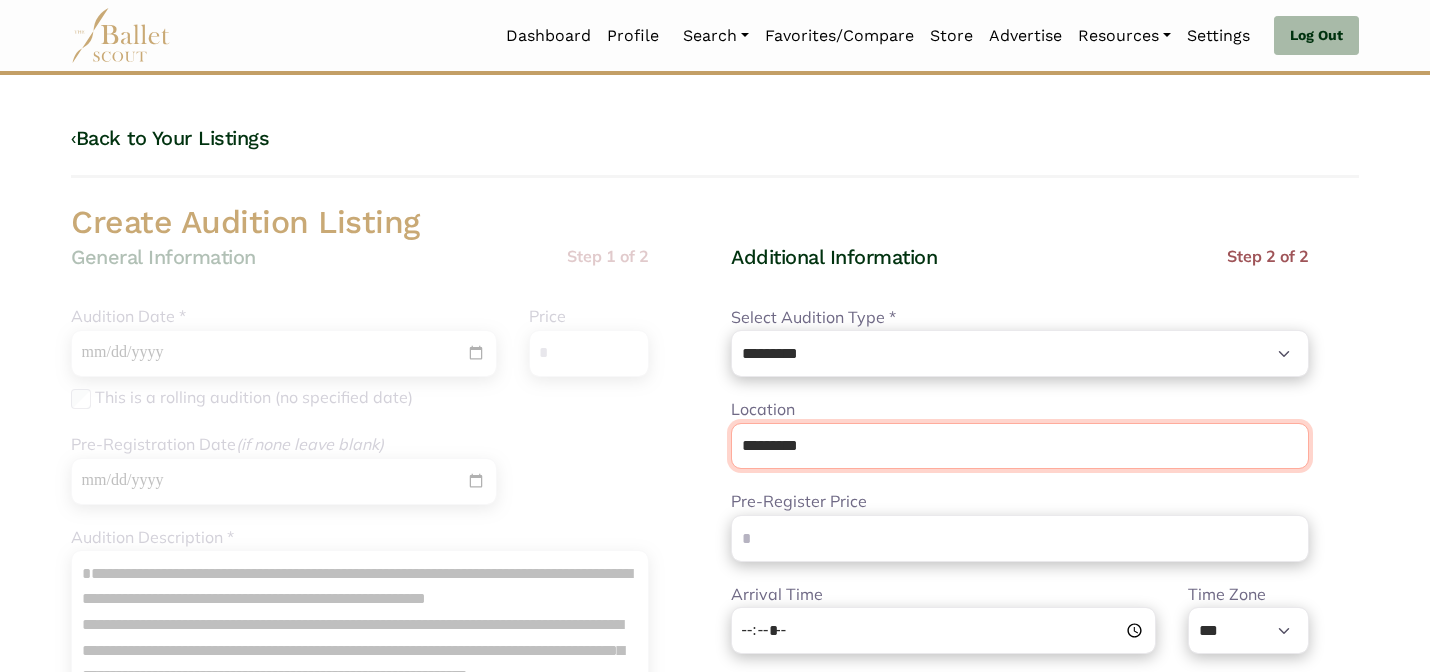 type on "**********" 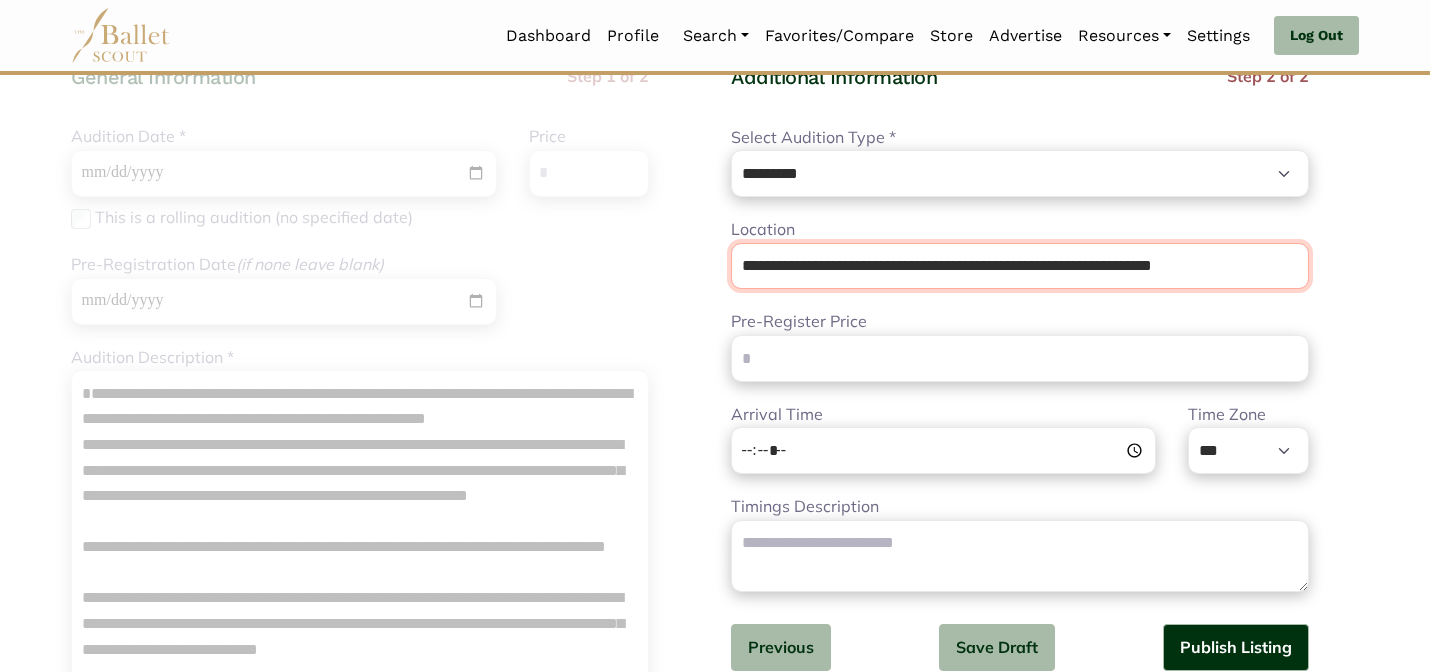 scroll, scrollTop: 182, scrollLeft: 0, axis: vertical 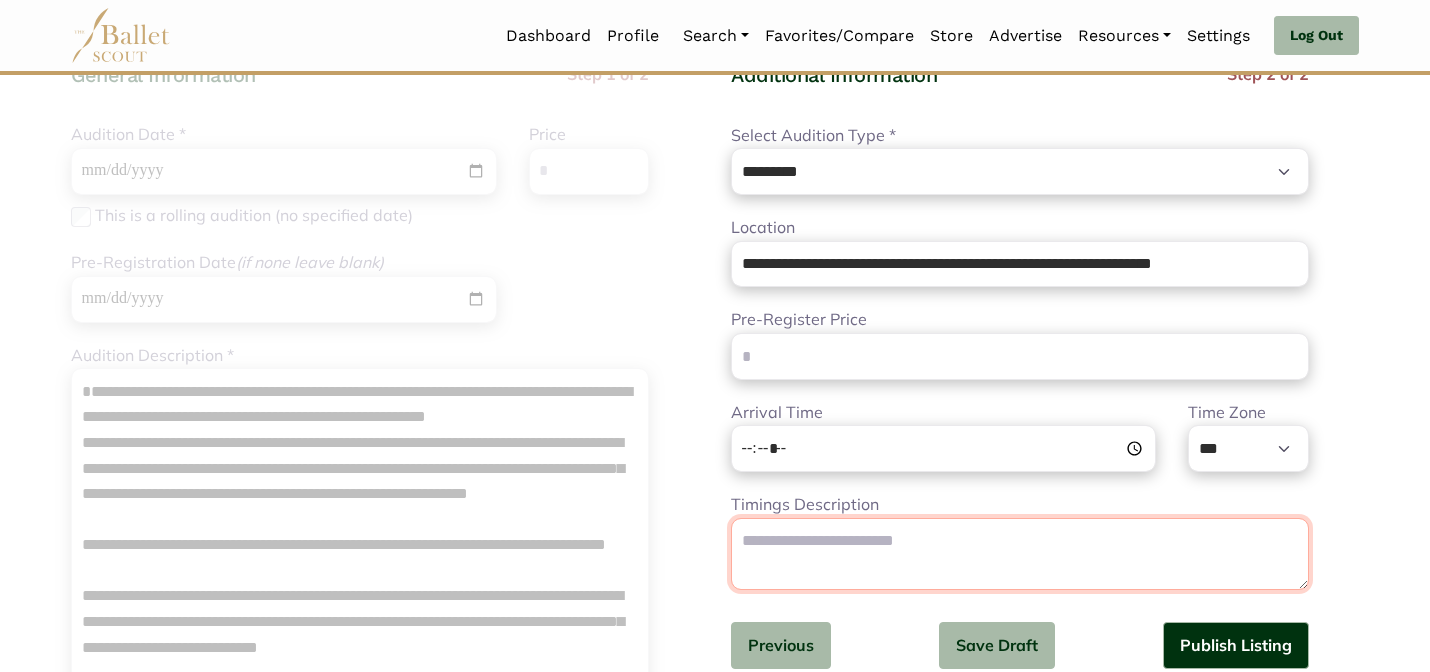 click on "Timings Description" at bounding box center [1020, 554] 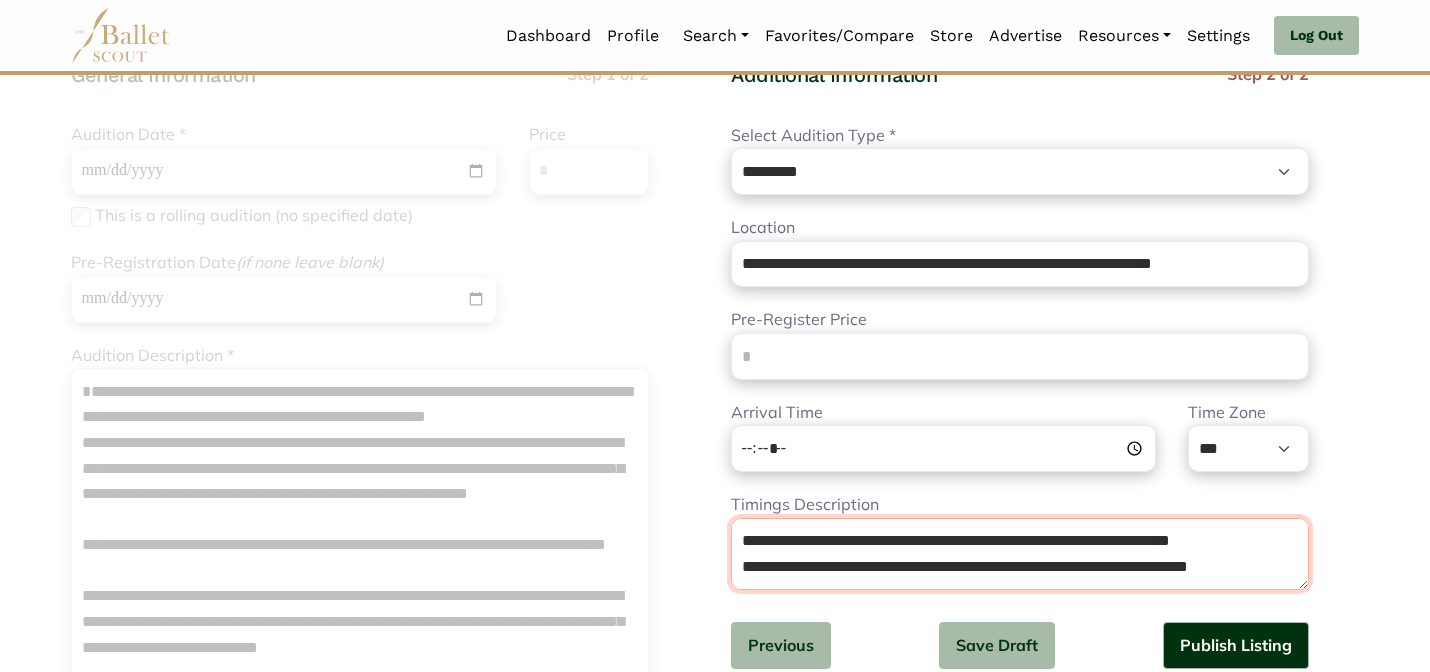 scroll, scrollTop: 576, scrollLeft: 0, axis: vertical 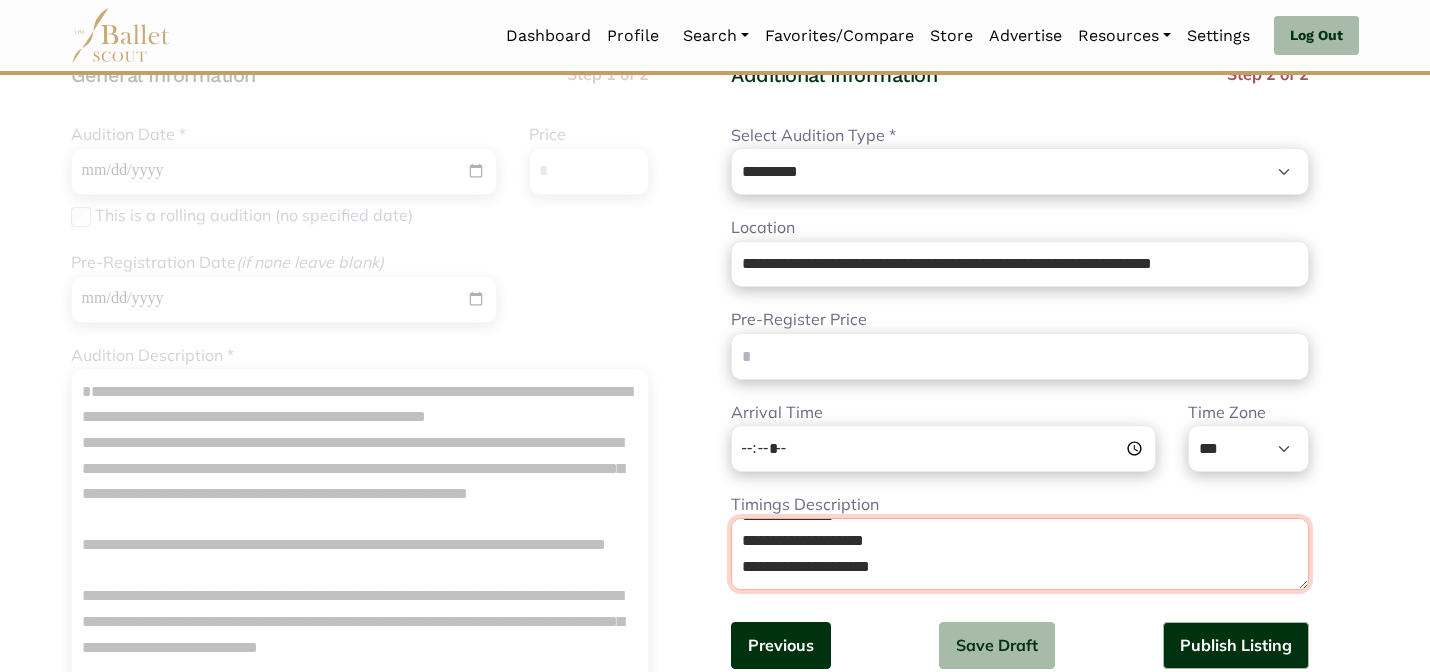 type on "**********" 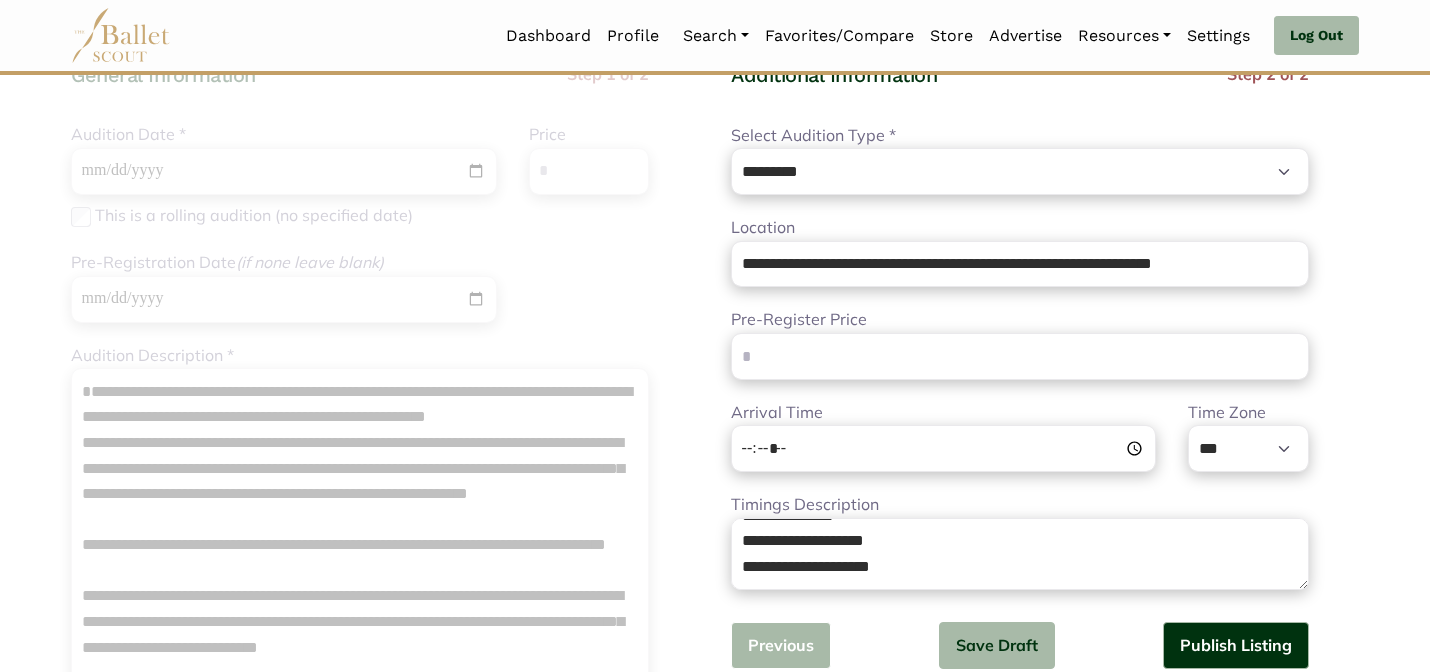 click on "Previous" at bounding box center (781, 645) 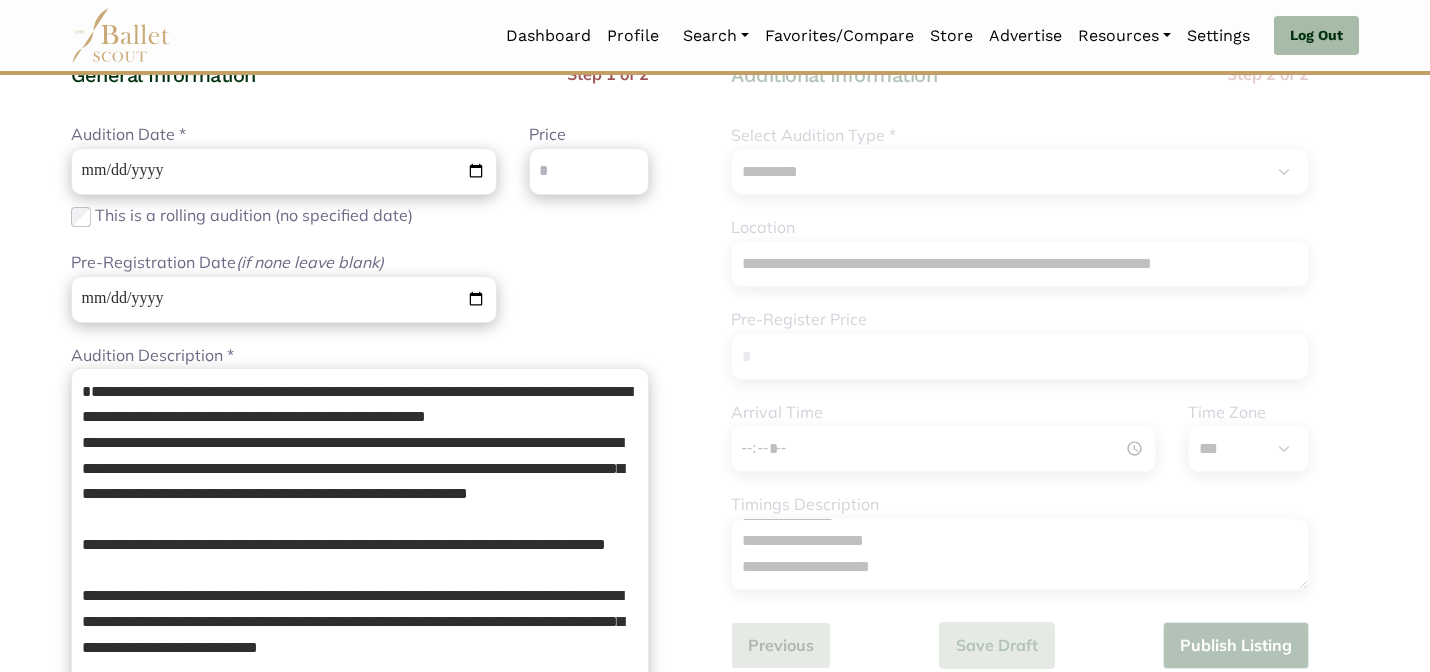 type 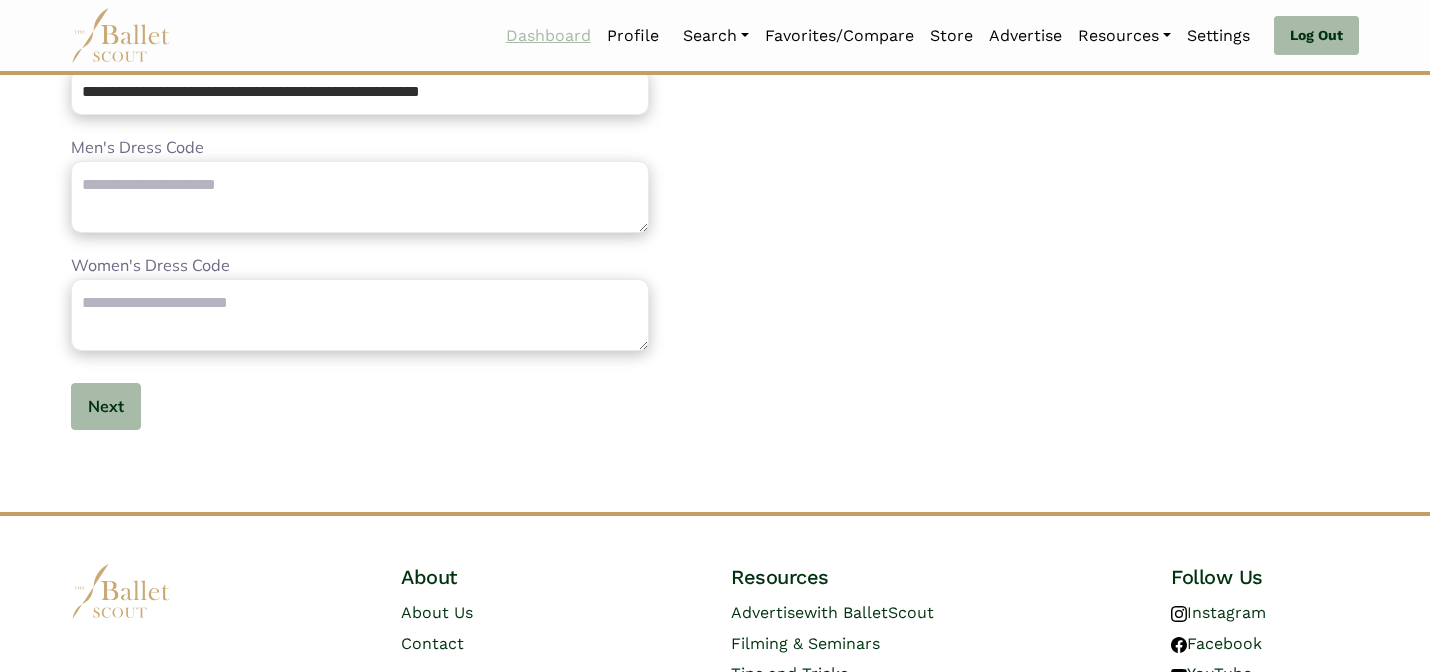 scroll, scrollTop: 1056, scrollLeft: 0, axis: vertical 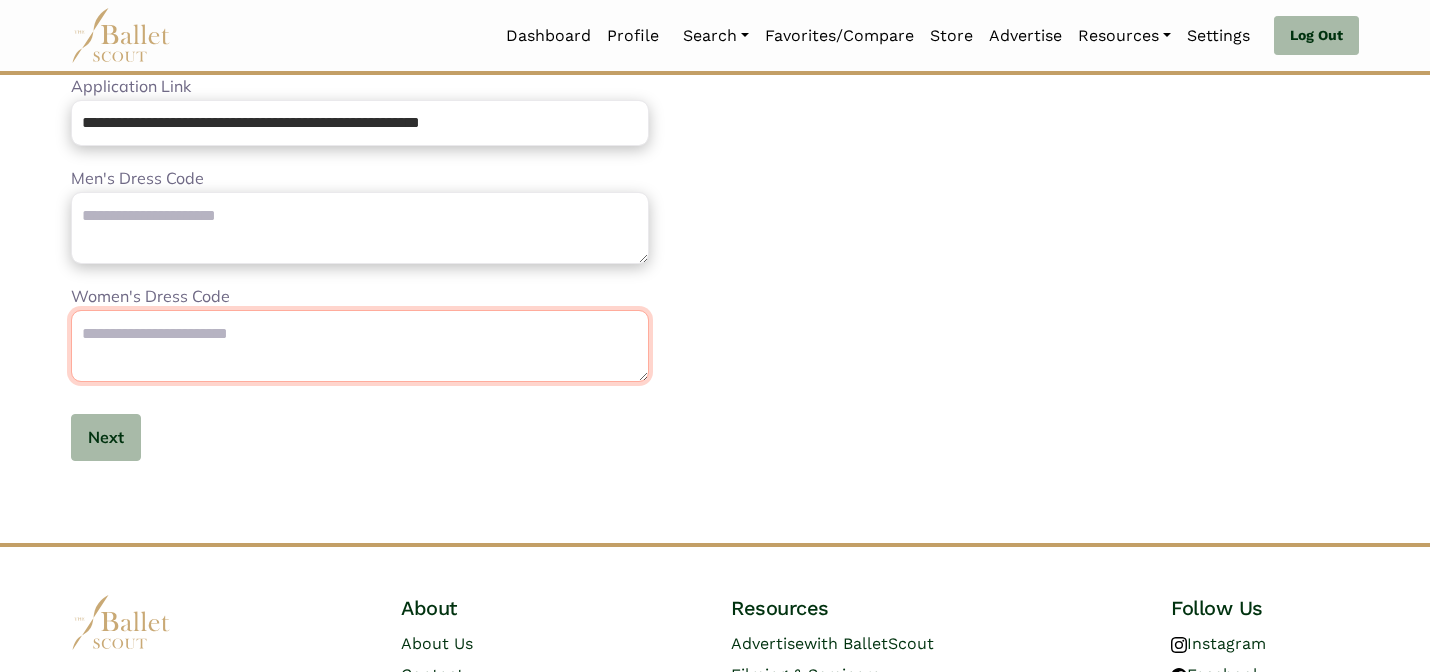 click on "Women's Dress Code" at bounding box center [360, 346] 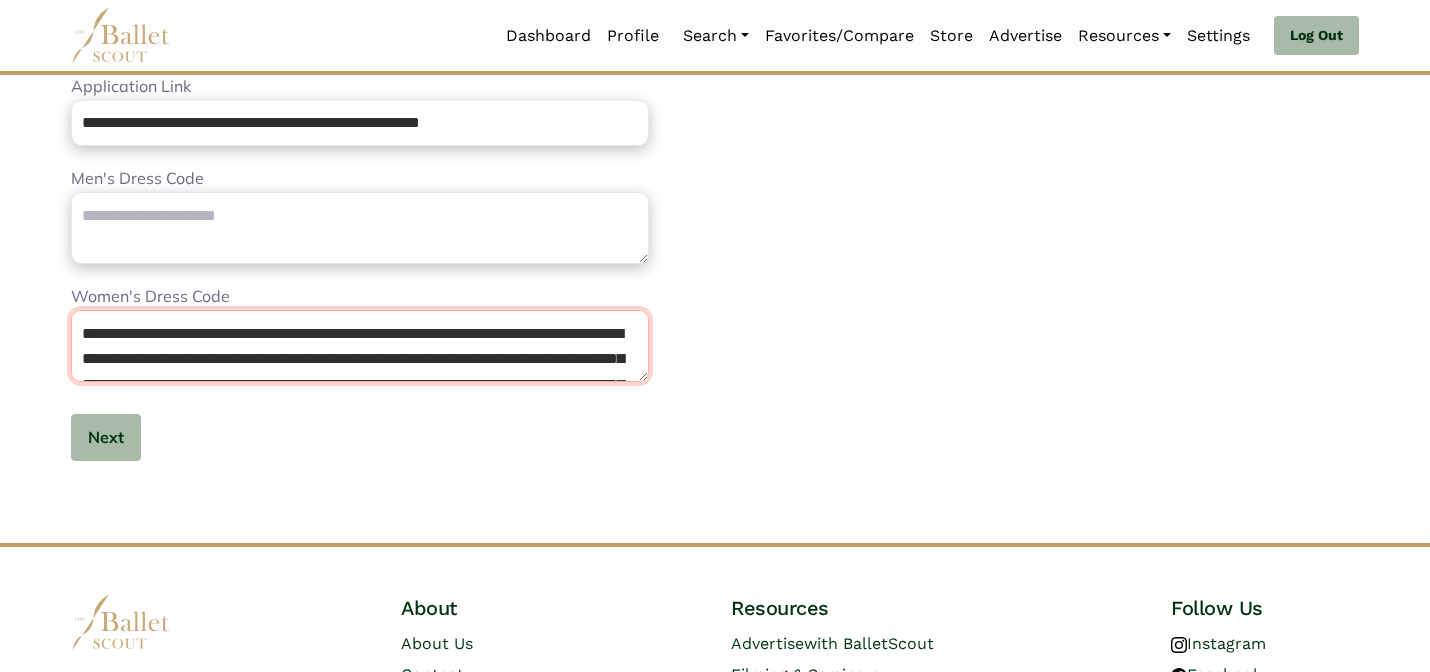 scroll, scrollTop: 39, scrollLeft: 0, axis: vertical 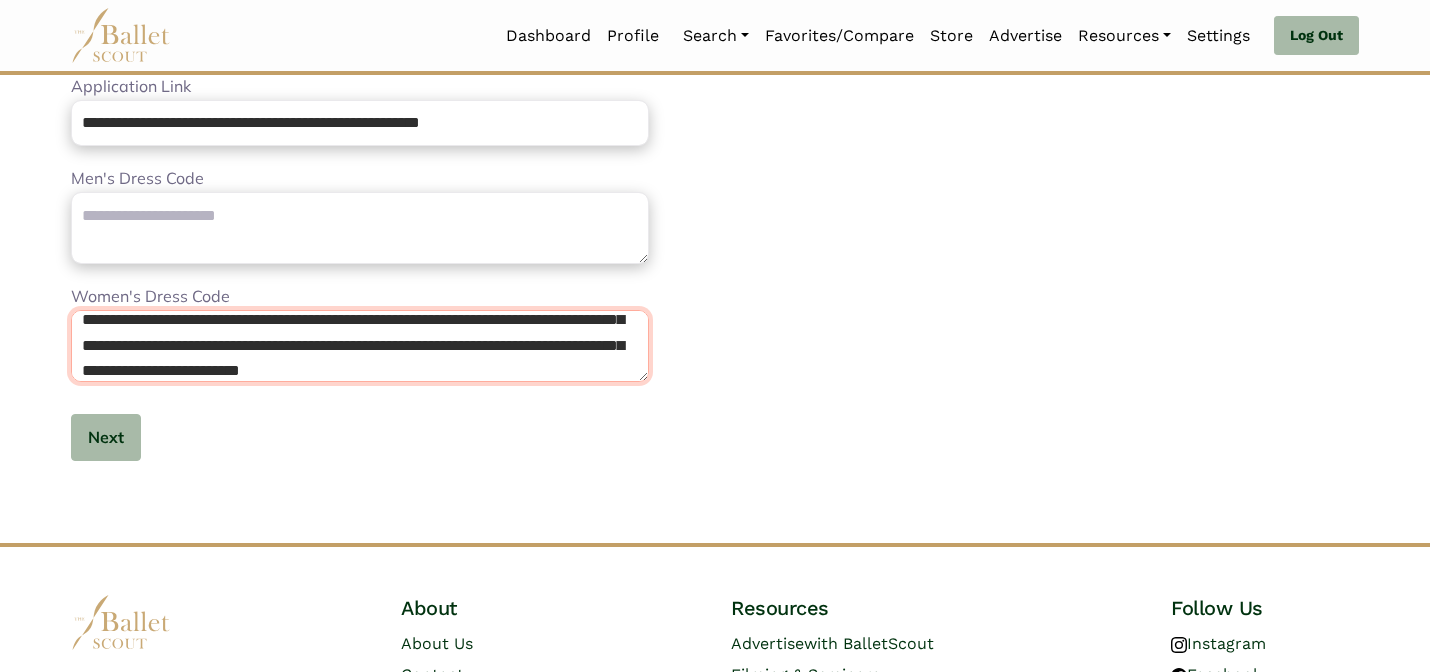 type on "**********" 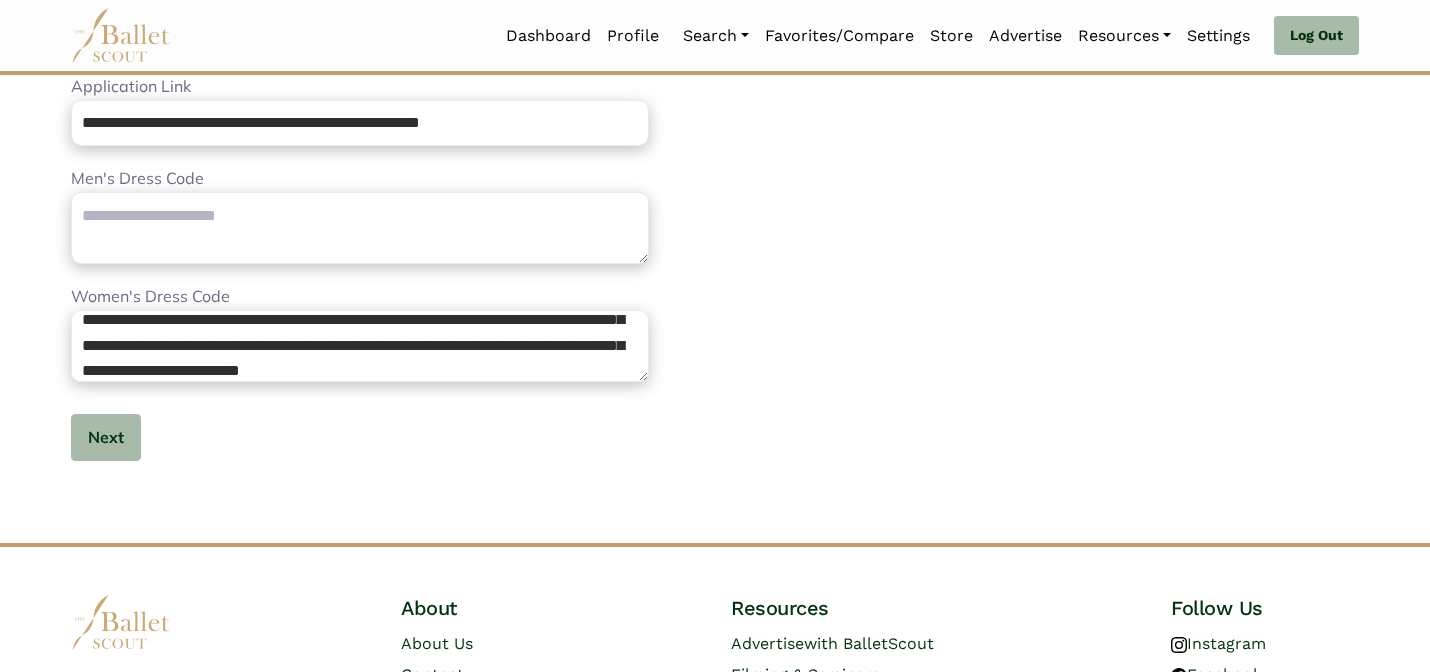click on "Men's Dress Code
Please enter men's dress code description" at bounding box center [360, 215] 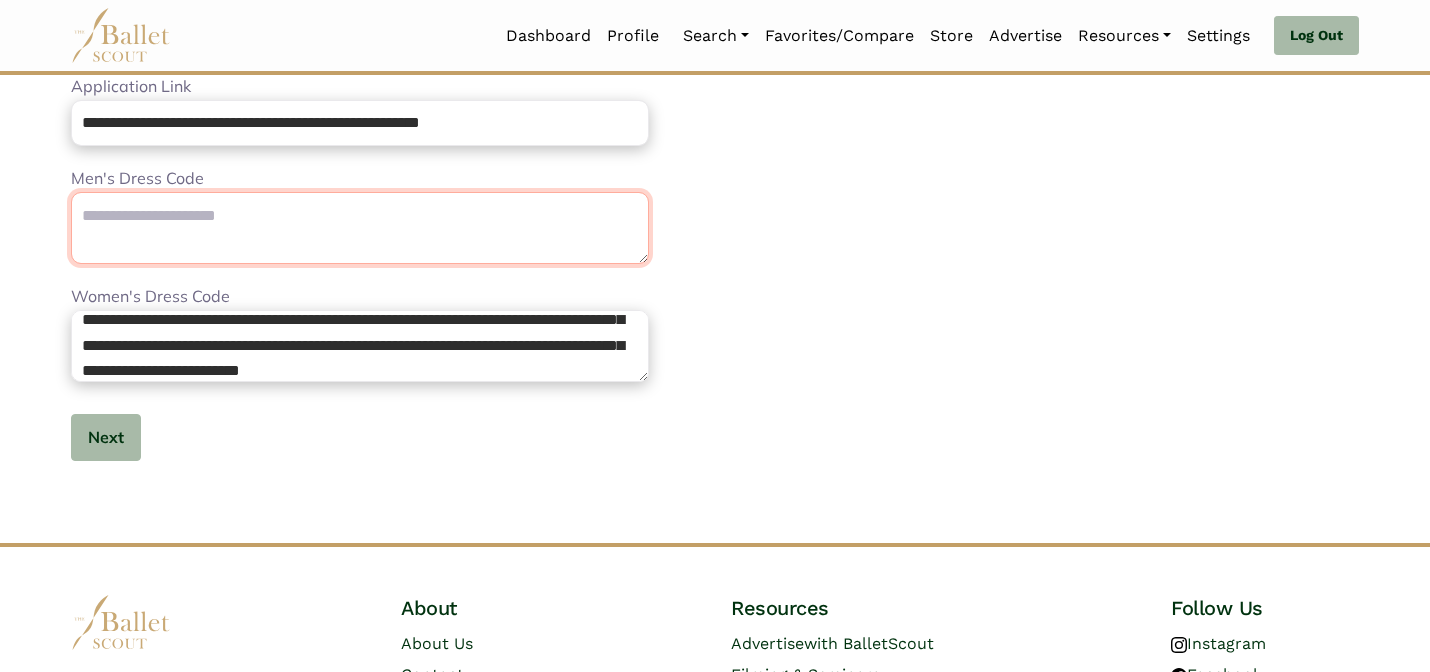 click on "Men's Dress Code" at bounding box center (360, 228) 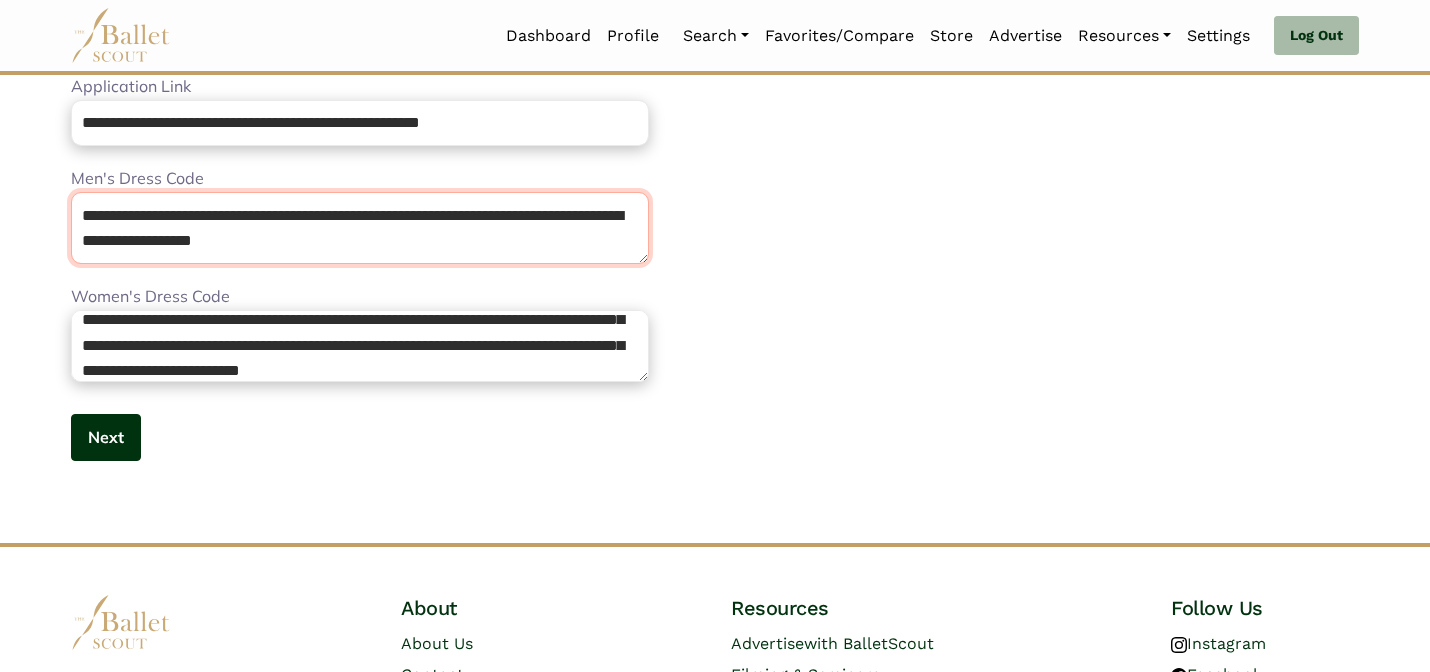 type on "**********" 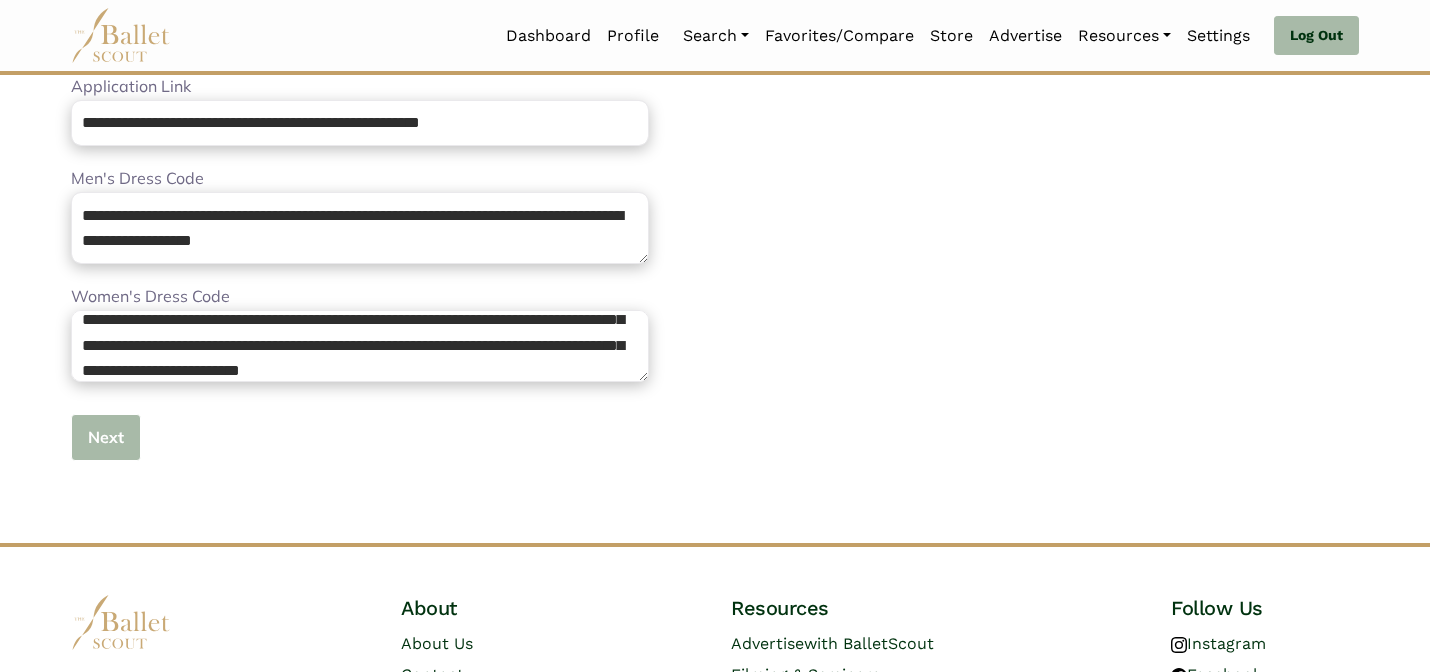 click on "Next" at bounding box center [106, 437] 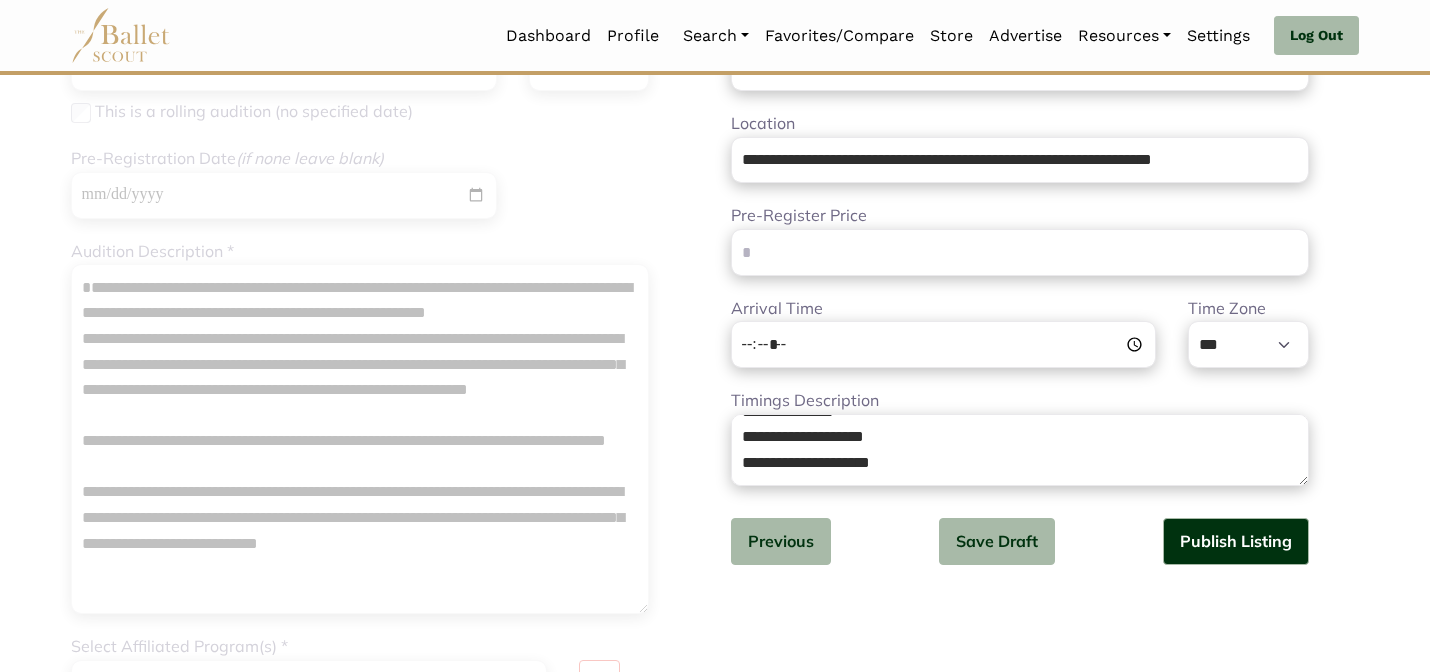scroll, scrollTop: 264, scrollLeft: 0, axis: vertical 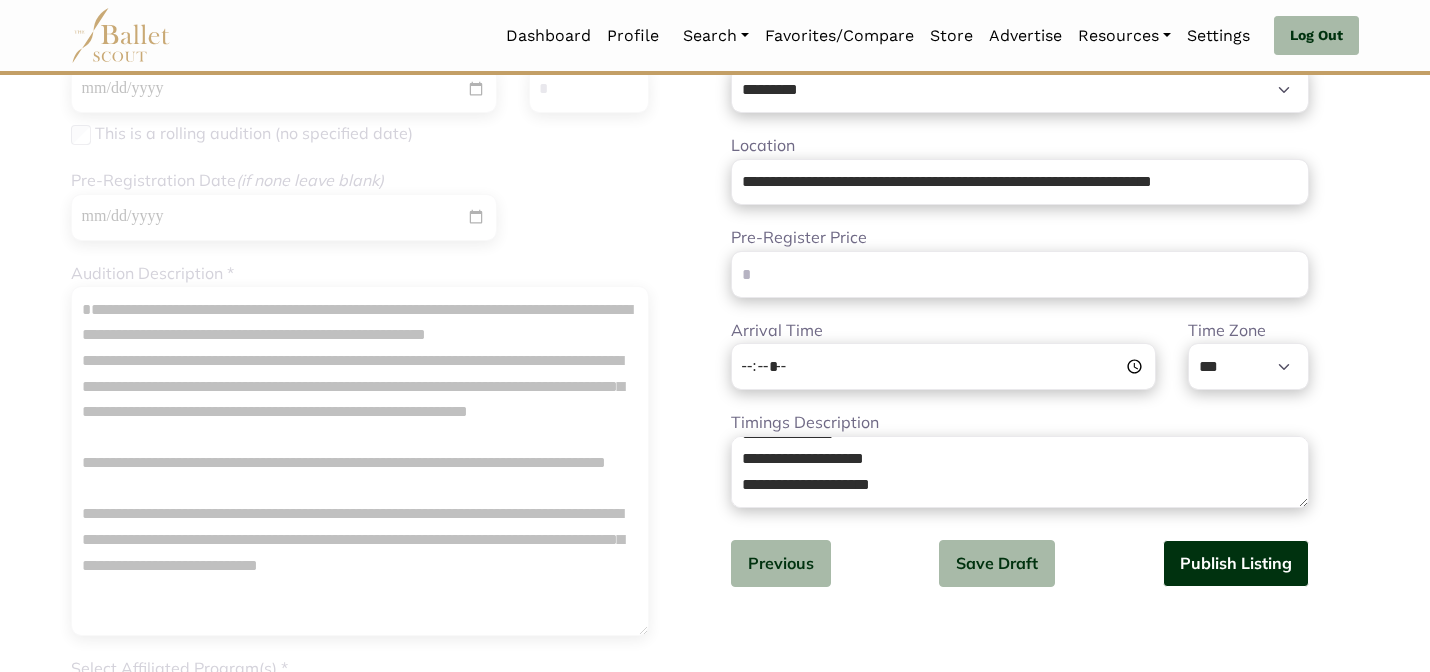click on "Publish Listing" at bounding box center [1236, 563] 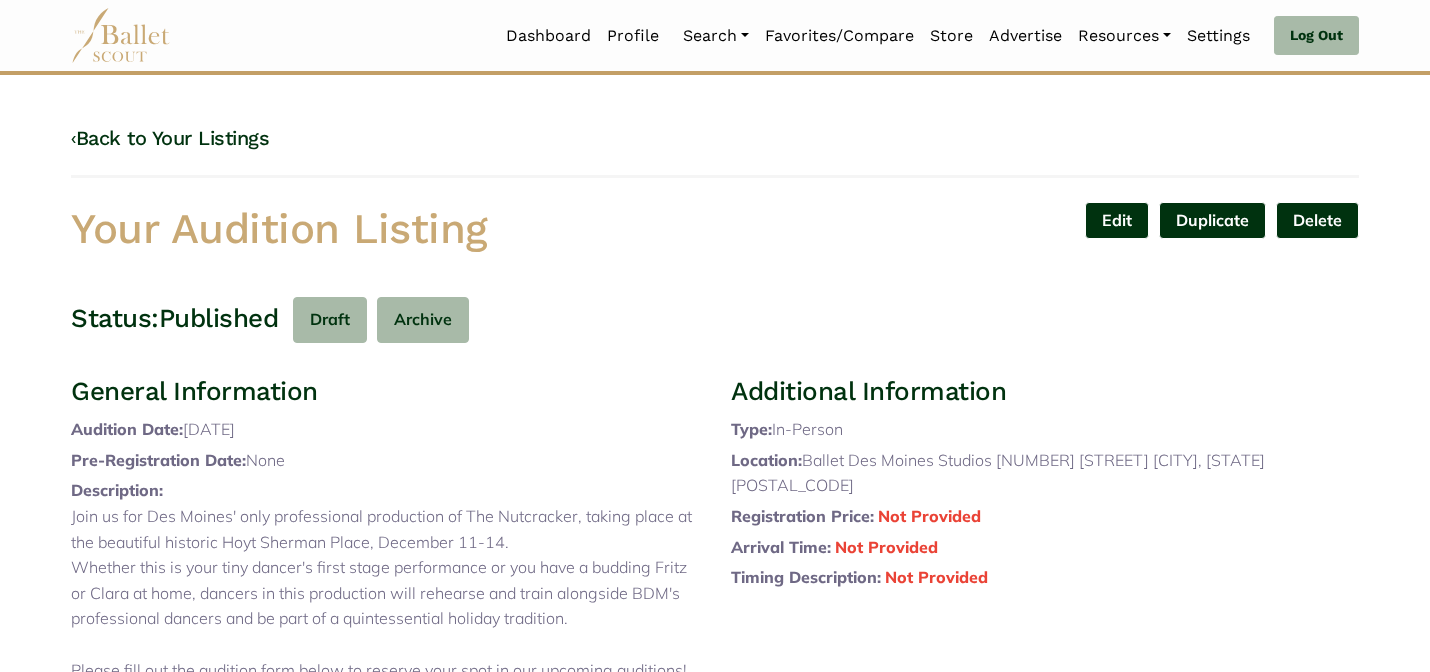 scroll, scrollTop: 0, scrollLeft: 0, axis: both 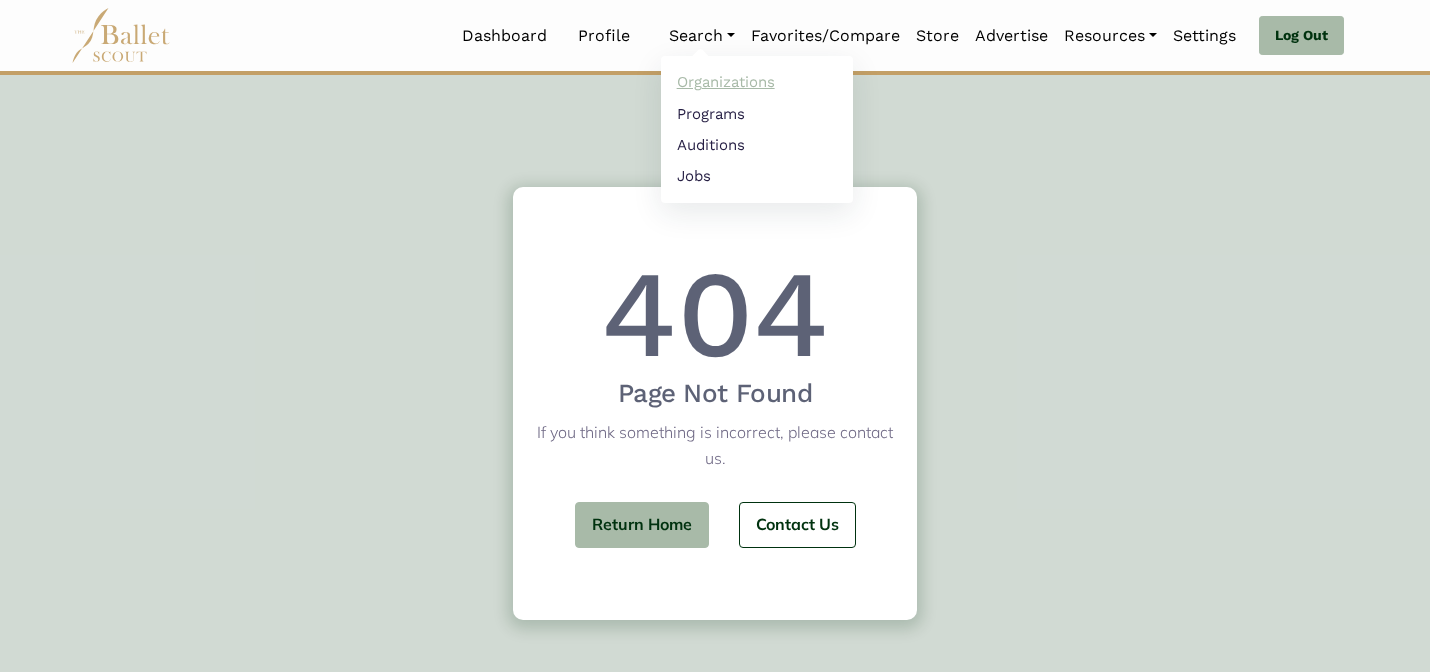 click on "Organizations" at bounding box center [757, 82] 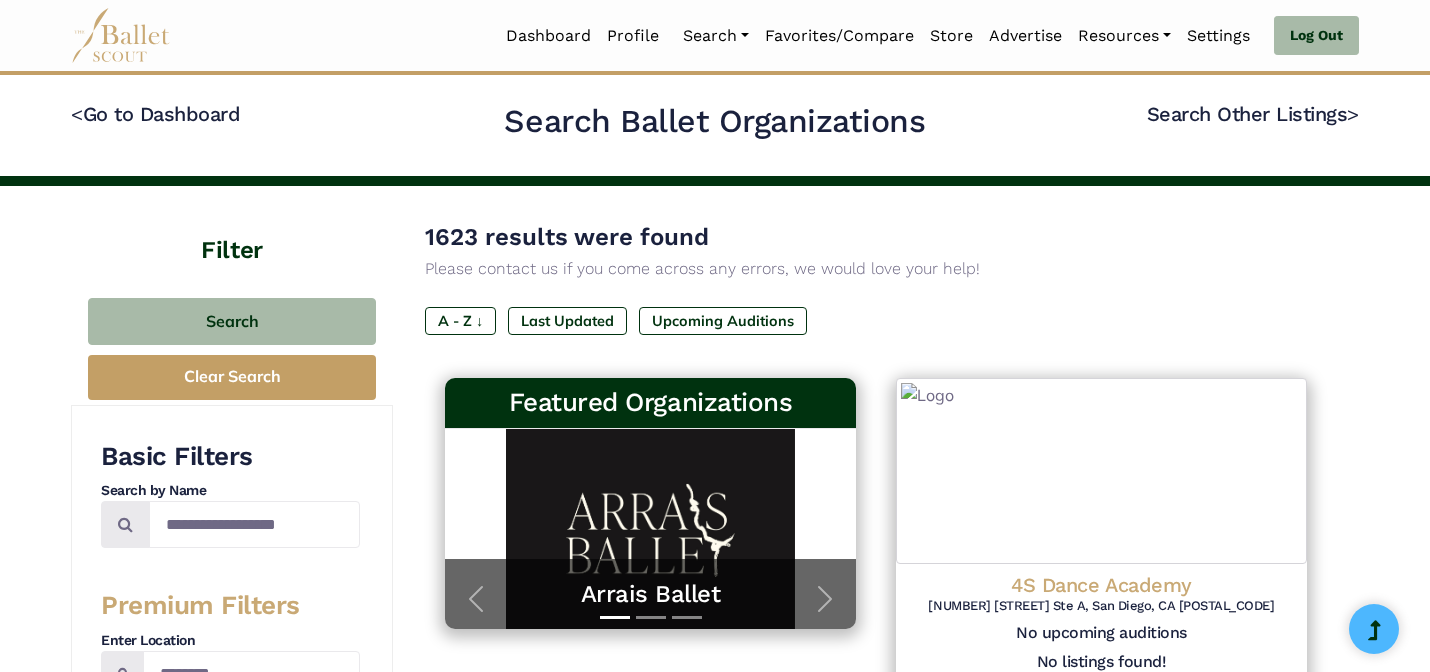 scroll, scrollTop: 0, scrollLeft: 0, axis: both 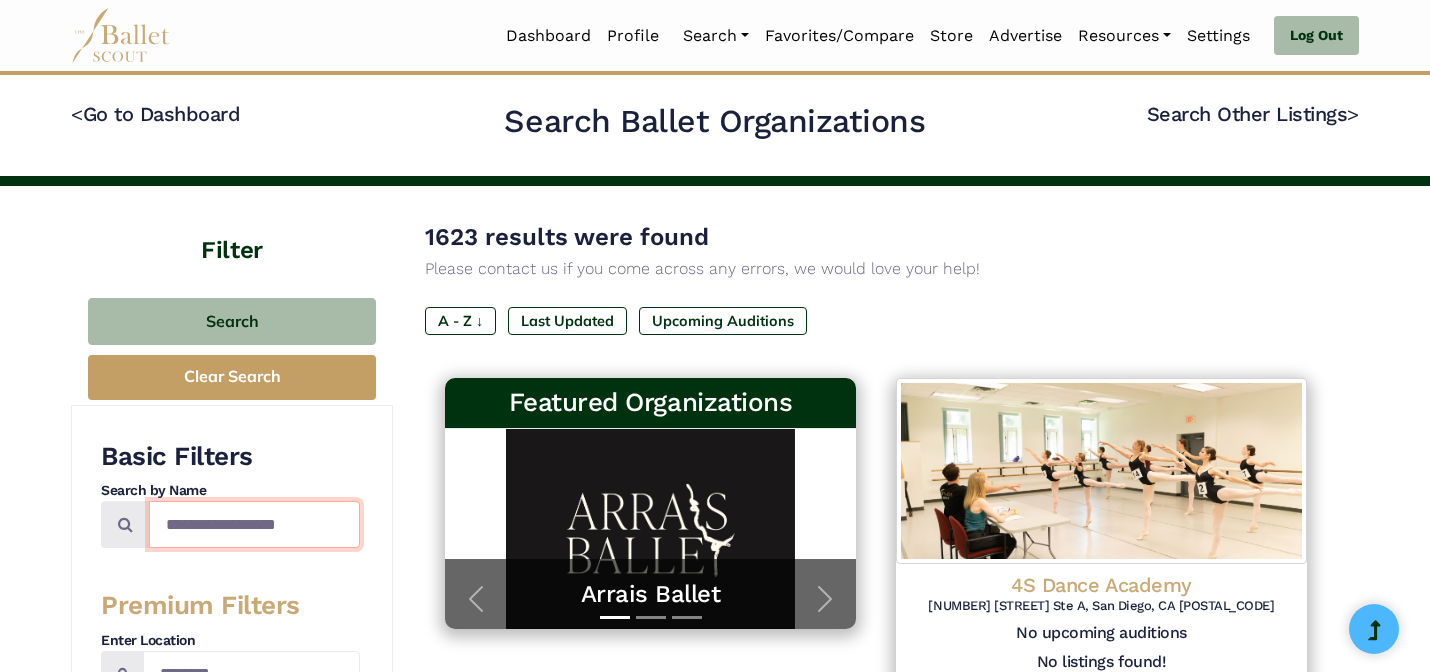 click at bounding box center (254, 524) 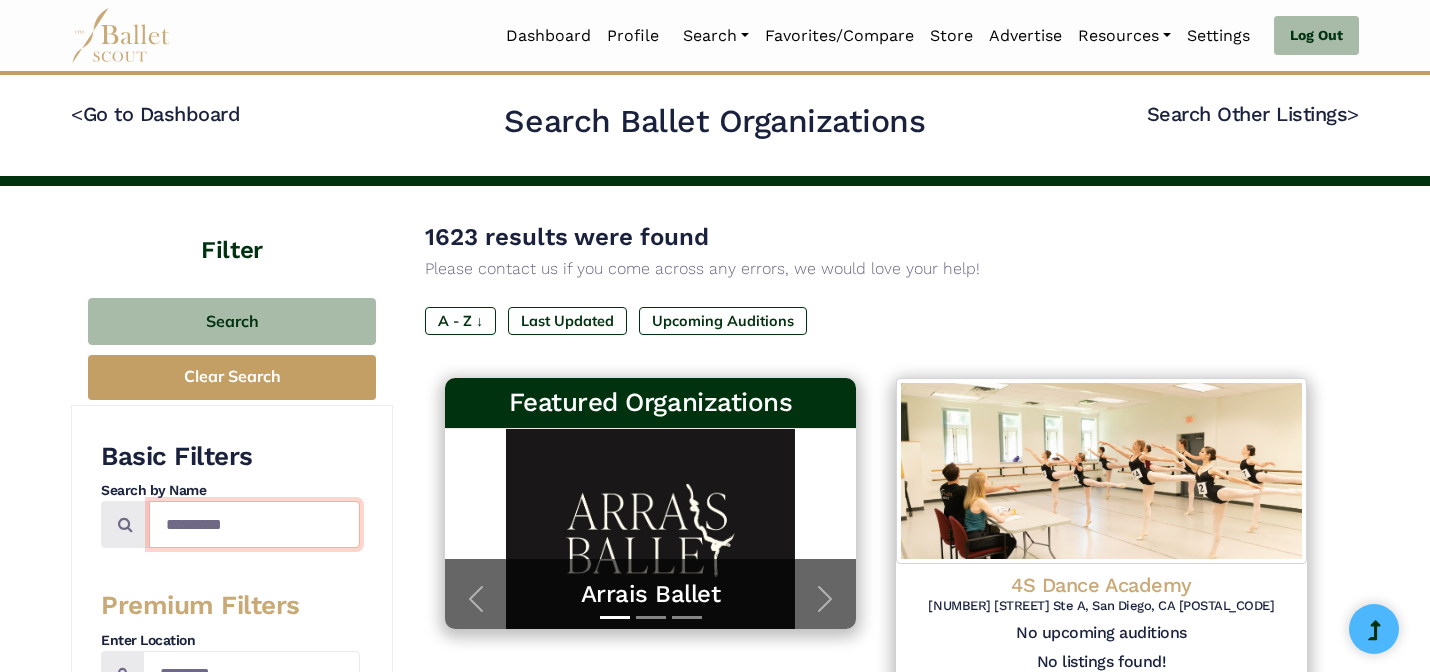 type on "*********" 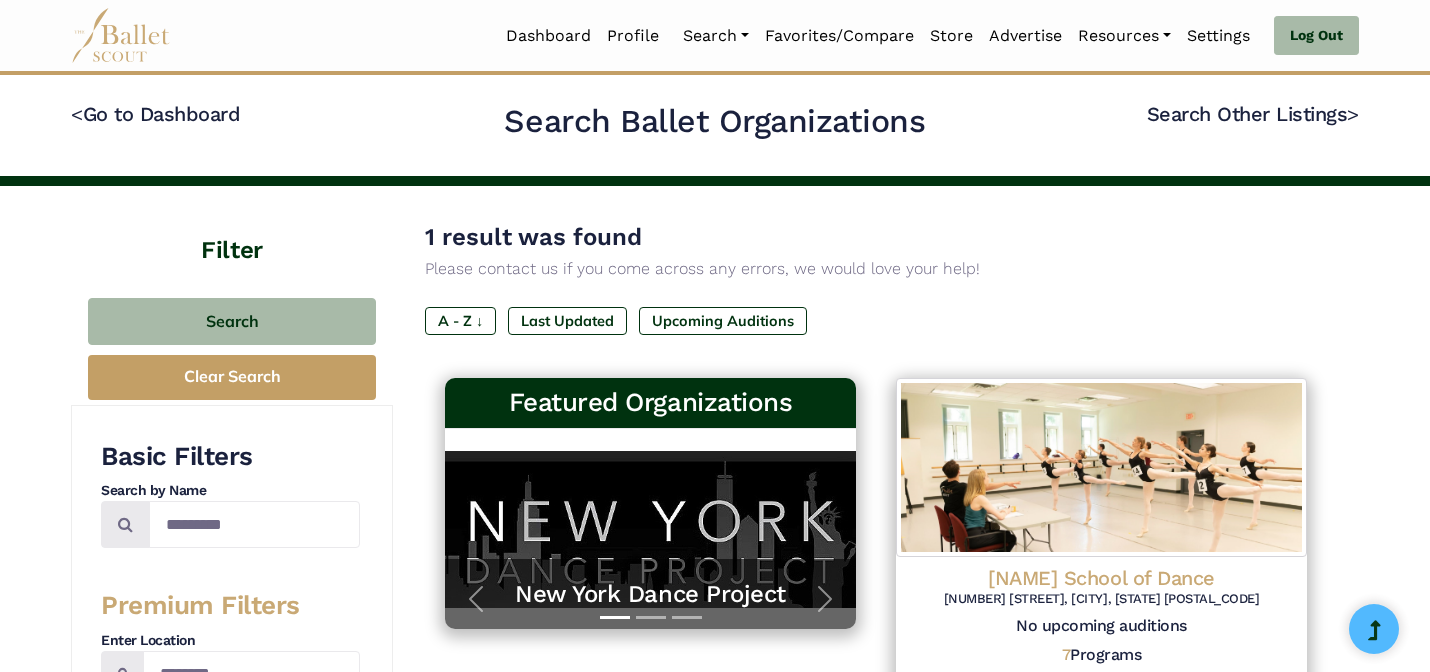 scroll, scrollTop: 596, scrollLeft: 0, axis: vertical 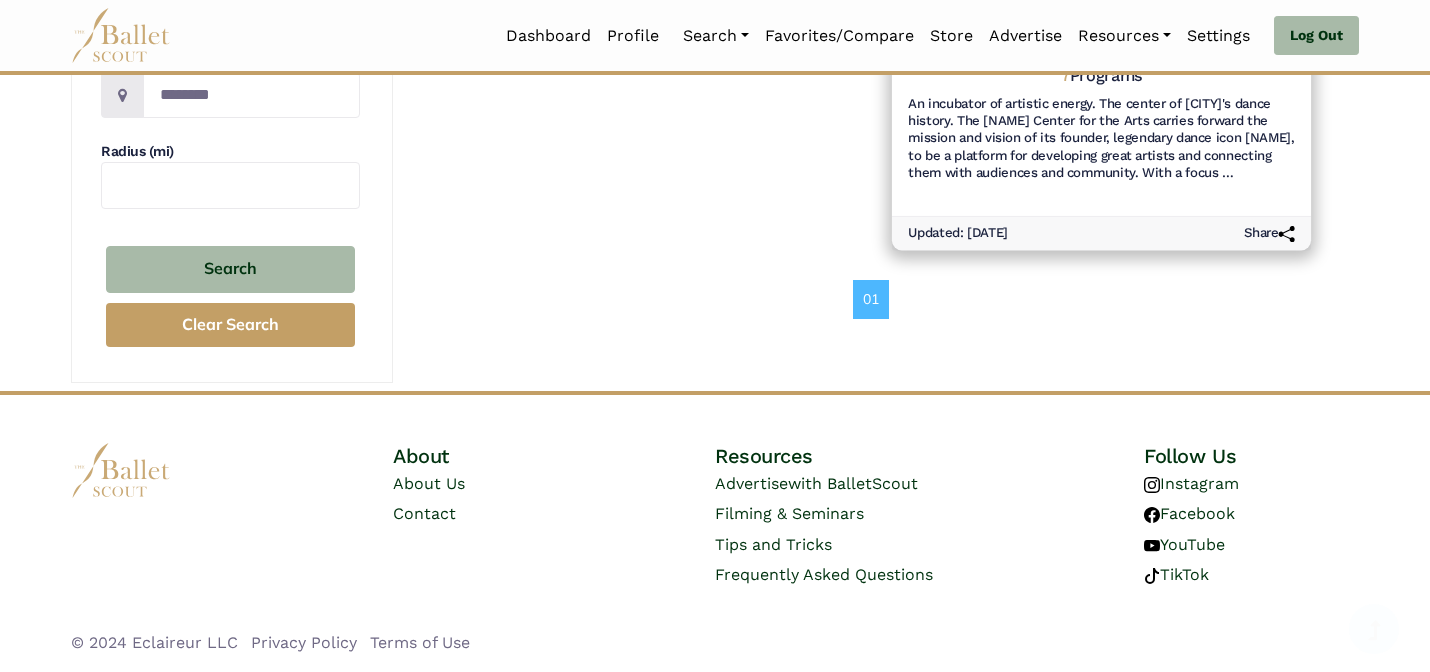 click on "An incubator of artistic energy. The center of Chicago's dance history. The Ruth Page Center for the Arts carries forward the mission and vision of its founder, legendary dance icon Ruth Page, to be a platform for developing great artists and connecting them with audiences and community. With a focus …" at bounding box center (1101, 139) 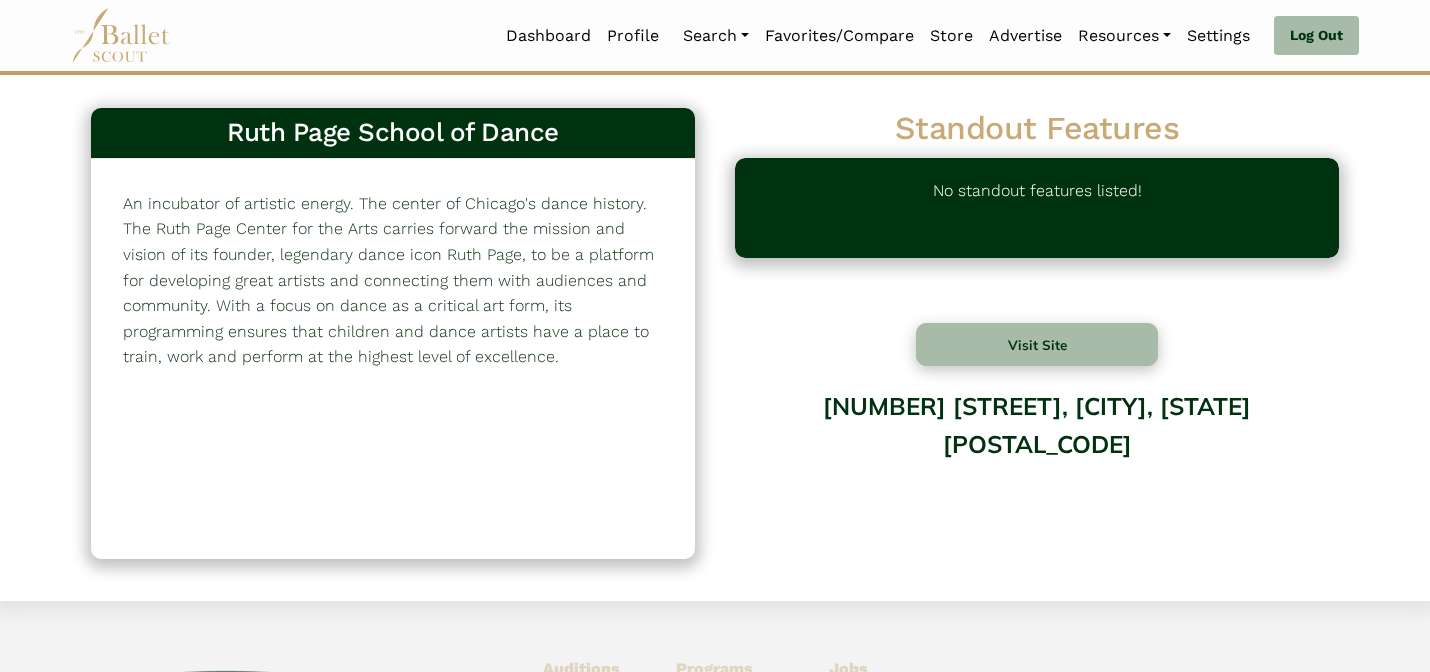 scroll, scrollTop: 0, scrollLeft: 0, axis: both 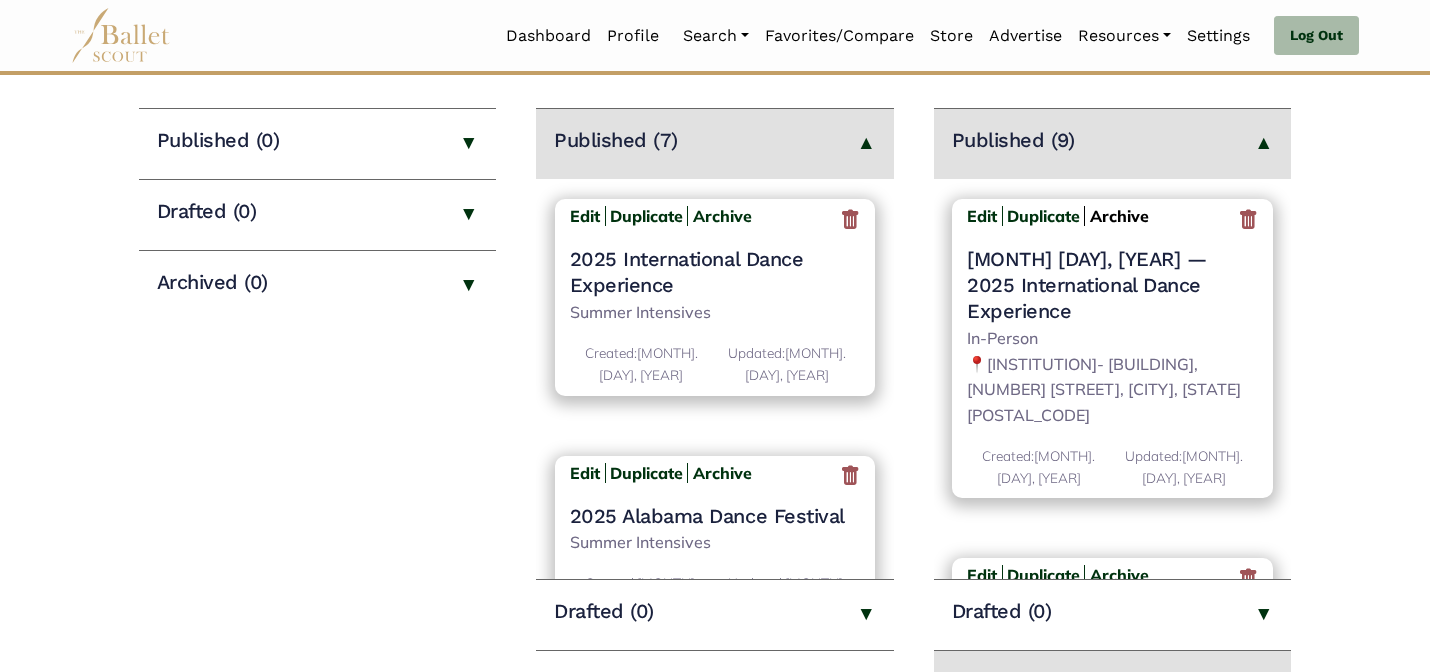 click on "Archive" at bounding box center (1119, 216) 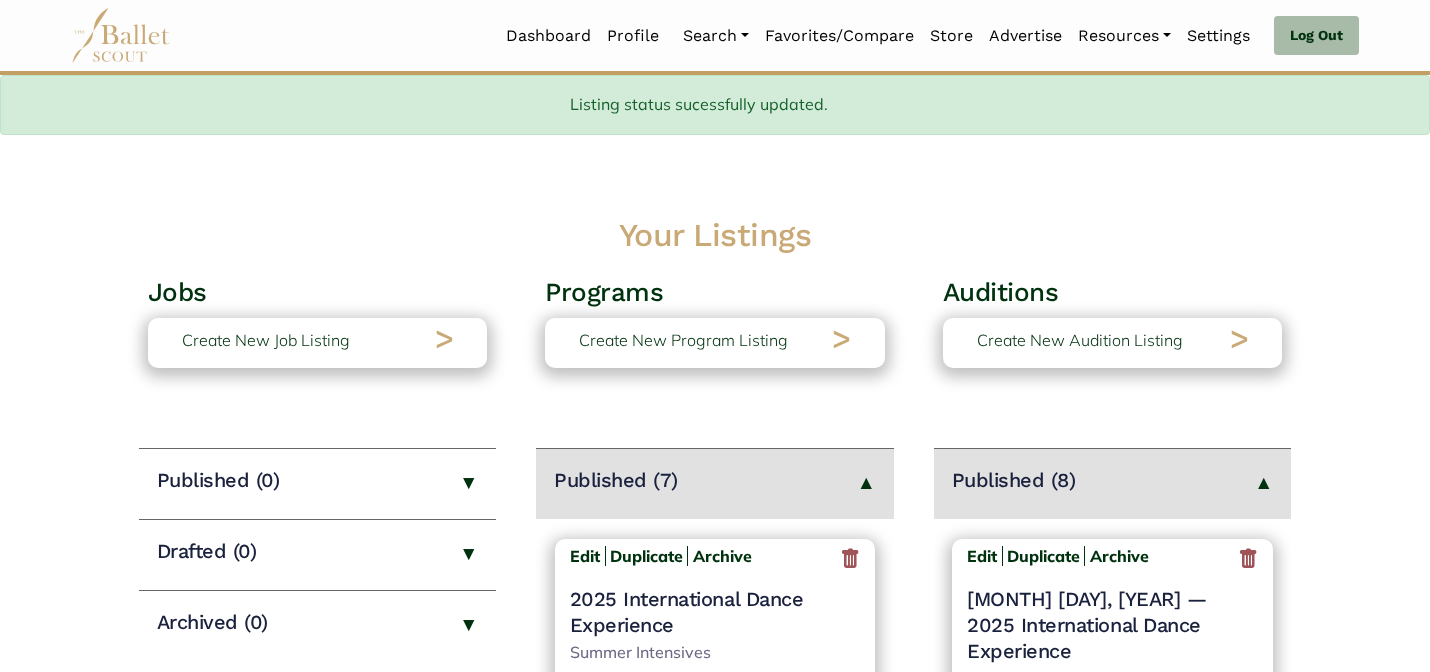 scroll, scrollTop: 338, scrollLeft: 0, axis: vertical 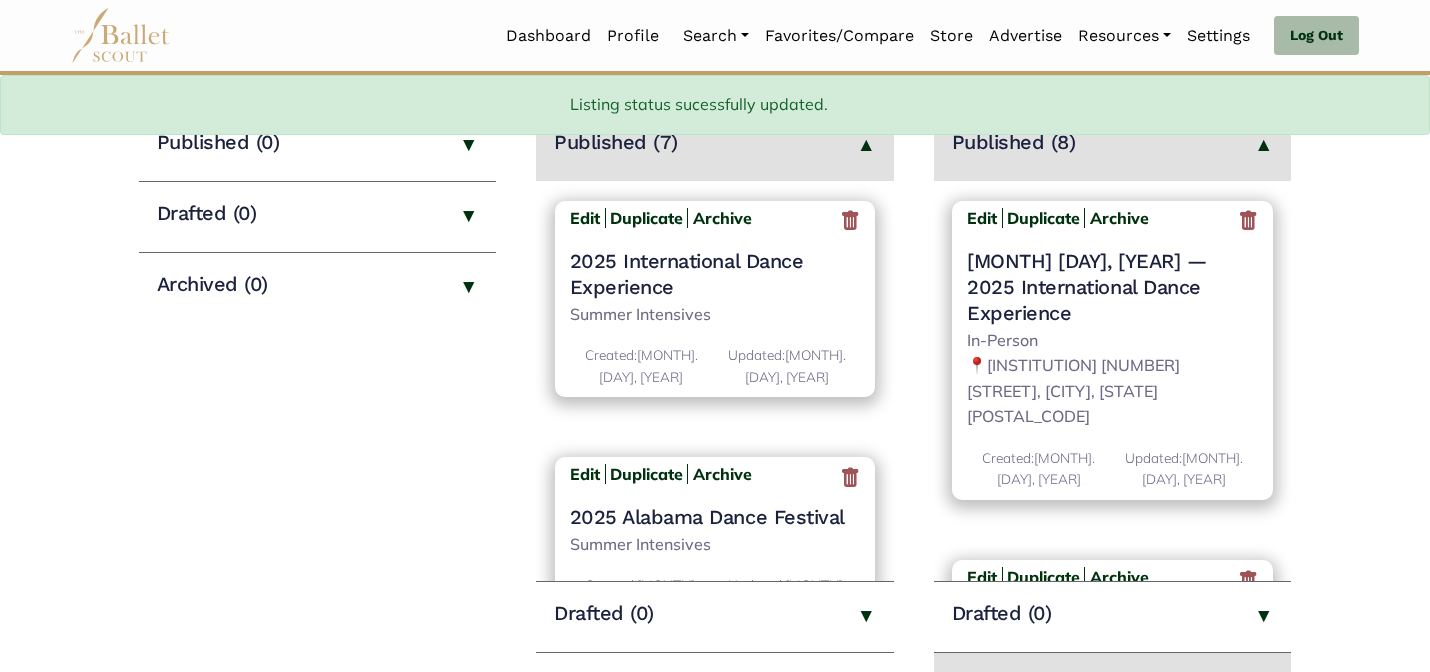 click on "Archive" at bounding box center (1119, 218) 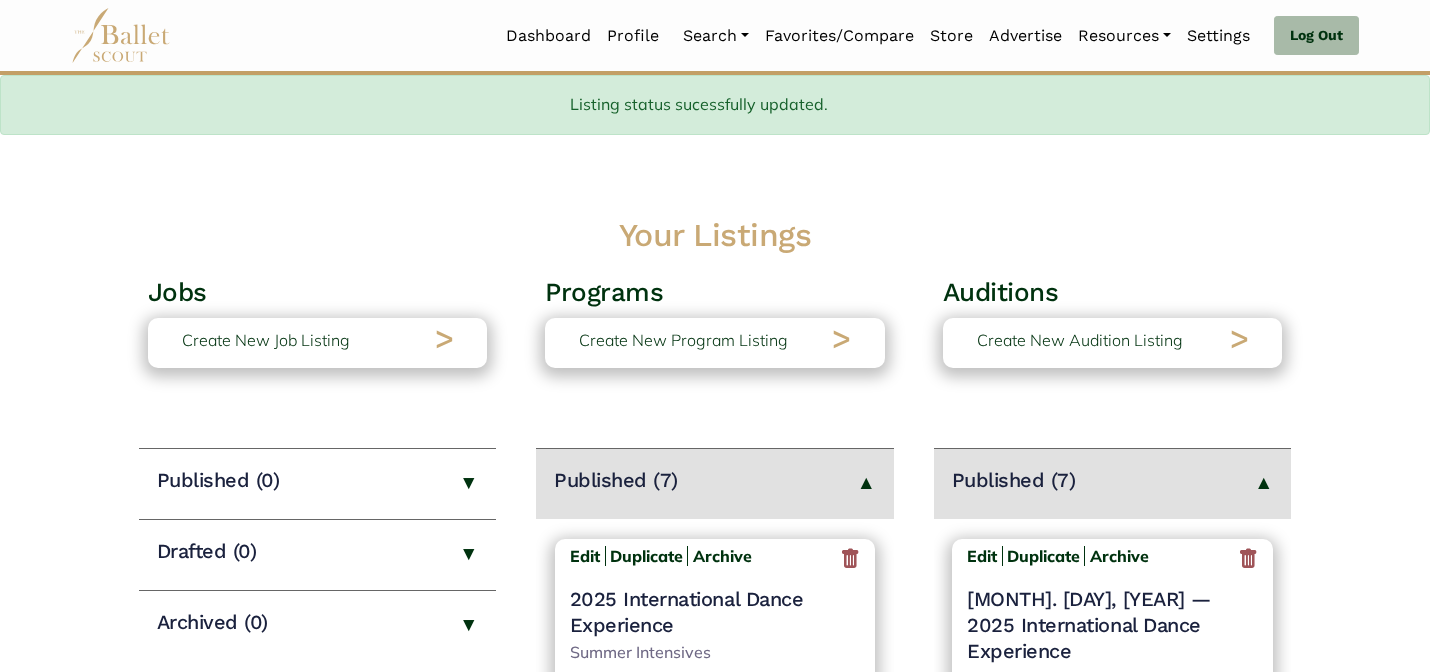 scroll, scrollTop: 336, scrollLeft: 0, axis: vertical 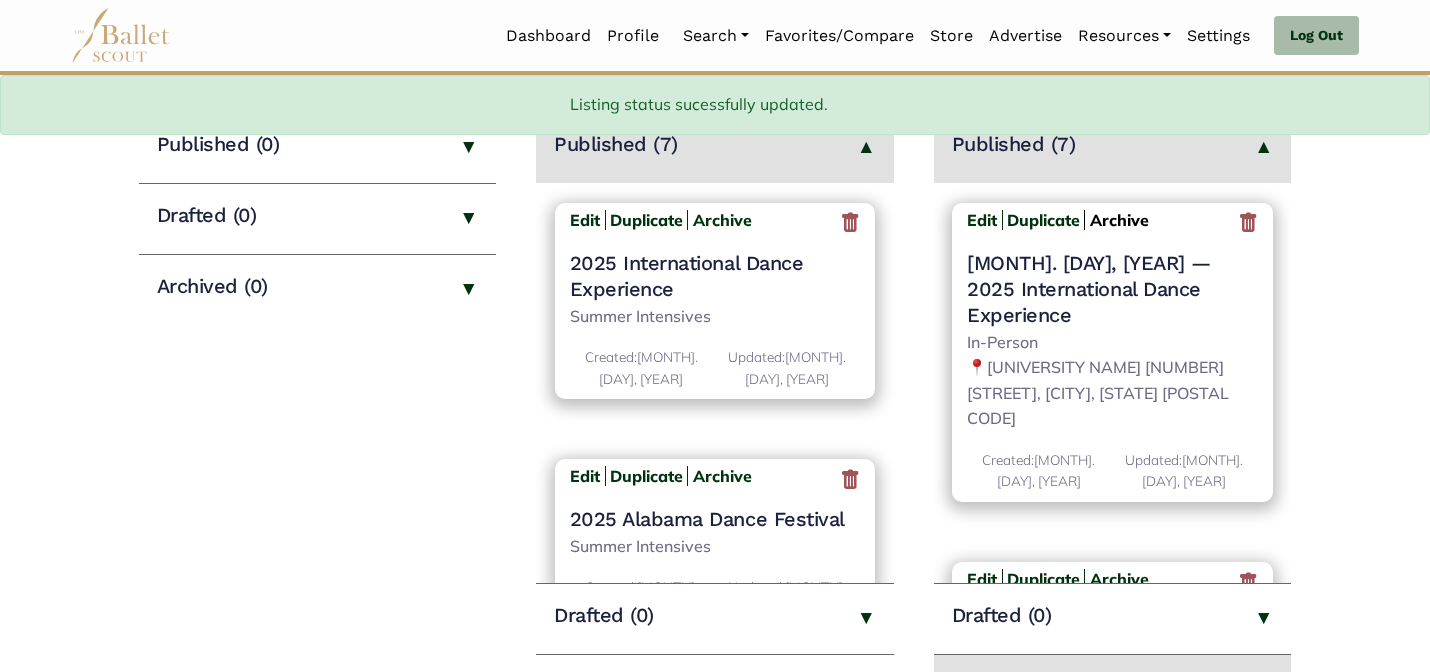click on "Archive" at bounding box center [1119, 220] 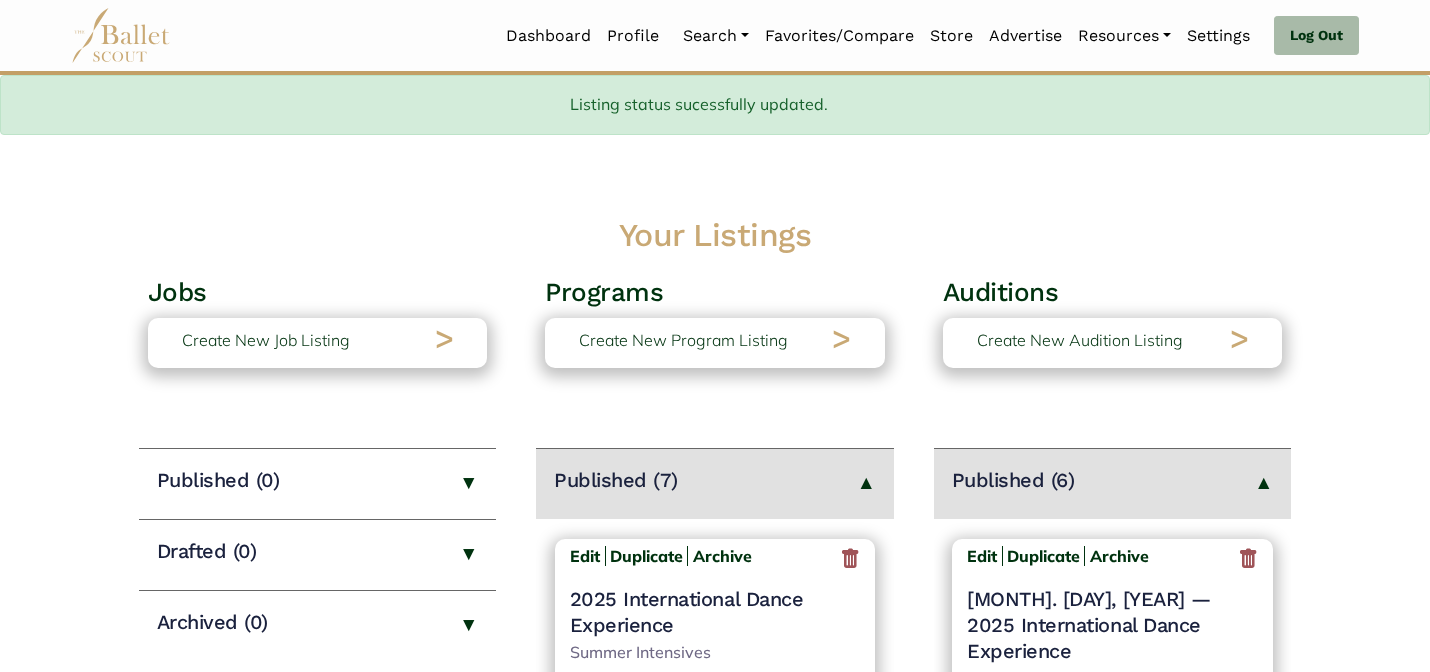 scroll, scrollTop: 334, scrollLeft: 0, axis: vertical 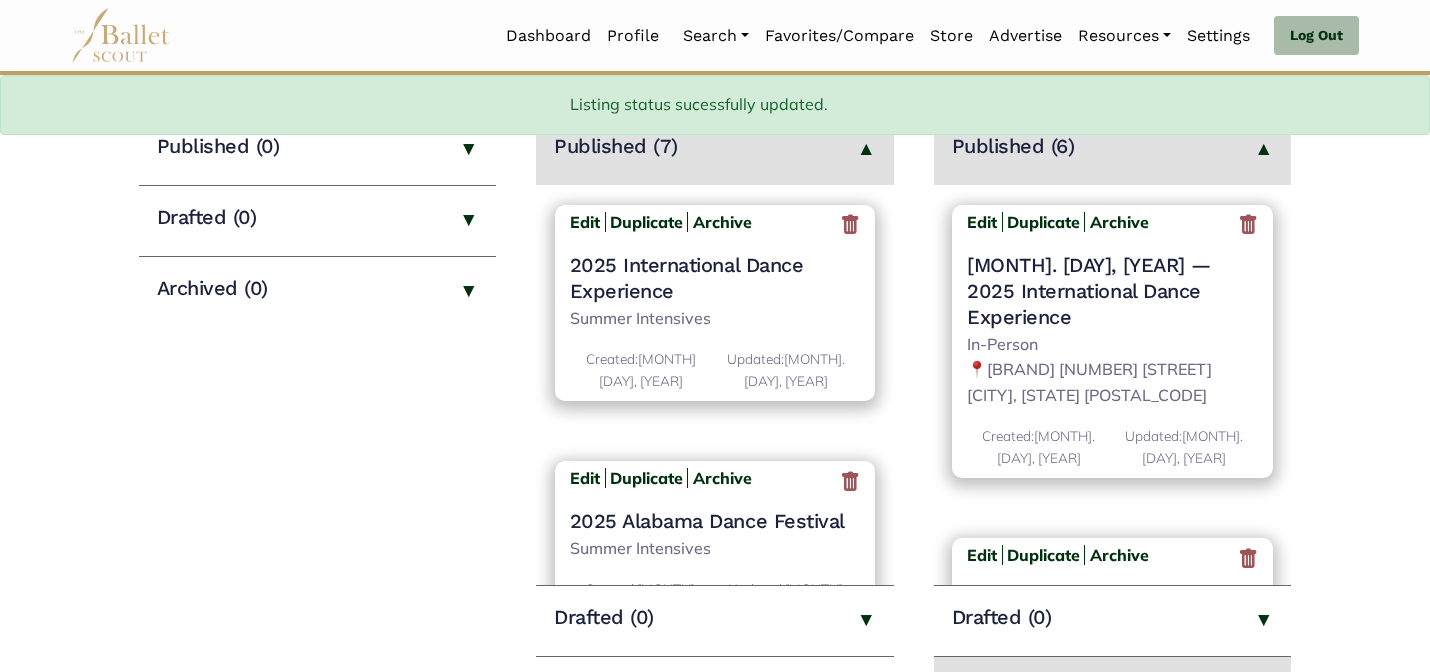 click on "Archive" at bounding box center (1119, 222) 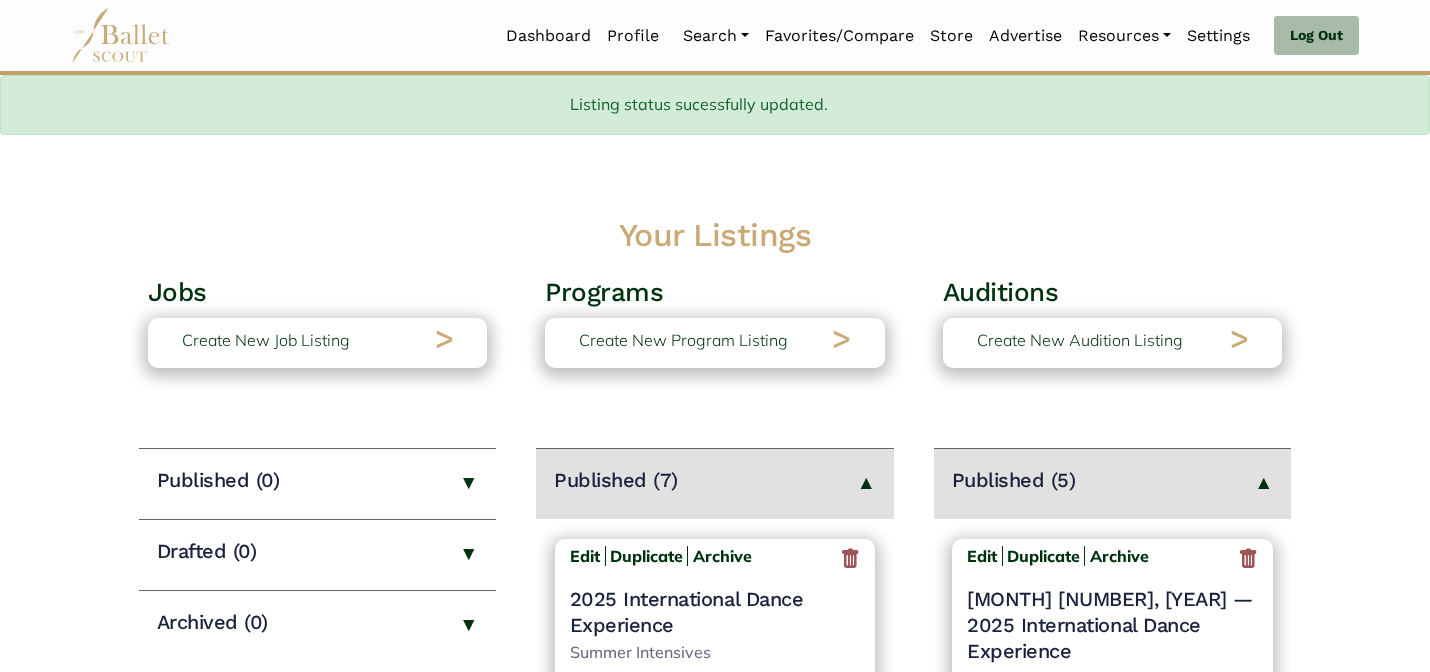 scroll, scrollTop: 332, scrollLeft: 0, axis: vertical 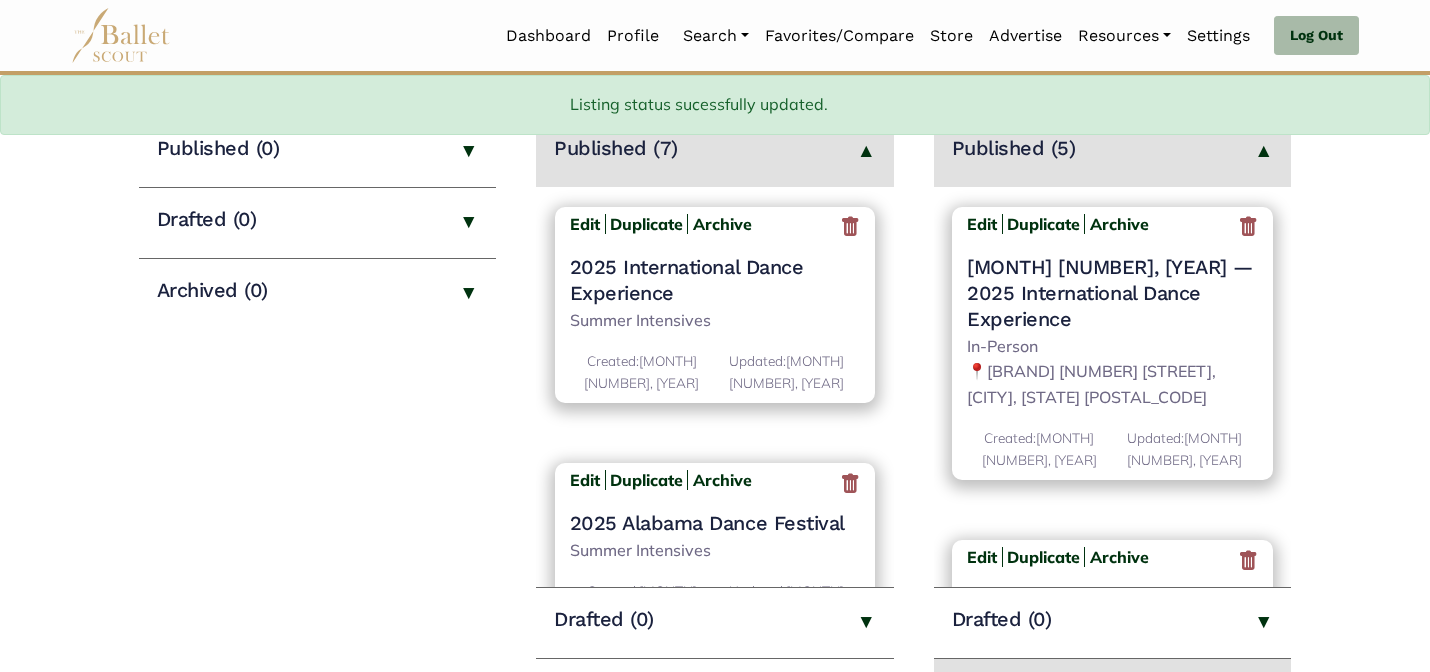 click on "Archive" at bounding box center [1119, 224] 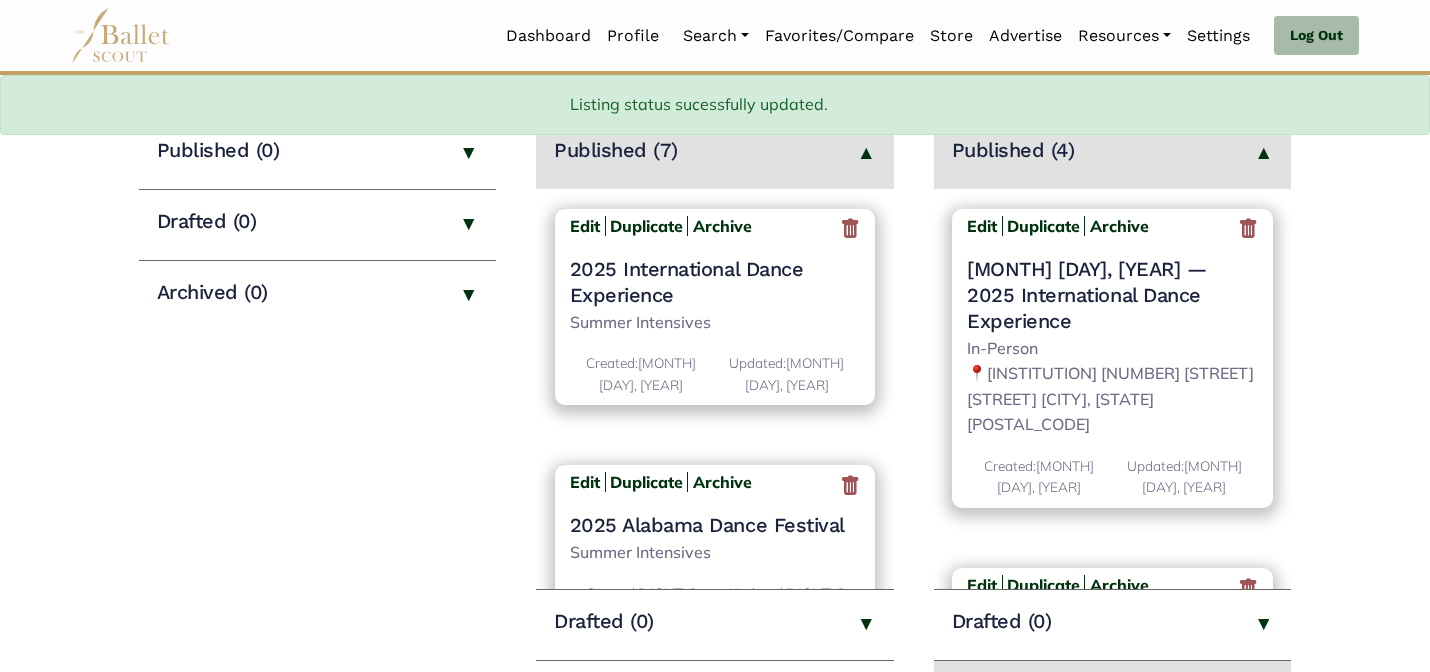 scroll, scrollTop: 330, scrollLeft: 0, axis: vertical 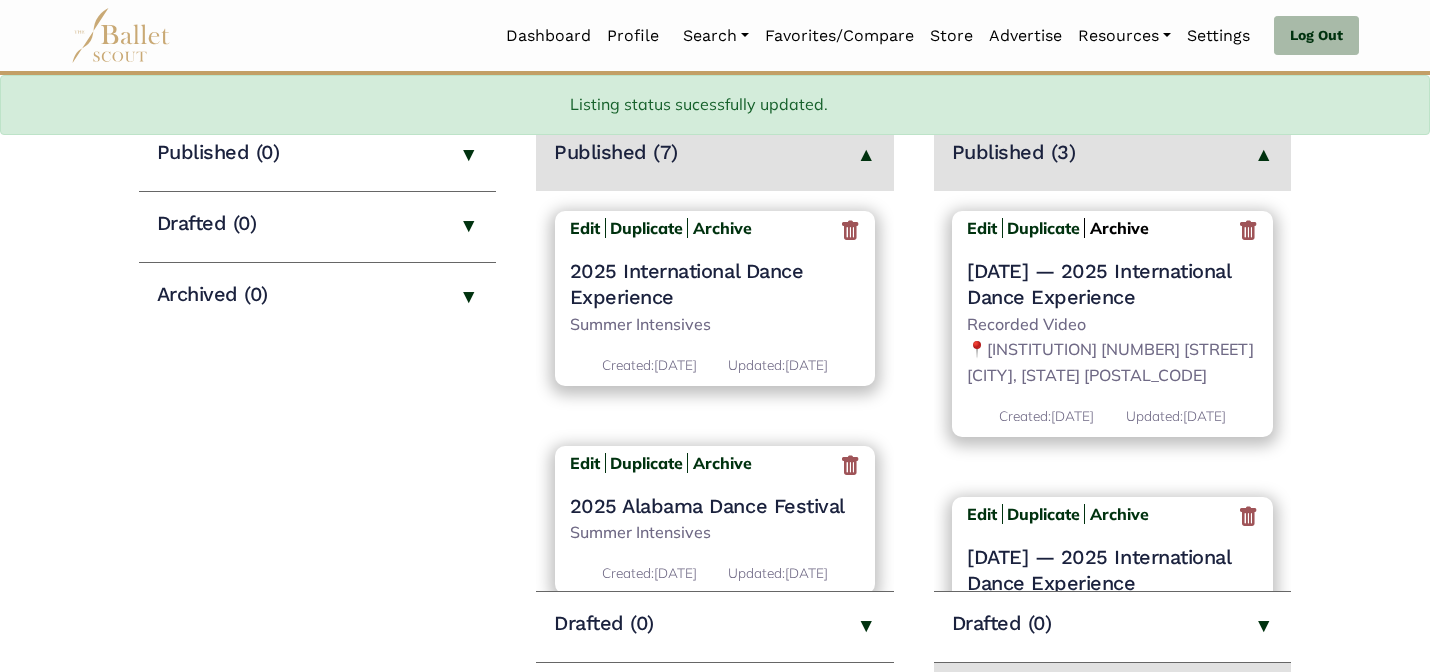 click on "Archive" at bounding box center (1119, 228) 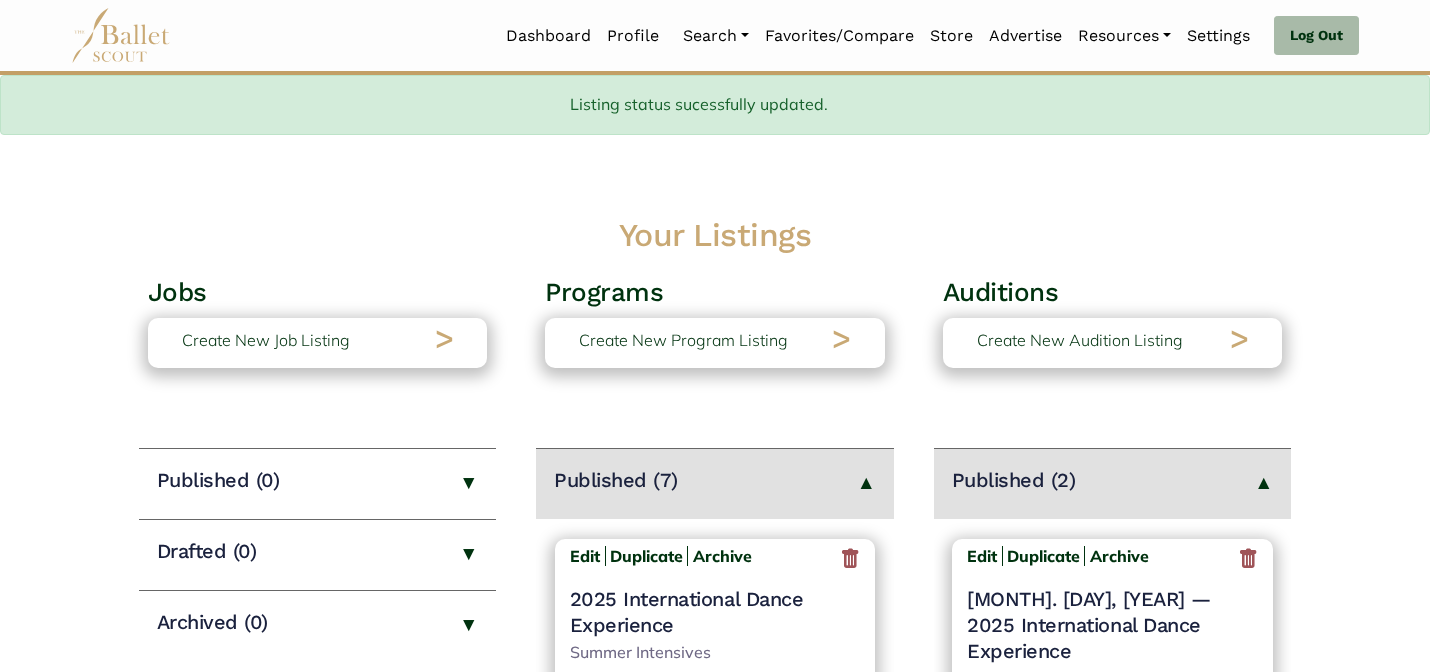 scroll, scrollTop: 326, scrollLeft: 0, axis: vertical 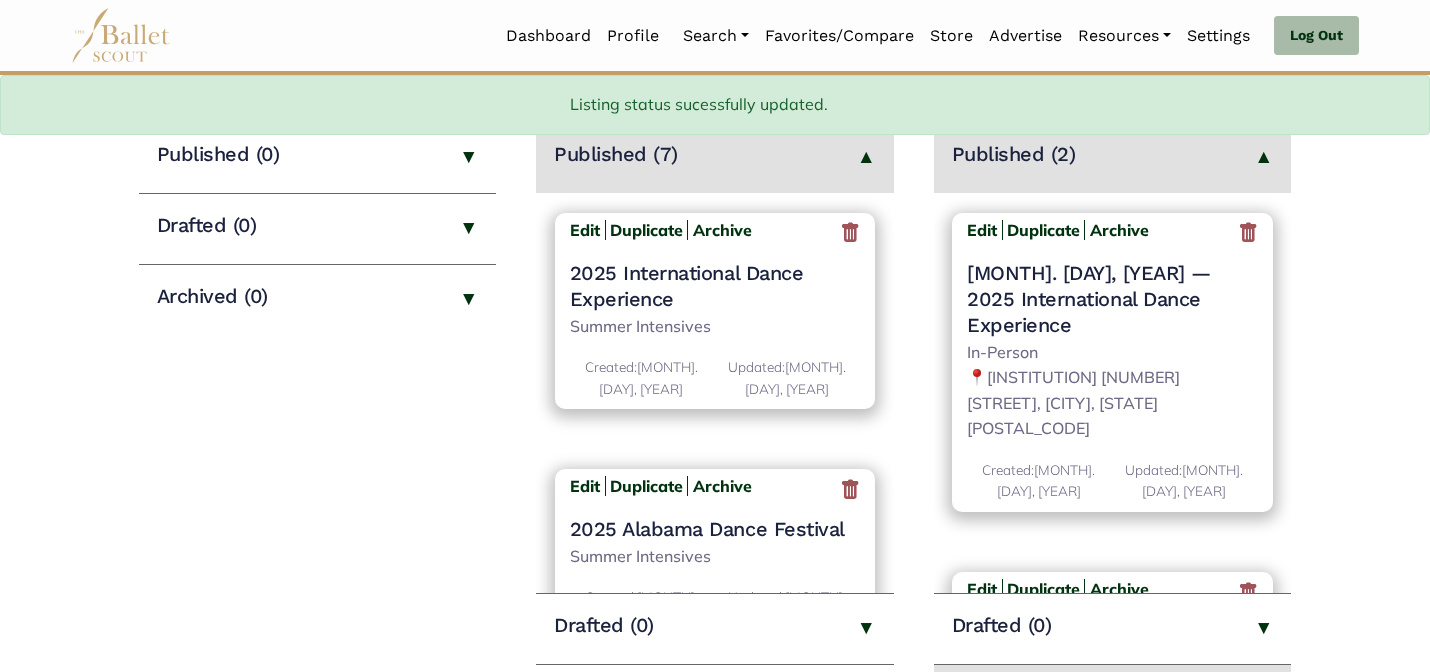 click on "Archive" at bounding box center [1119, 230] 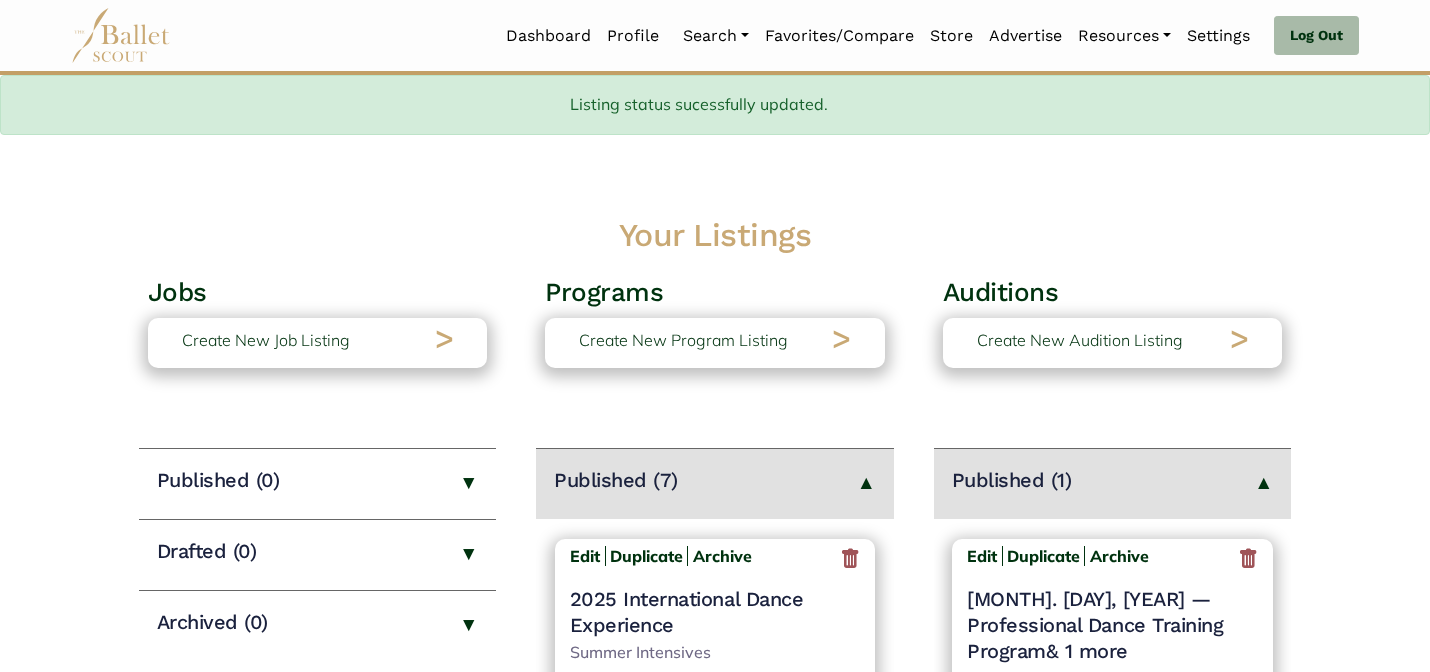 scroll, scrollTop: 326, scrollLeft: 0, axis: vertical 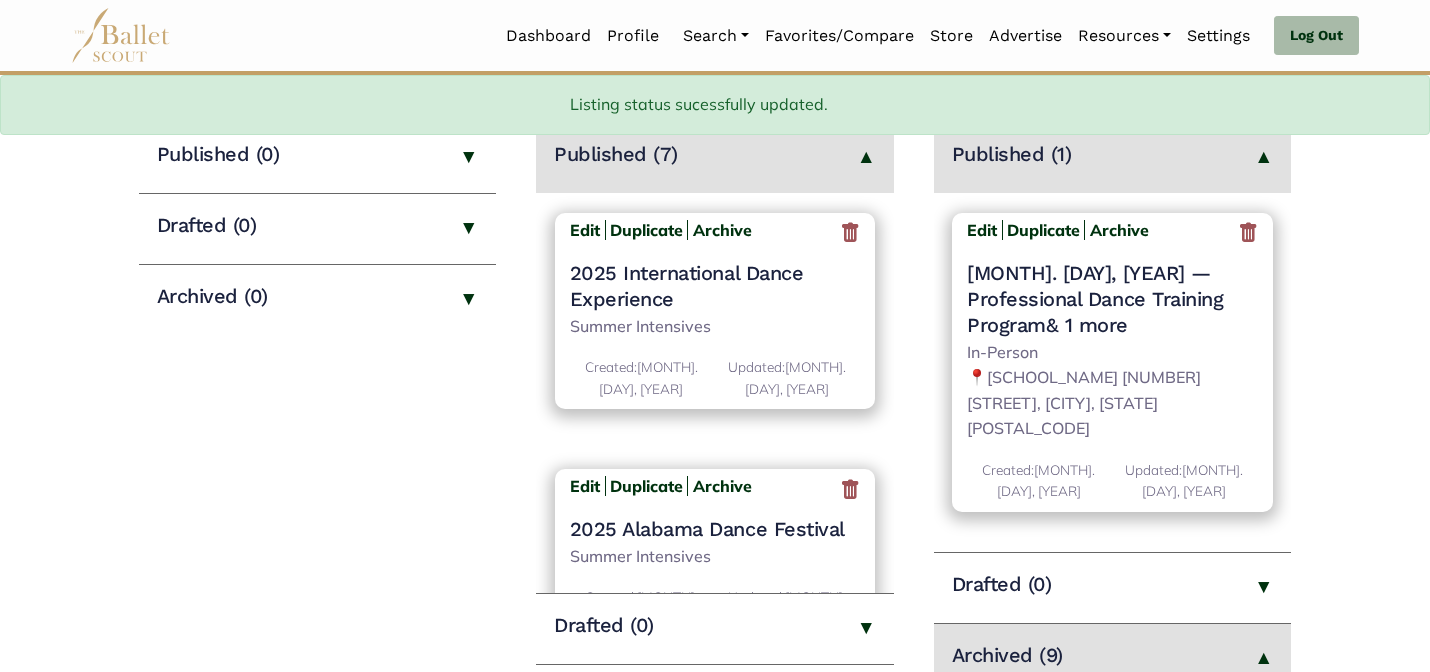 click on "Archive" at bounding box center [1119, 230] 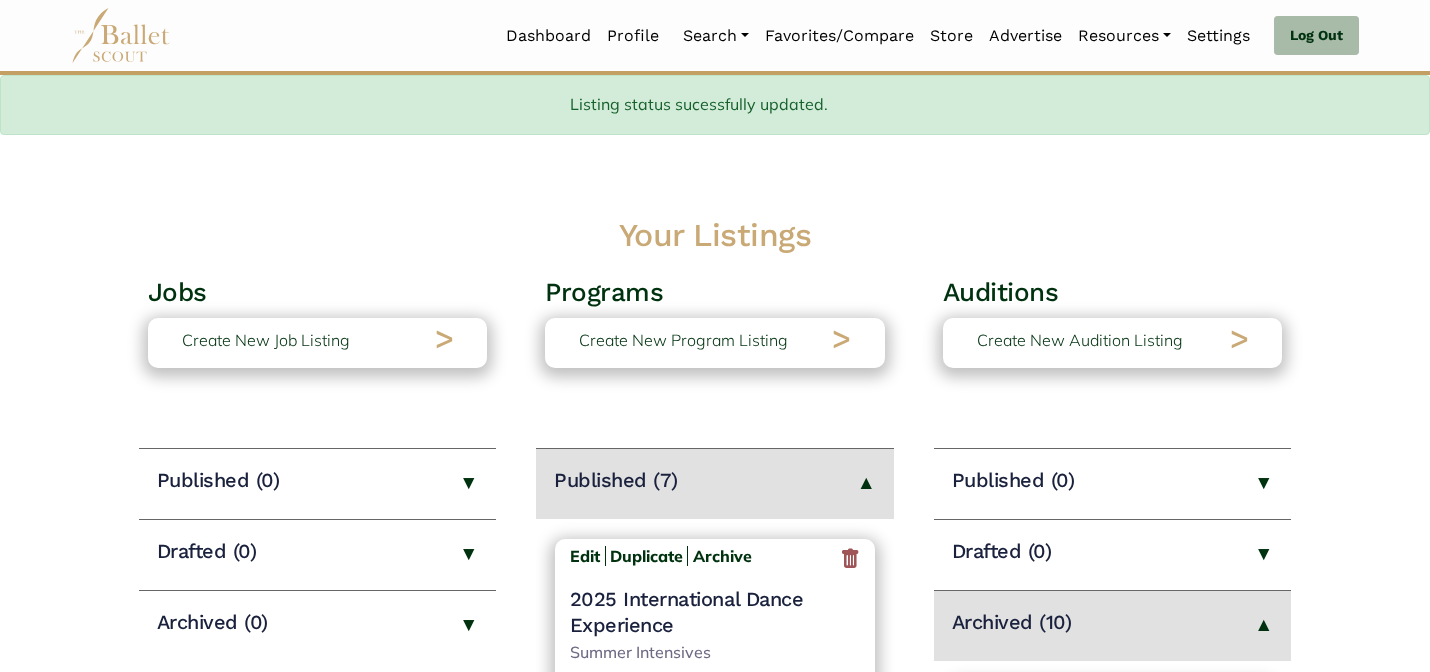scroll, scrollTop: 326, scrollLeft: 0, axis: vertical 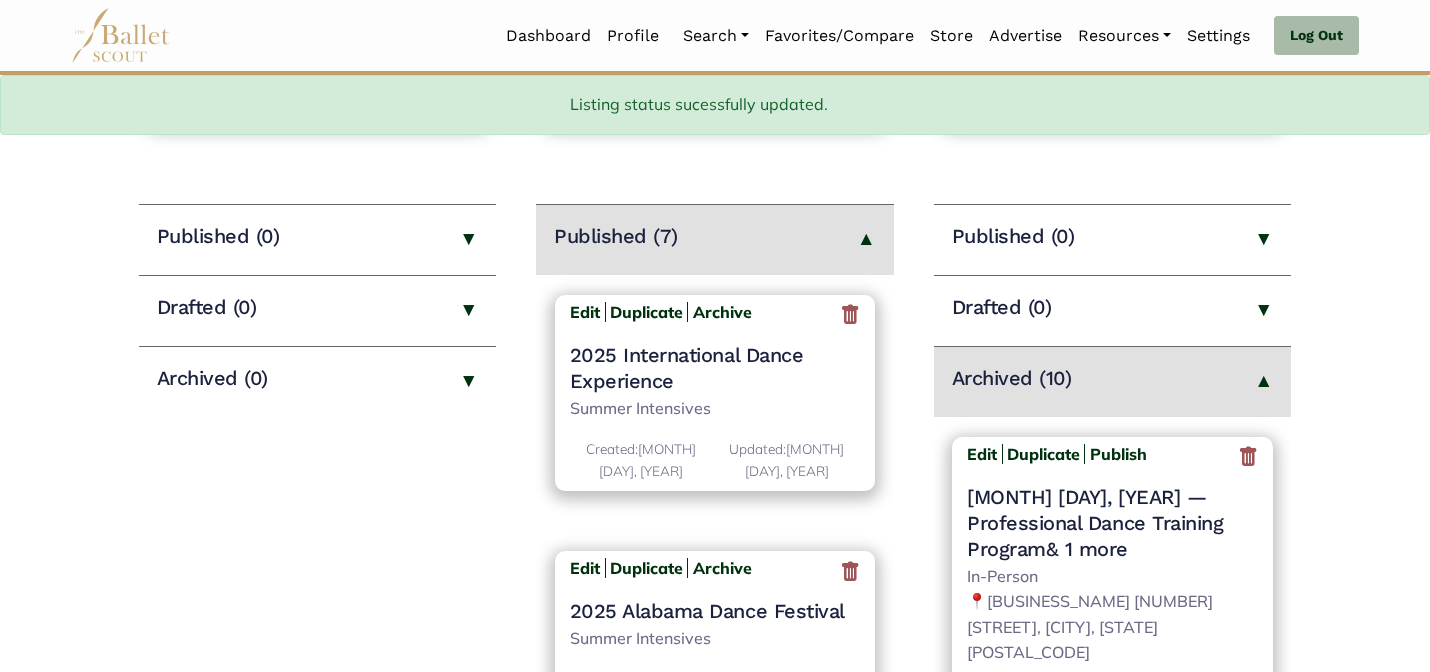 click on "Jobs
Create New Job Listing  >
Published (0)
Drafted (0)
Archived (0)" at bounding box center [318, 424] 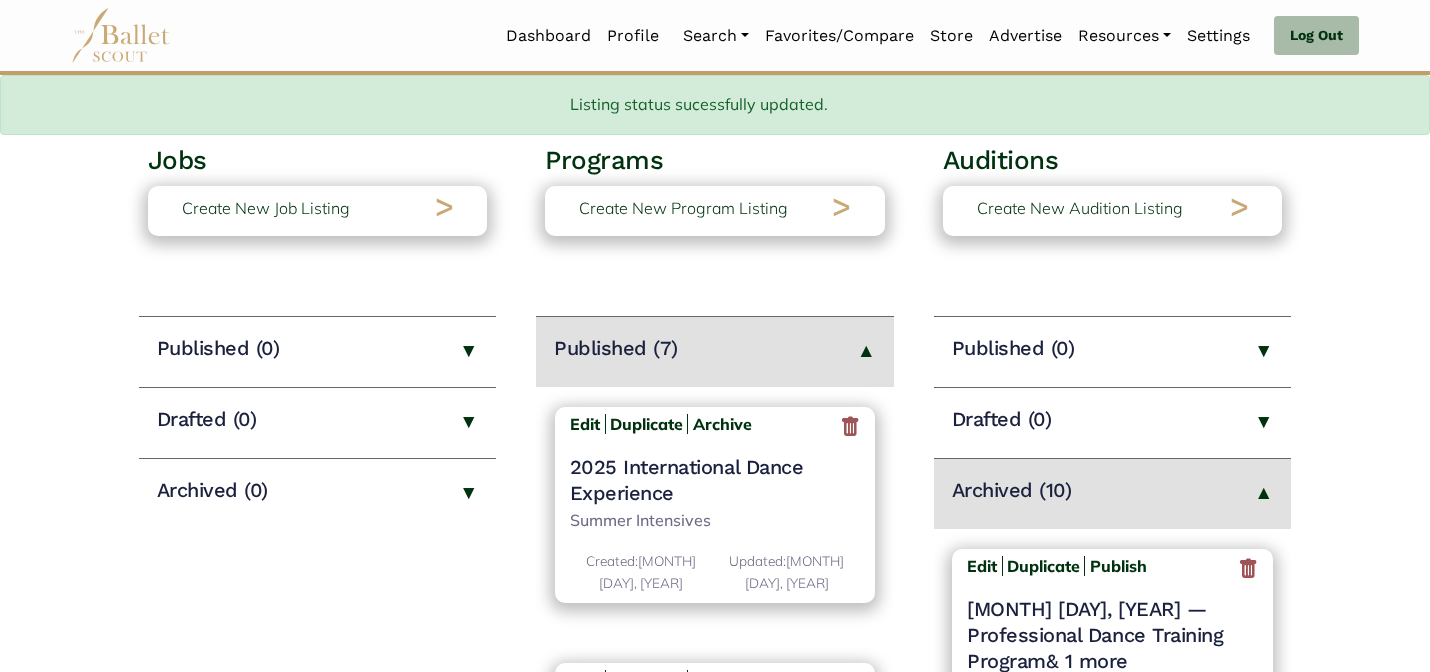 scroll, scrollTop: 124, scrollLeft: 0, axis: vertical 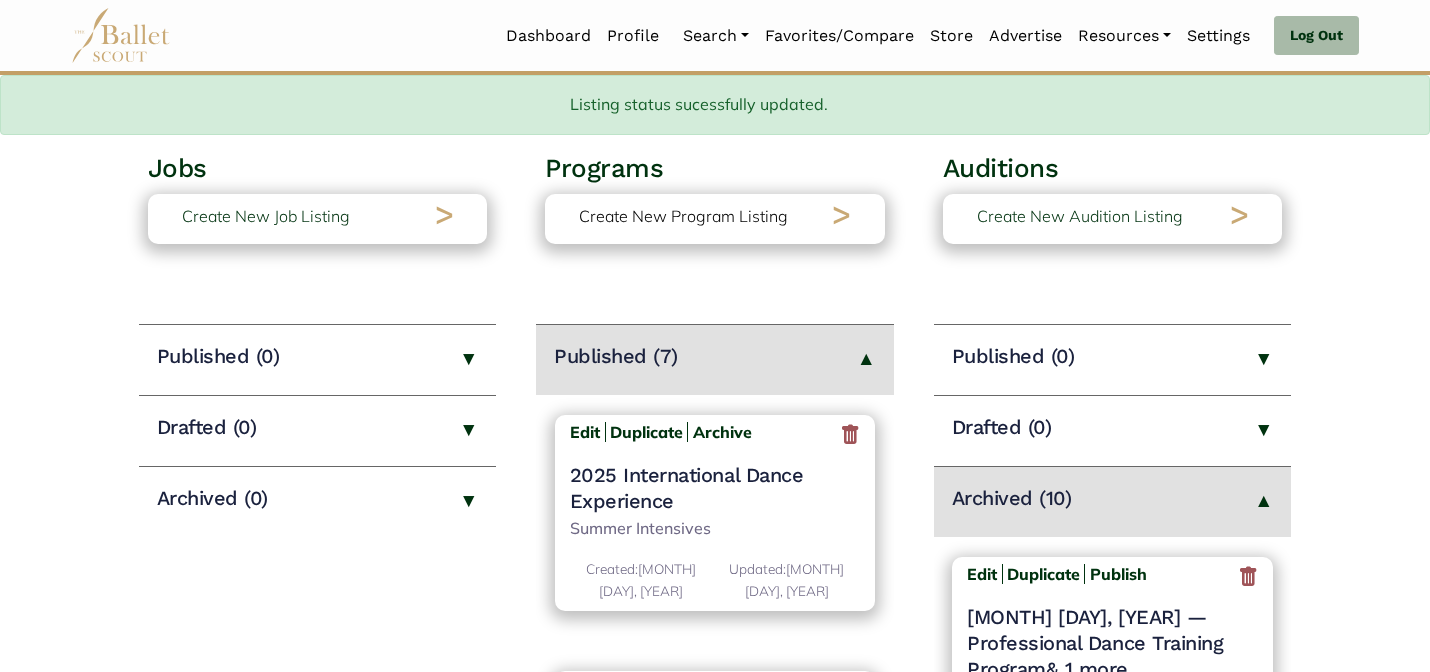 click on "Create New Program Listing" at bounding box center (683, 217) 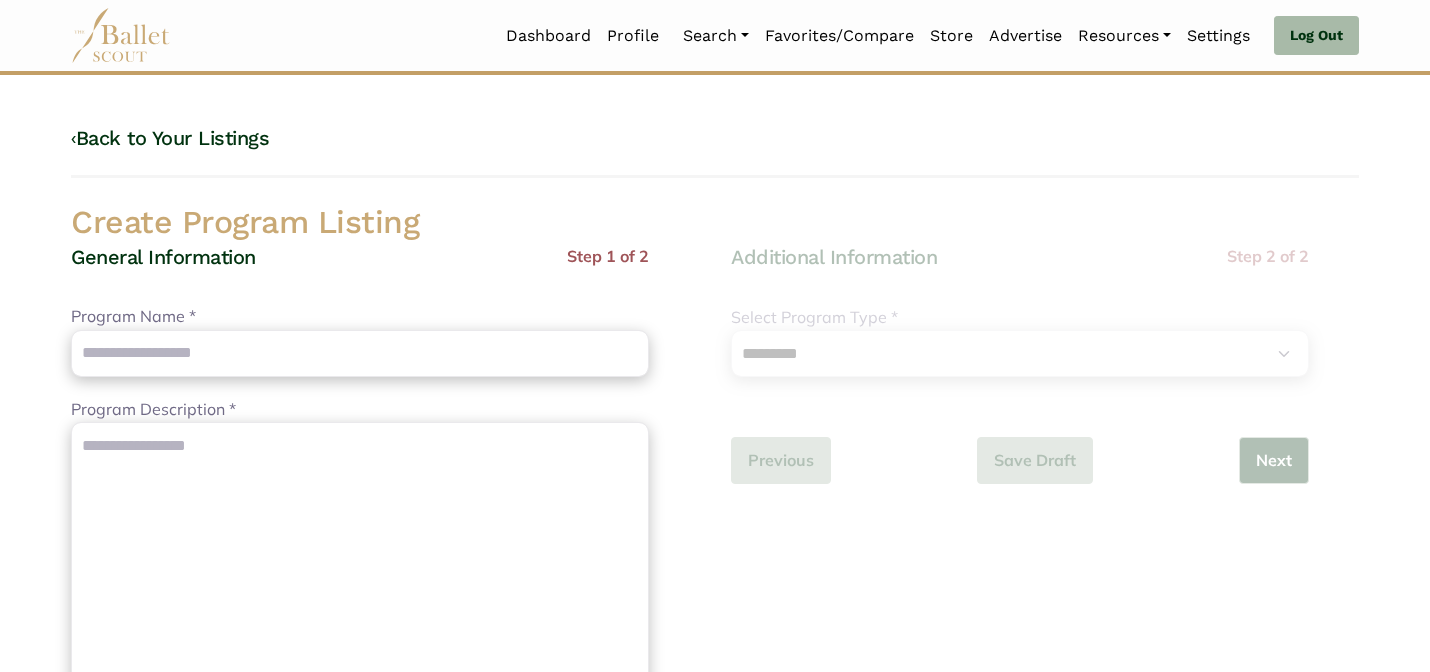 scroll, scrollTop: 0, scrollLeft: 0, axis: both 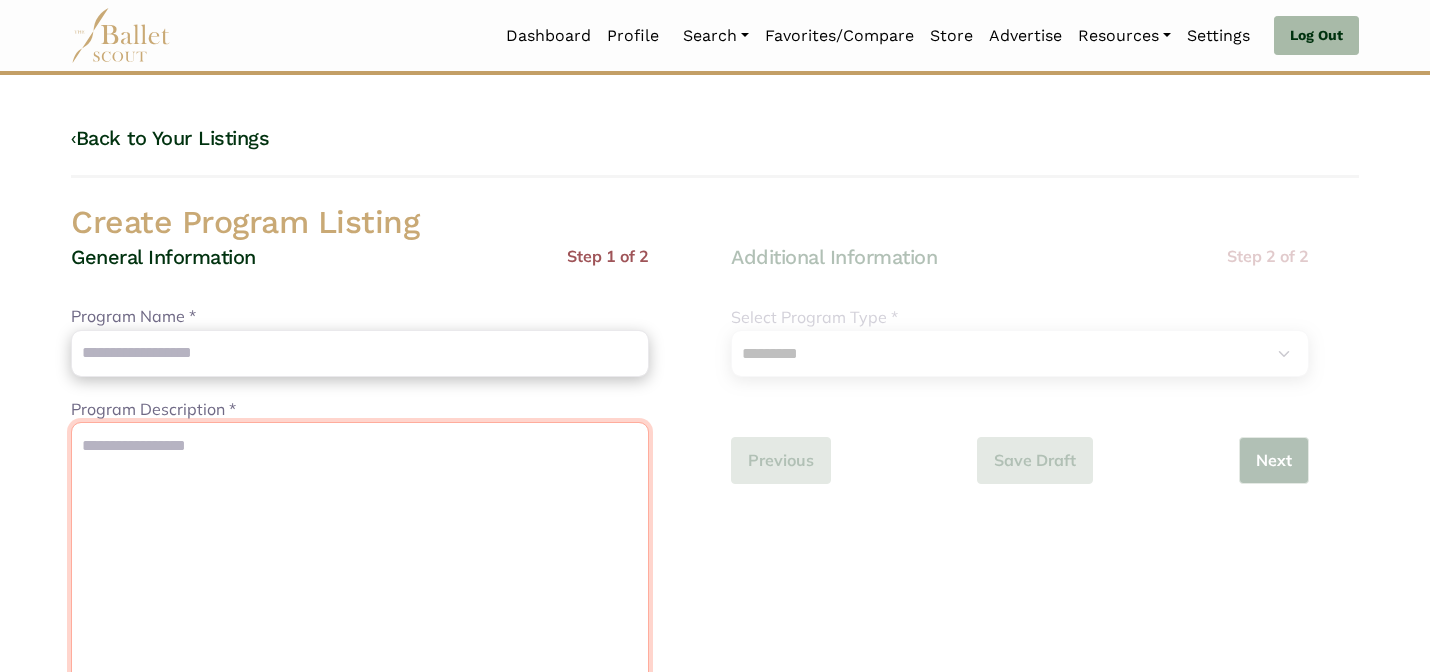 click on "Program Description *" at bounding box center (360, 597) 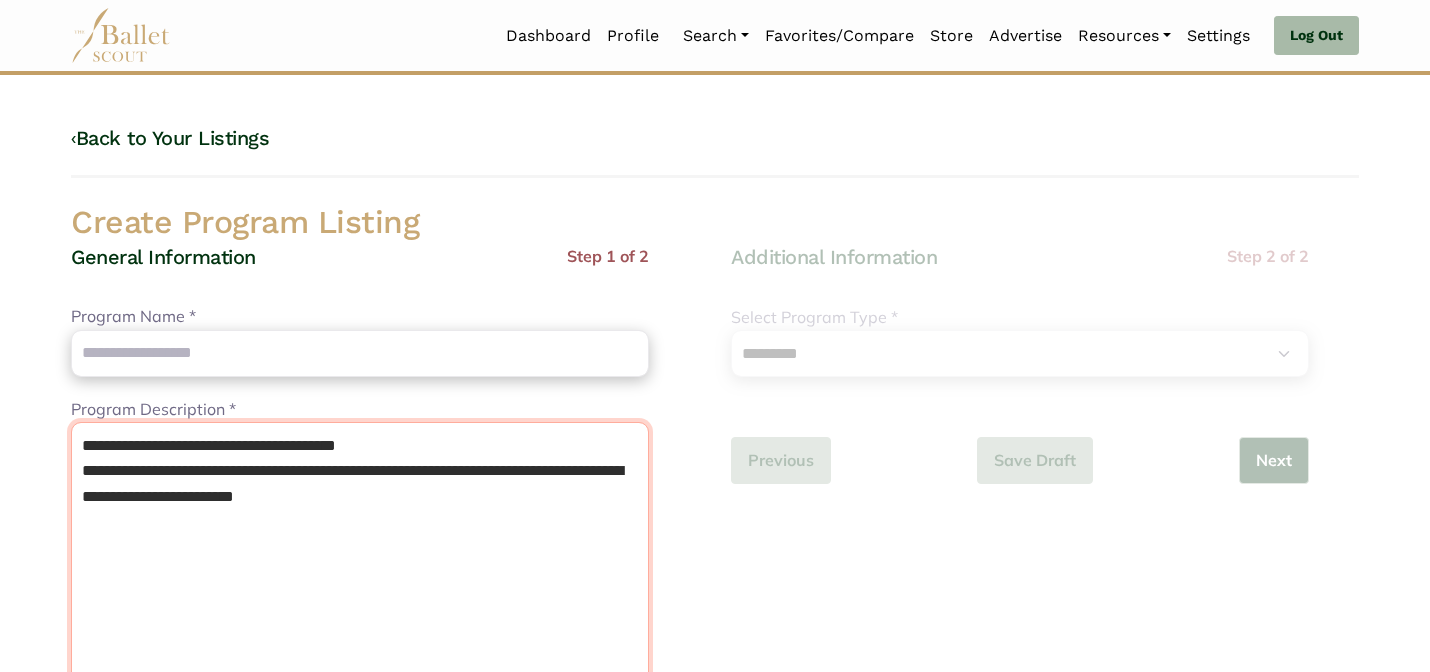 type on "**********" 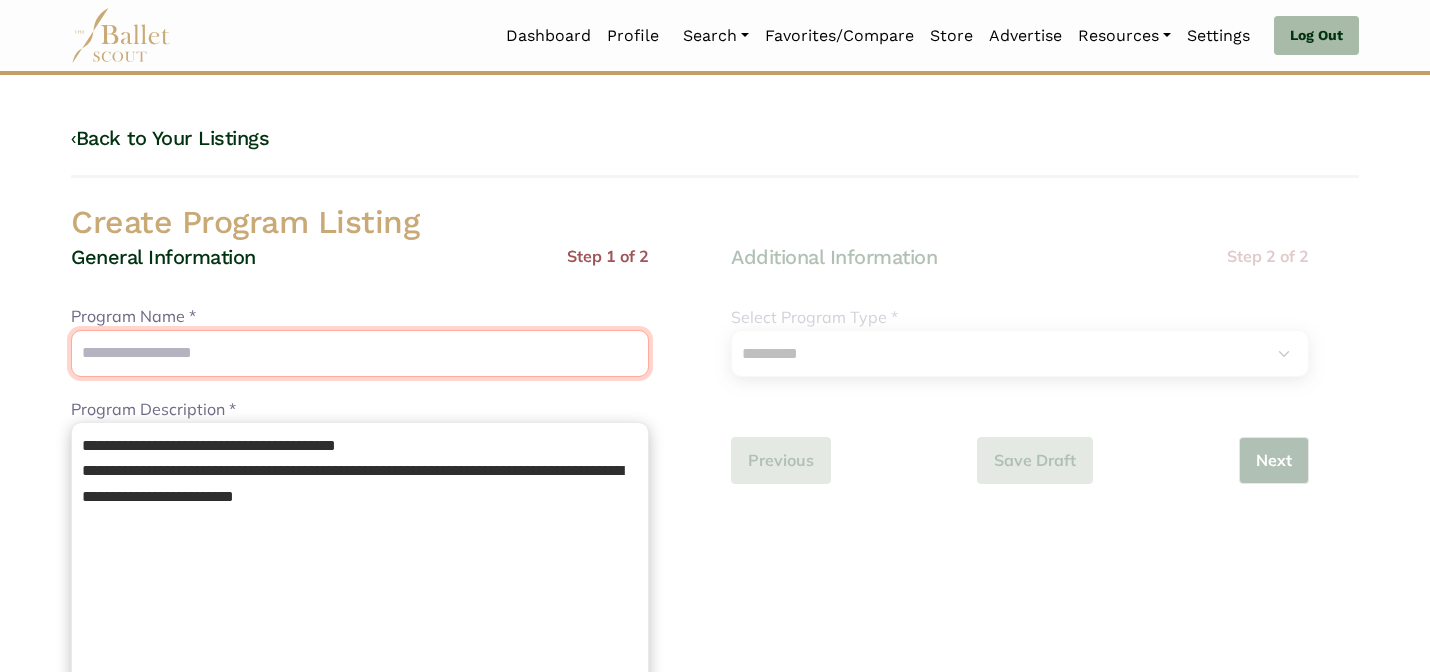 click on "Program Name *" at bounding box center (360, 353) 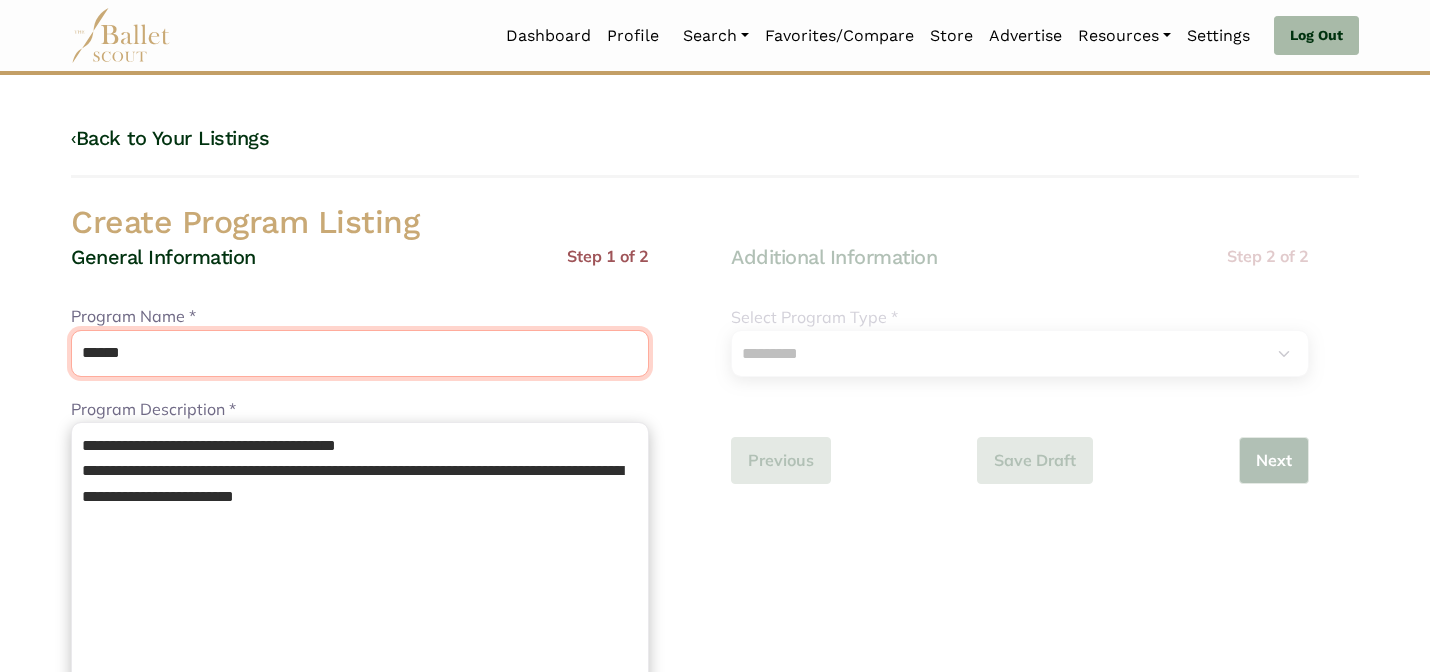 type on "**********" 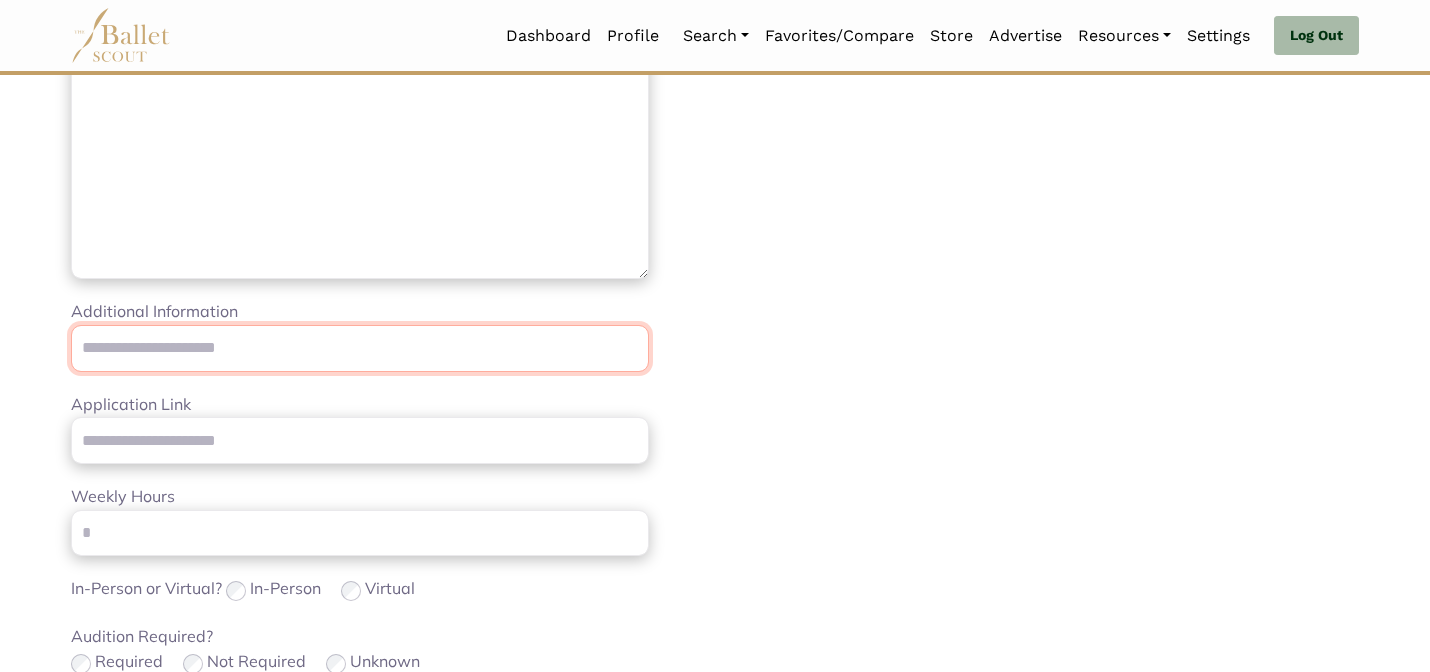 scroll, scrollTop: 506, scrollLeft: 0, axis: vertical 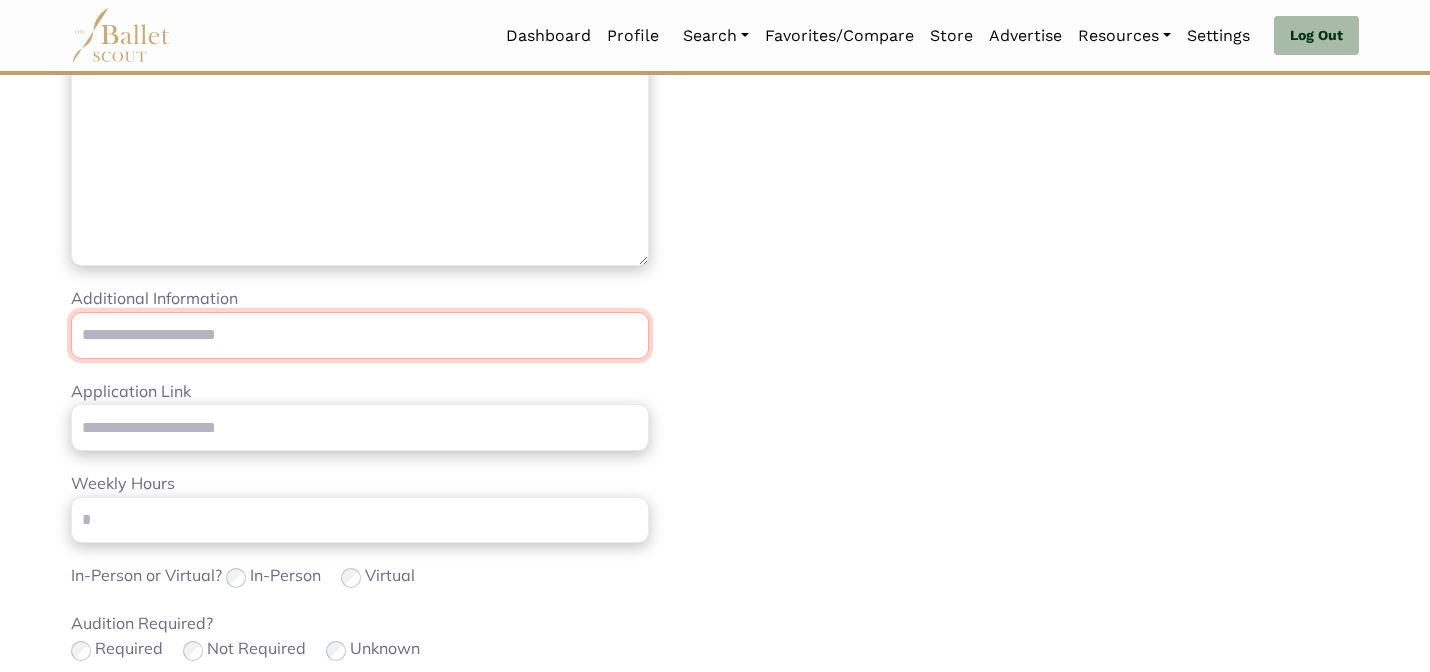 paste on "**********" 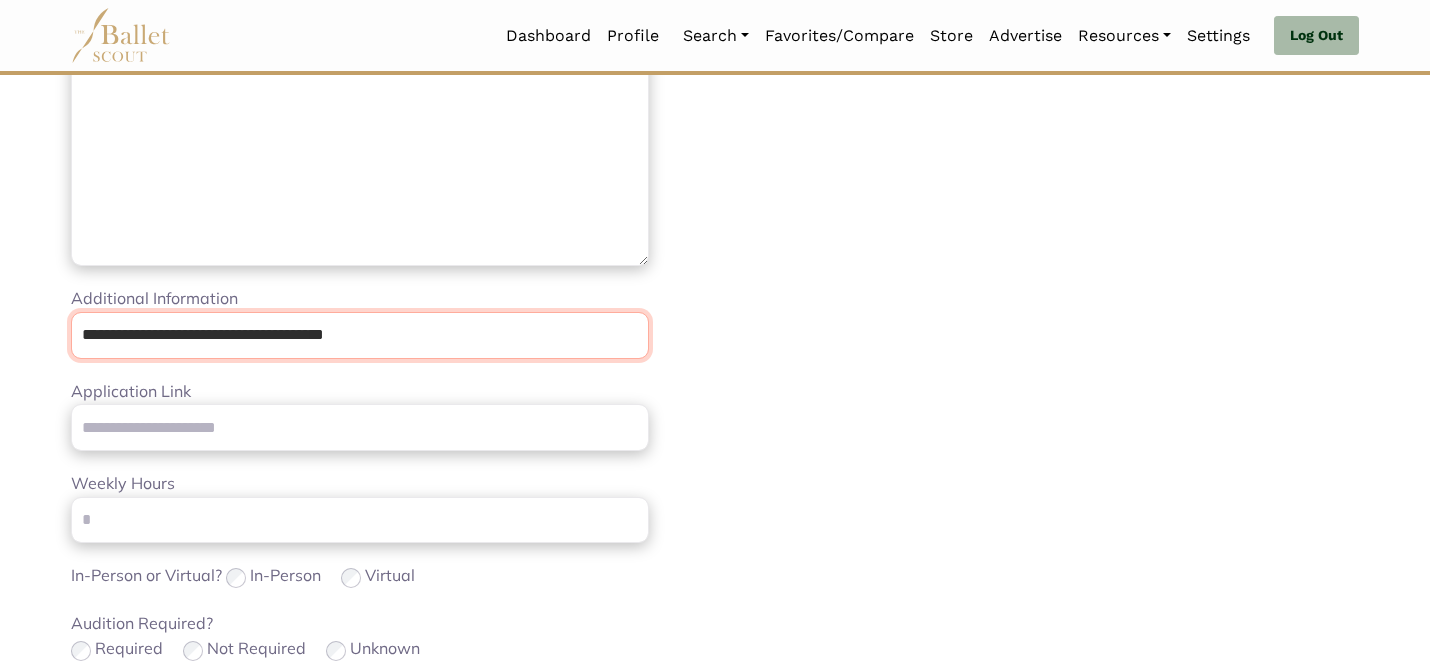 type on "**********" 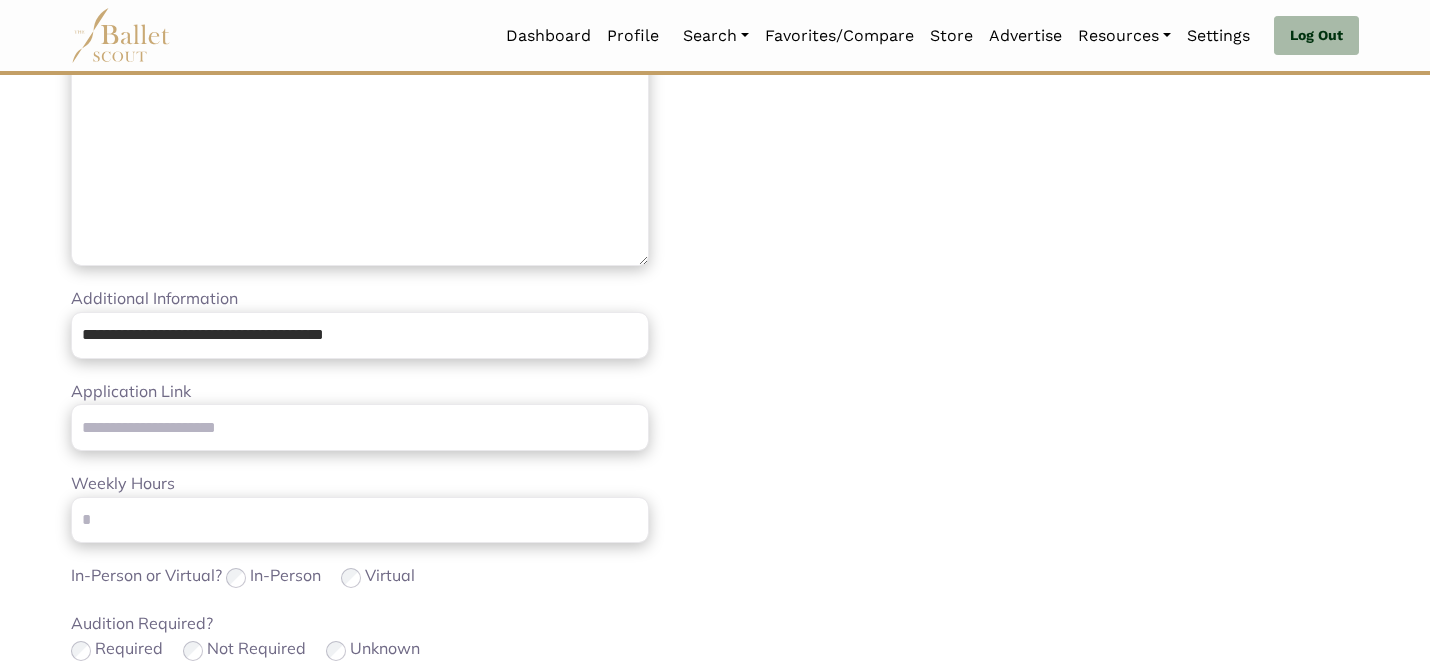 click on "Loading...
Please Wait
Dashboard
Profile" at bounding box center [715, 469] 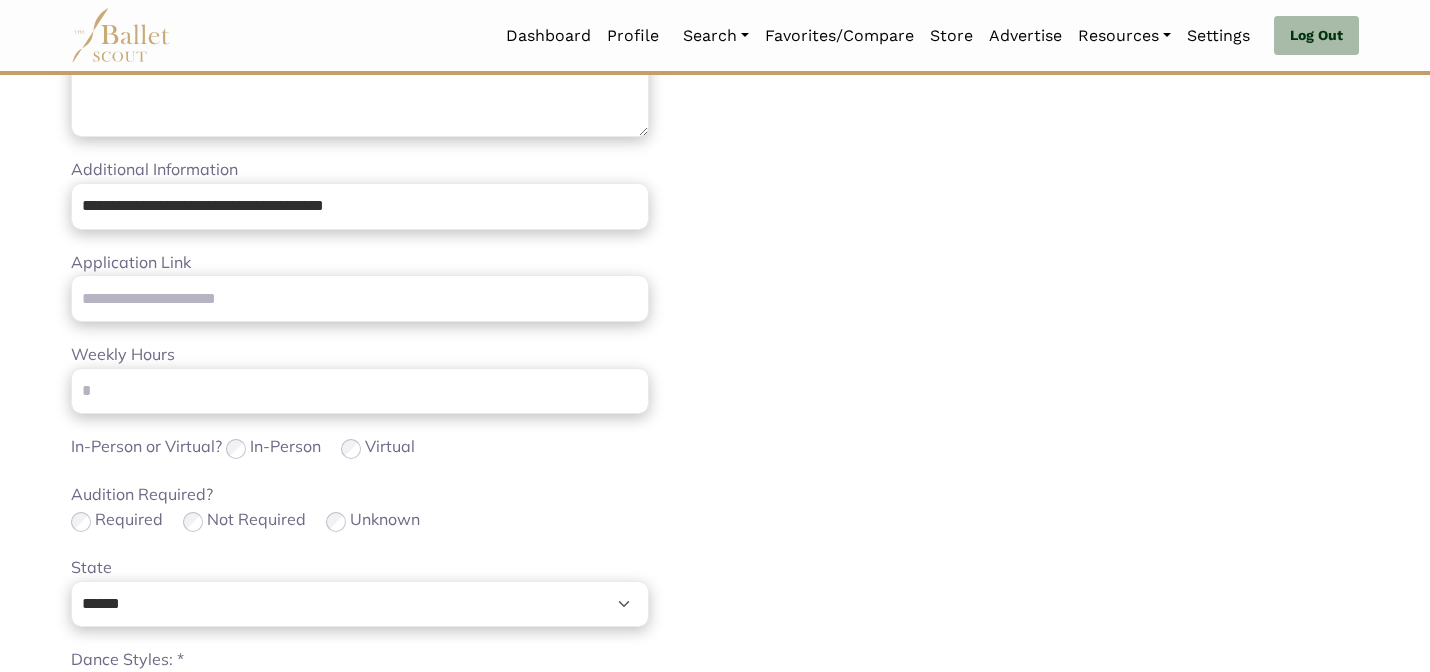 scroll, scrollTop: 666, scrollLeft: 0, axis: vertical 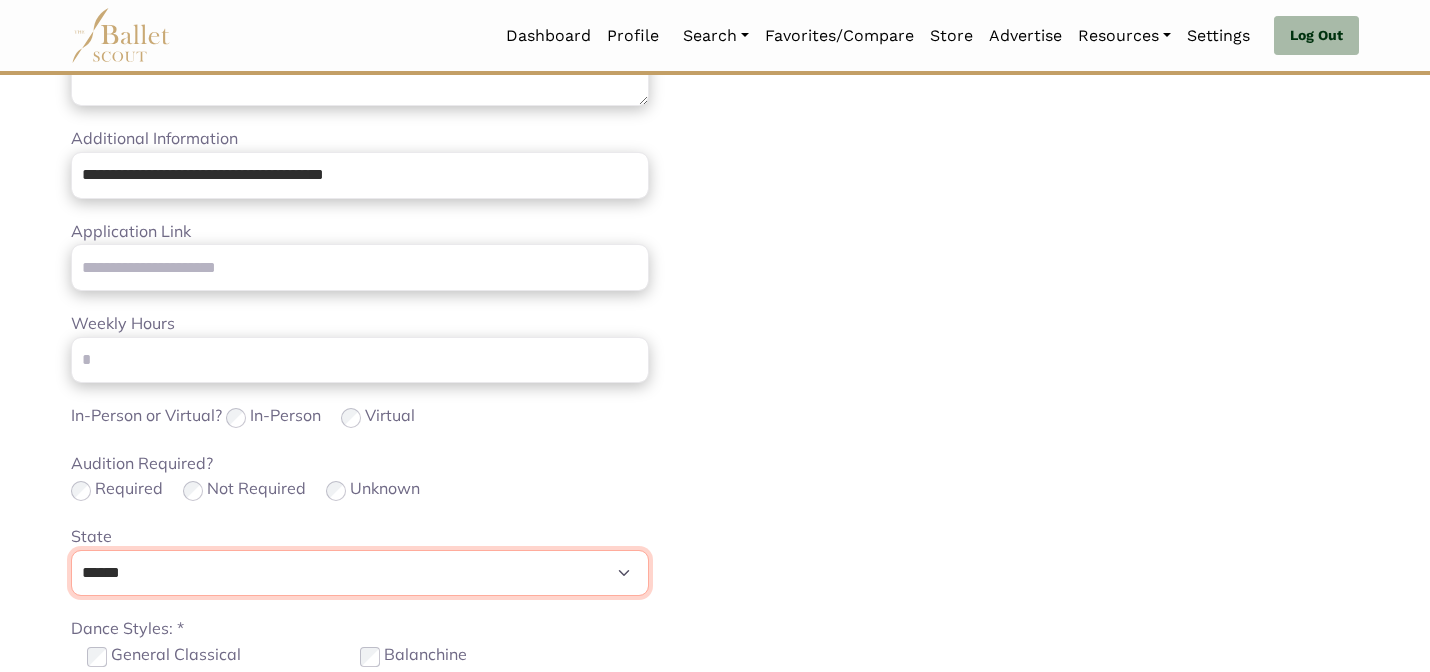 click on "**********" at bounding box center (360, 573) 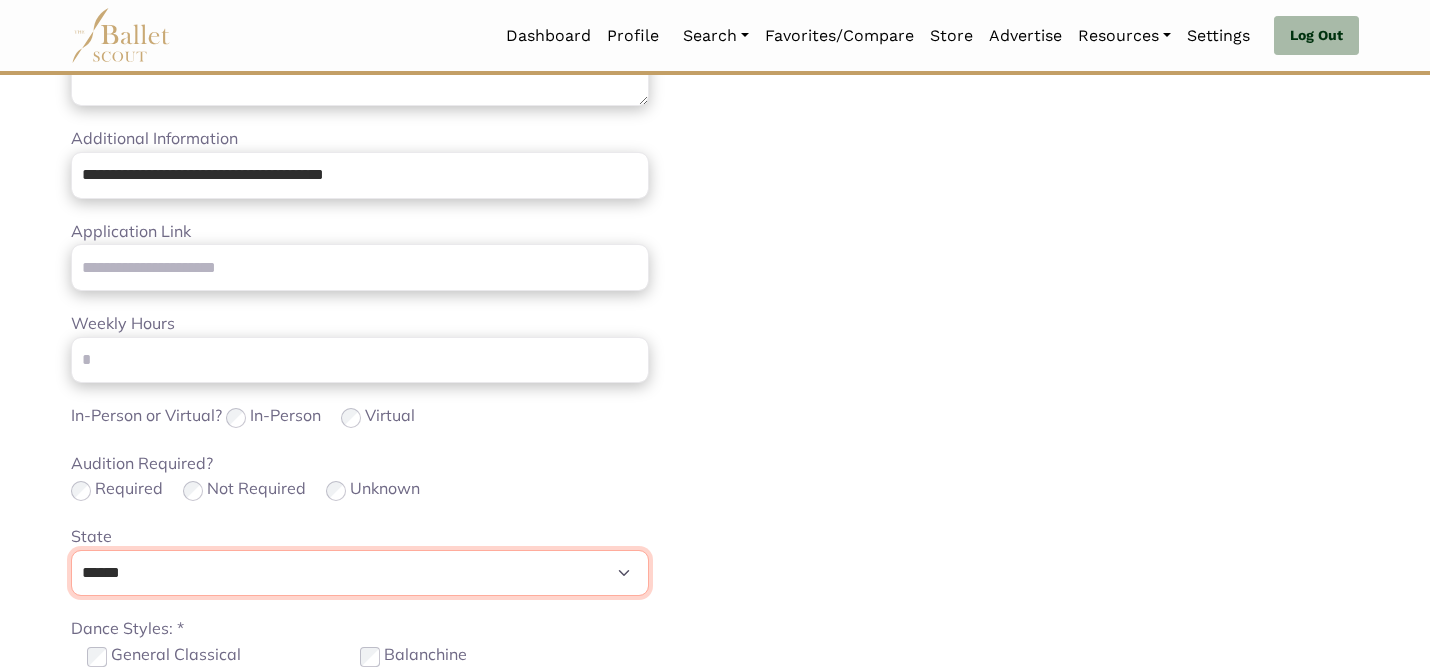 select on "**" 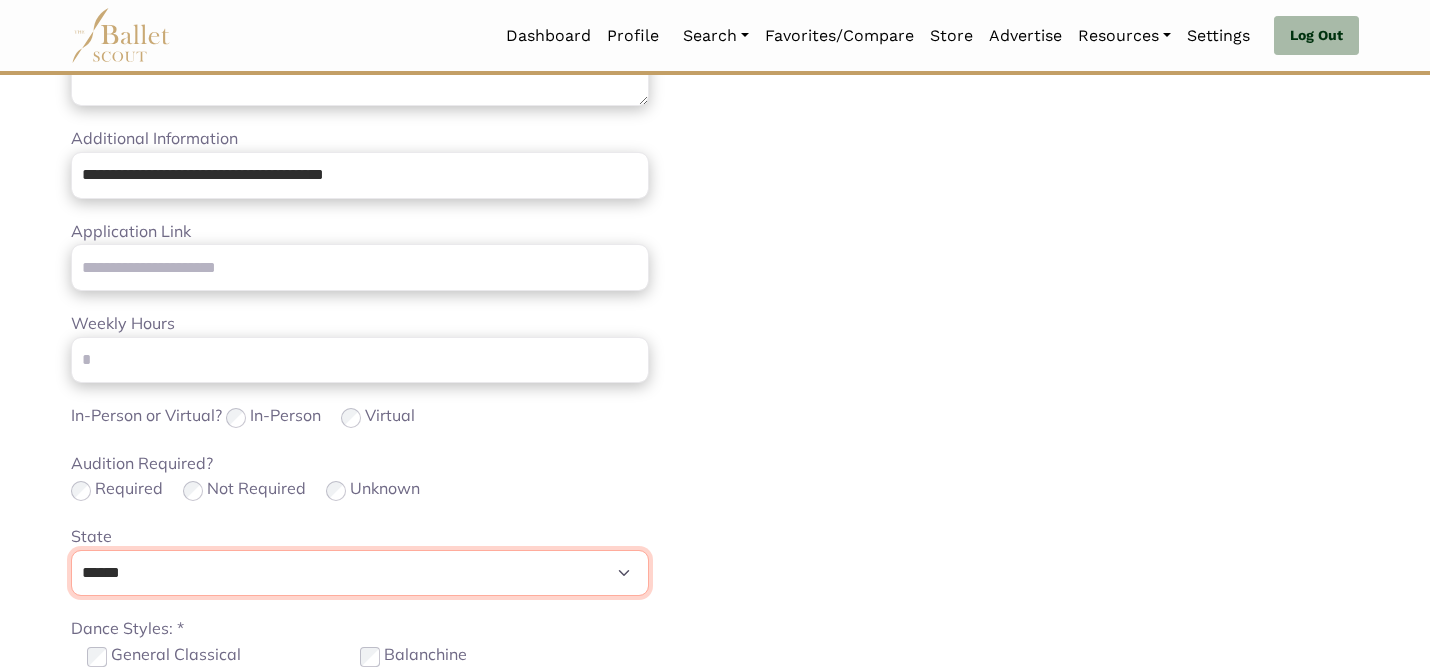 click on "**********" at bounding box center [360, 573] 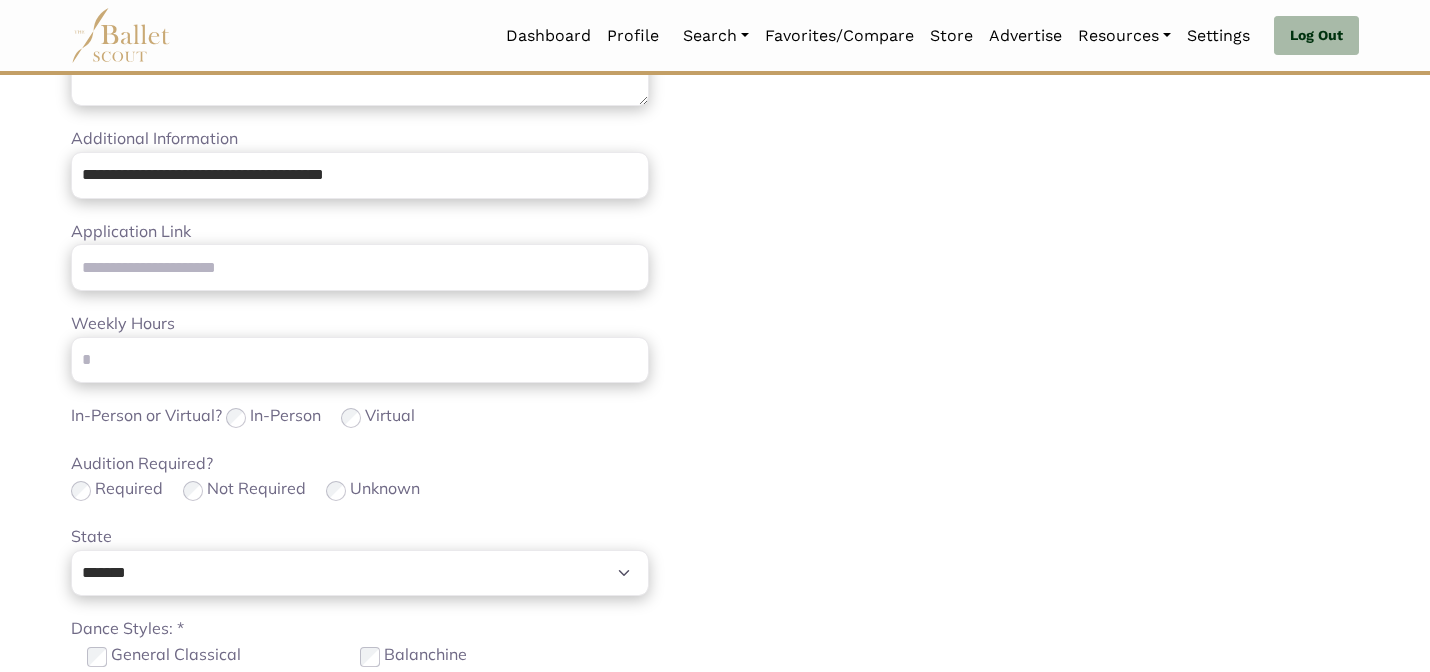 click on "Loading...
Please Wait
Dashboard
Profile" at bounding box center [715, 309] 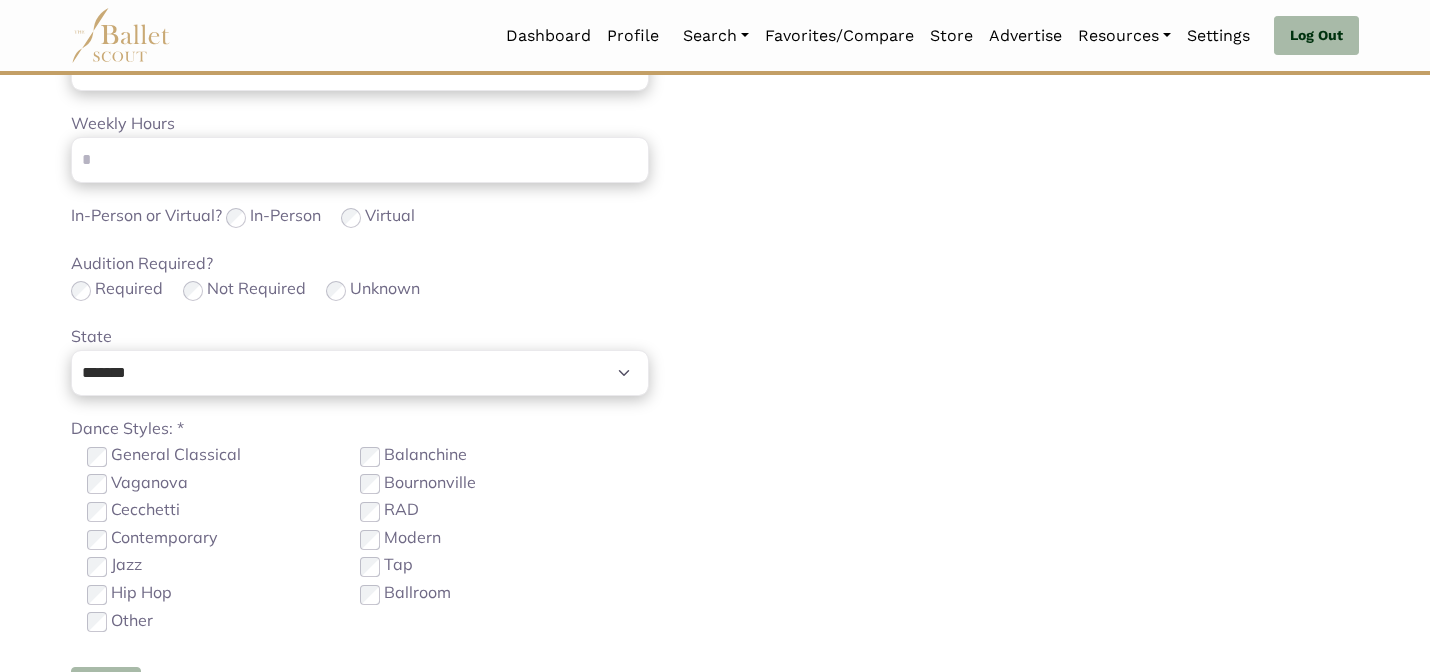 click on "**********" at bounding box center (385, 62) 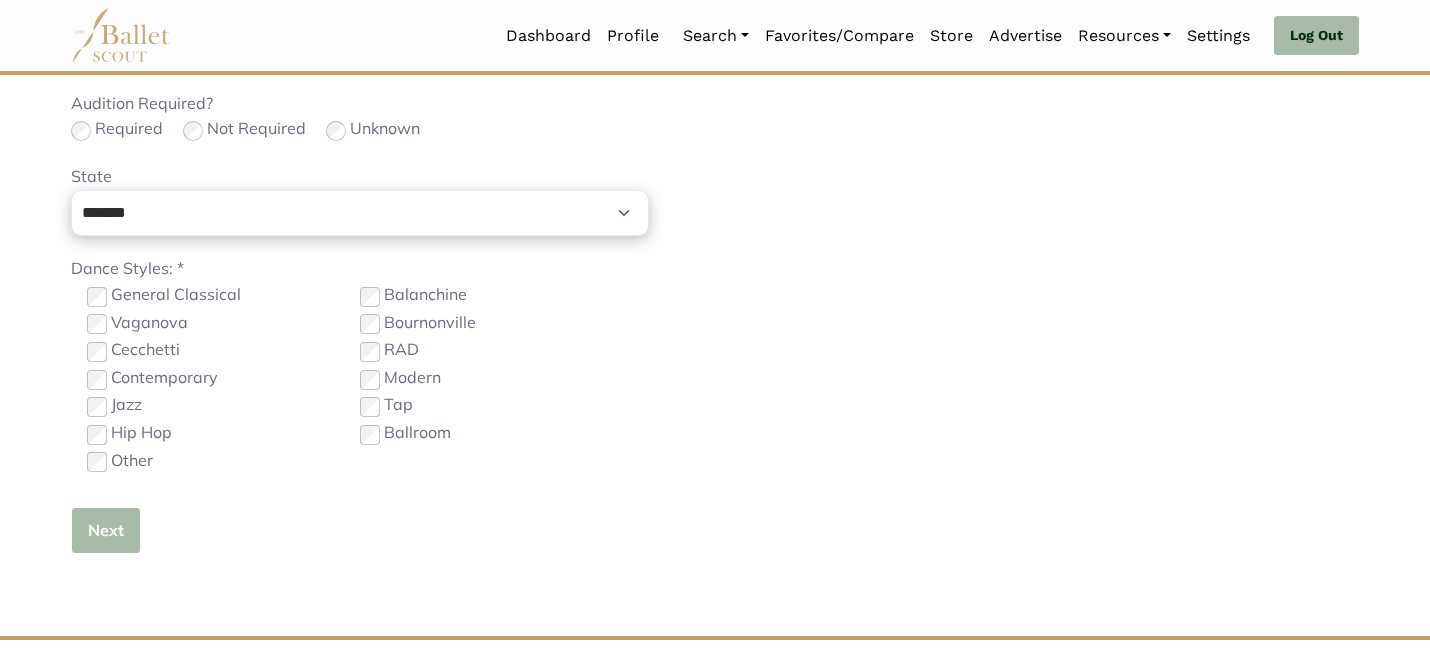 click on "Next" at bounding box center [106, 530] 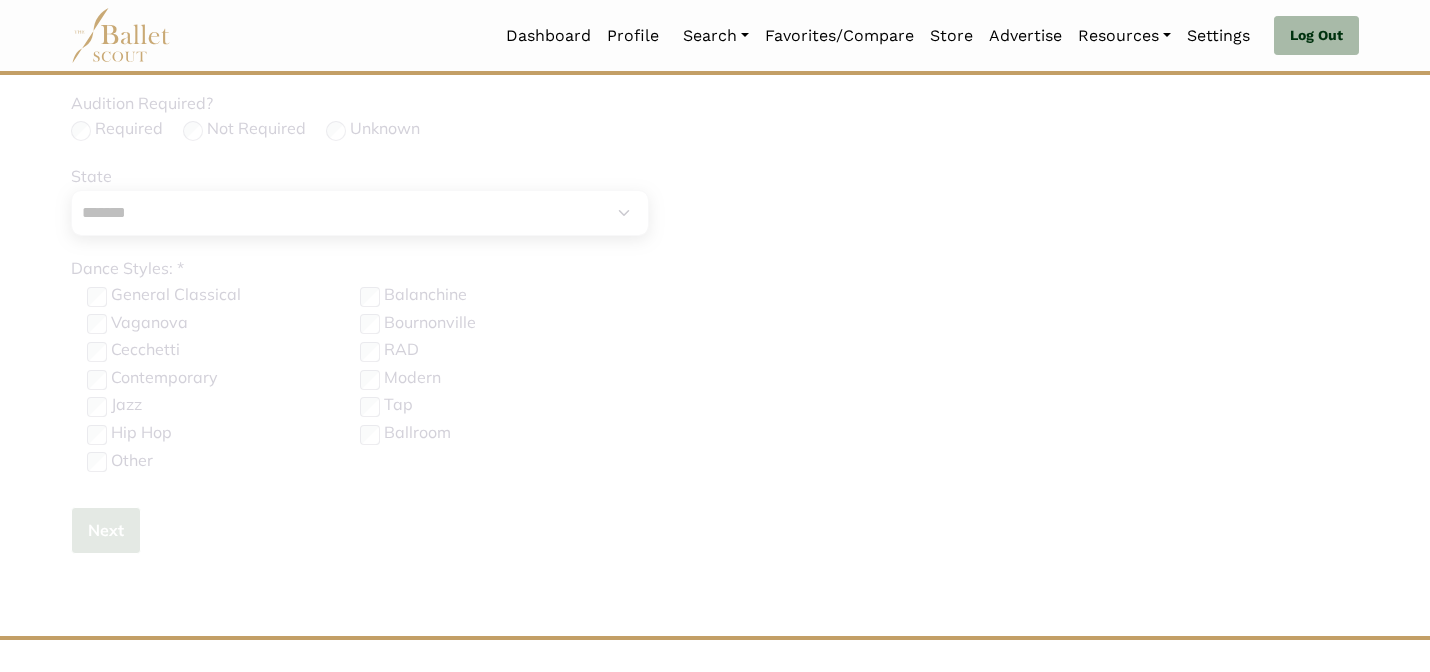 type 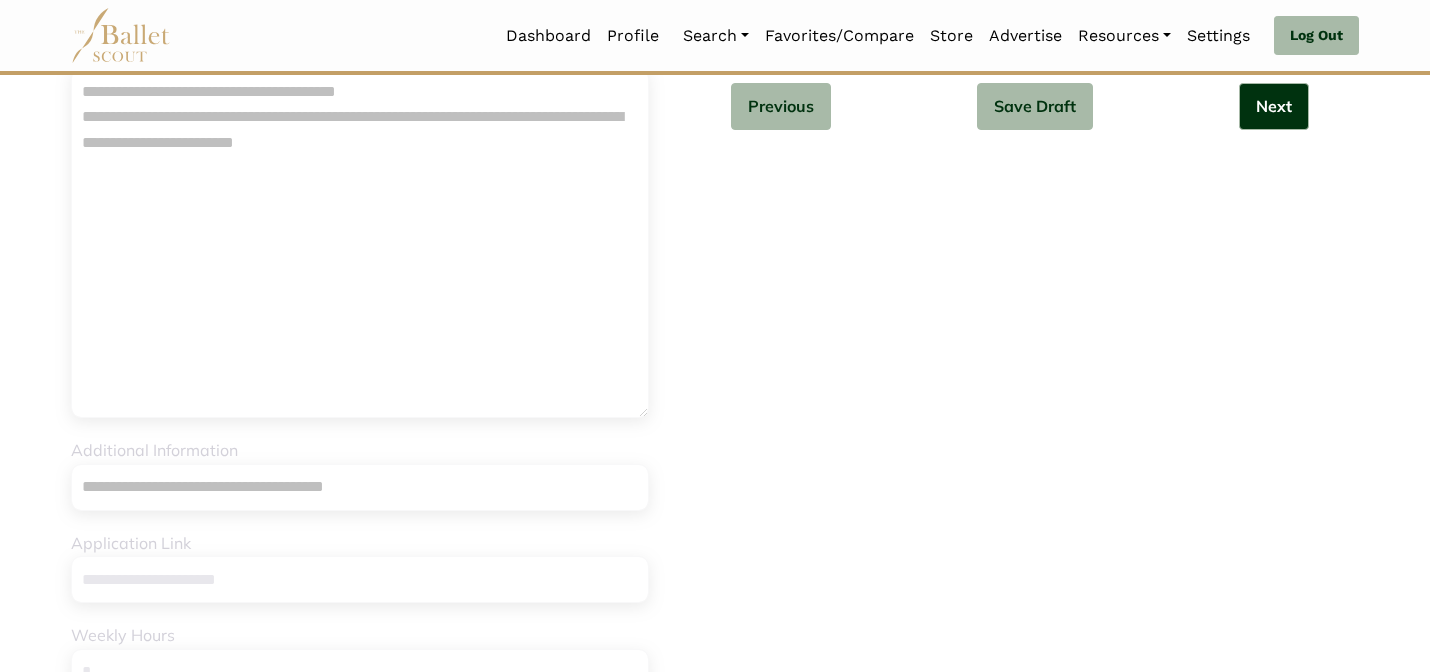 scroll, scrollTop: 0, scrollLeft: 0, axis: both 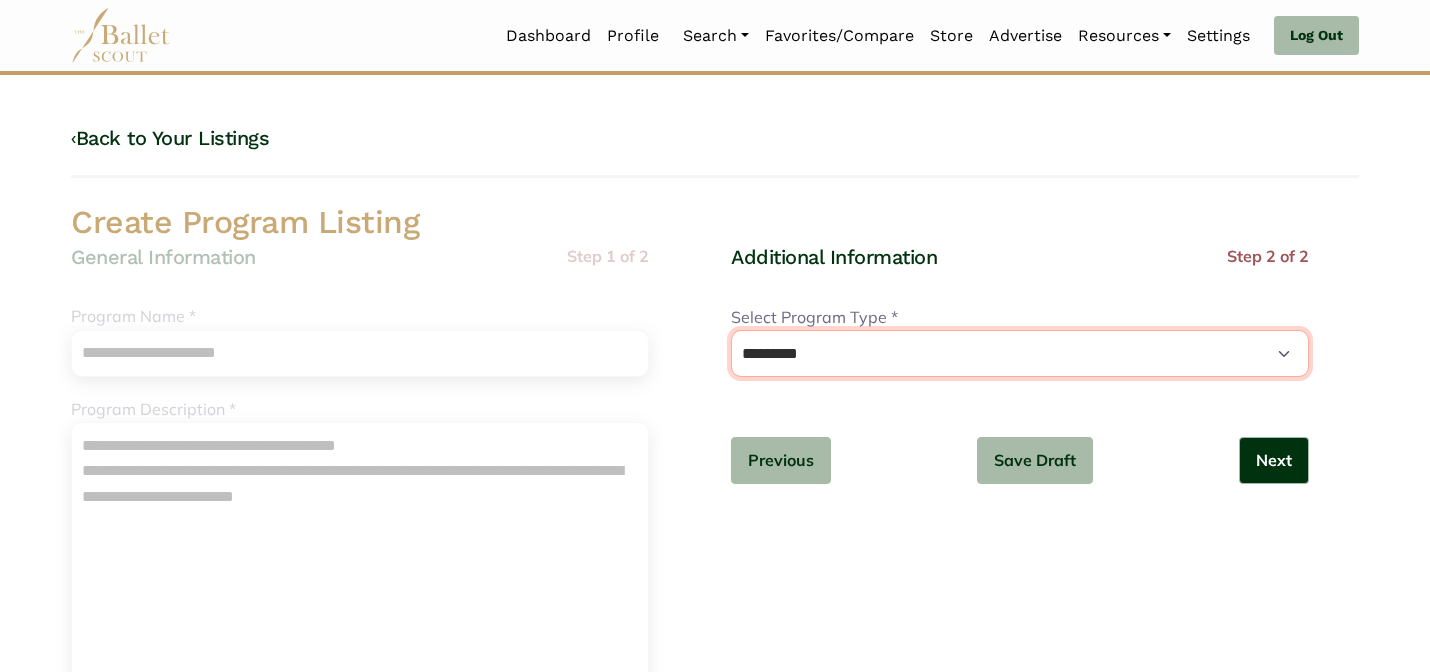 click on "**********" at bounding box center (1020, 353) 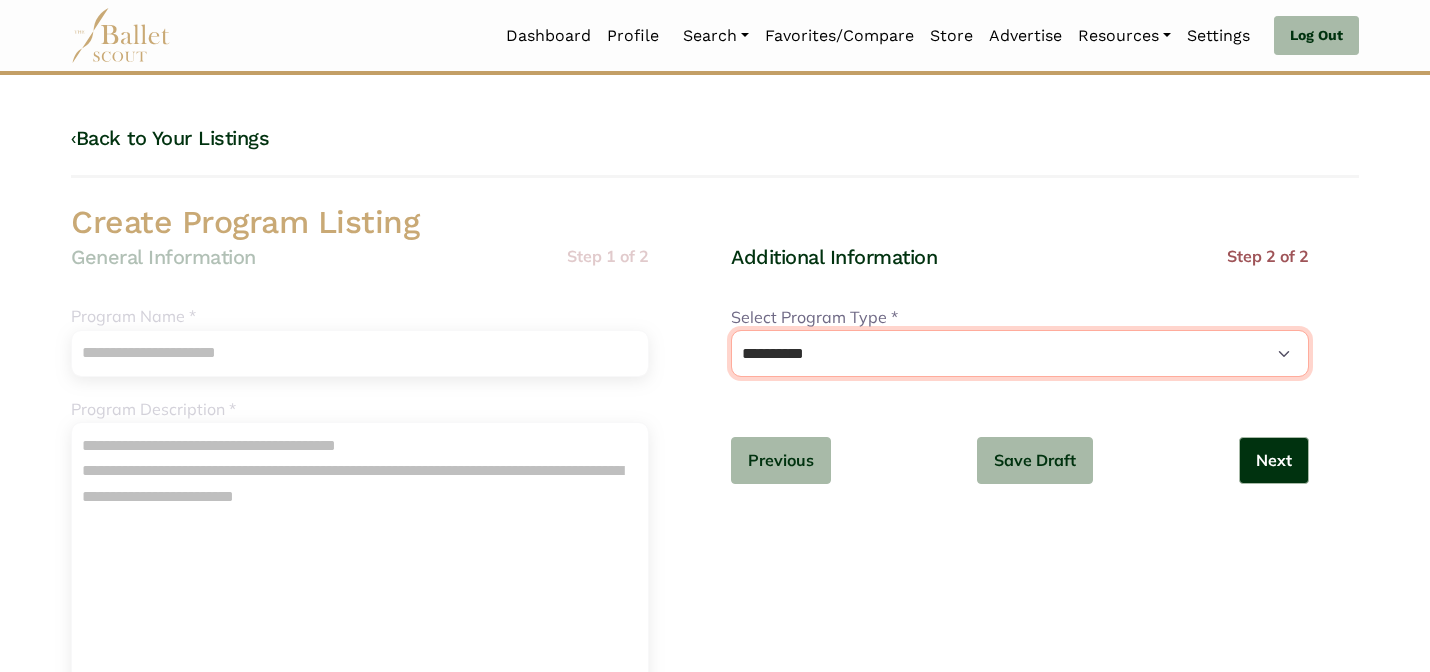 click on "**********" at bounding box center (1020, 353) 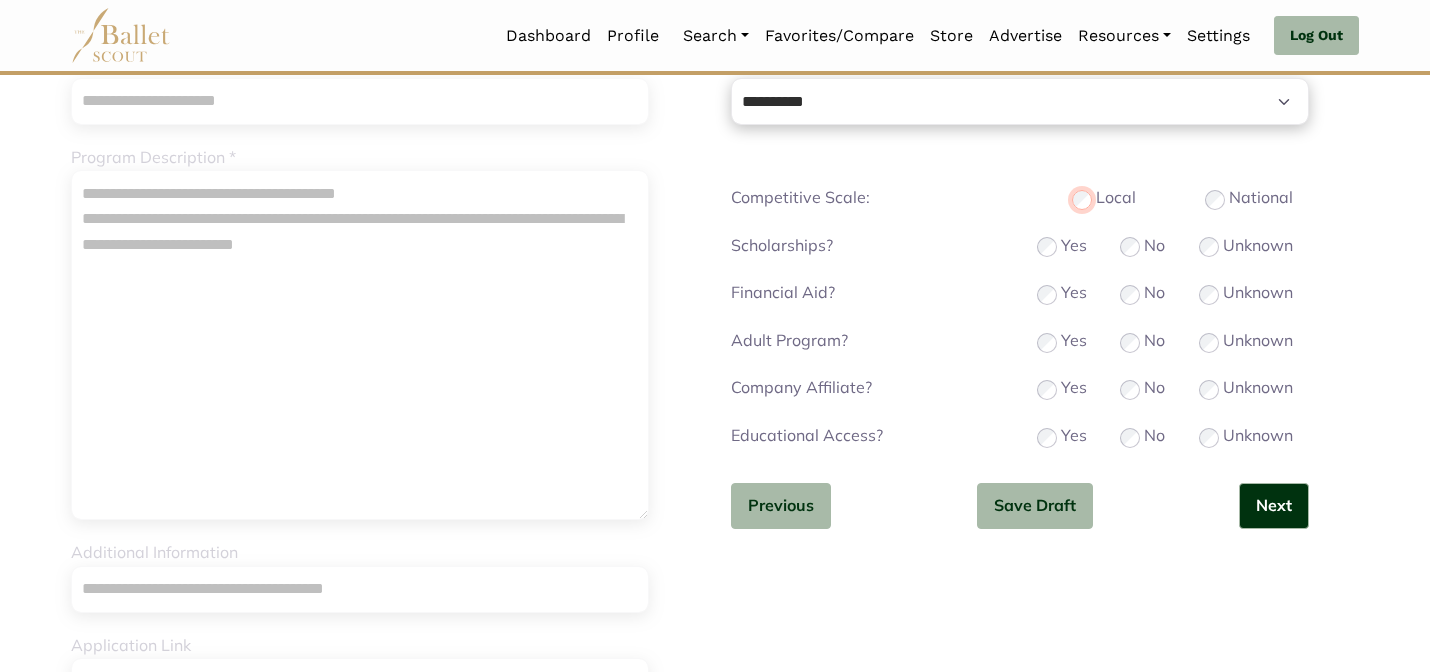 scroll, scrollTop: 249, scrollLeft: 0, axis: vertical 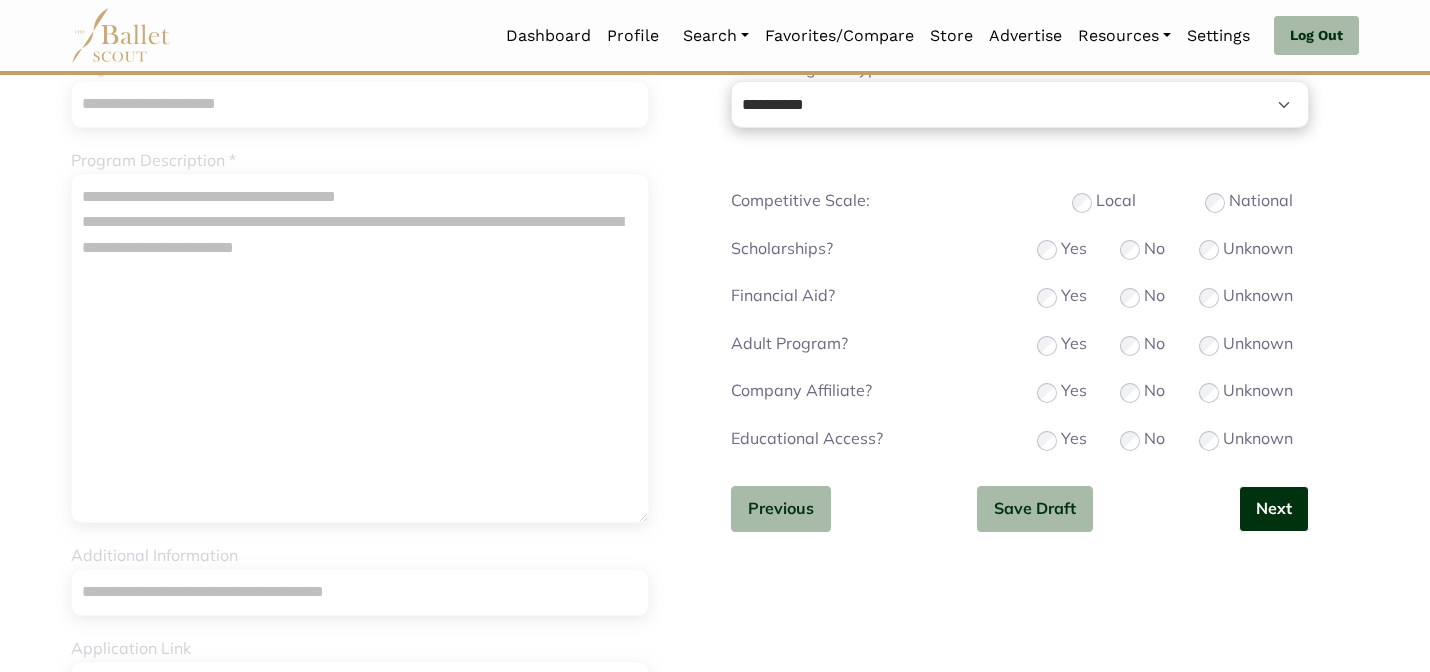 click on "Next" at bounding box center (1274, 509) 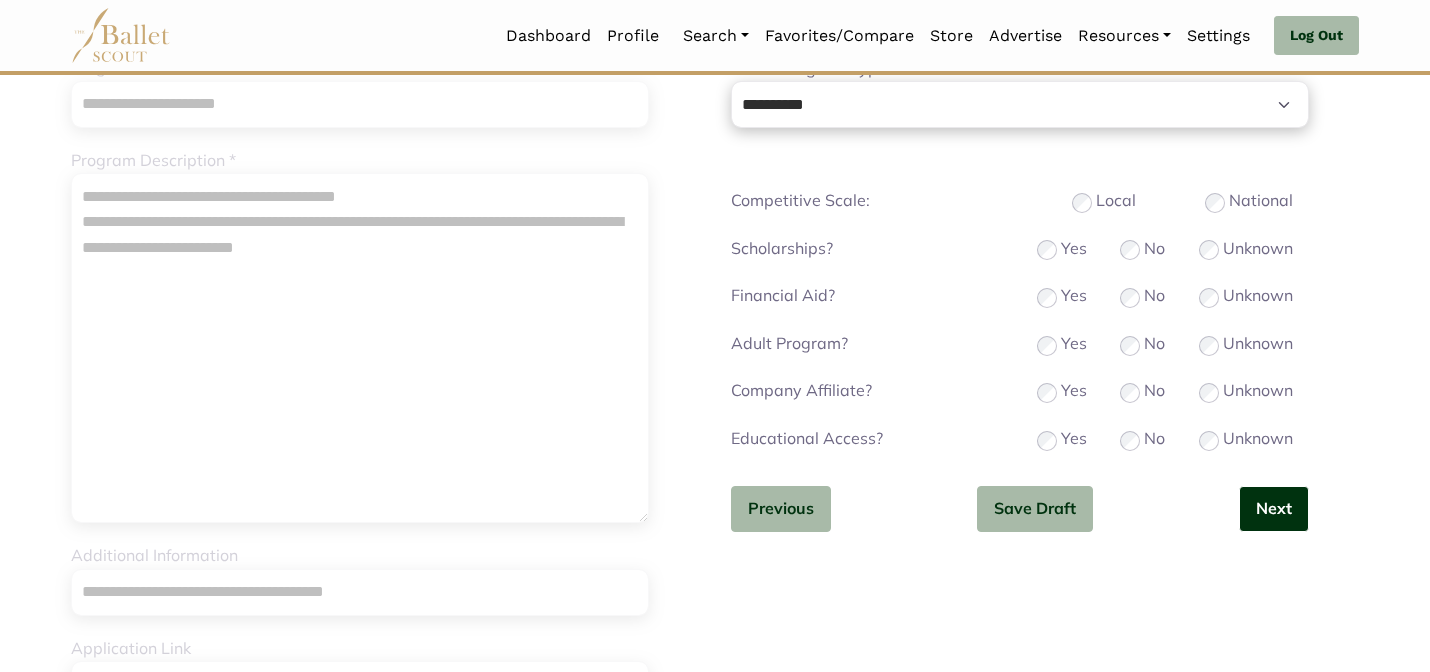 type 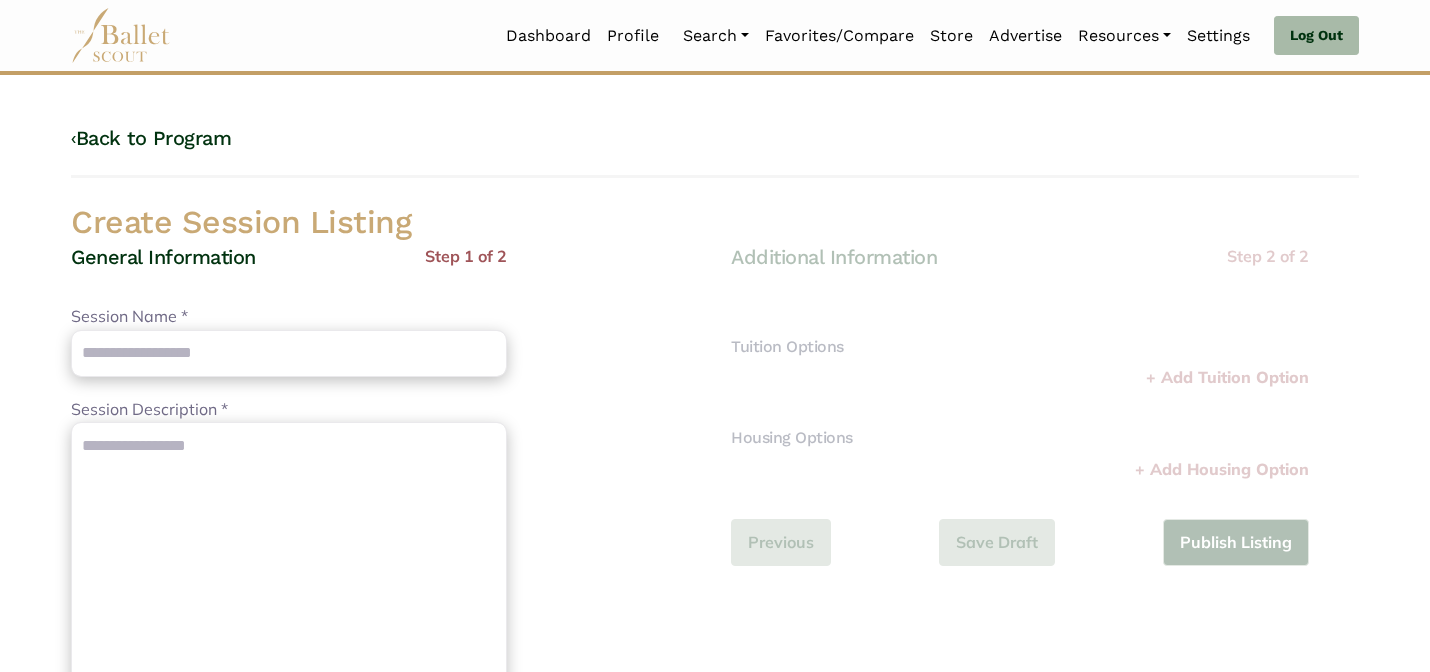 scroll, scrollTop: 0, scrollLeft: 0, axis: both 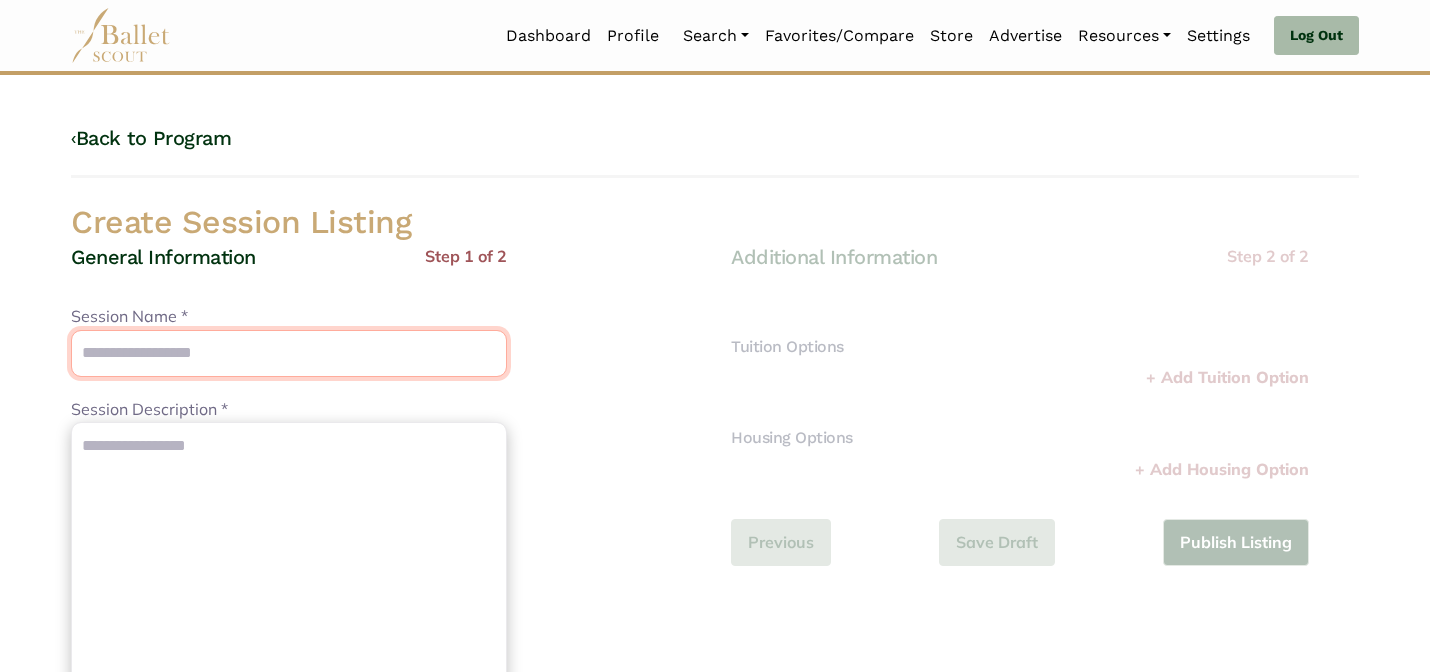 click on "Session Name *" at bounding box center [289, 353] 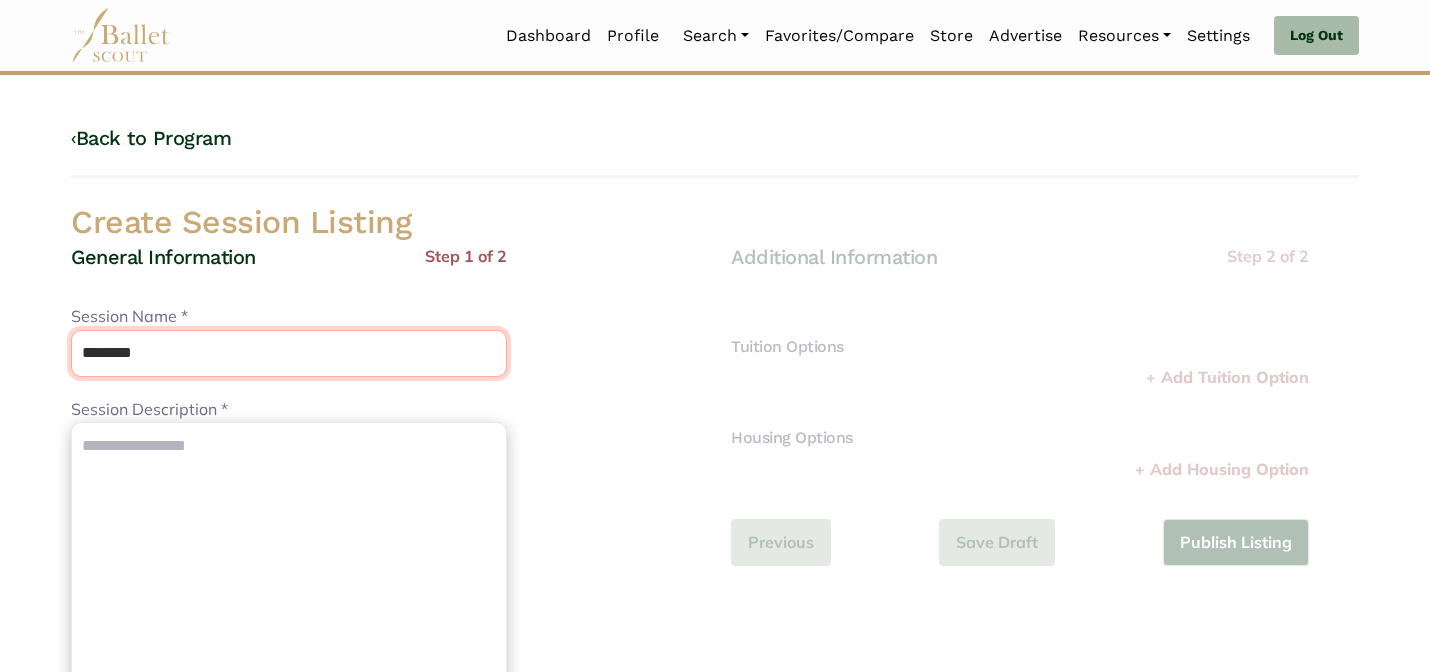 type on "**********" 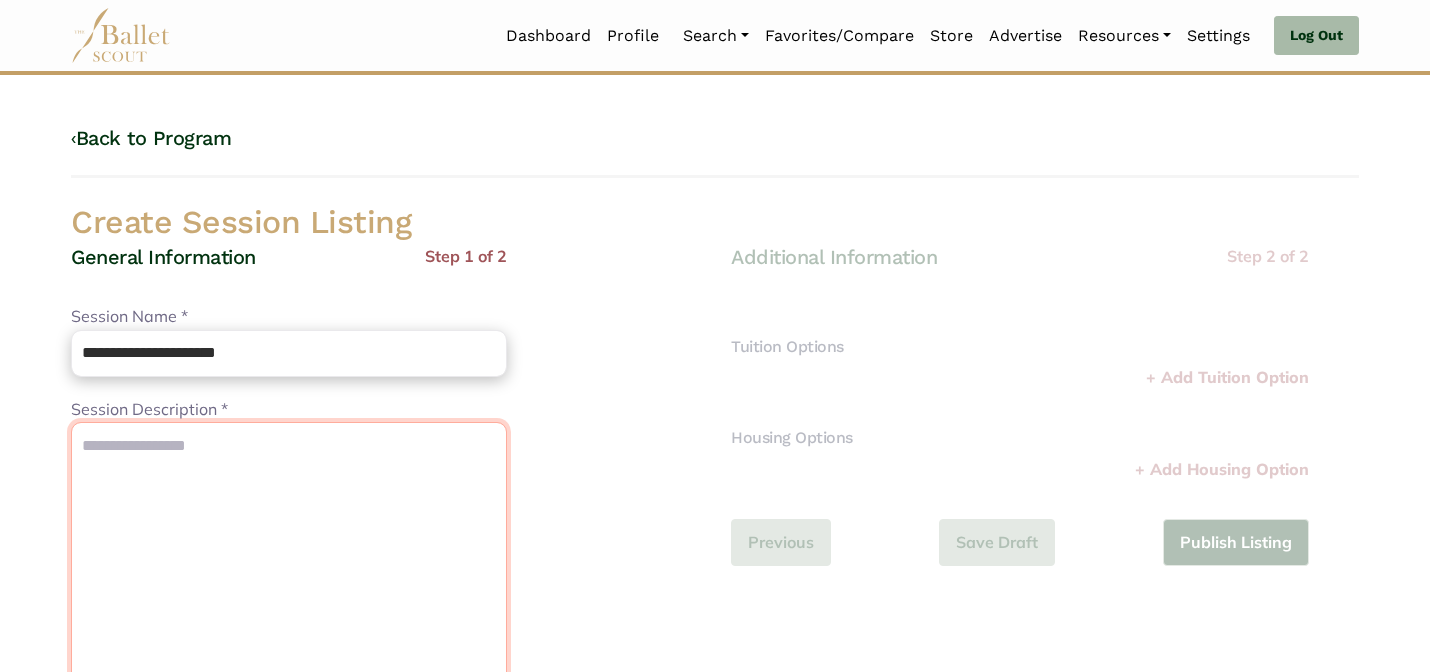 paste on "**********" 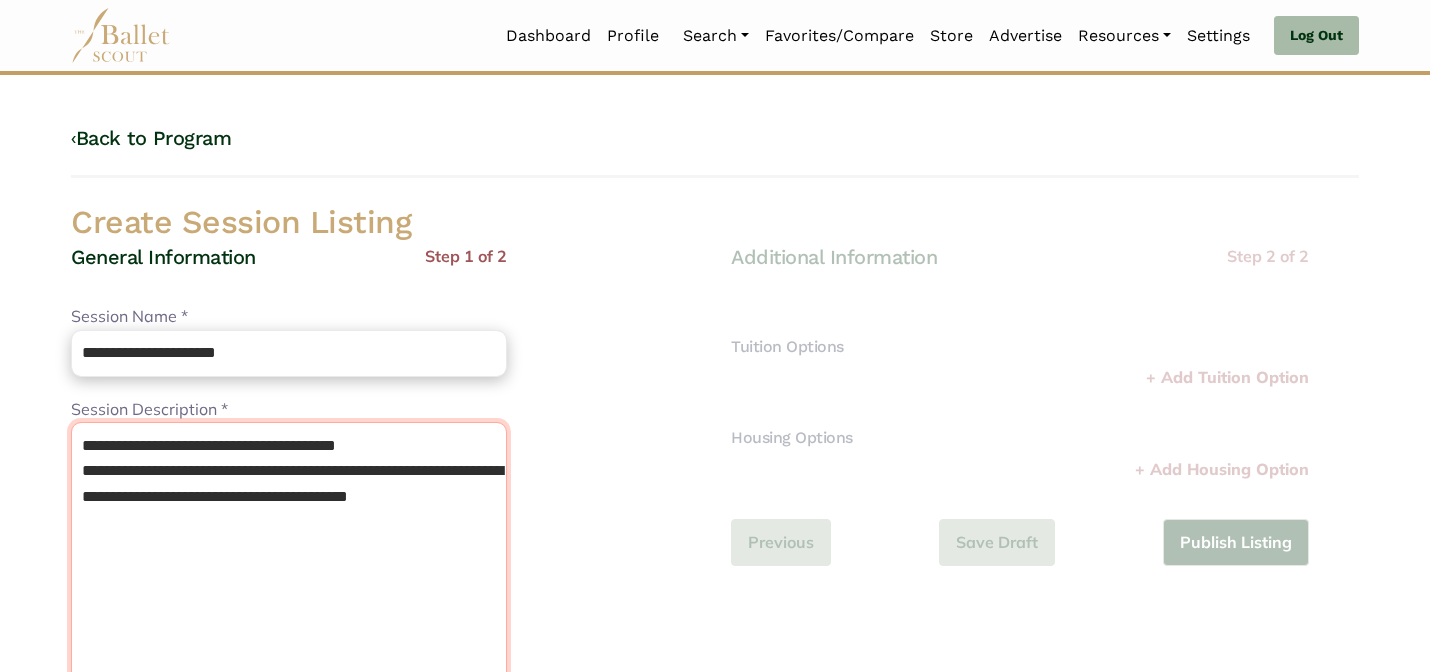 type on "**********" 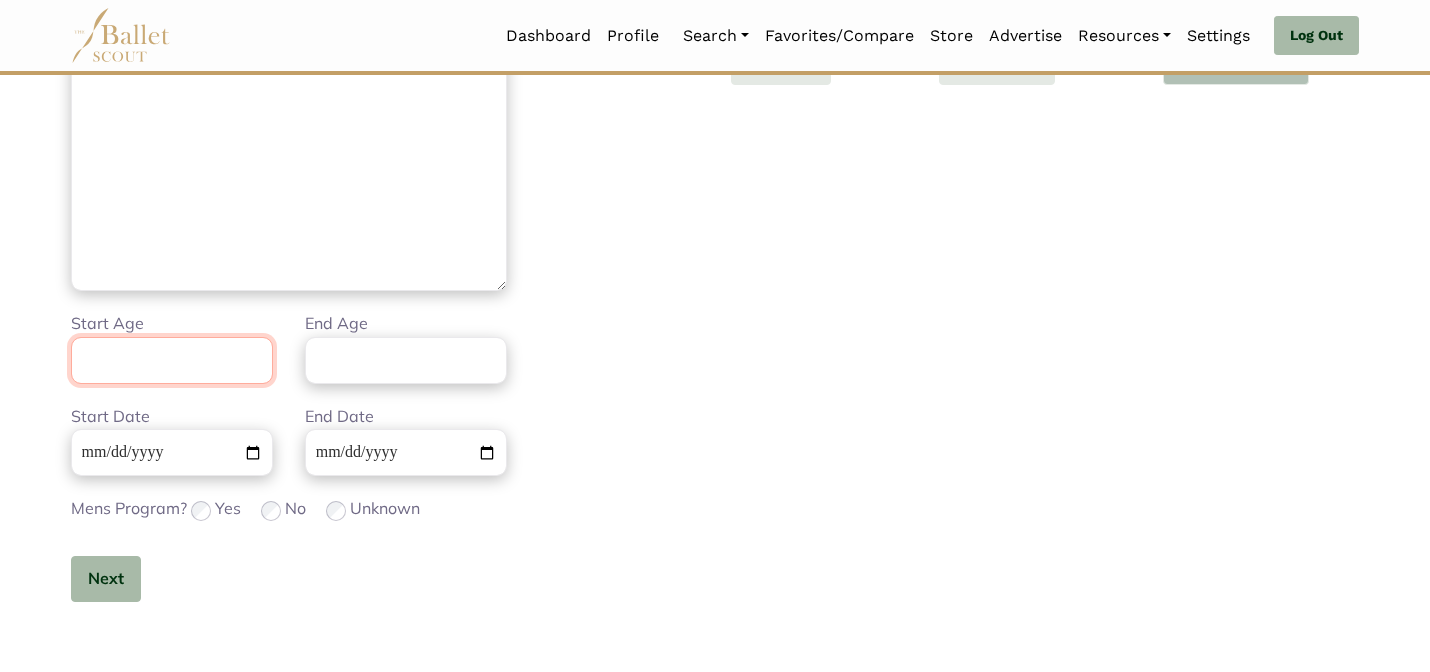 scroll, scrollTop: 506, scrollLeft: 0, axis: vertical 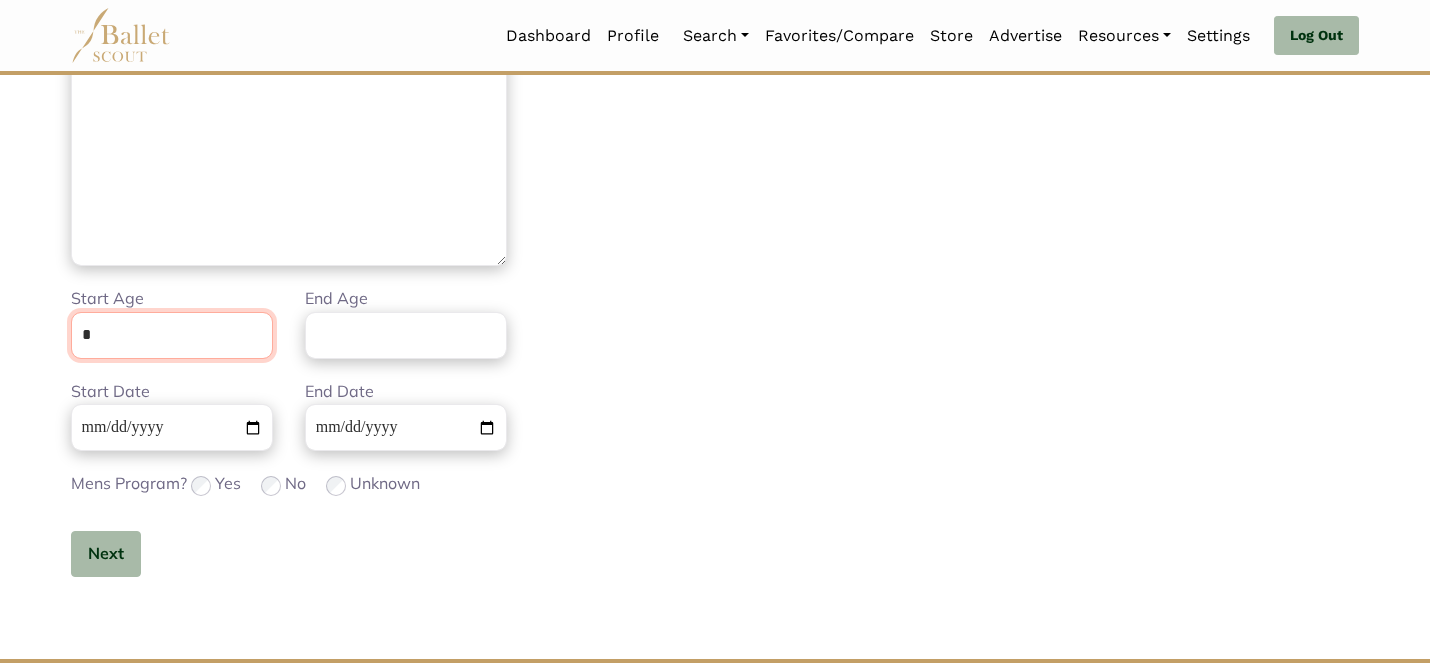 type on "*" 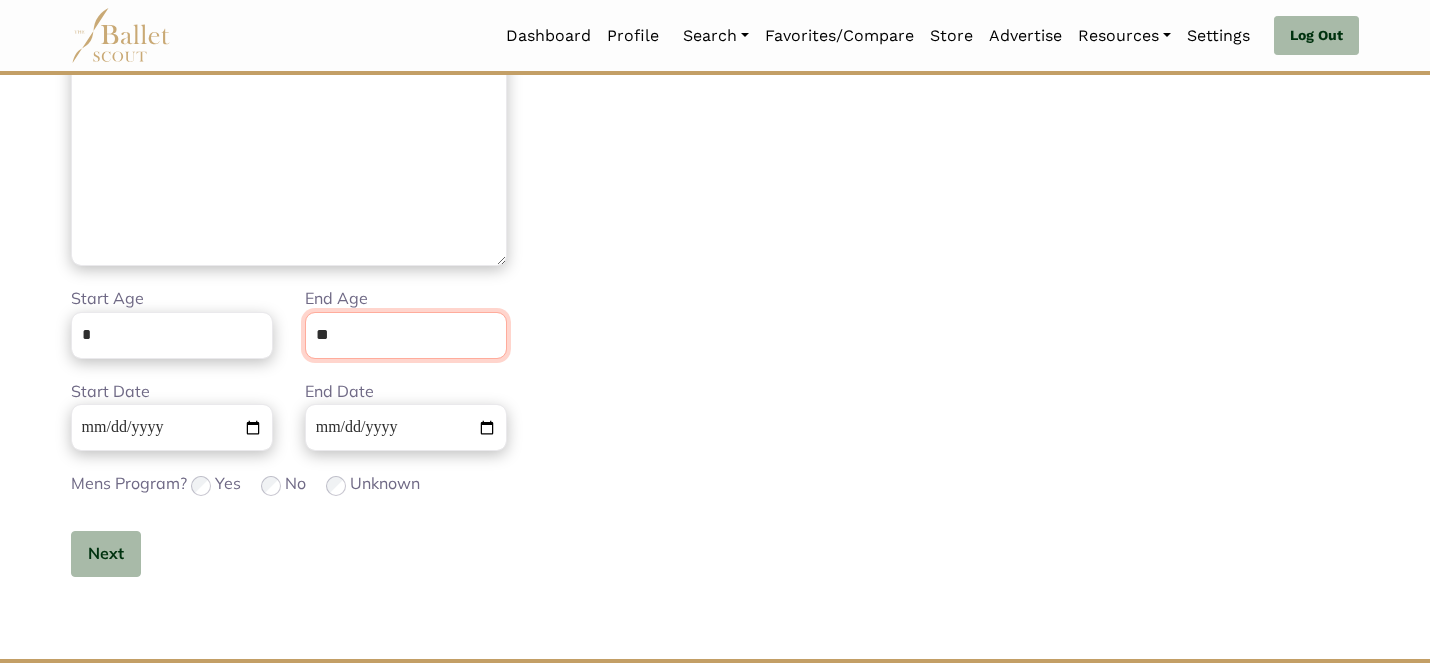 type on "**" 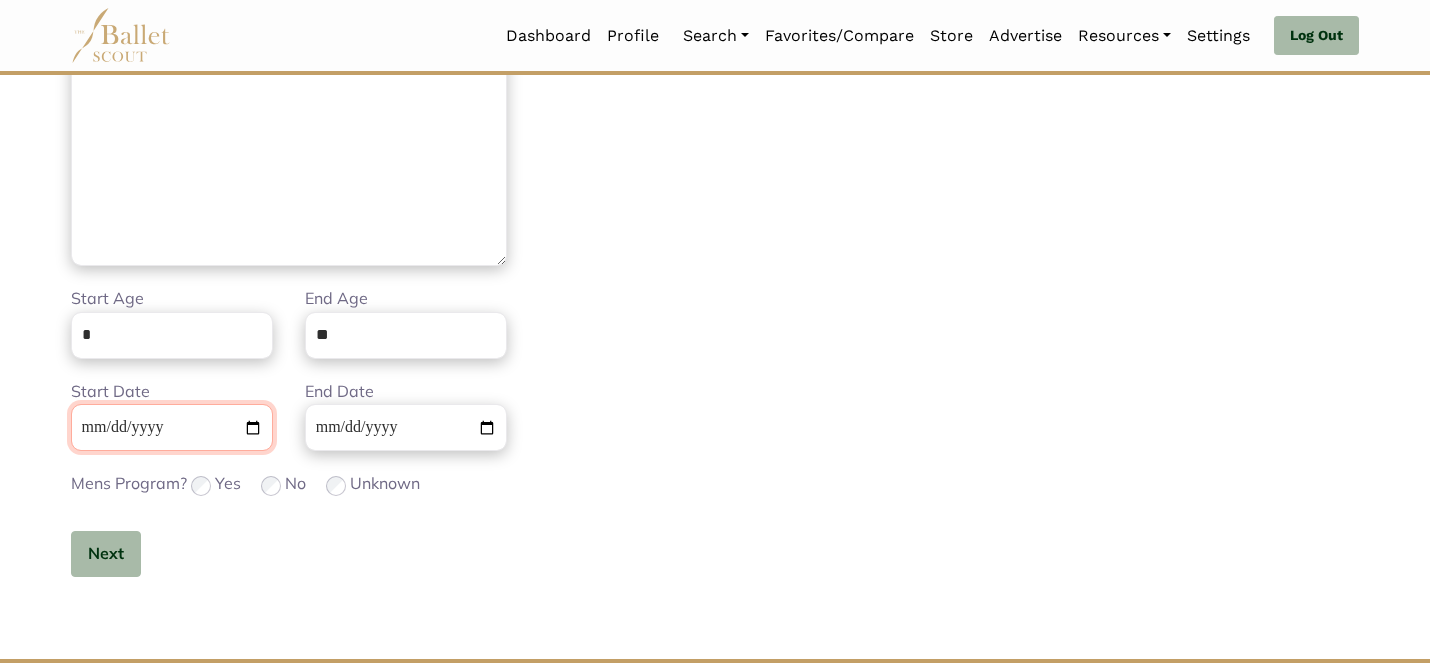type on "**********" 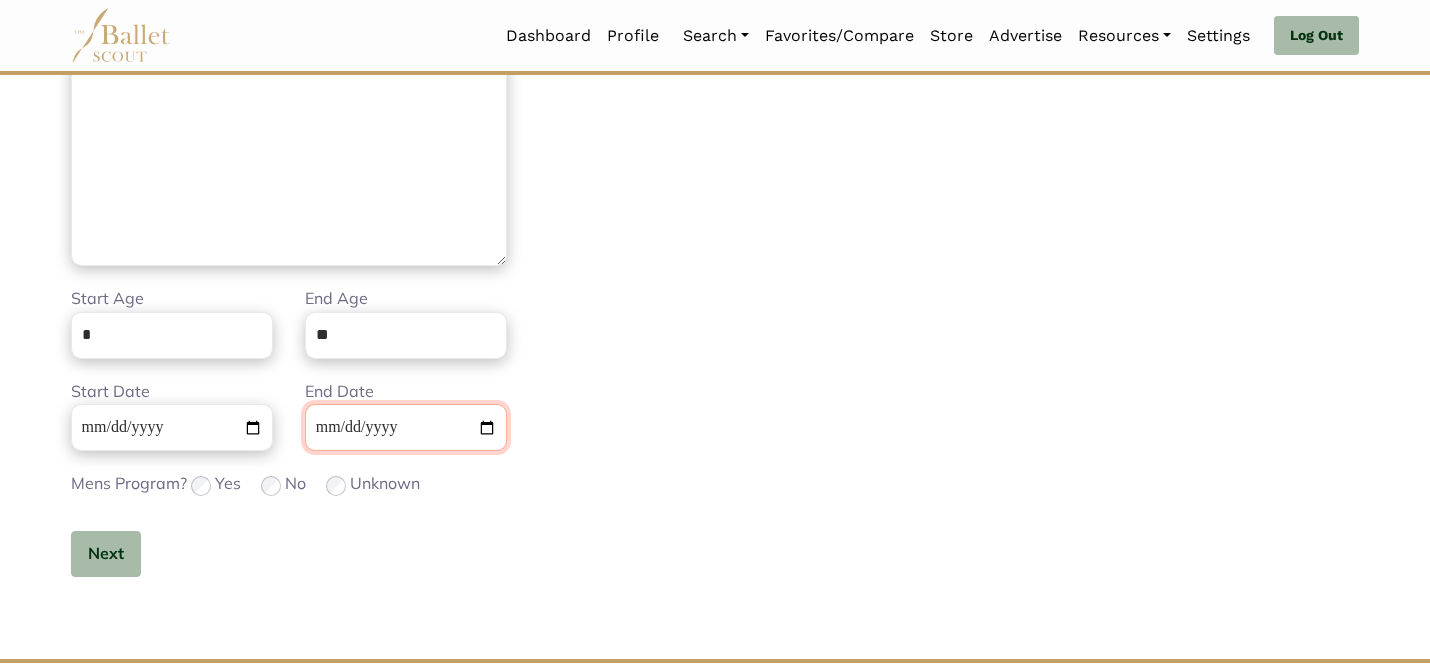 click on "**********" at bounding box center [406, 427] 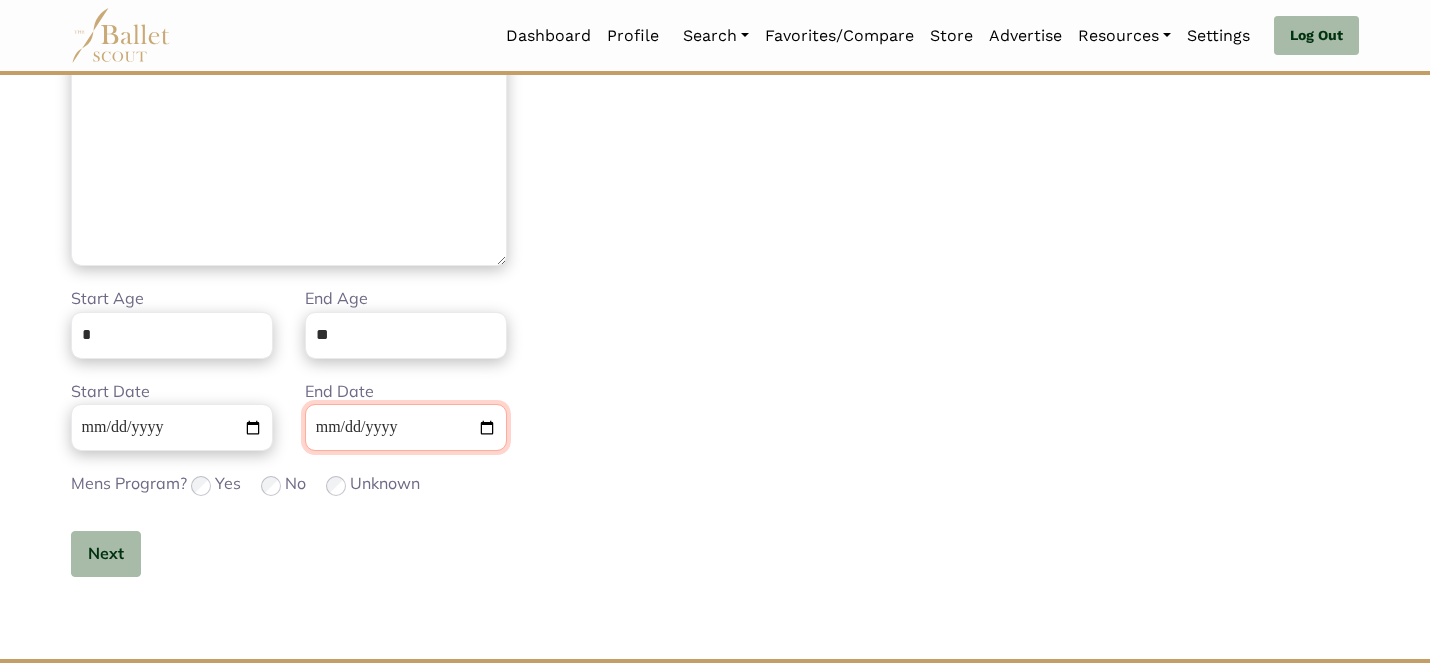 type on "**********" 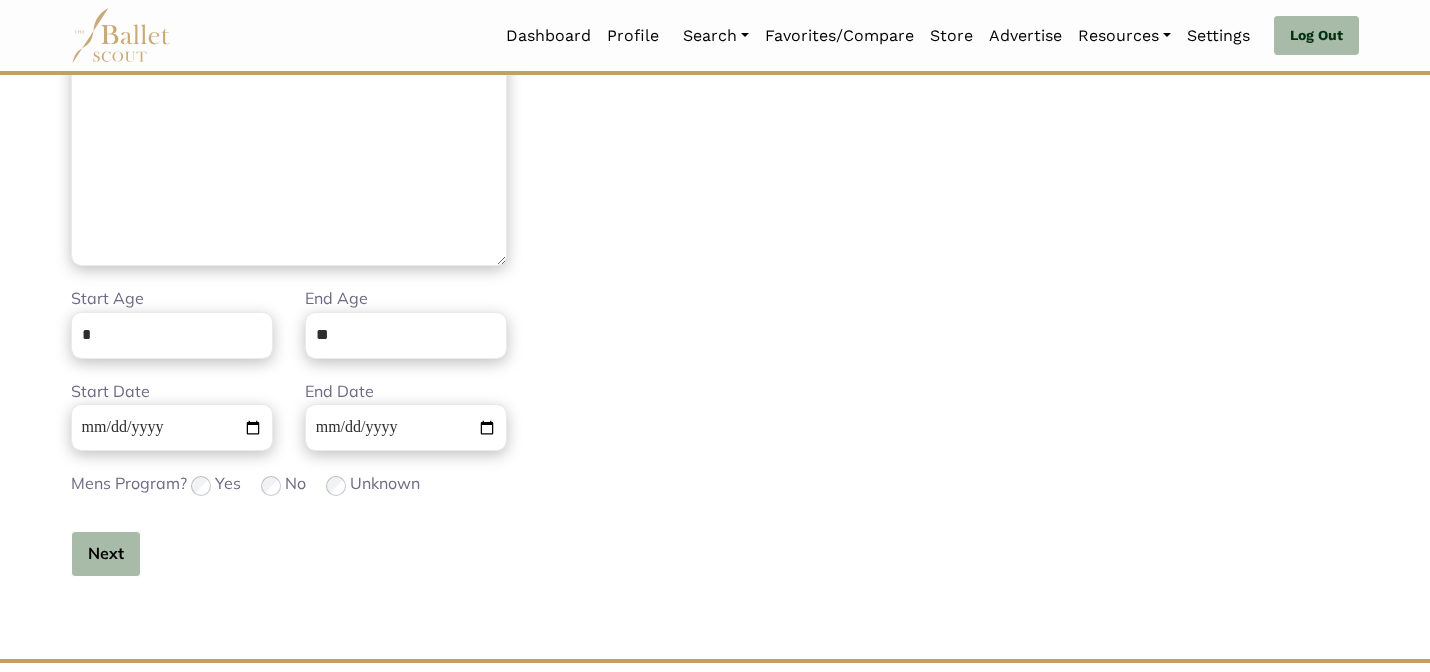 click on "Next" at bounding box center [106, 554] 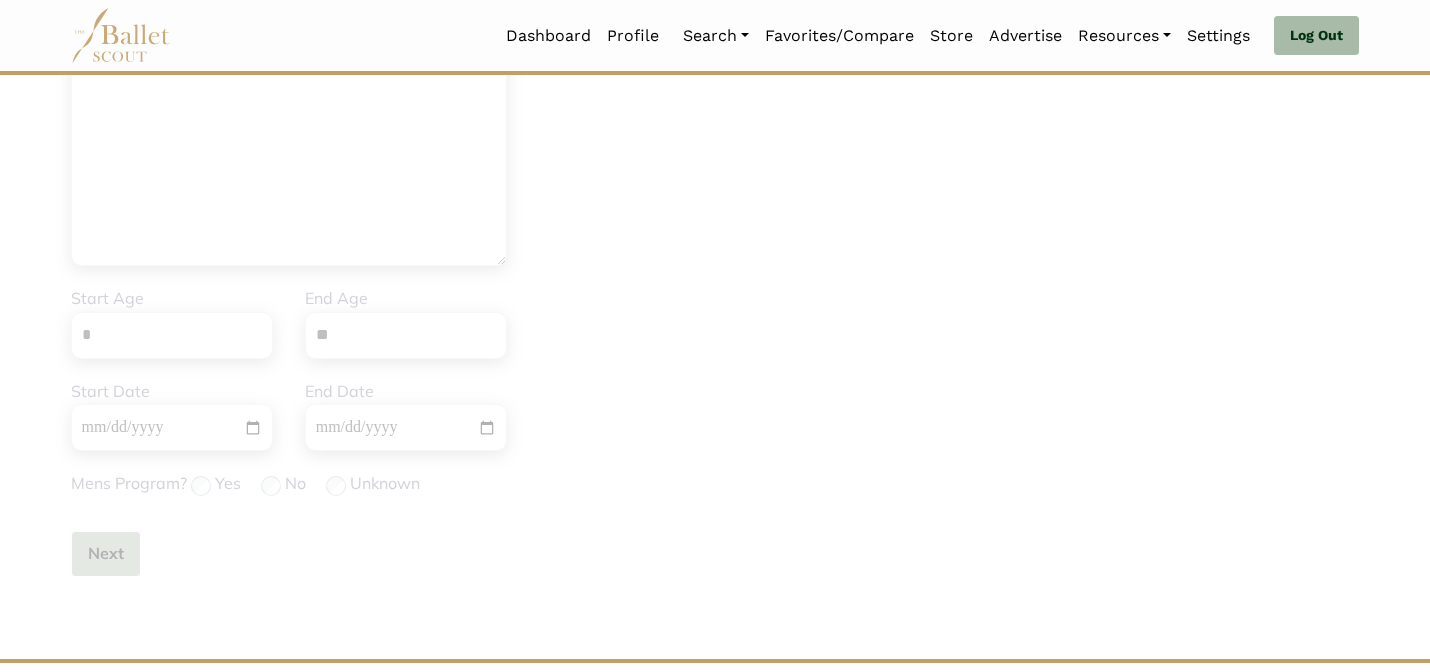 type 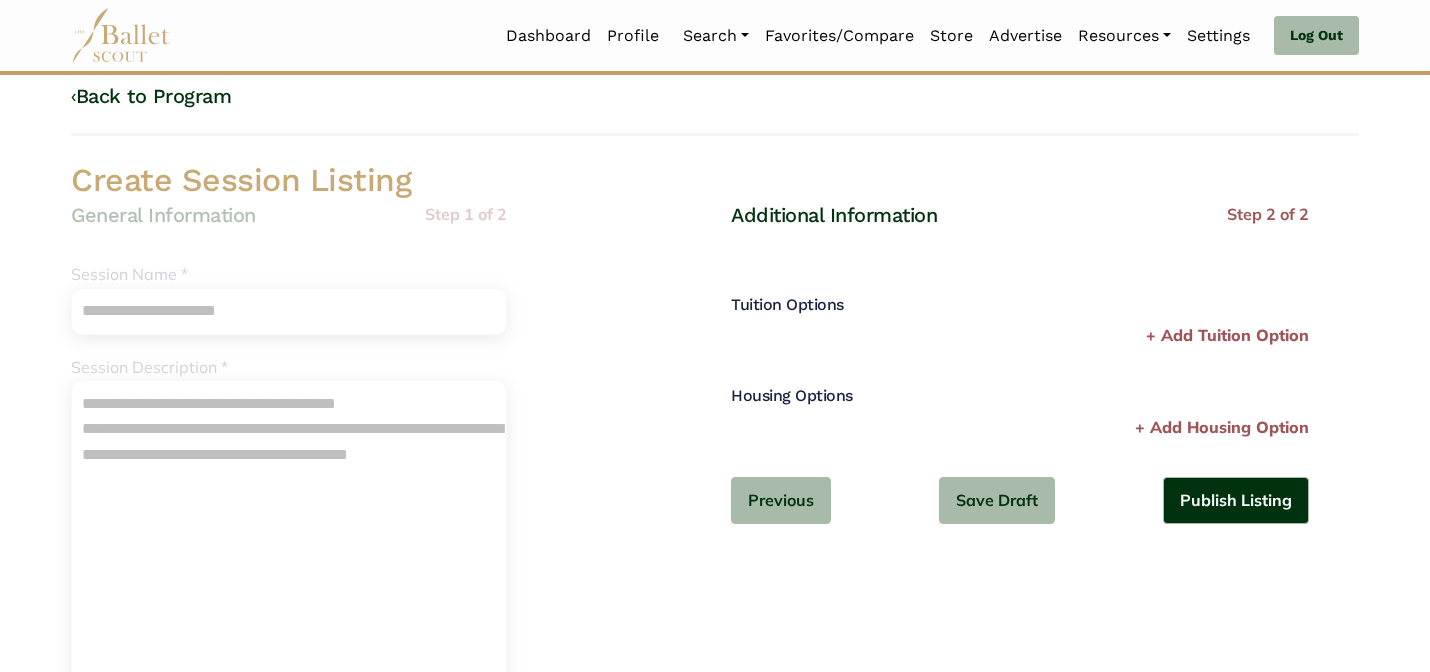 scroll, scrollTop: 0, scrollLeft: 0, axis: both 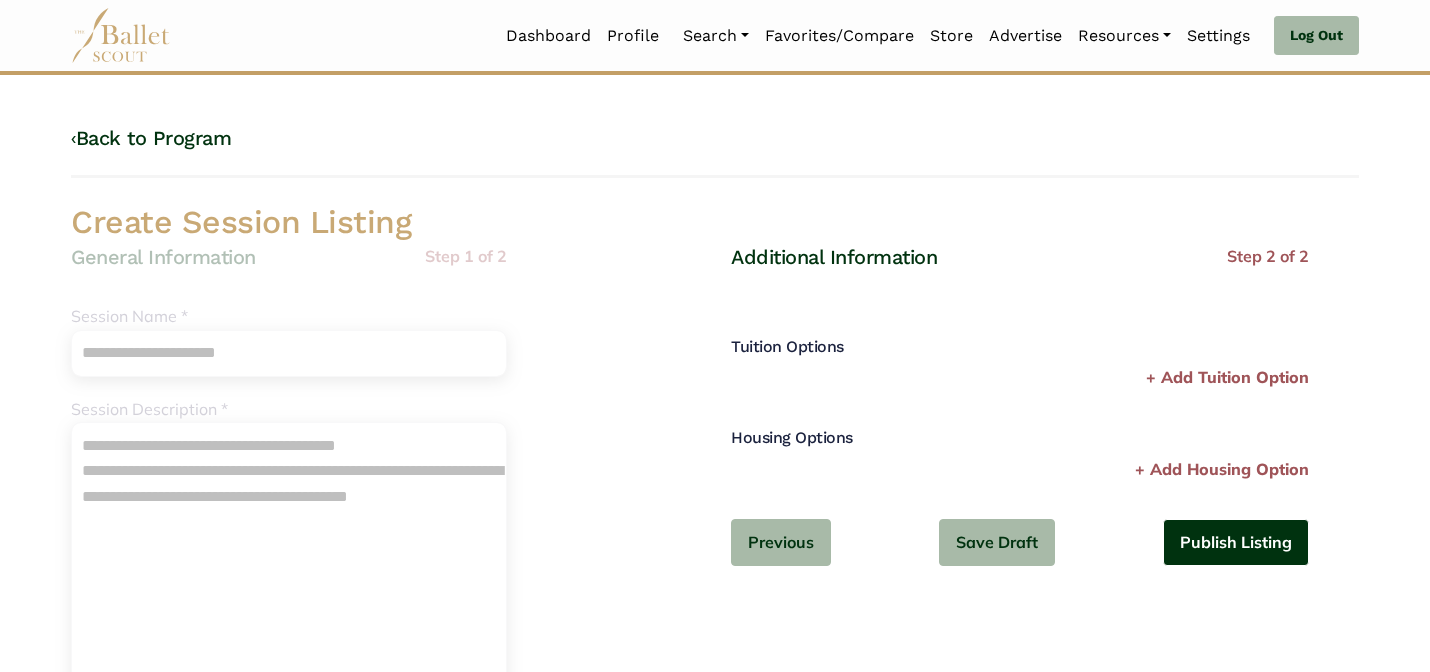 click on "Publish Listing" at bounding box center (1236, 542) 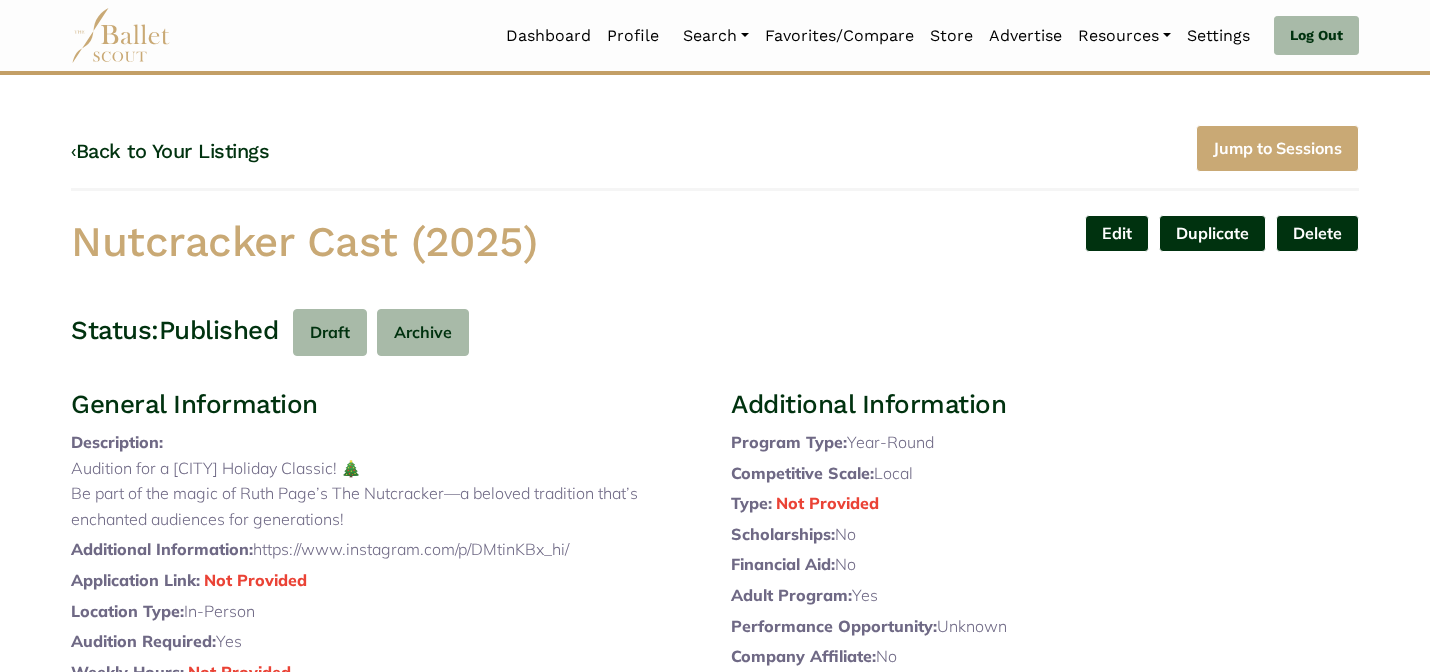 scroll, scrollTop: 0, scrollLeft: 0, axis: both 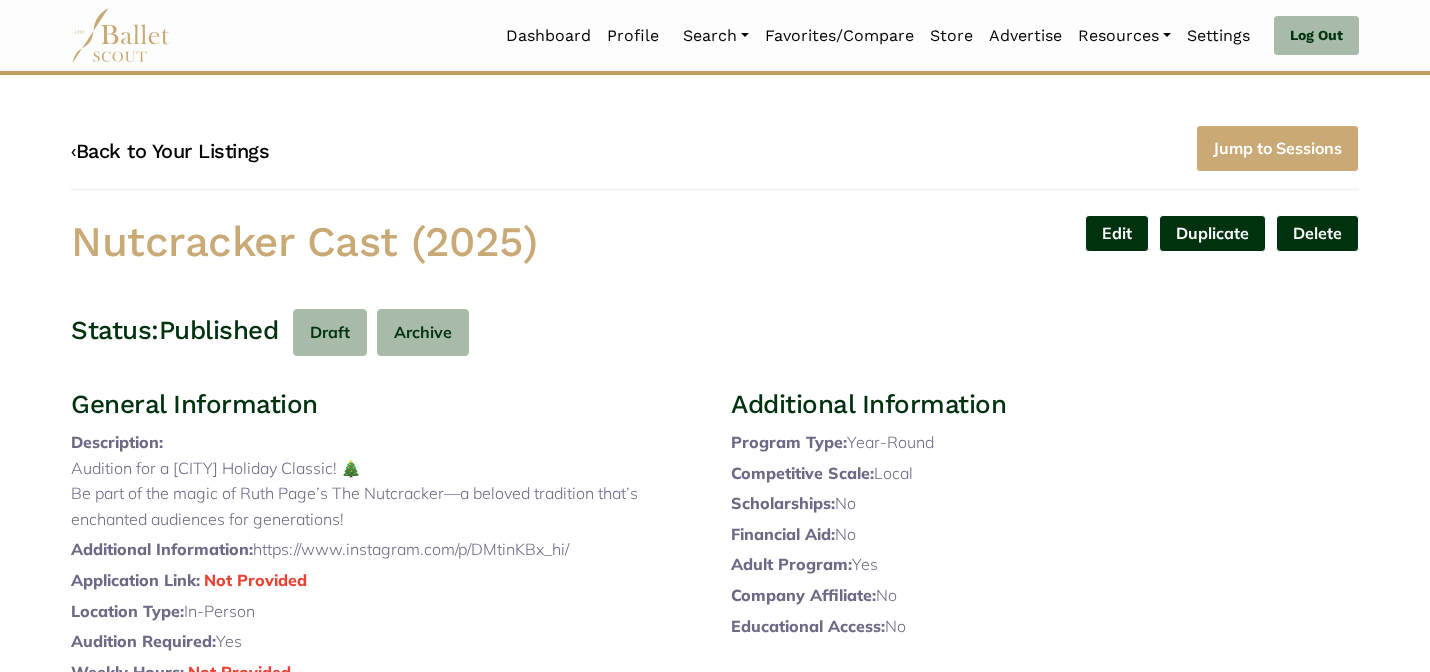 click on "‹  Back to Your Listings" at bounding box center (170, 151) 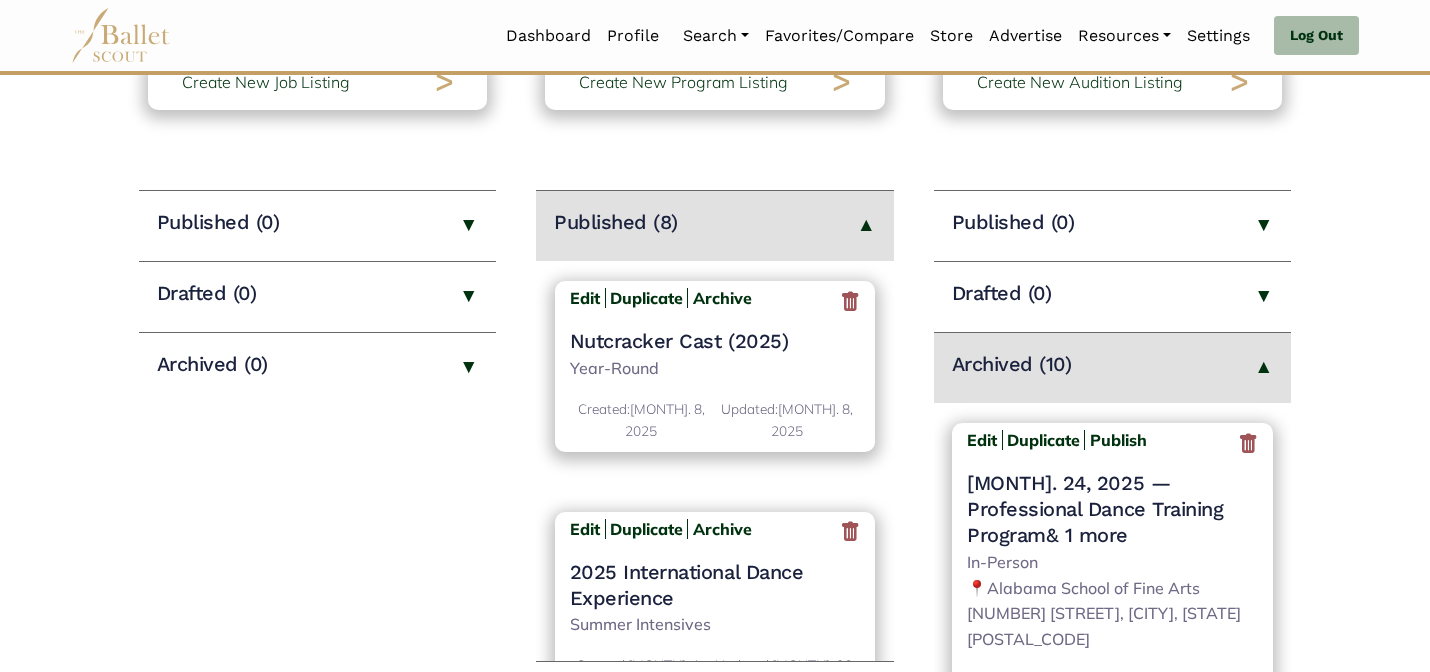 scroll, scrollTop: 200, scrollLeft: 0, axis: vertical 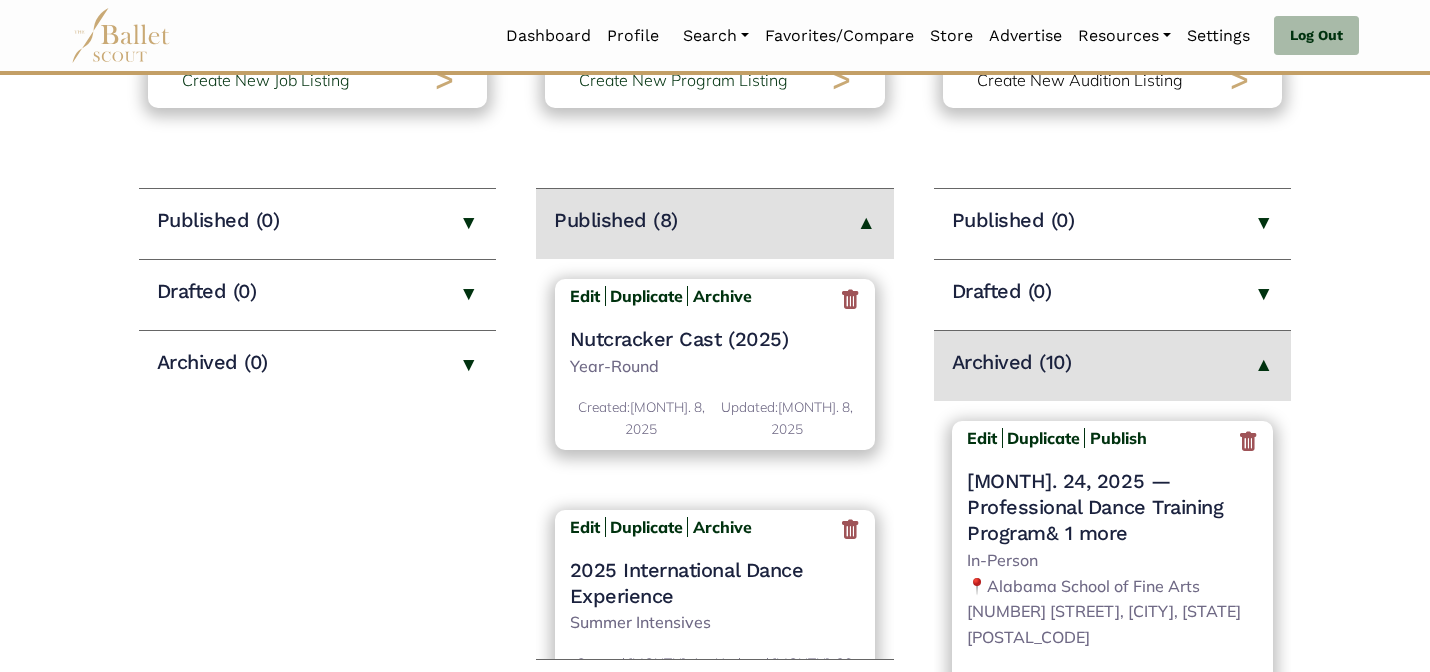 click on "Create New Audition Listing" at bounding box center (1080, 81) 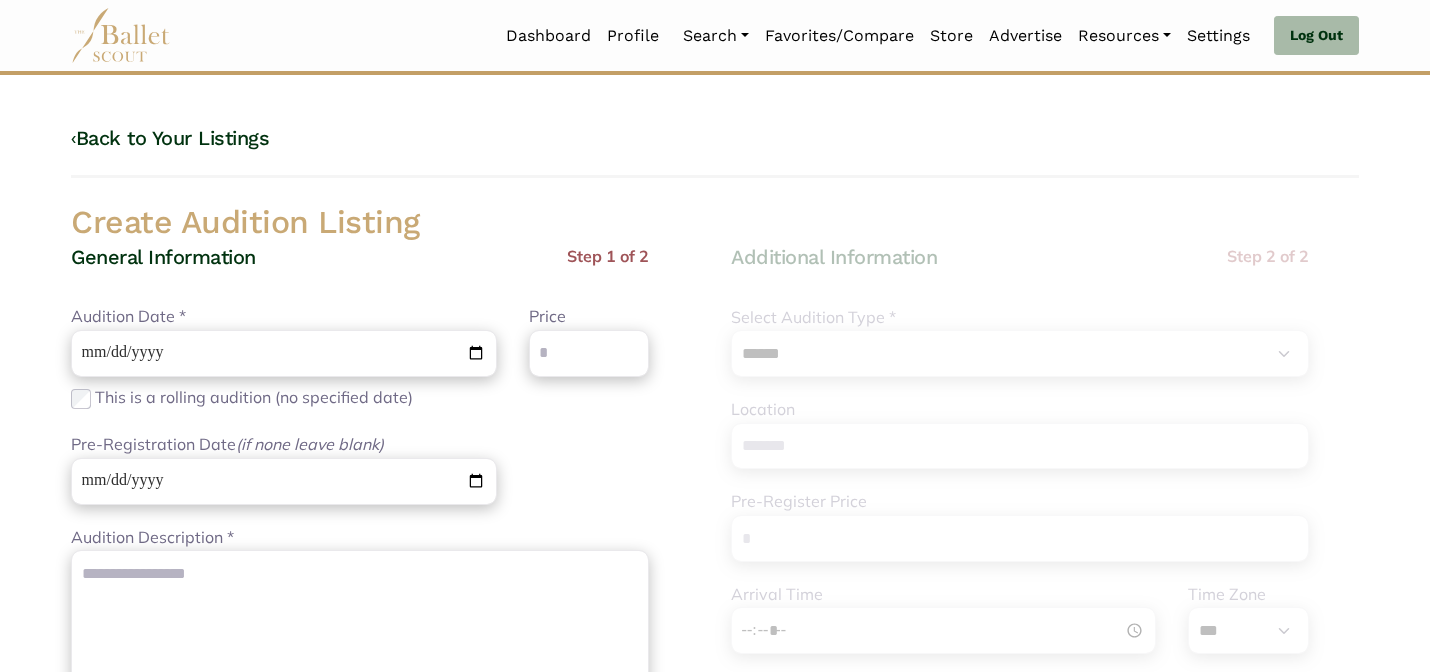 click on "Audition Description *" at bounding box center (360, 725) 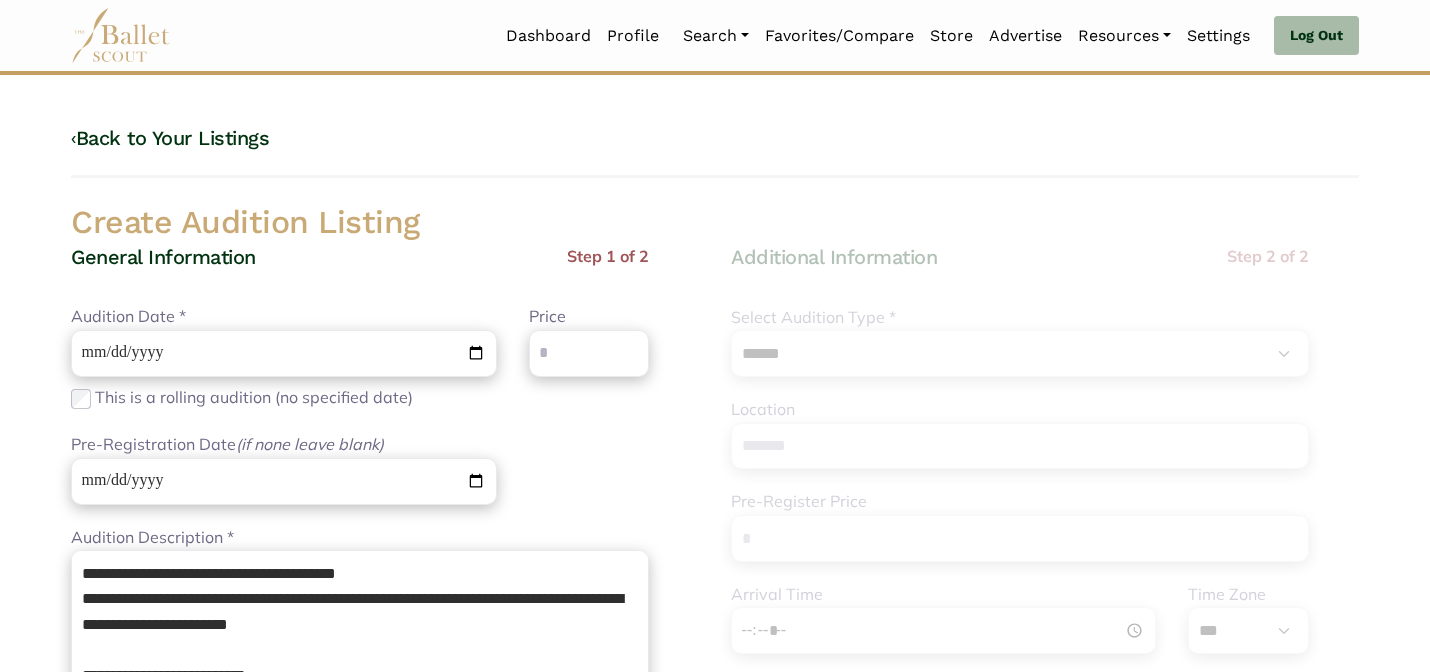 scroll, scrollTop: 76, scrollLeft: 0, axis: vertical 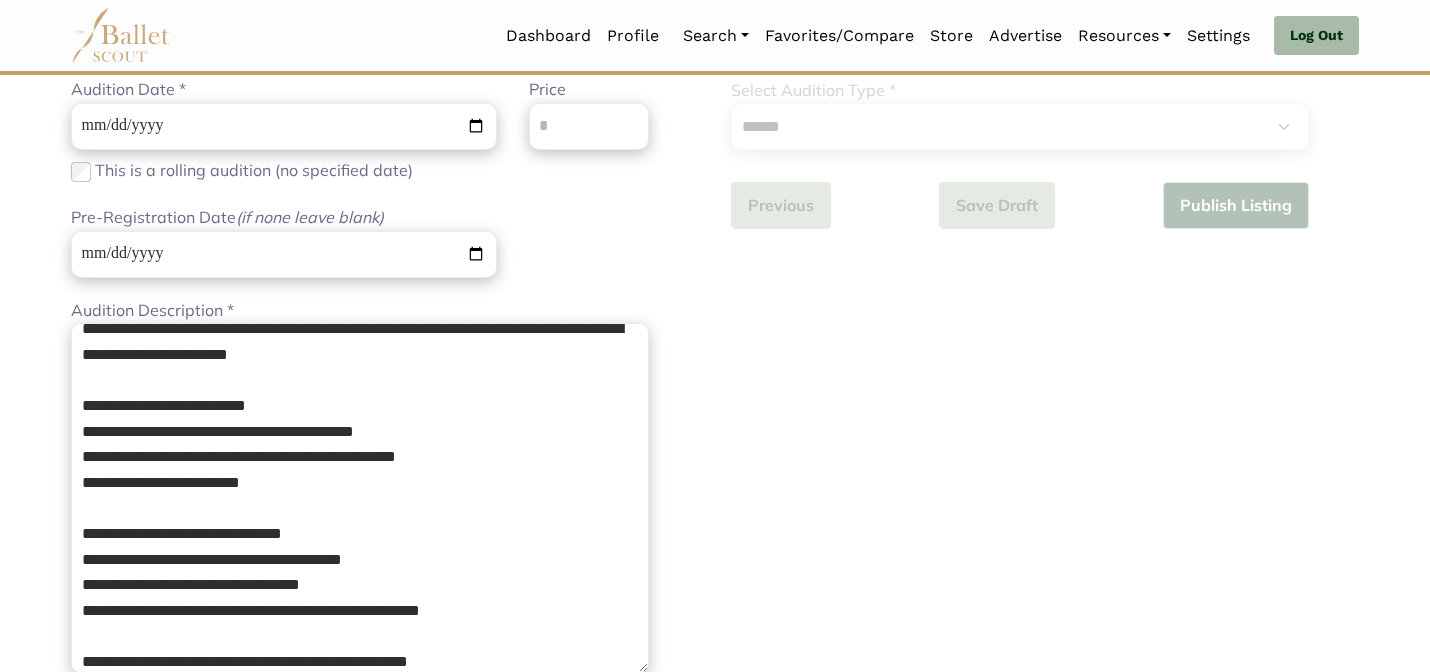 type on "**********" 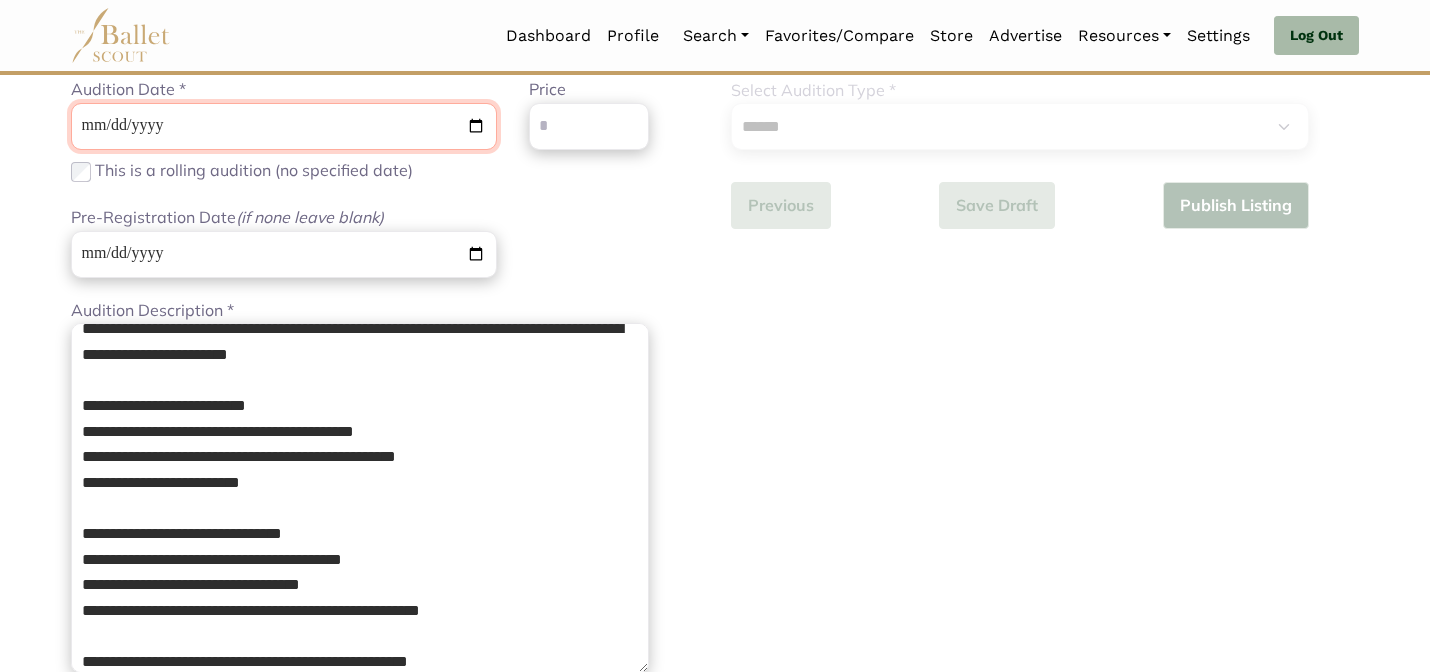 click on "Audition Date *" at bounding box center (284, 126) 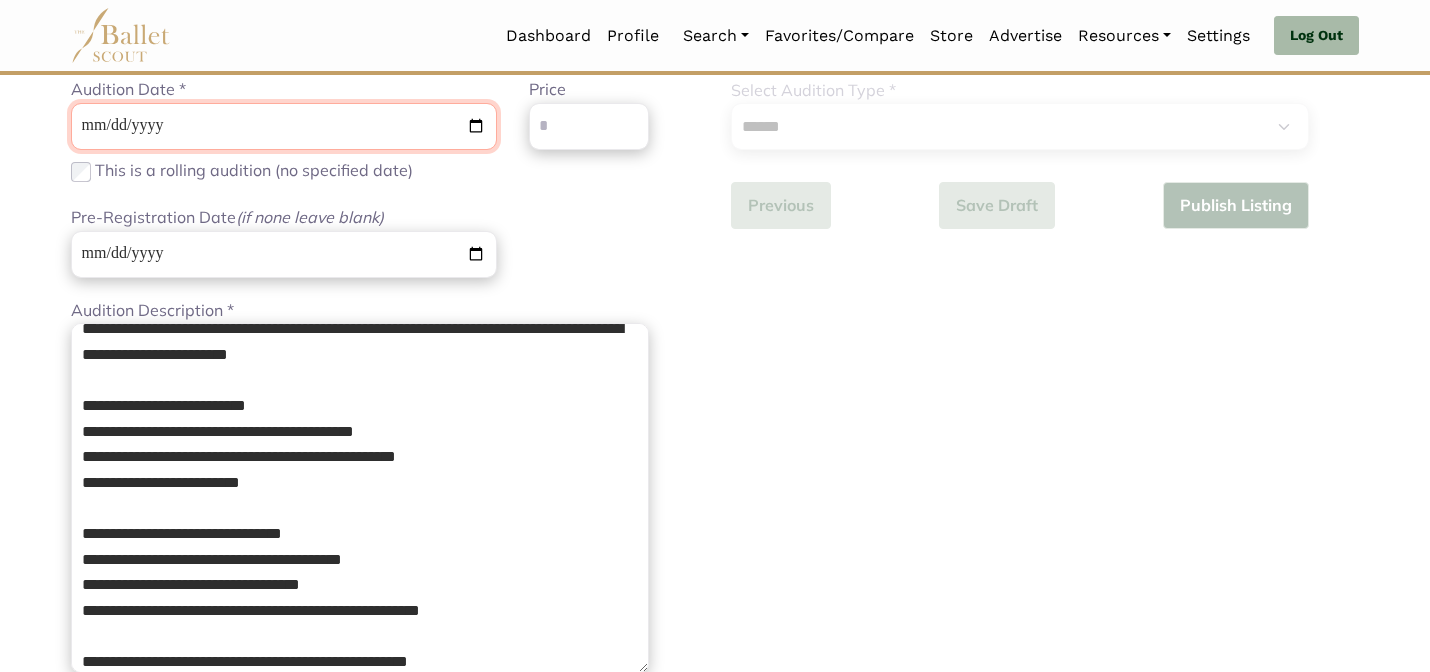 type on "**********" 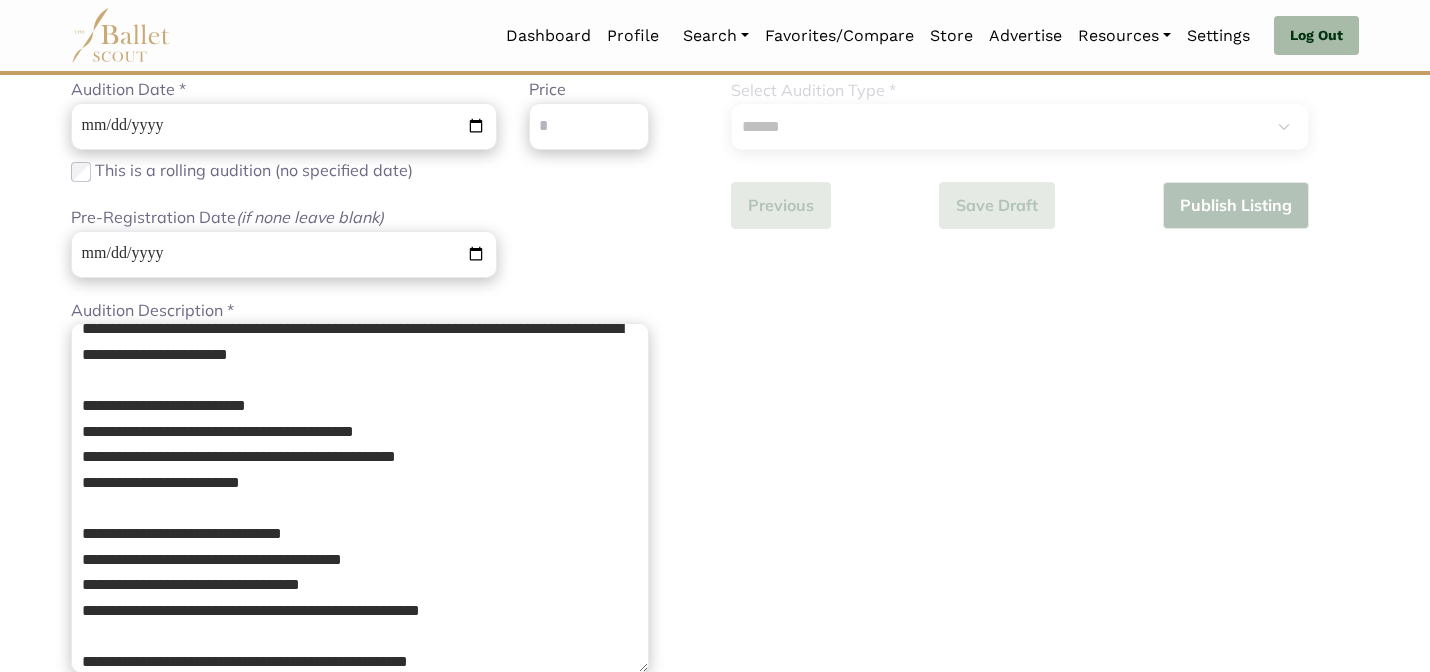 click on "Loading...
Please Wait
Dashboard
Profile" at bounding box center [715, 690] 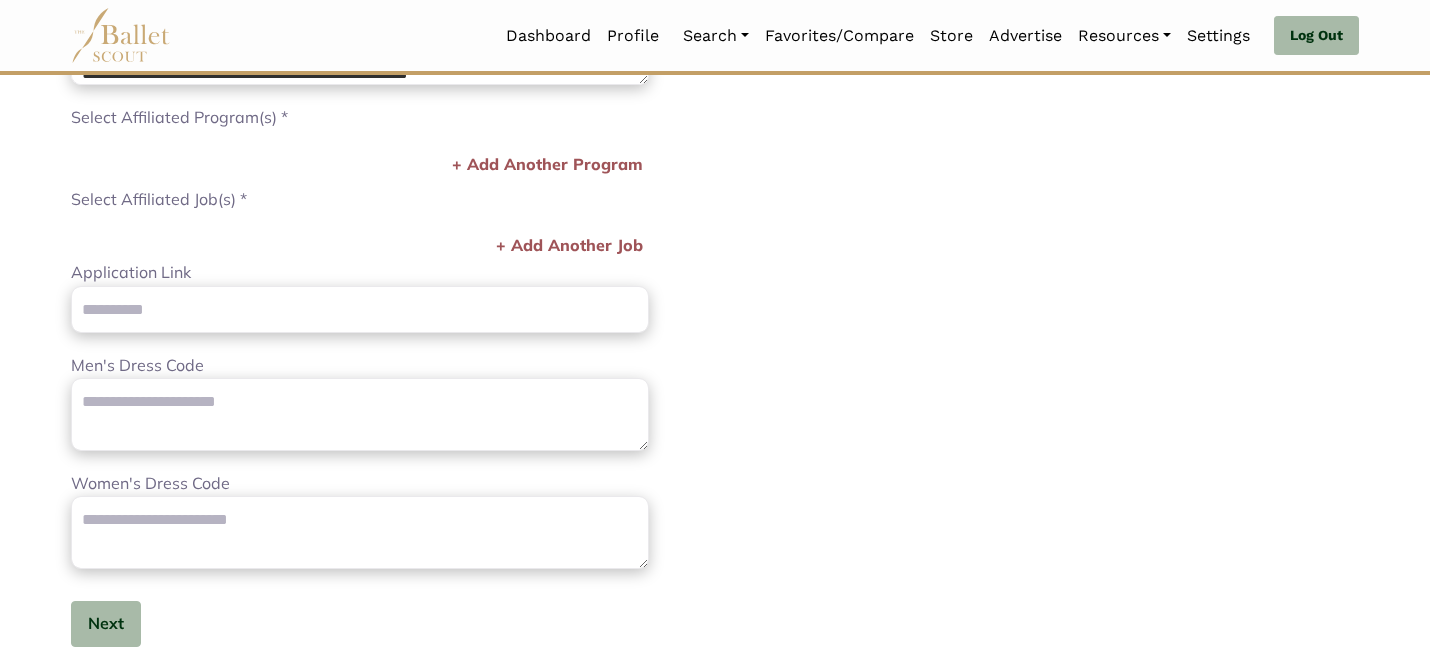 scroll, scrollTop: 779, scrollLeft: 0, axis: vertical 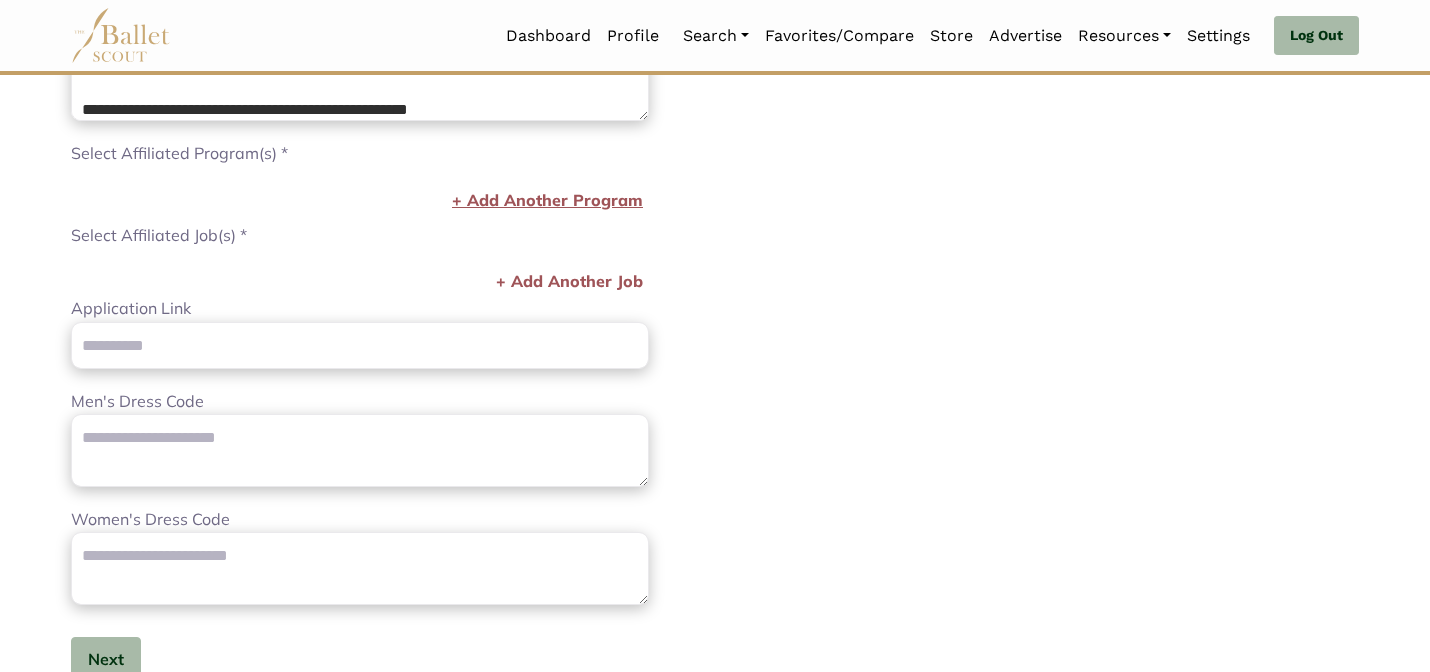 click on "+ Add Another Program" at bounding box center [547, 201] 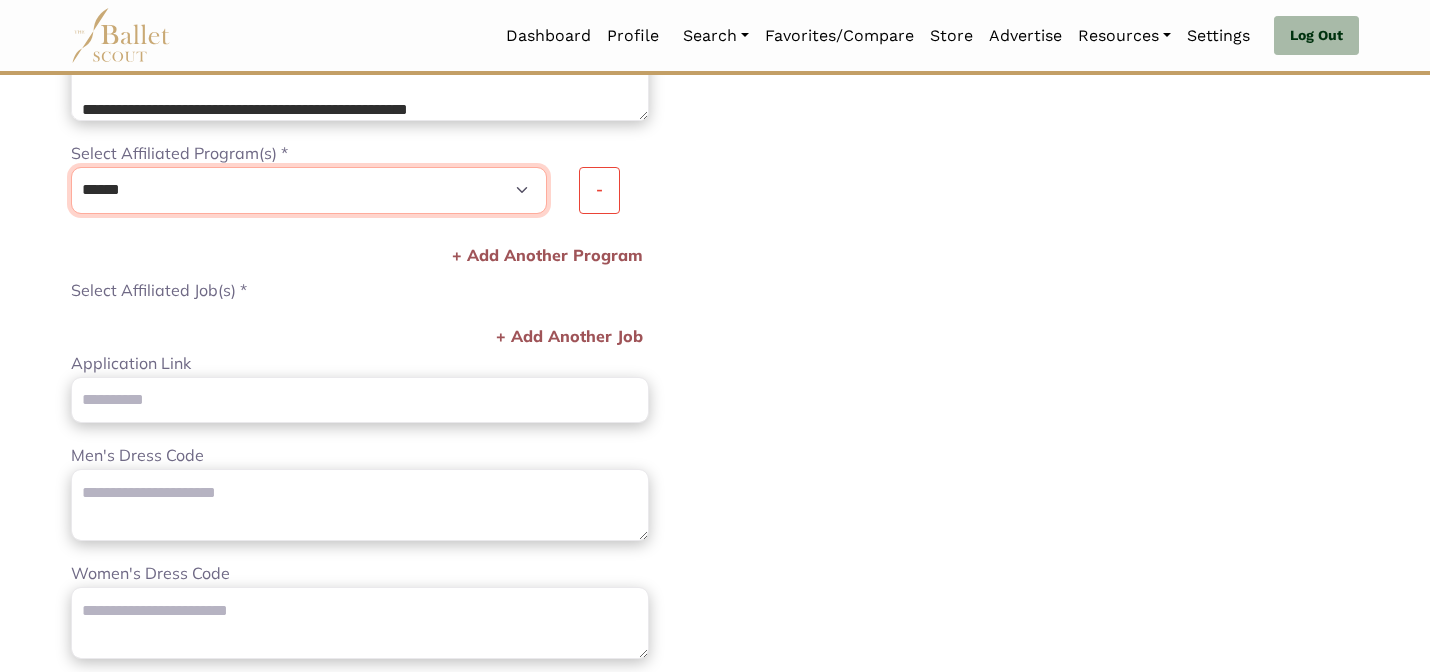 click on "[FIRST] [LAST]
[ADDRESS]
[CITY]
[STATE]
[POSTAL_CODE]
[COUNTRY]
[PHONE]
[EMAIL]
[EMAIL]" at bounding box center (309, 190) 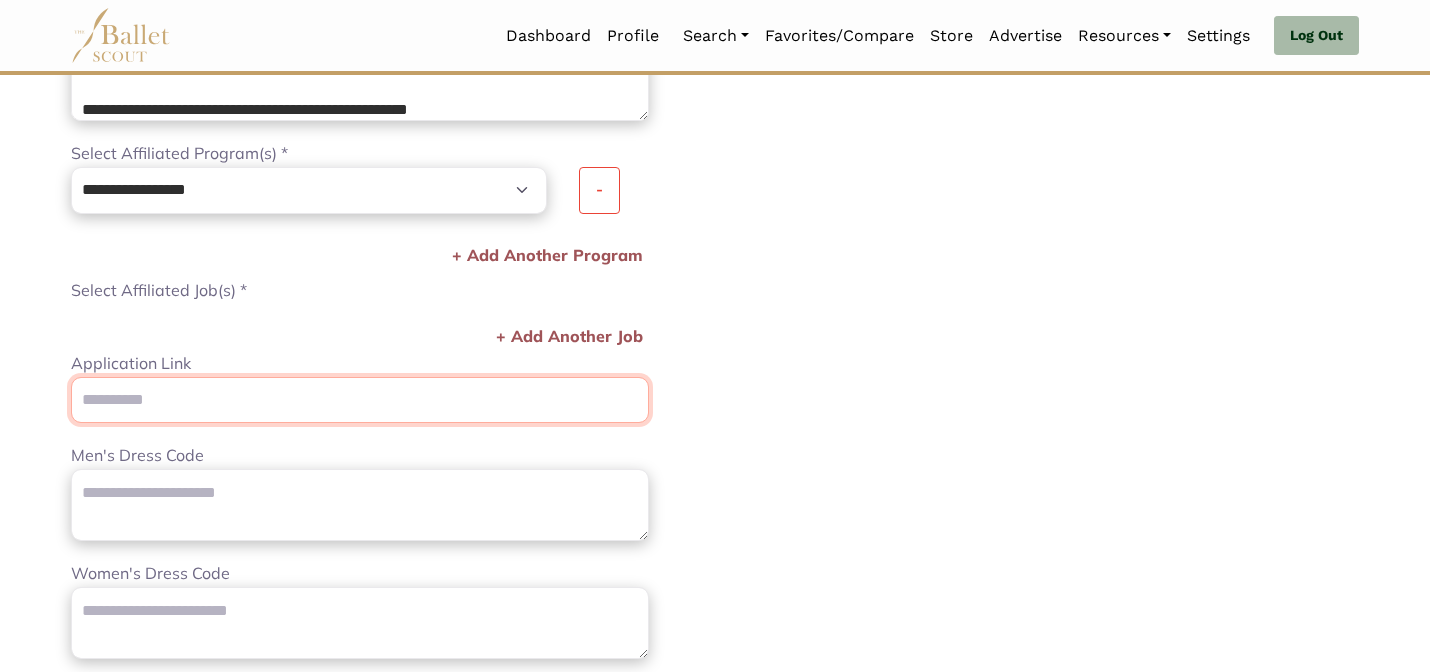 click on "Application Link" at bounding box center (360, 400) 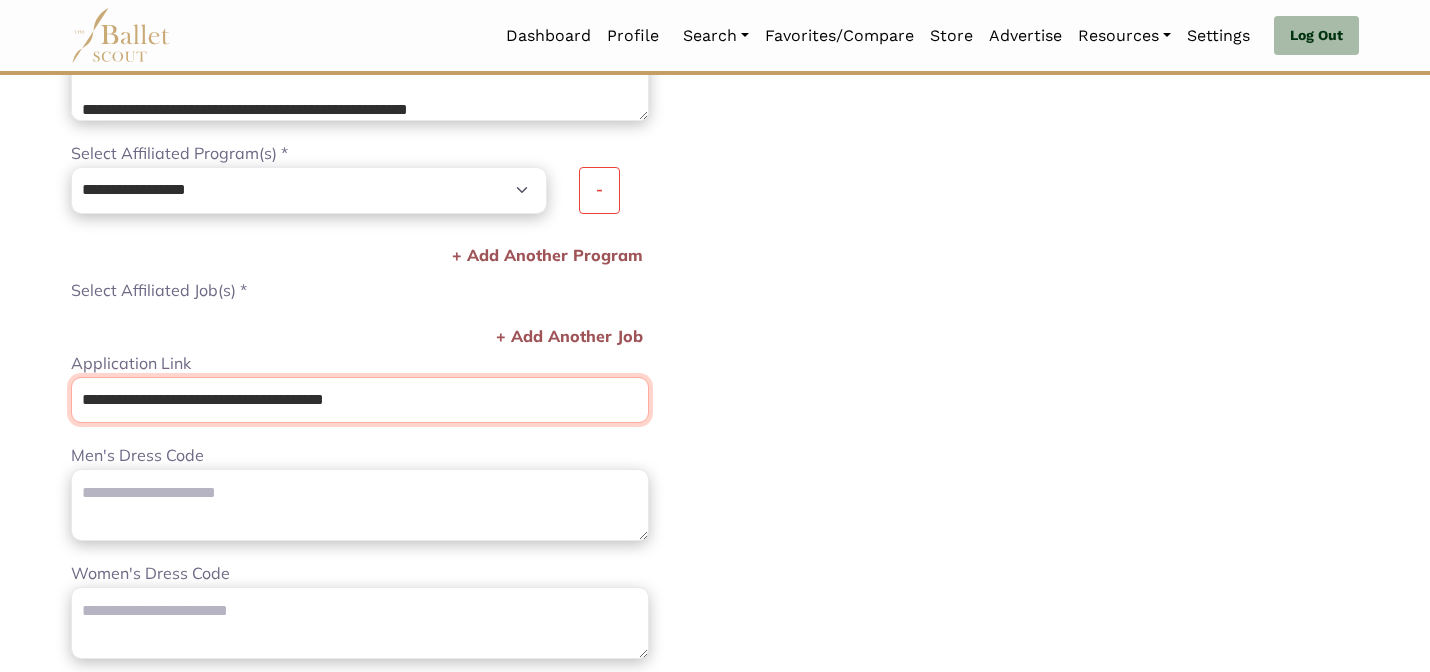 type on "**********" 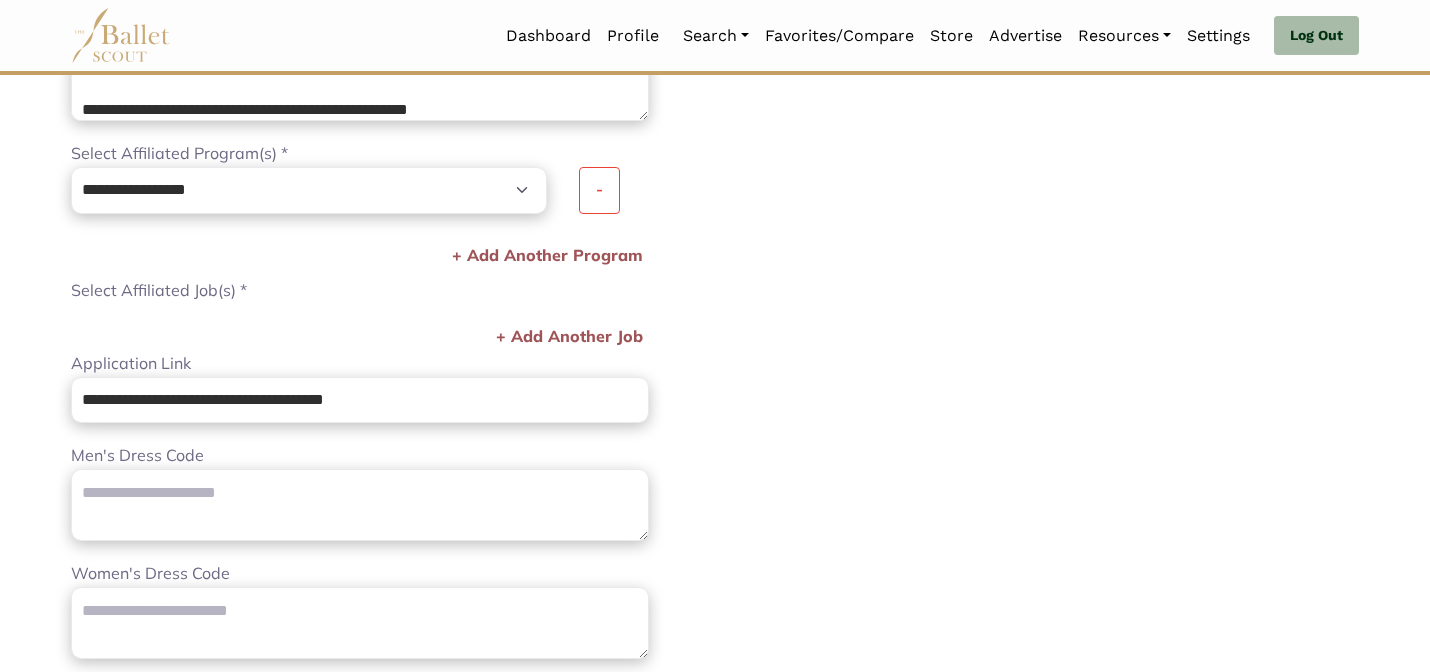 click on "**********" at bounding box center (1045, 143) 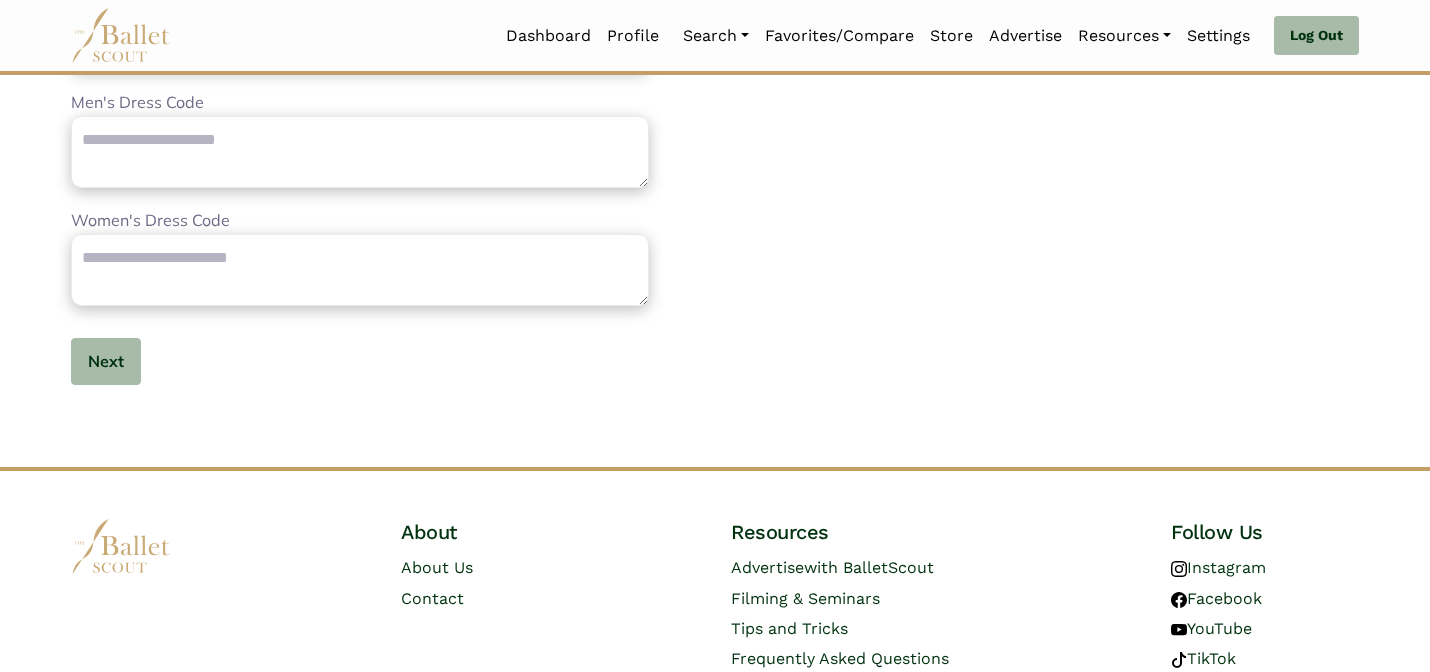 scroll, scrollTop: 1216, scrollLeft: 0, axis: vertical 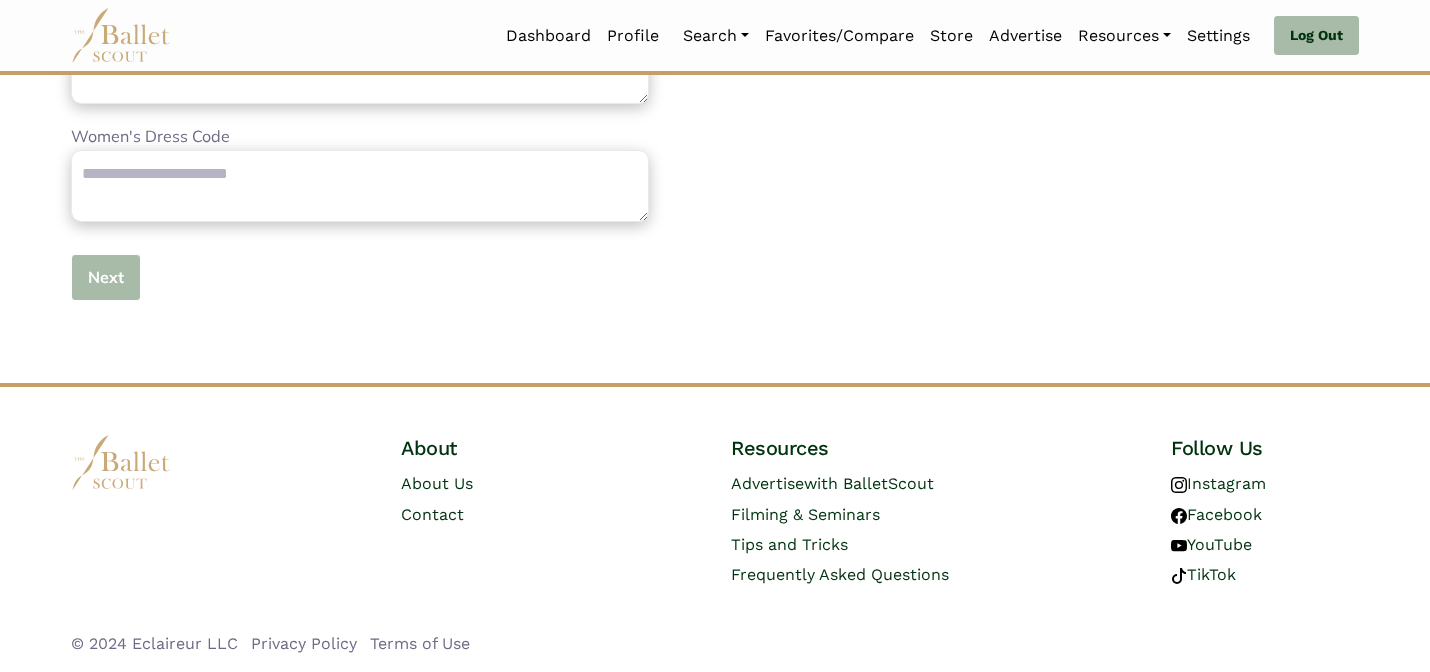 click on "Next" at bounding box center [106, 277] 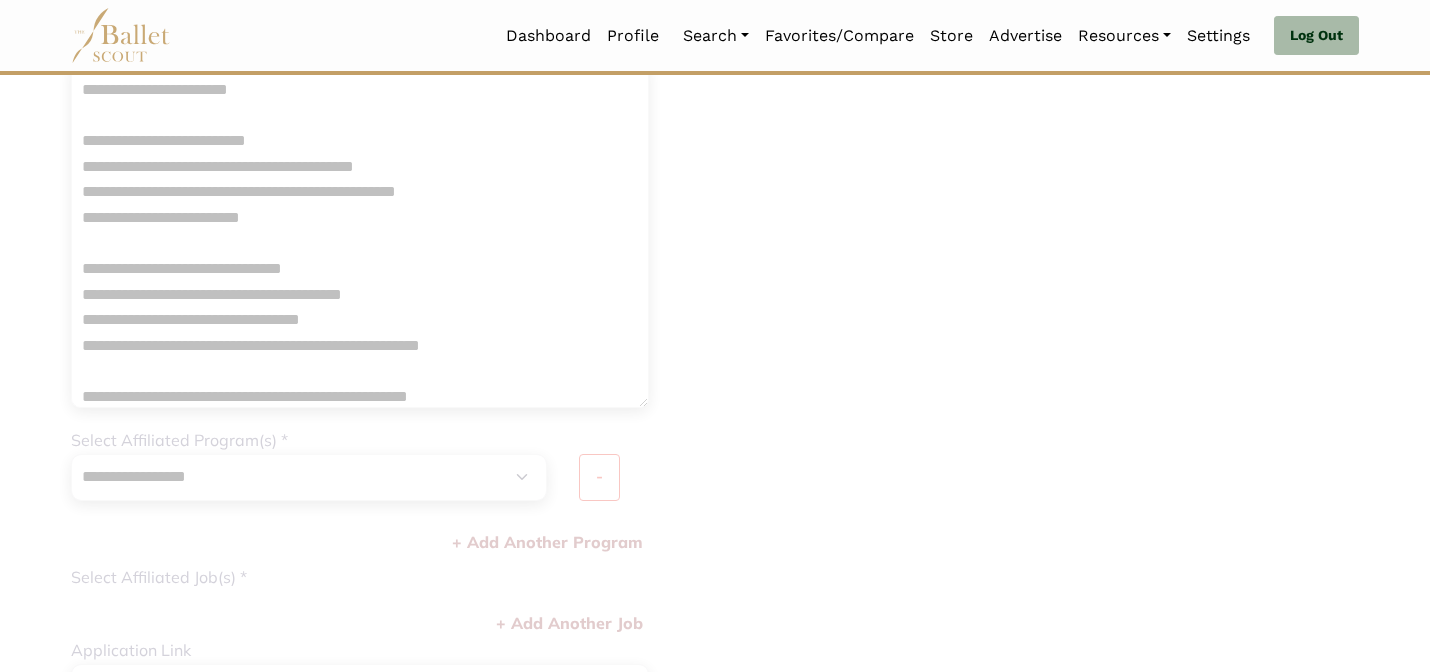 scroll, scrollTop: 0, scrollLeft: 0, axis: both 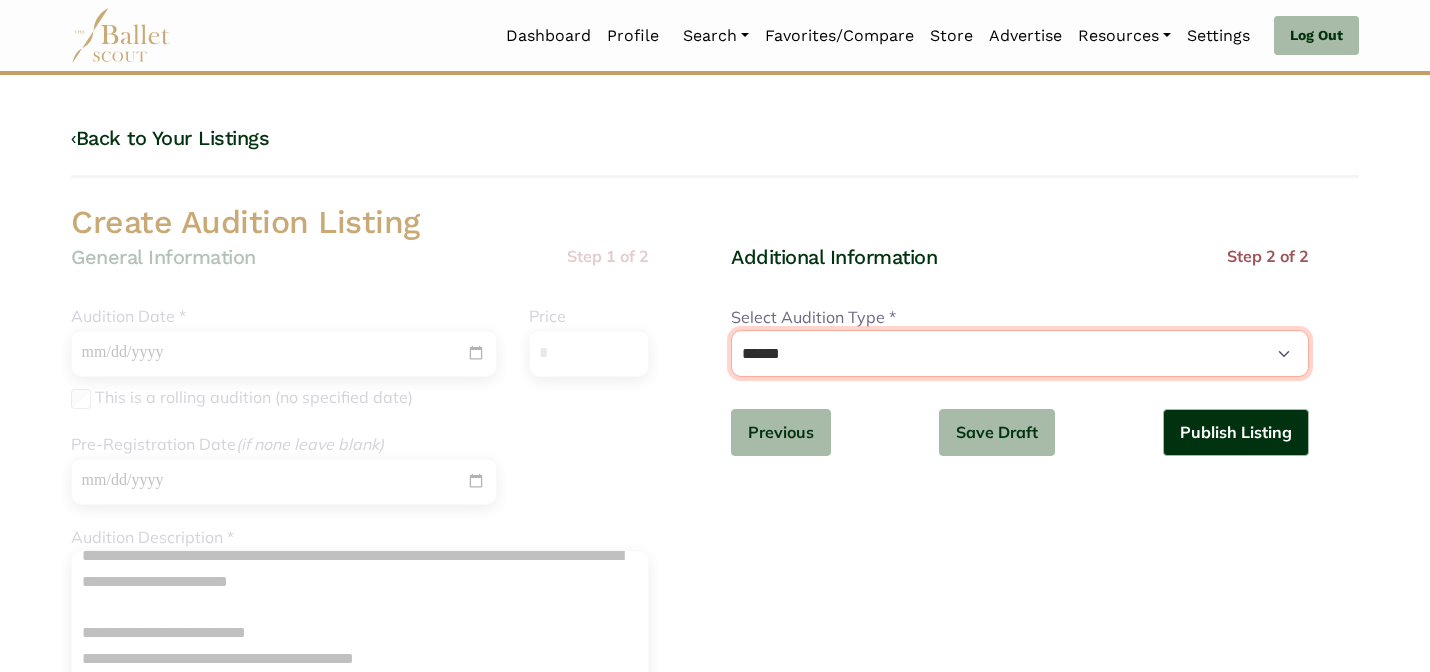click on "**********" at bounding box center [1020, 353] 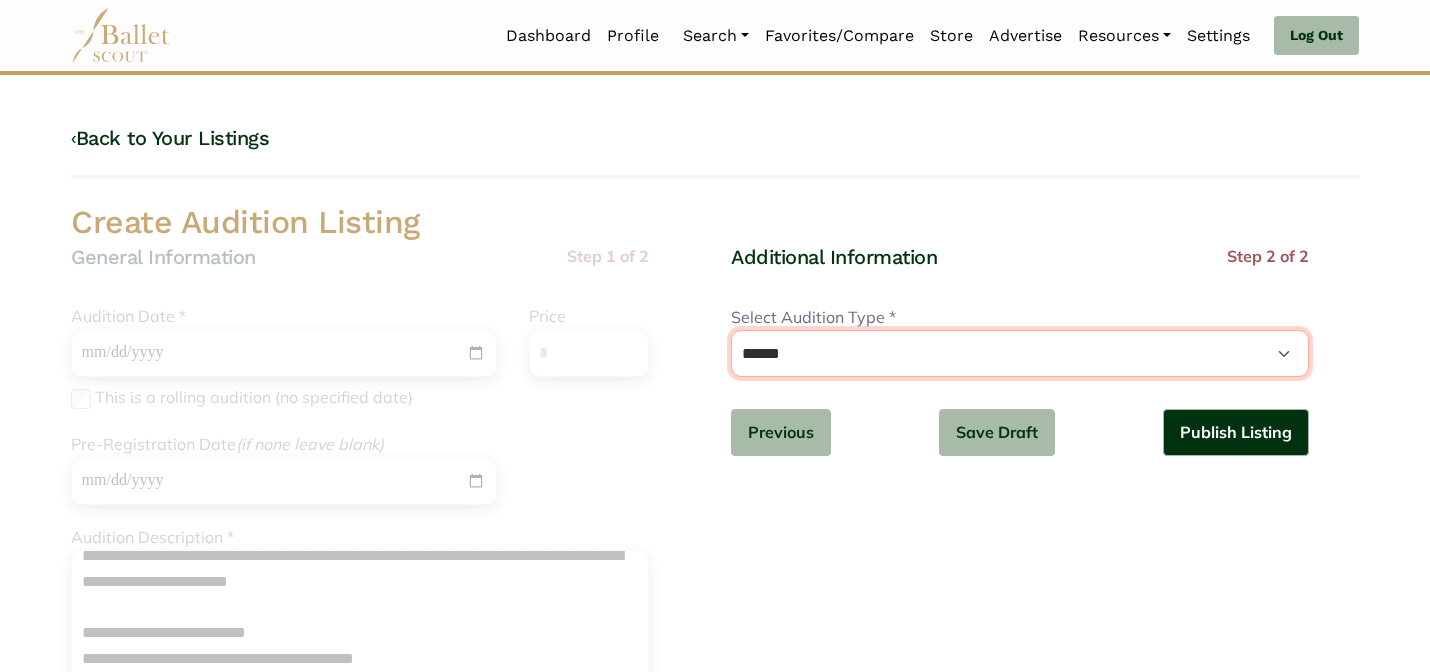 select on "*" 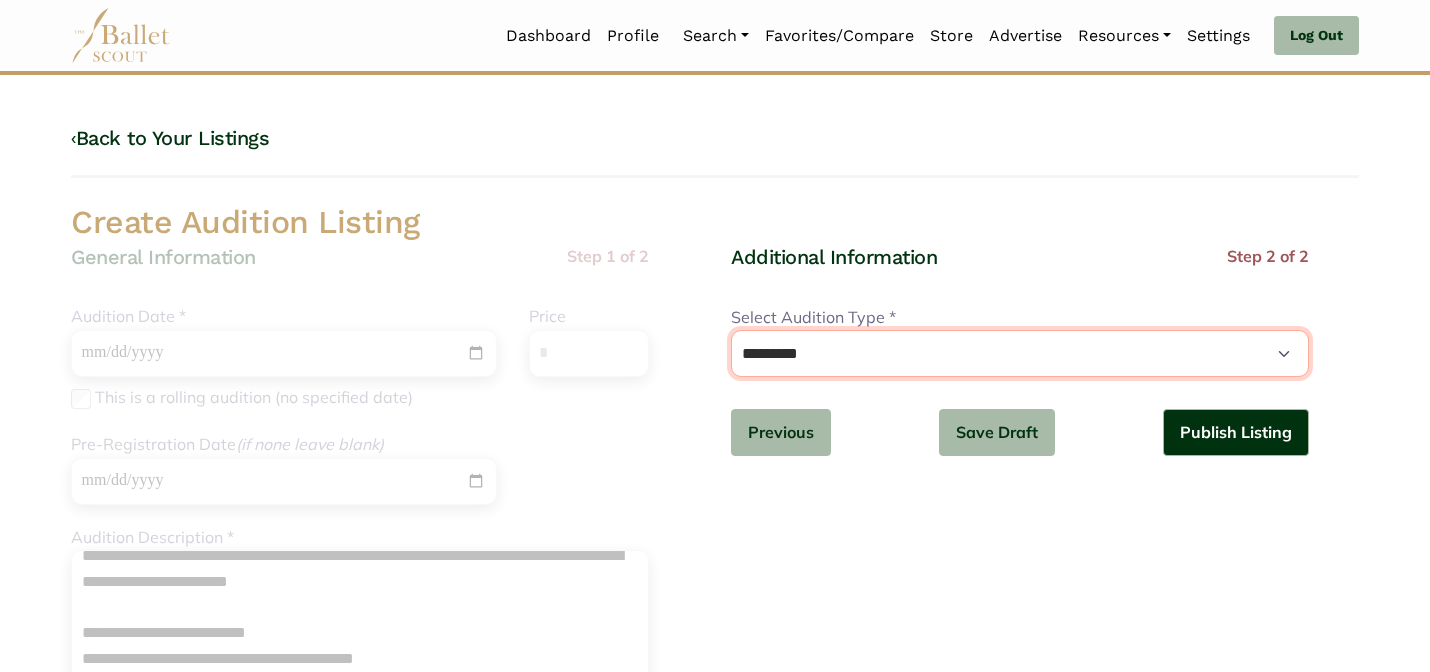 click on "**********" at bounding box center [1020, 353] 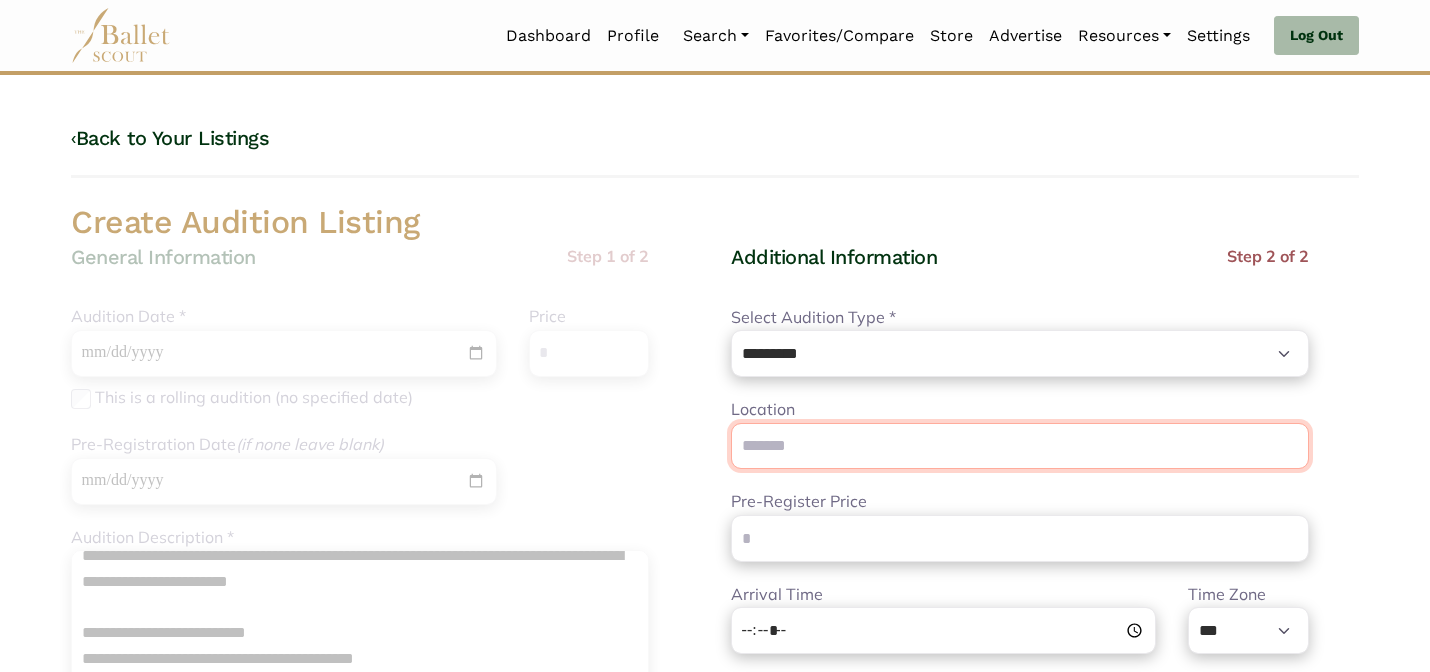 click on "Location" at bounding box center (1020, 446) 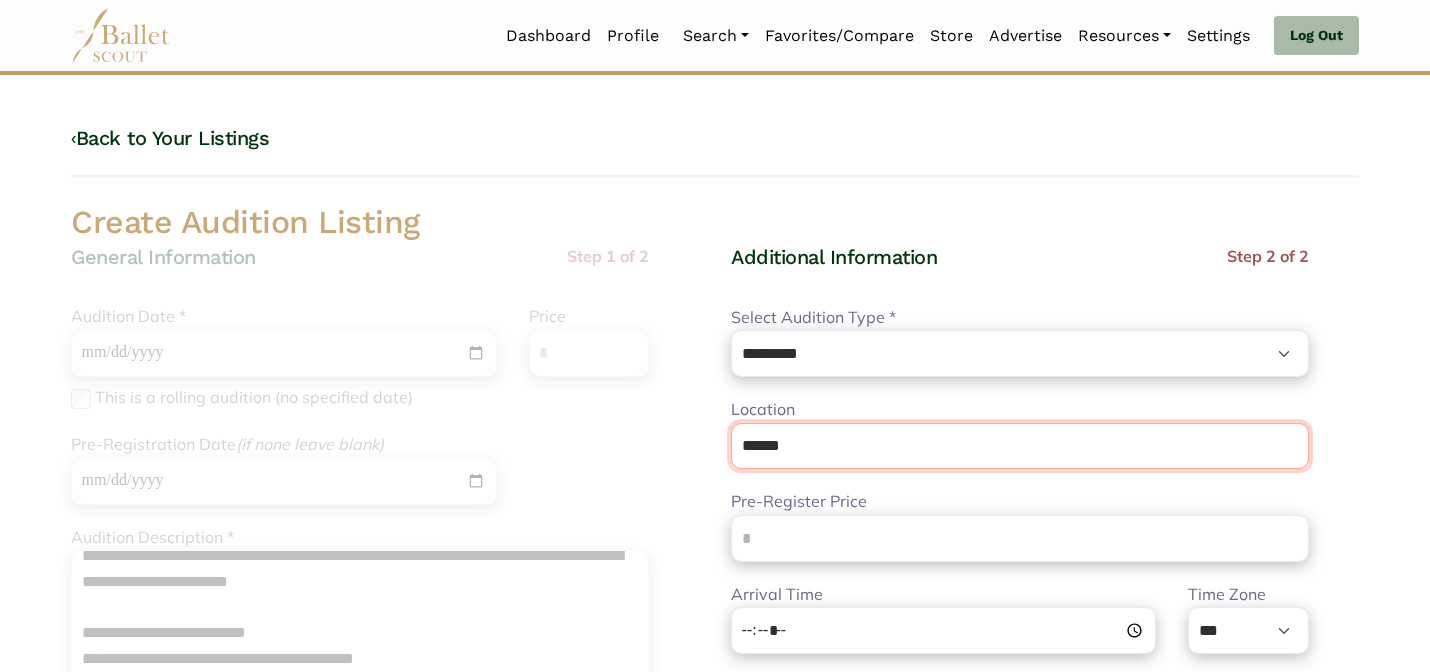 type on "**********" 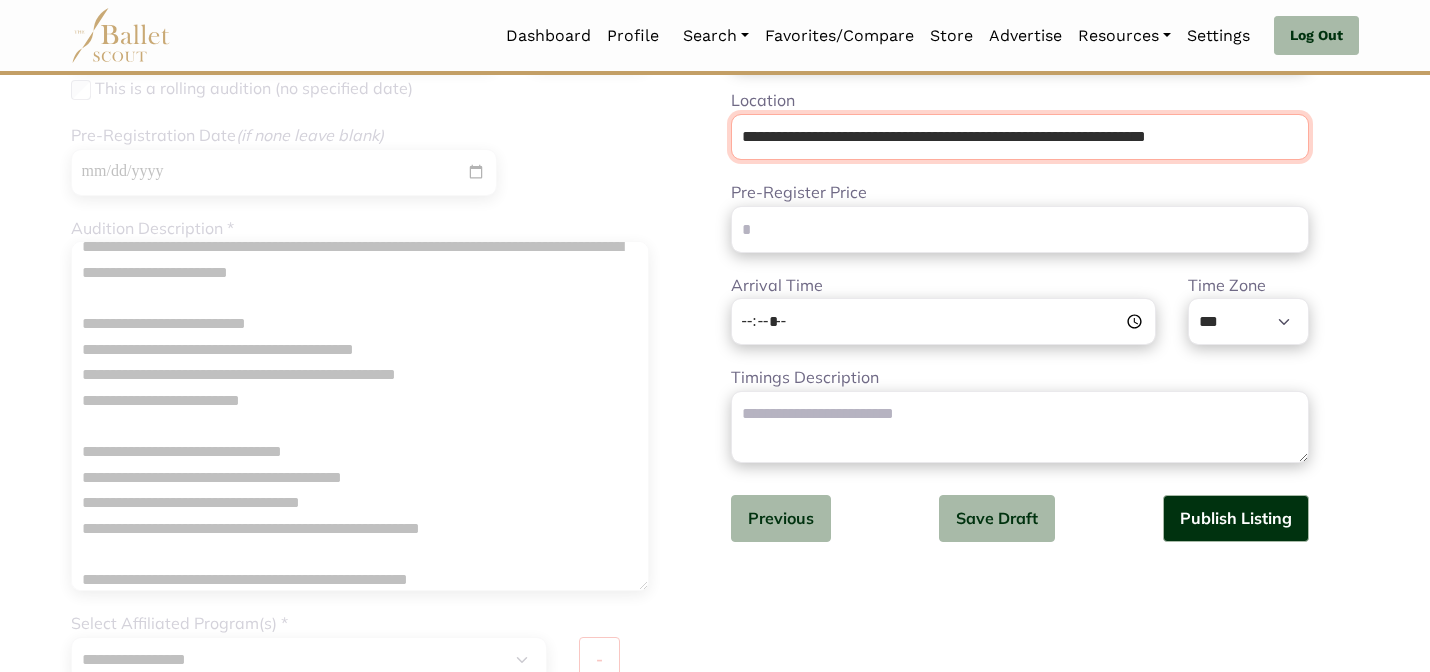 scroll, scrollTop: 301, scrollLeft: 0, axis: vertical 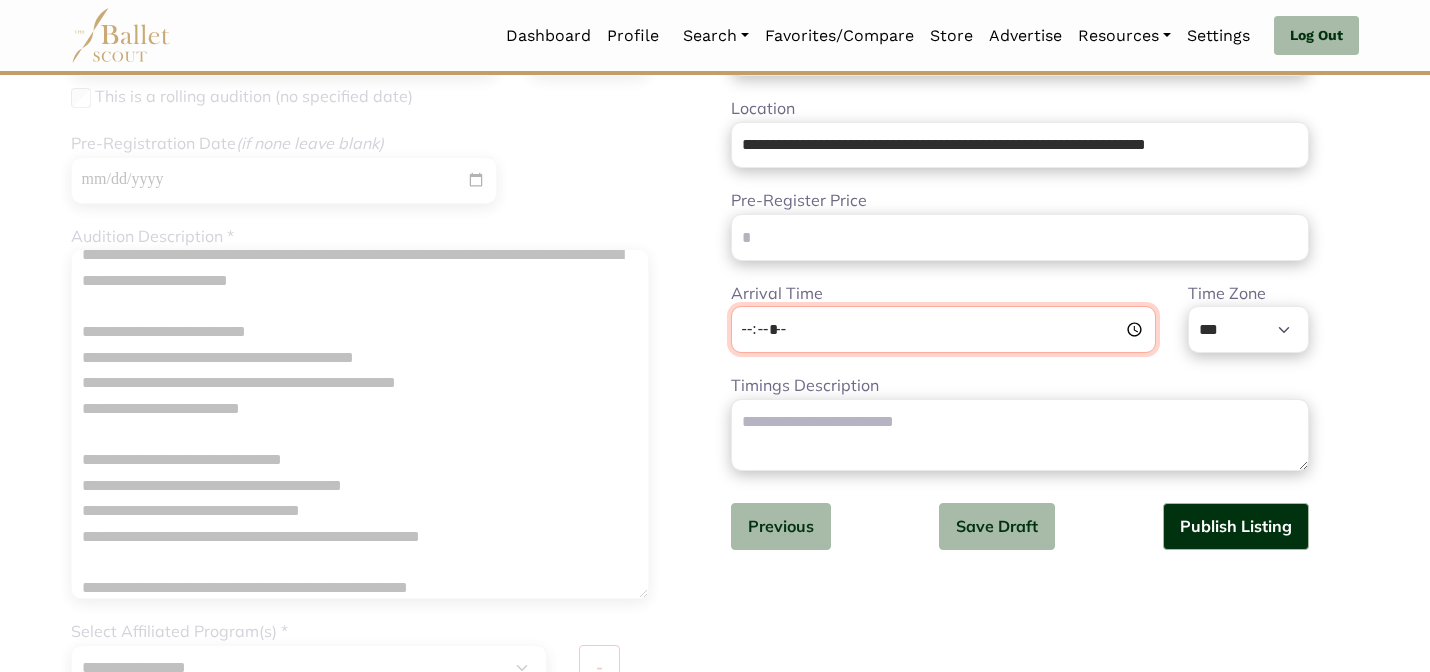 click on "Arrival Time" at bounding box center [943, 329] 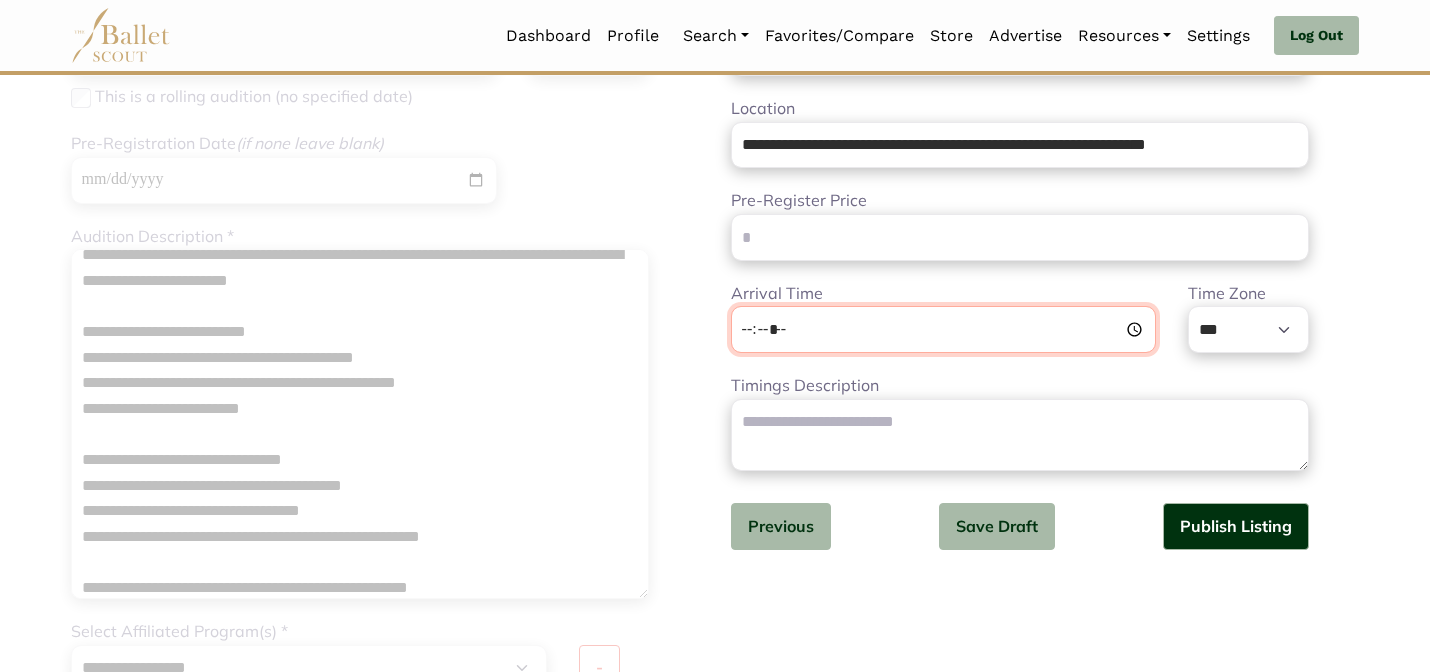 type on "*****" 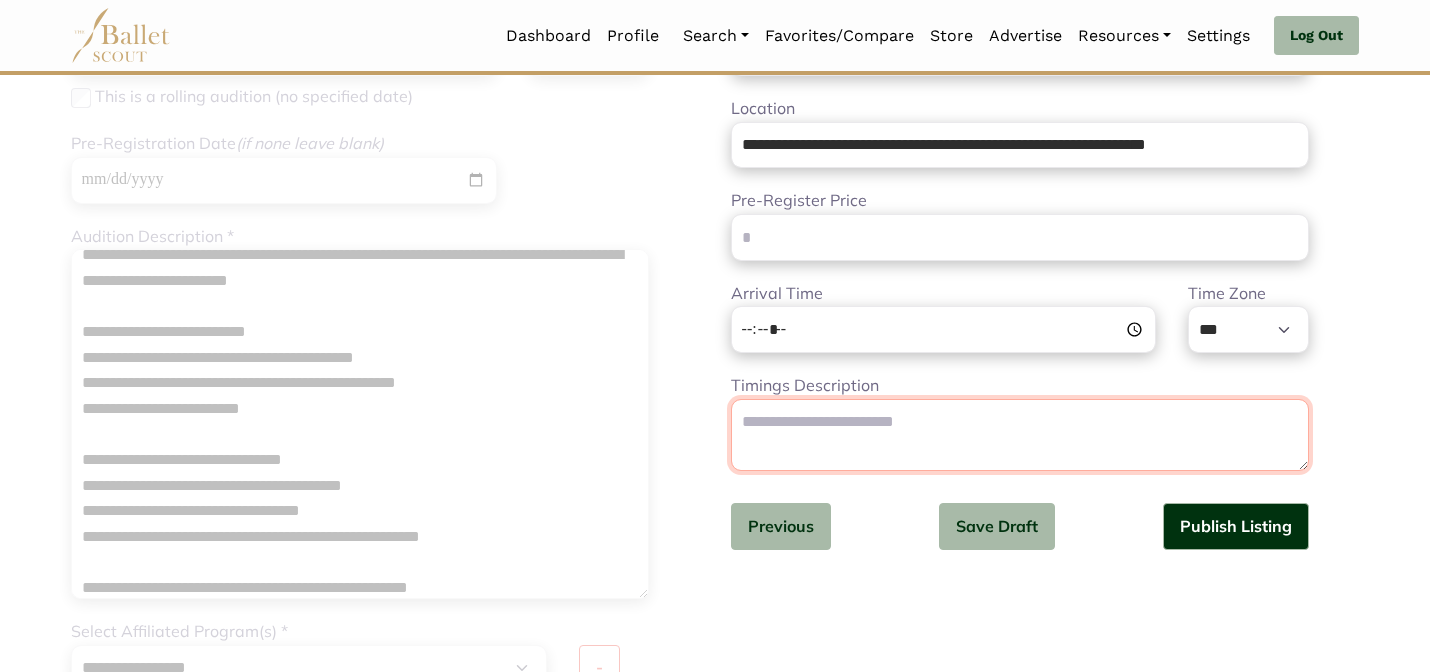 click on "Timings Description" at bounding box center (1020, 435) 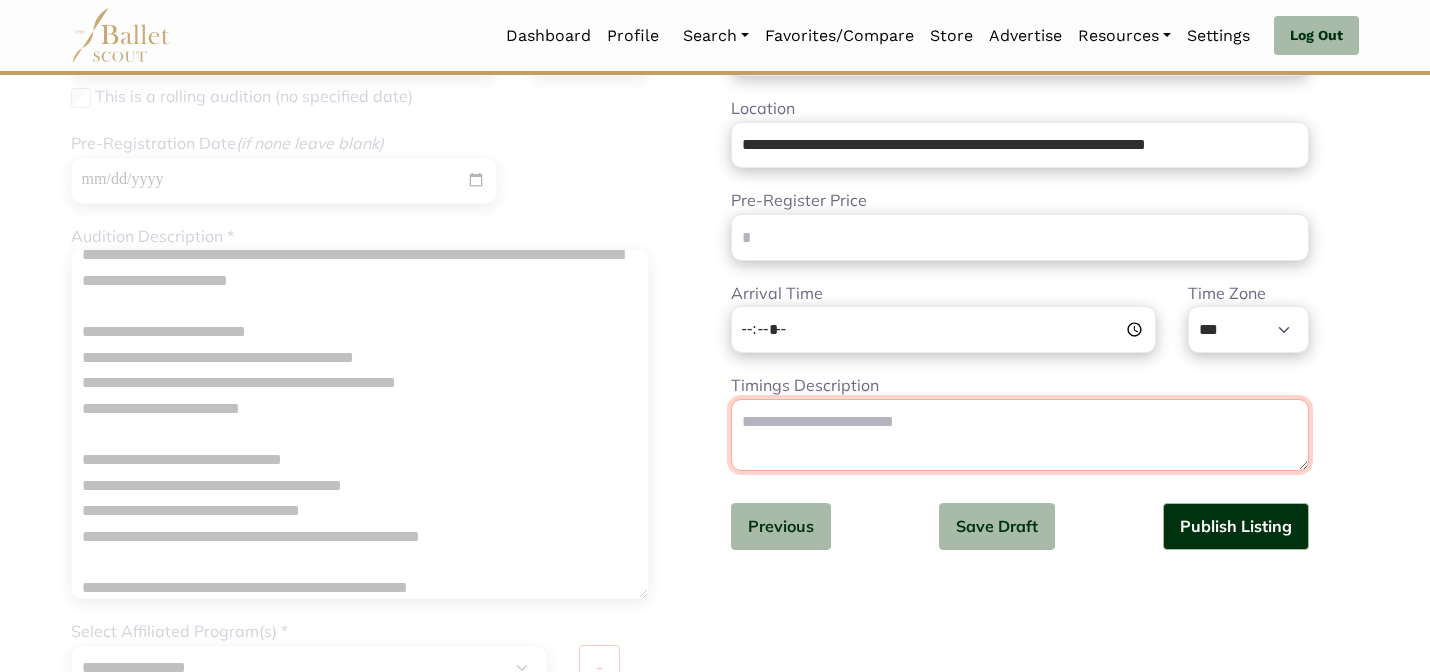 paste on "**********" 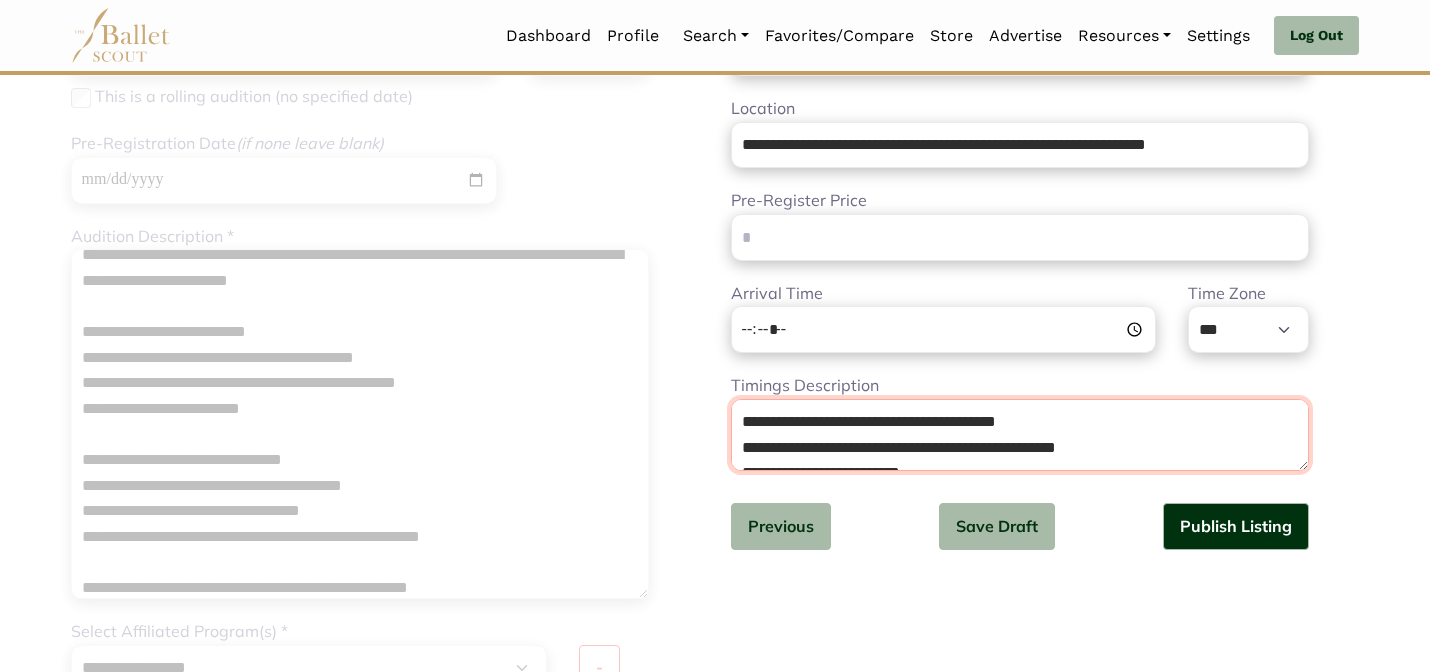scroll, scrollTop: 13, scrollLeft: 0, axis: vertical 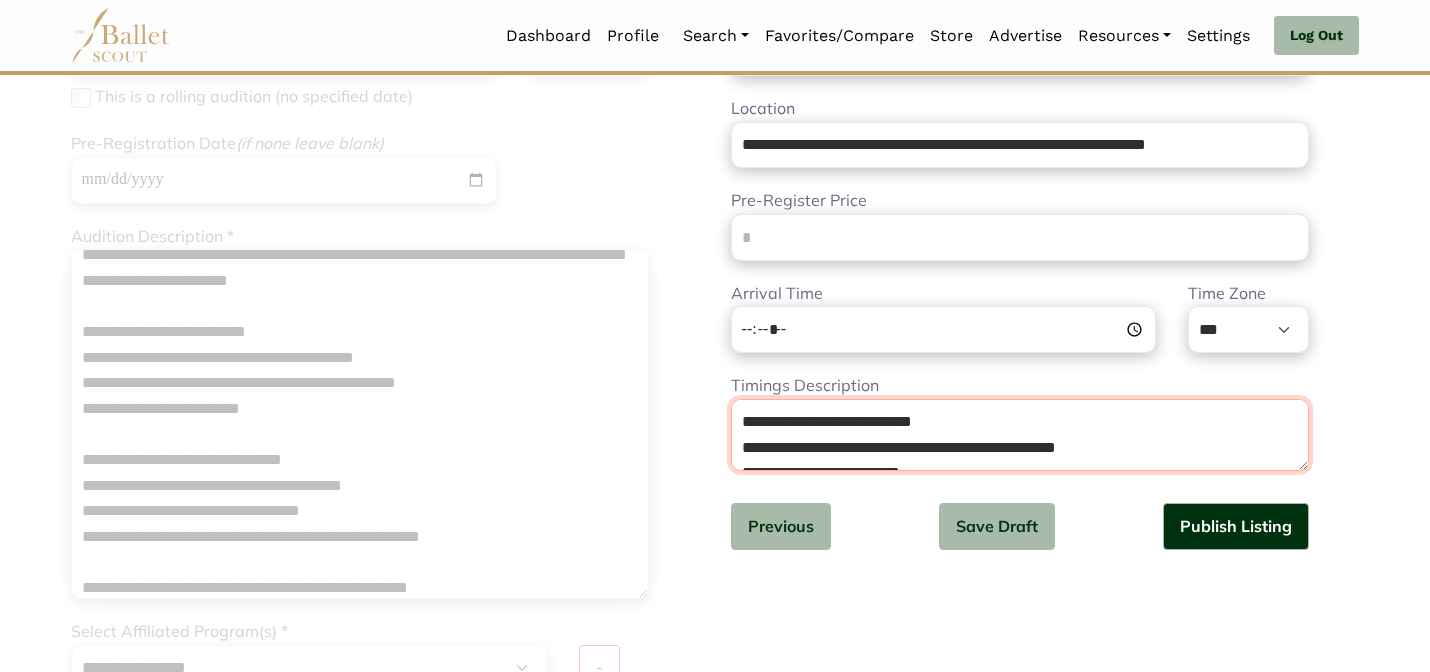 drag, startPoint x: 890, startPoint y: 421, endPoint x: 728, endPoint y: 390, distance: 164.93938 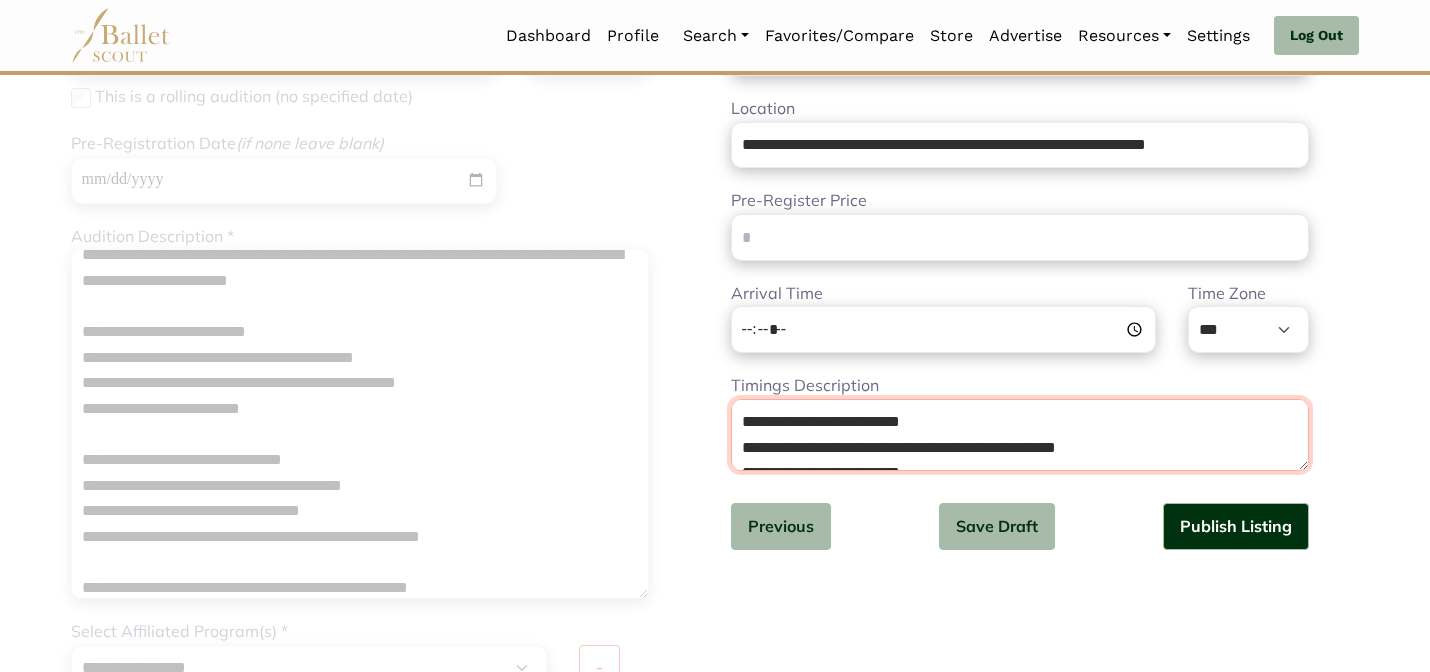 click on "**********" at bounding box center (1020, 435) 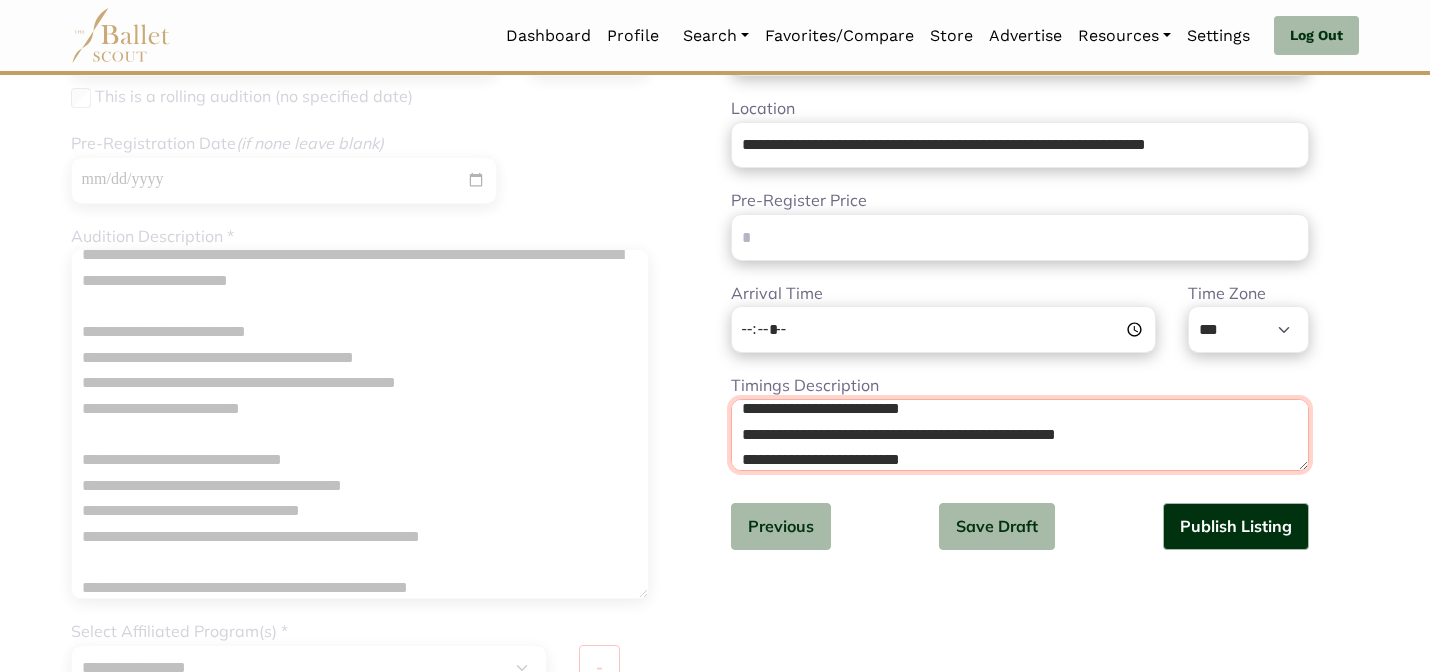 scroll, scrollTop: 26, scrollLeft: 0, axis: vertical 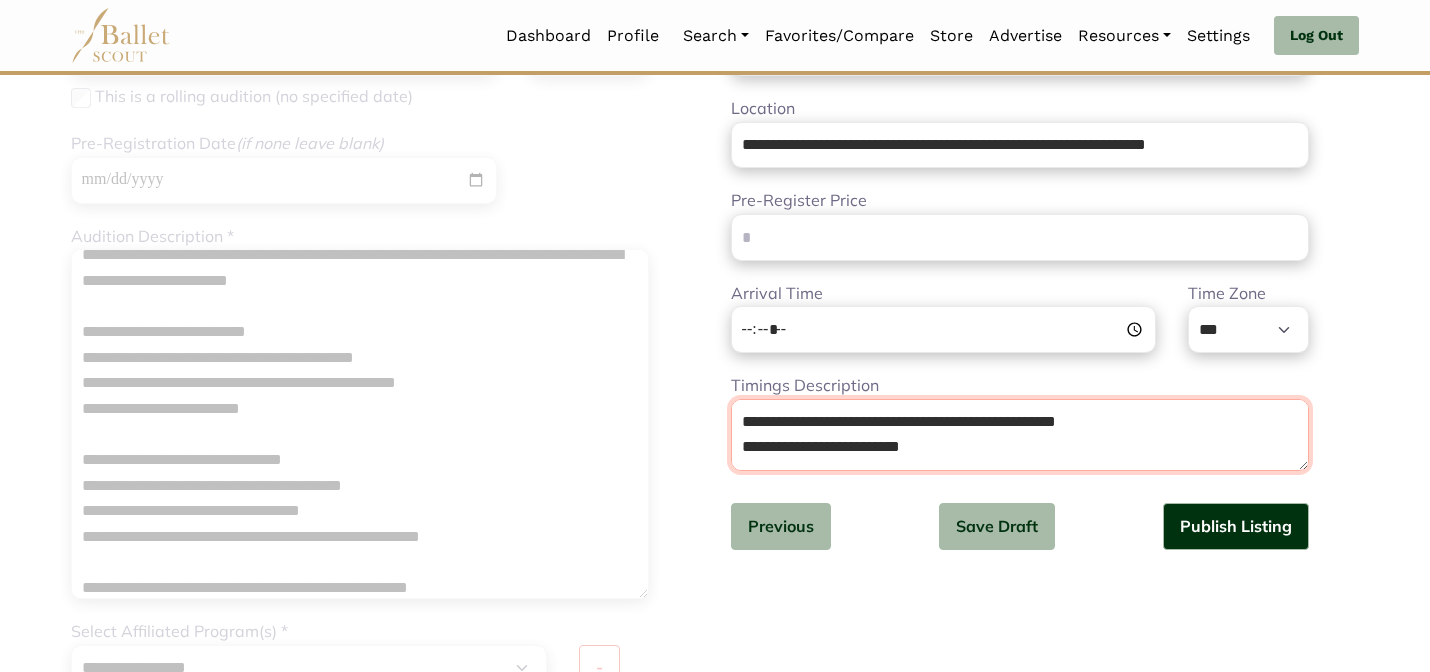 drag, startPoint x: 766, startPoint y: 462, endPoint x: 741, endPoint y: 460, distance: 25.079872 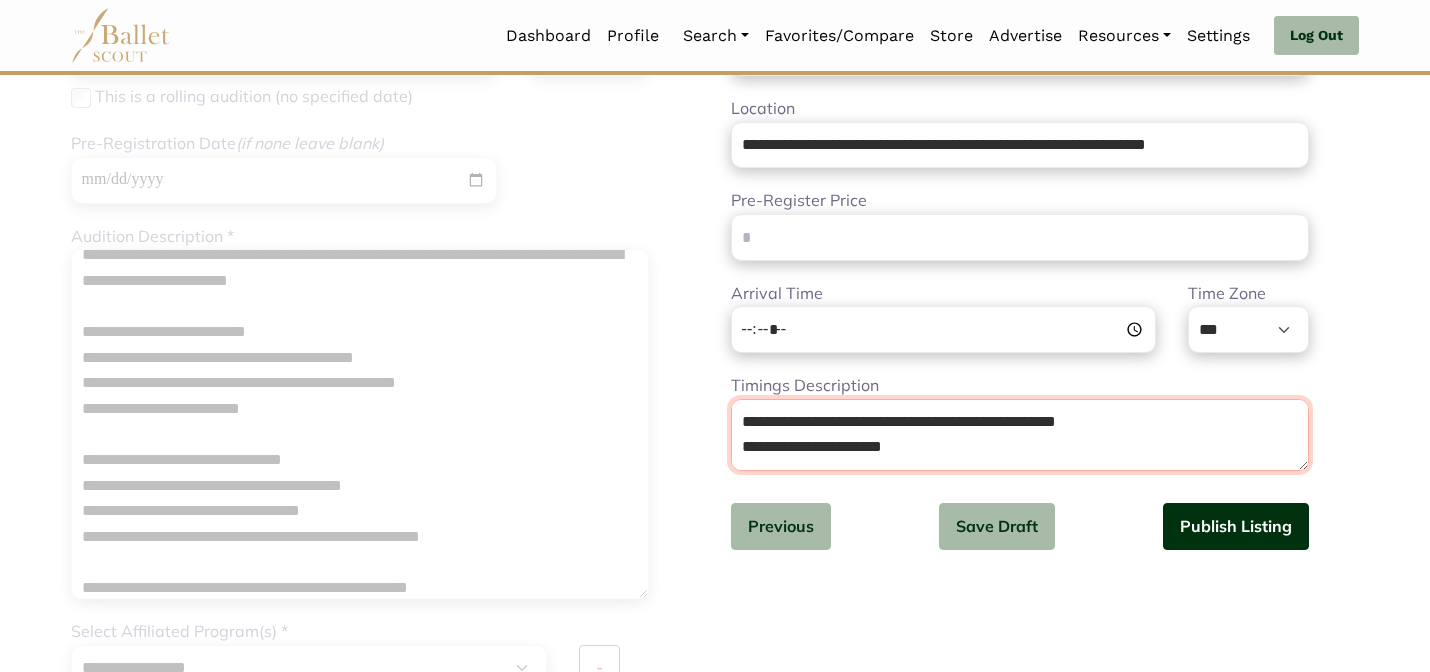type on "**********" 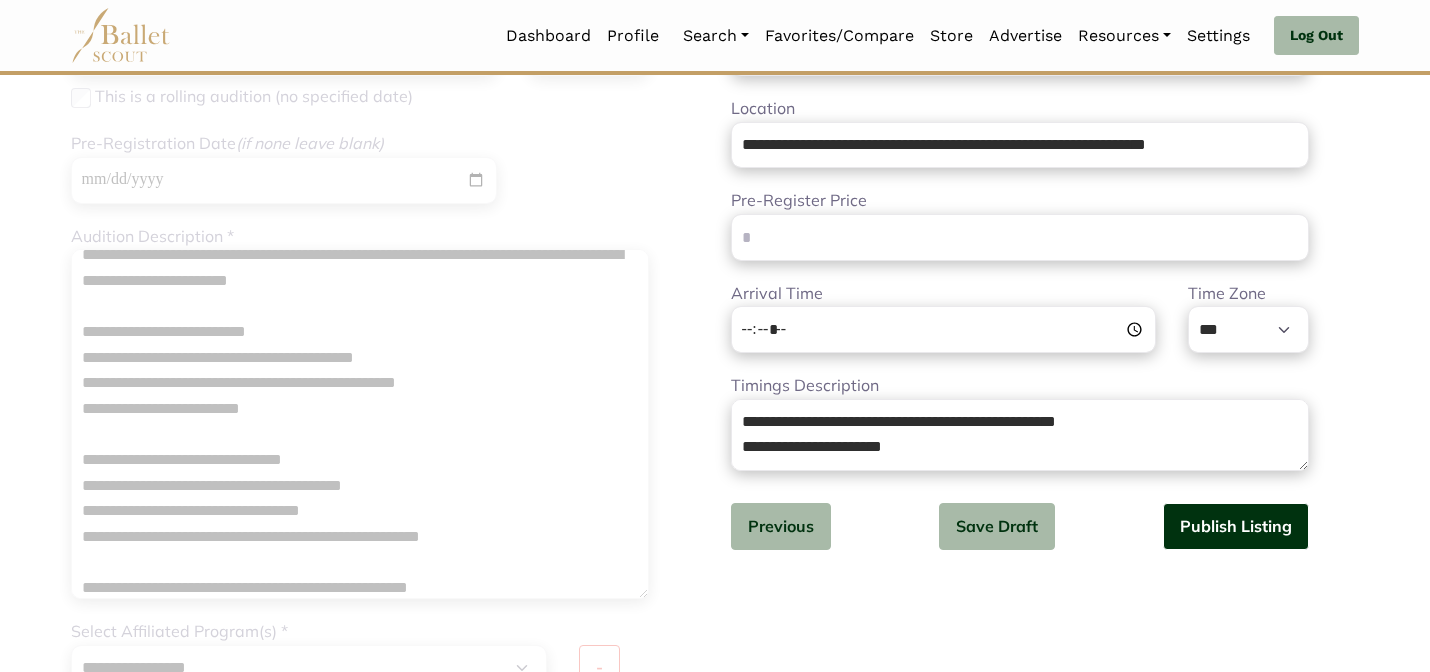 click on "Publish Listing" at bounding box center (1236, 526) 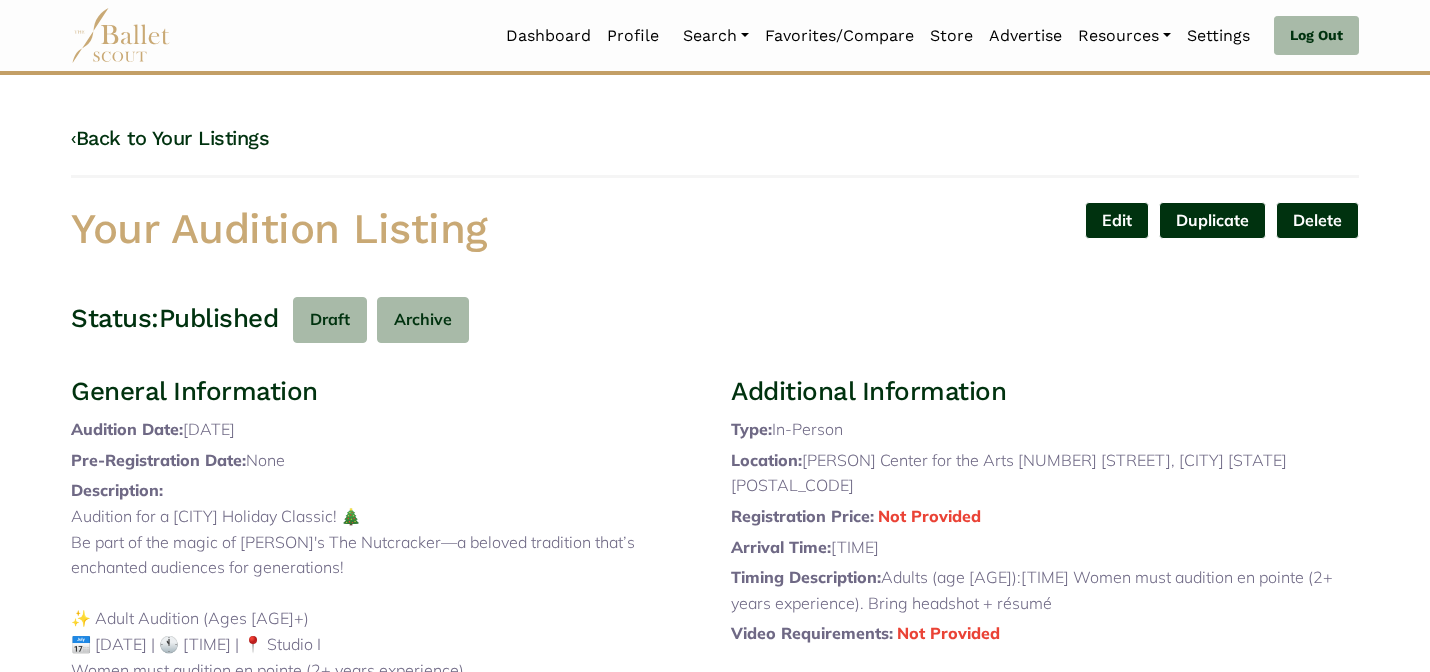 scroll, scrollTop: 0, scrollLeft: 0, axis: both 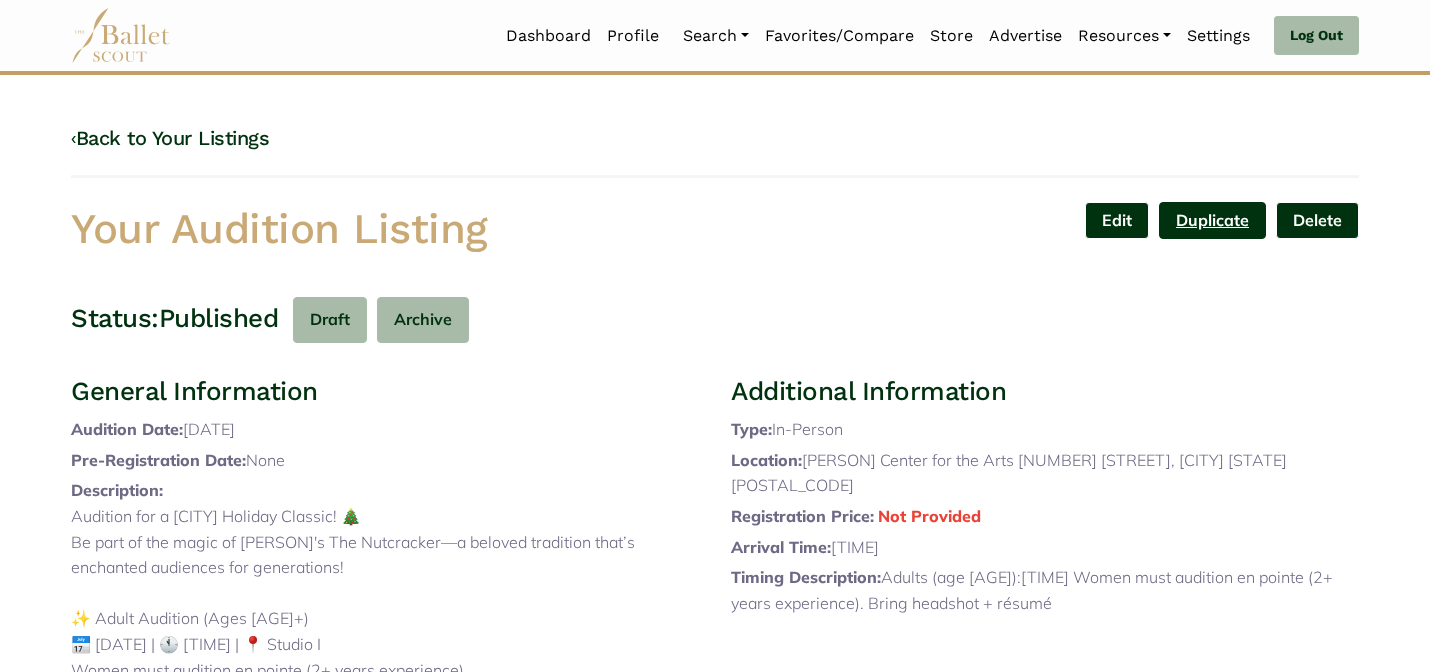 click on "Duplicate" at bounding box center [1212, 220] 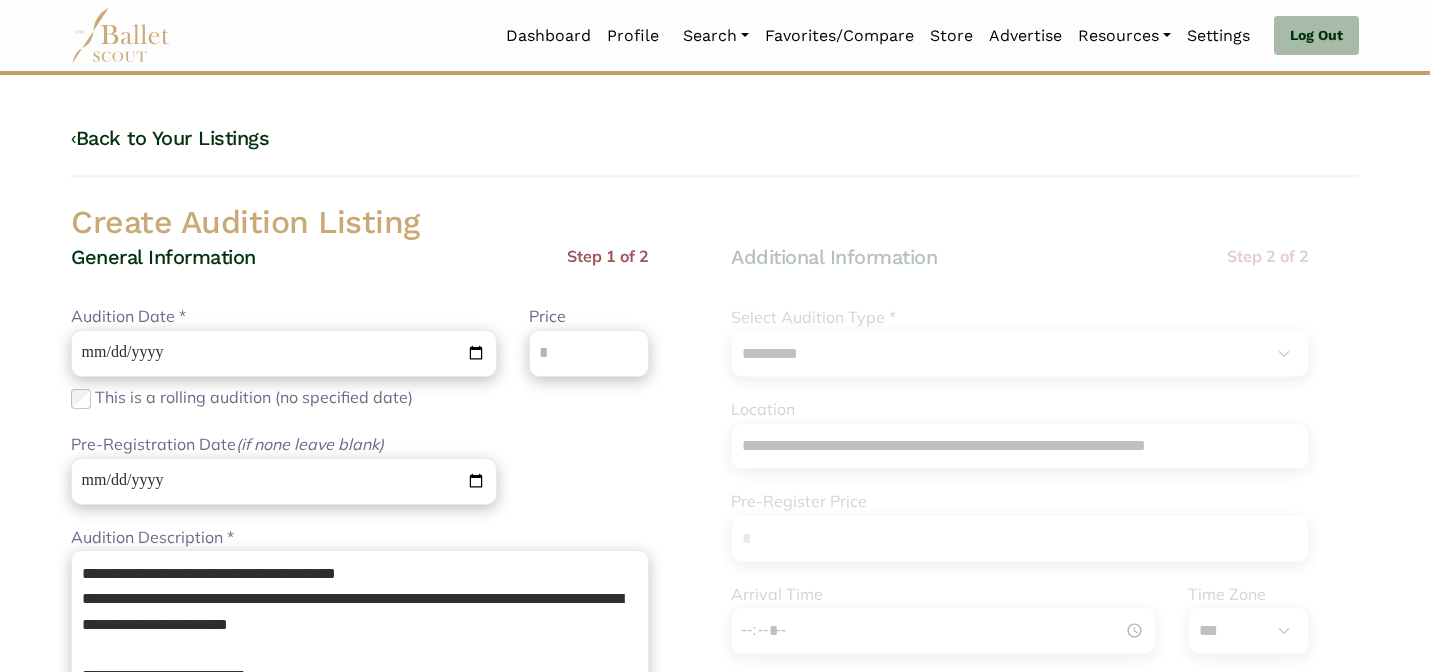 select on "****" 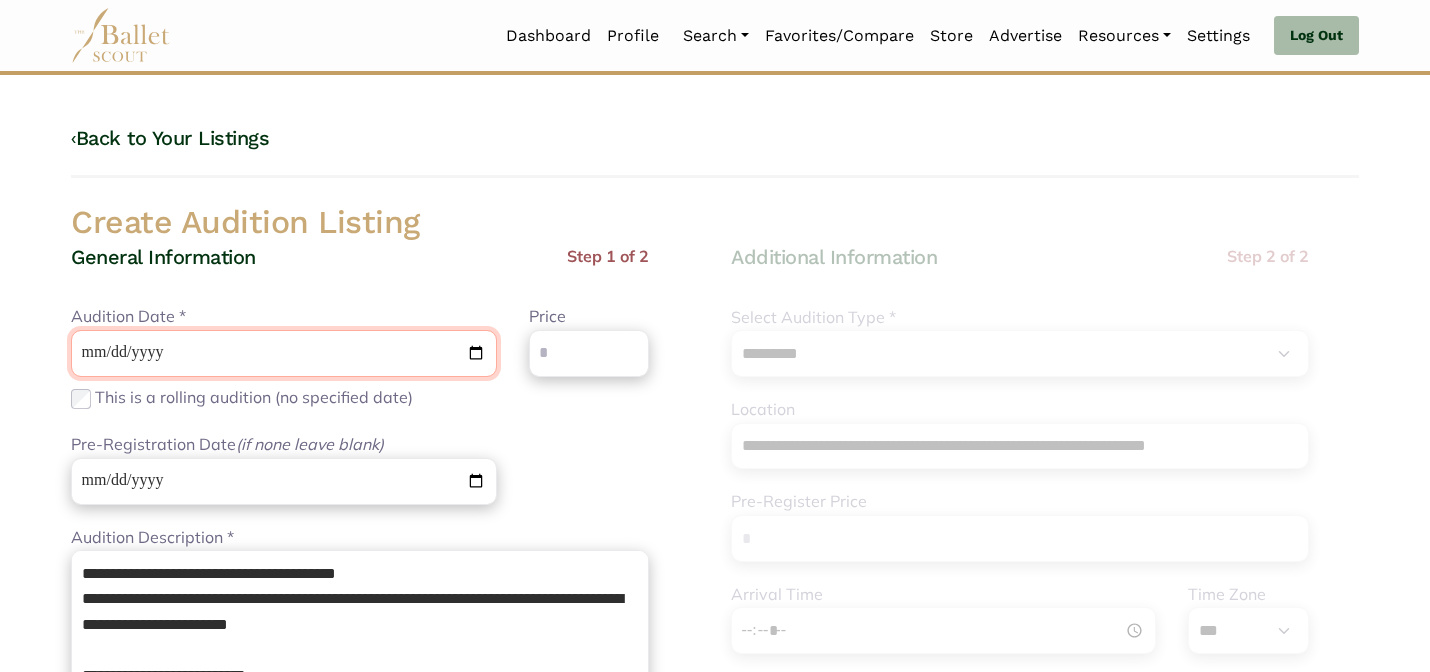 click on "**********" at bounding box center [284, 353] 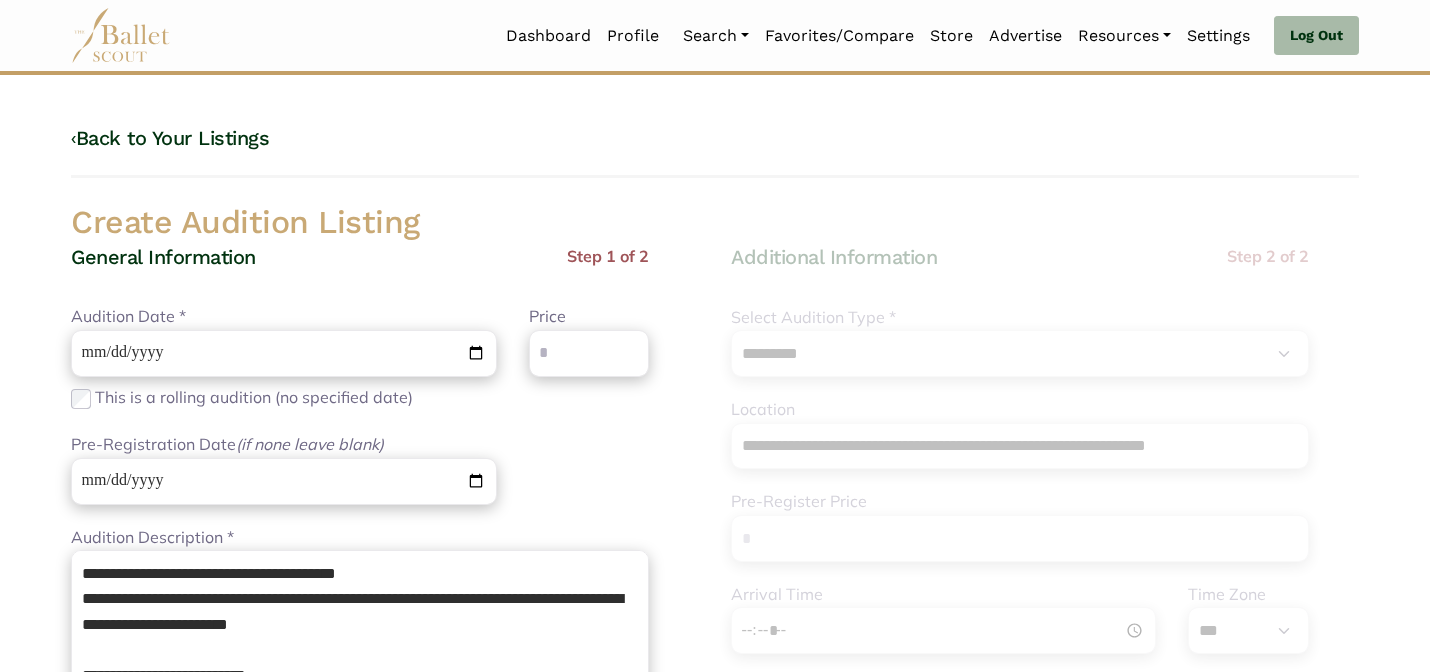 click on "Create Audition Listing" at bounding box center (715, 223) 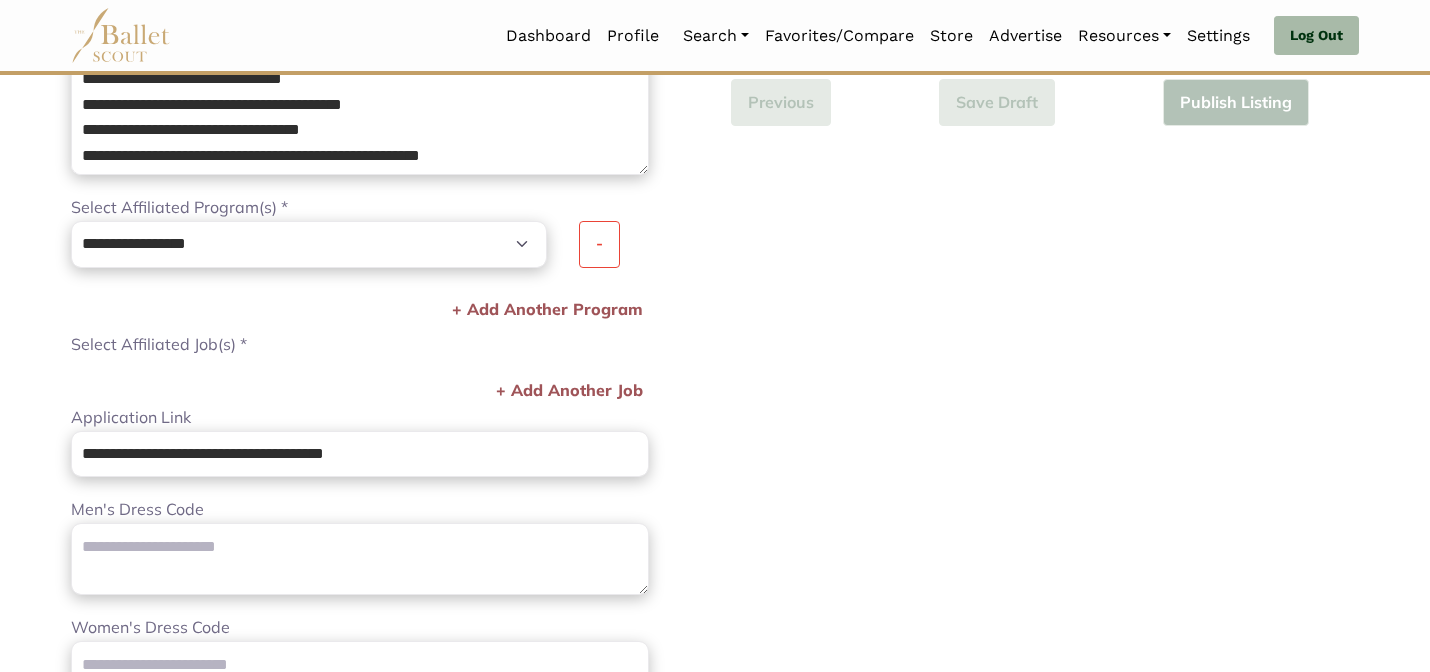 scroll, scrollTop: 1216, scrollLeft: 0, axis: vertical 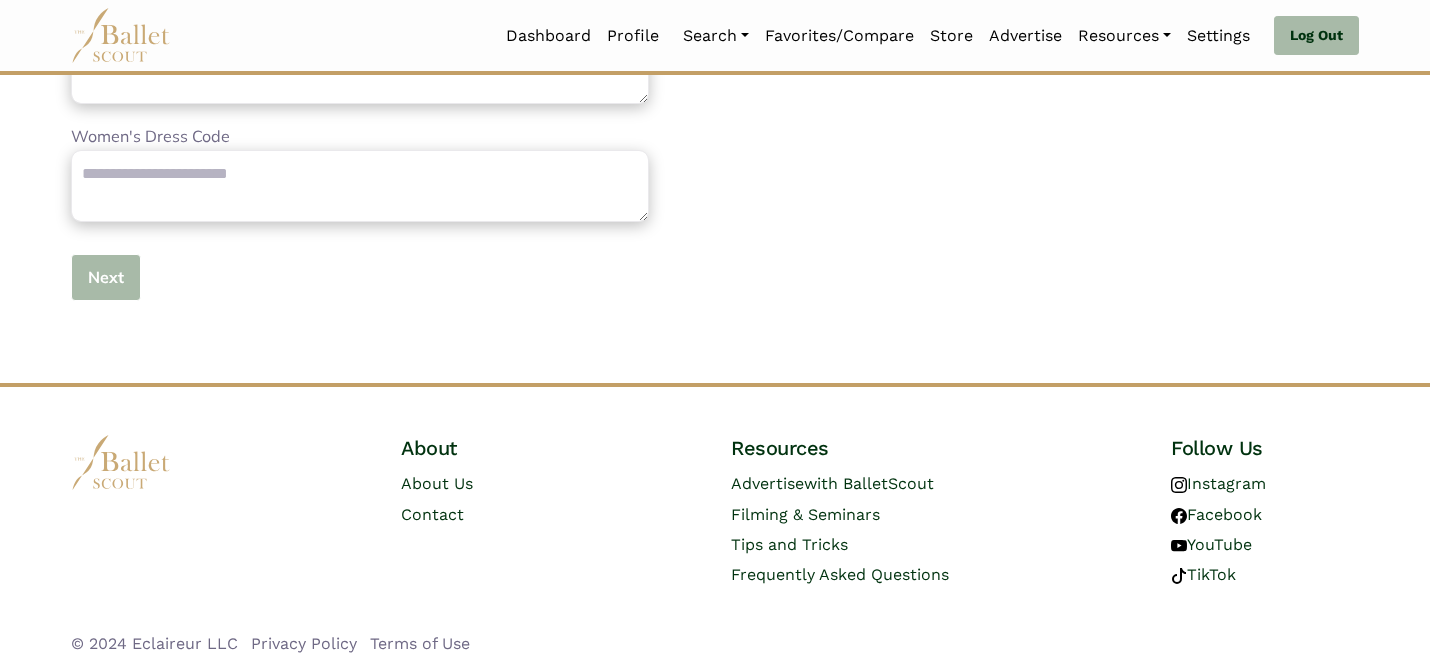 click on "Next" at bounding box center (106, 277) 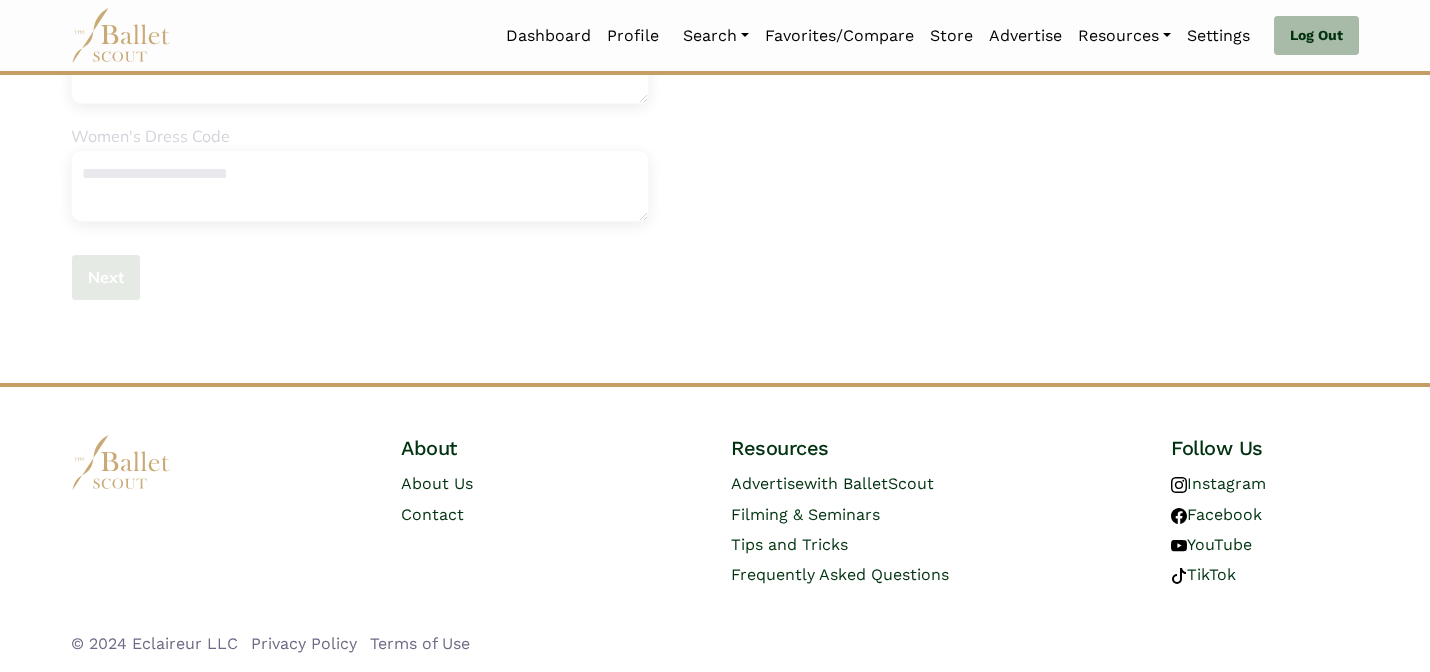 type 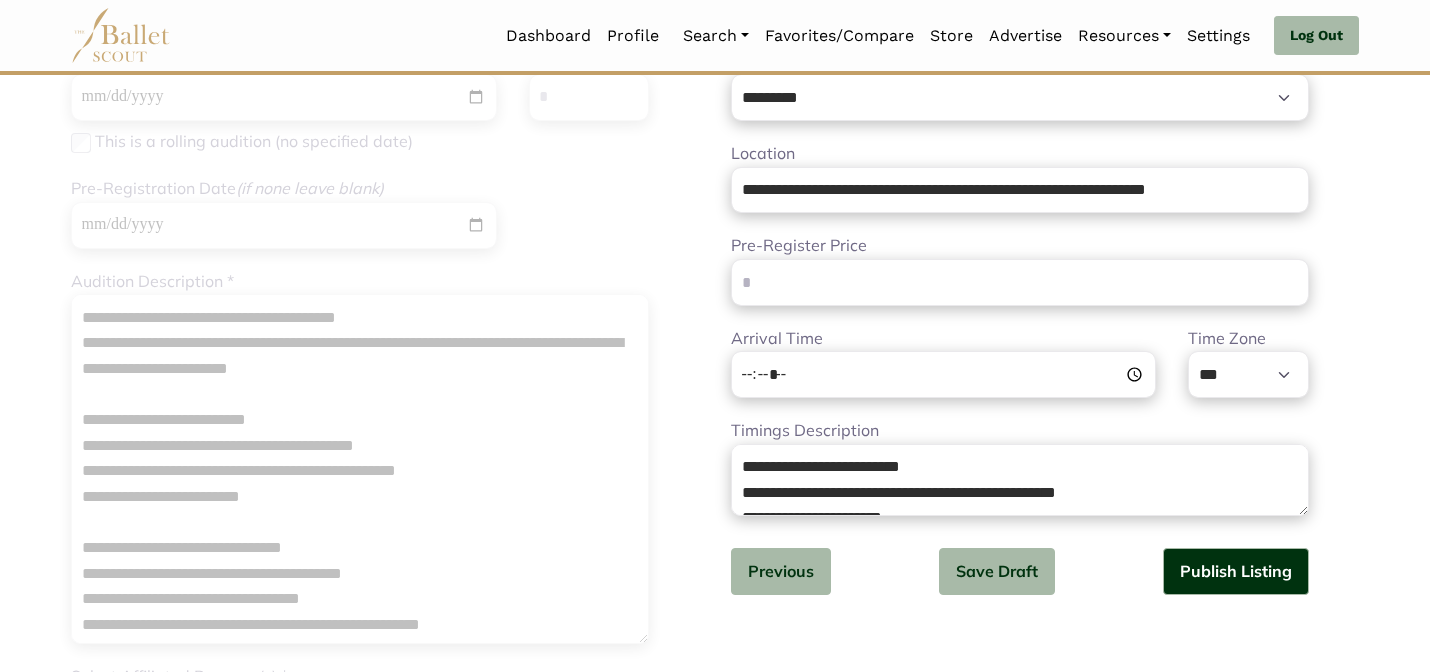 scroll, scrollTop: 280, scrollLeft: 0, axis: vertical 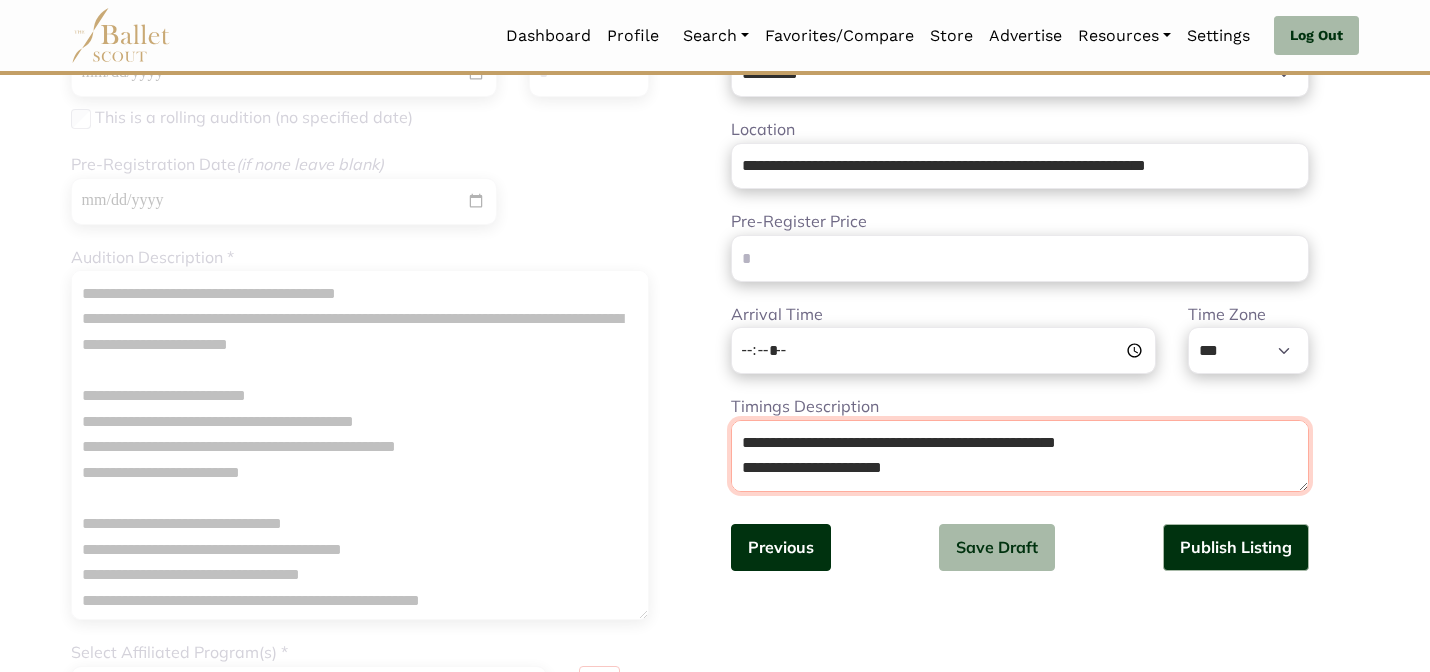 drag, startPoint x: 740, startPoint y: 441, endPoint x: 819, endPoint y: 550, distance: 134.61798 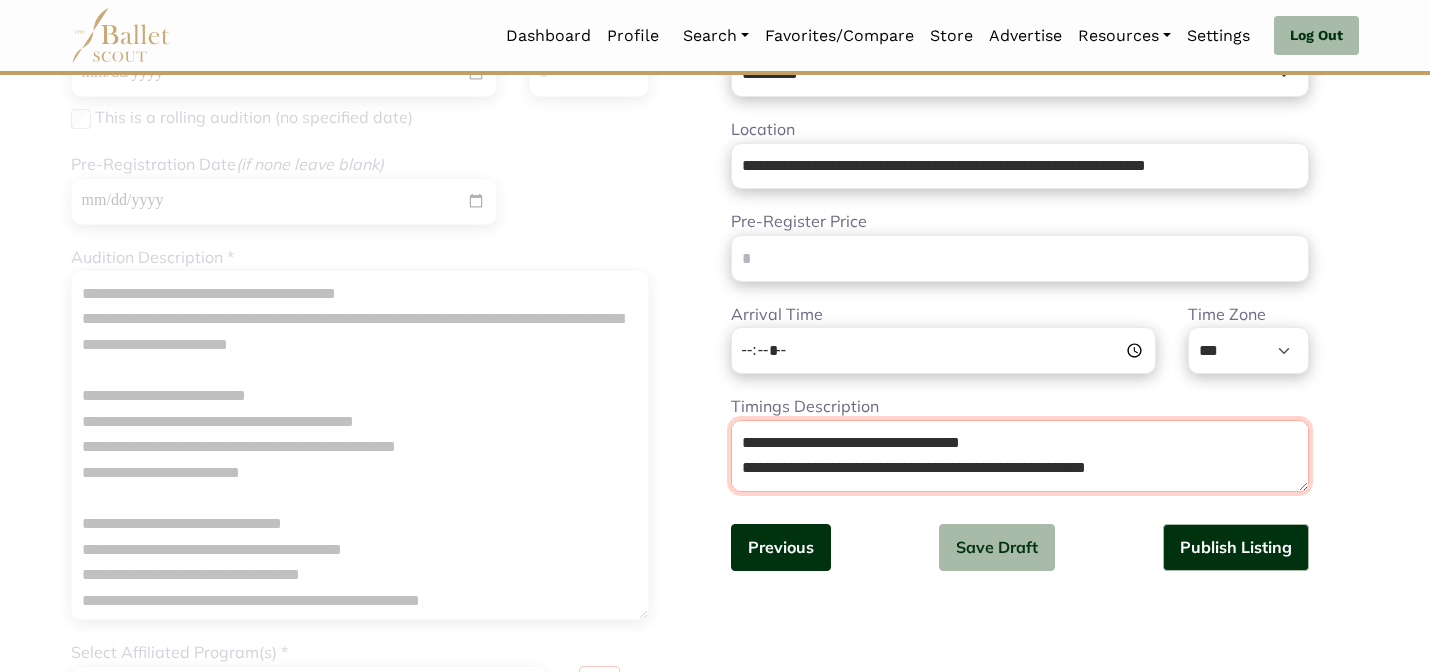 scroll, scrollTop: 39, scrollLeft: 0, axis: vertical 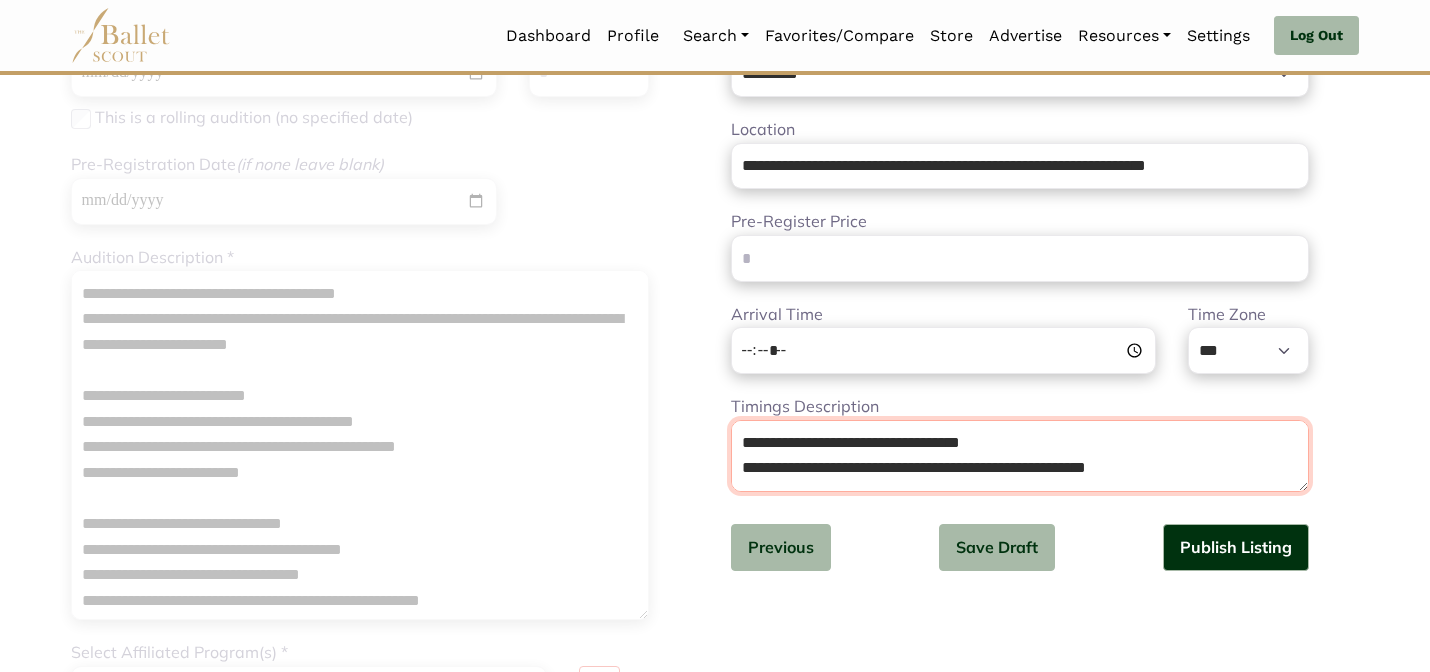 drag, startPoint x: 771, startPoint y: 454, endPoint x: 746, endPoint y: 455, distance: 25.019993 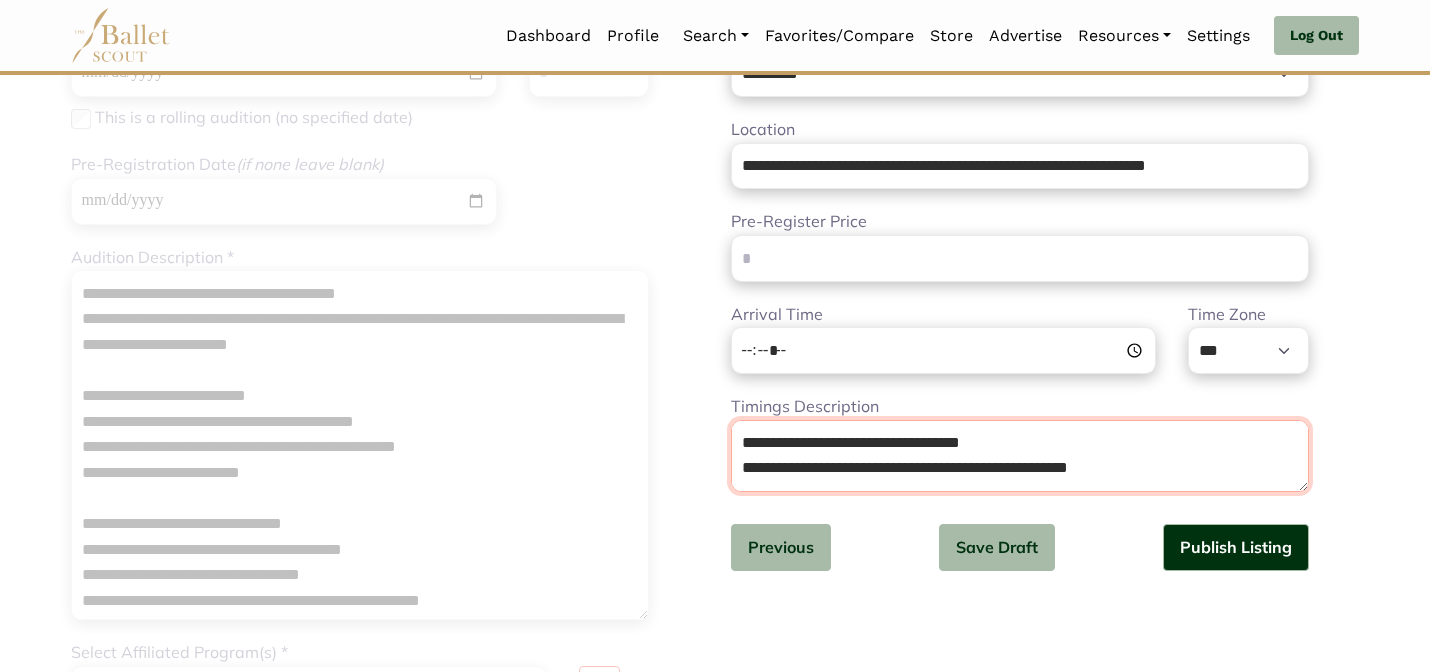 scroll, scrollTop: 0, scrollLeft: 0, axis: both 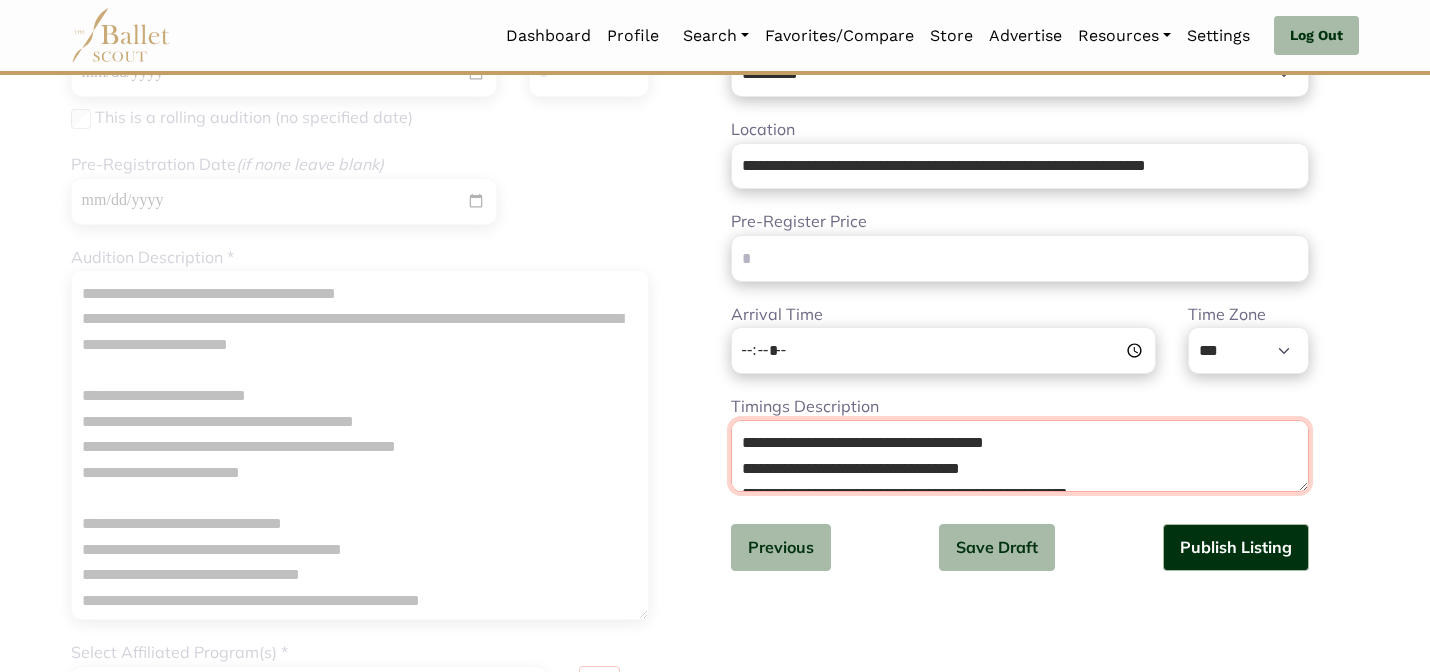 drag, startPoint x: 768, startPoint y: 433, endPoint x: 741, endPoint y: 460, distance: 38.183765 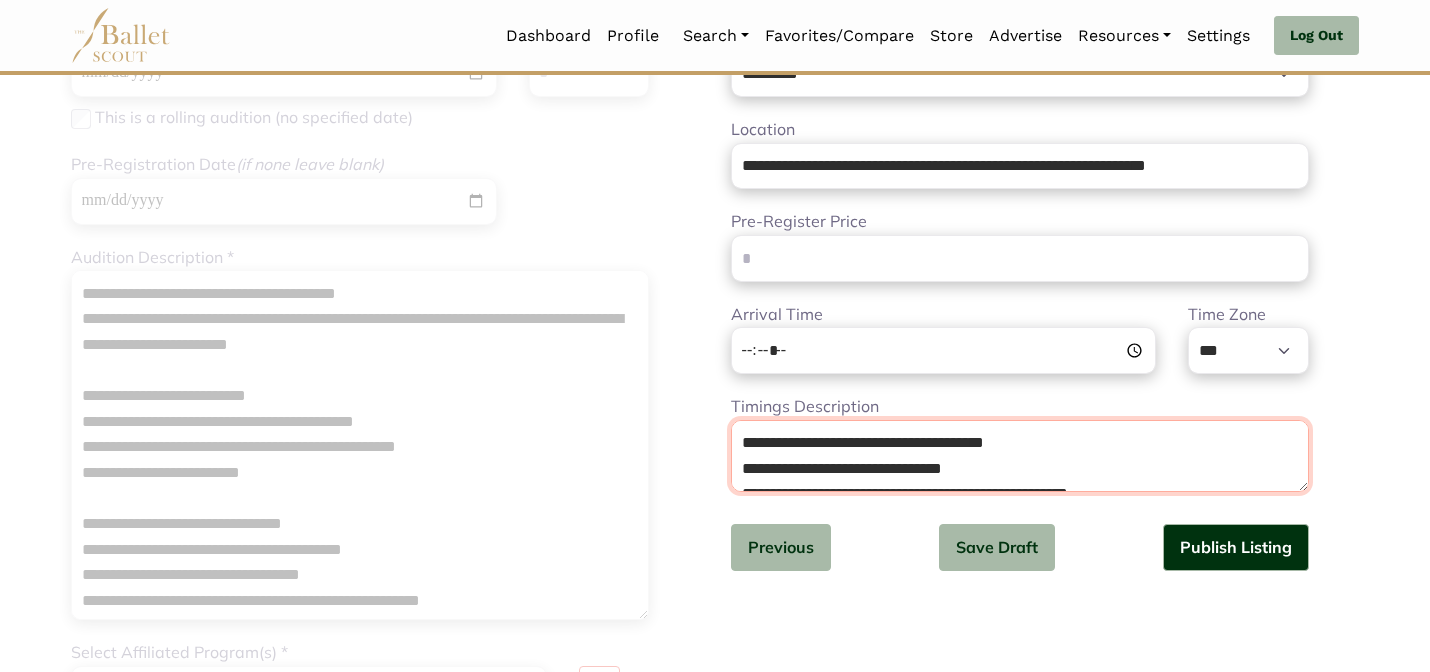 drag, startPoint x: 880, startPoint y: 446, endPoint x: 717, endPoint y: 437, distance: 163.24828 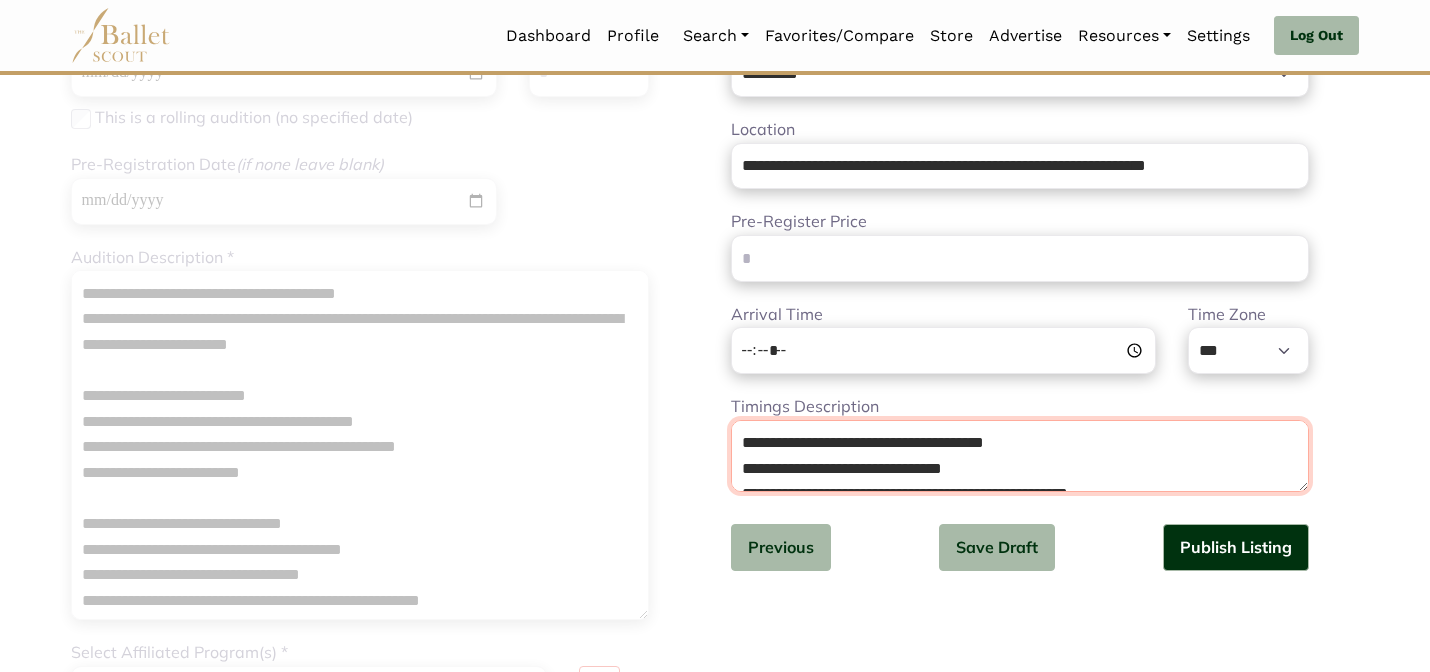 click on "**********" at bounding box center [1045, 642] 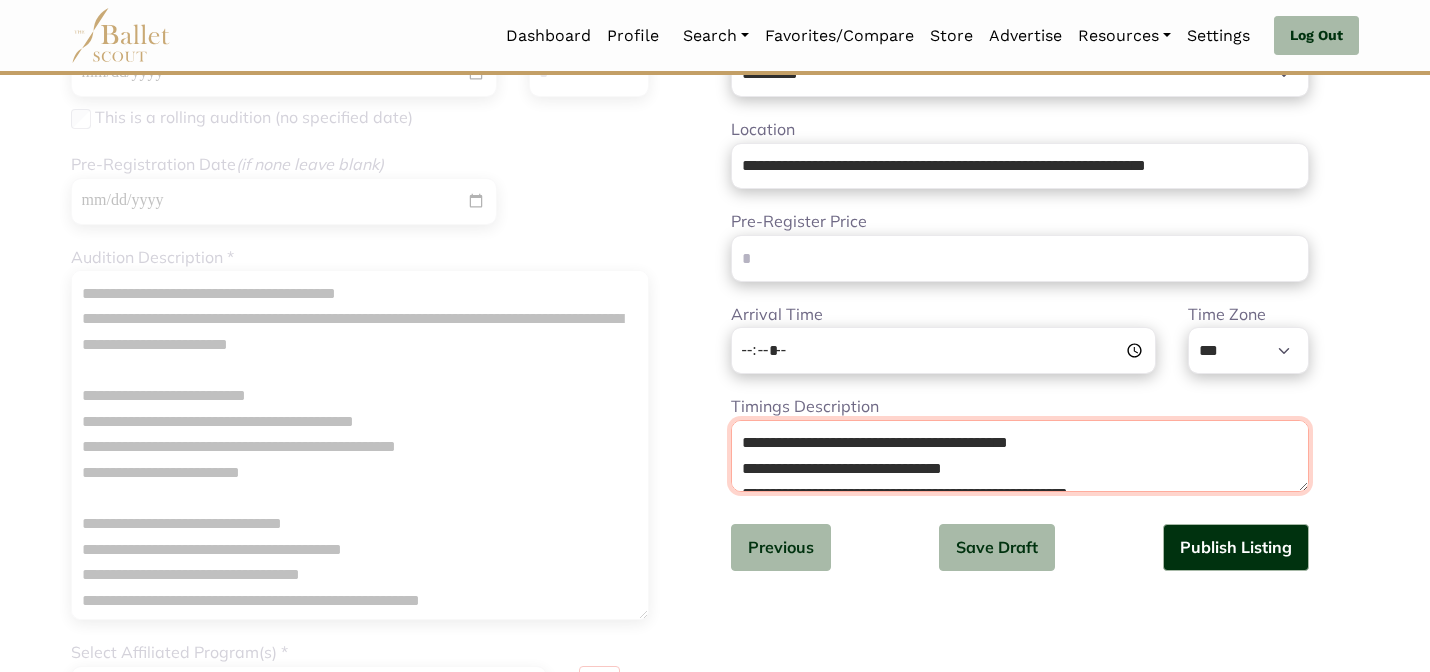 drag, startPoint x: 1096, startPoint y: 438, endPoint x: 987, endPoint y: 443, distance: 109.11462 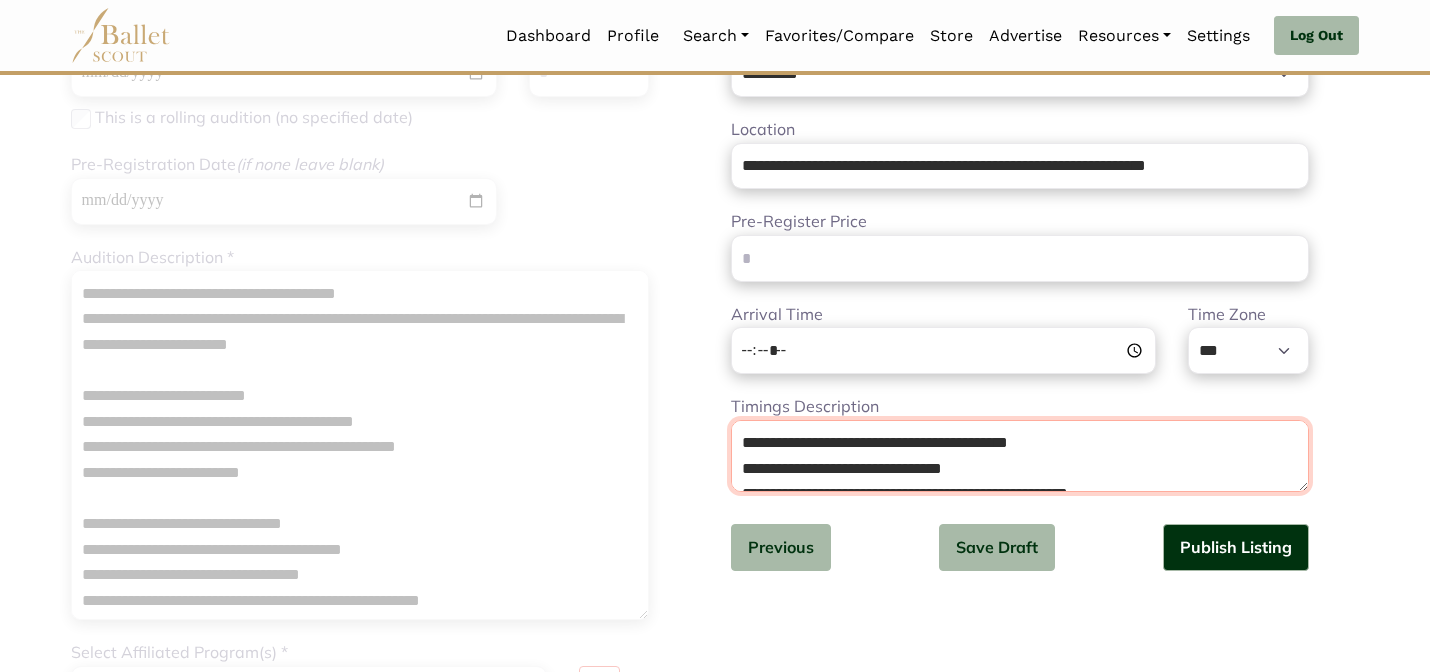 click on "**********" at bounding box center [1020, 456] 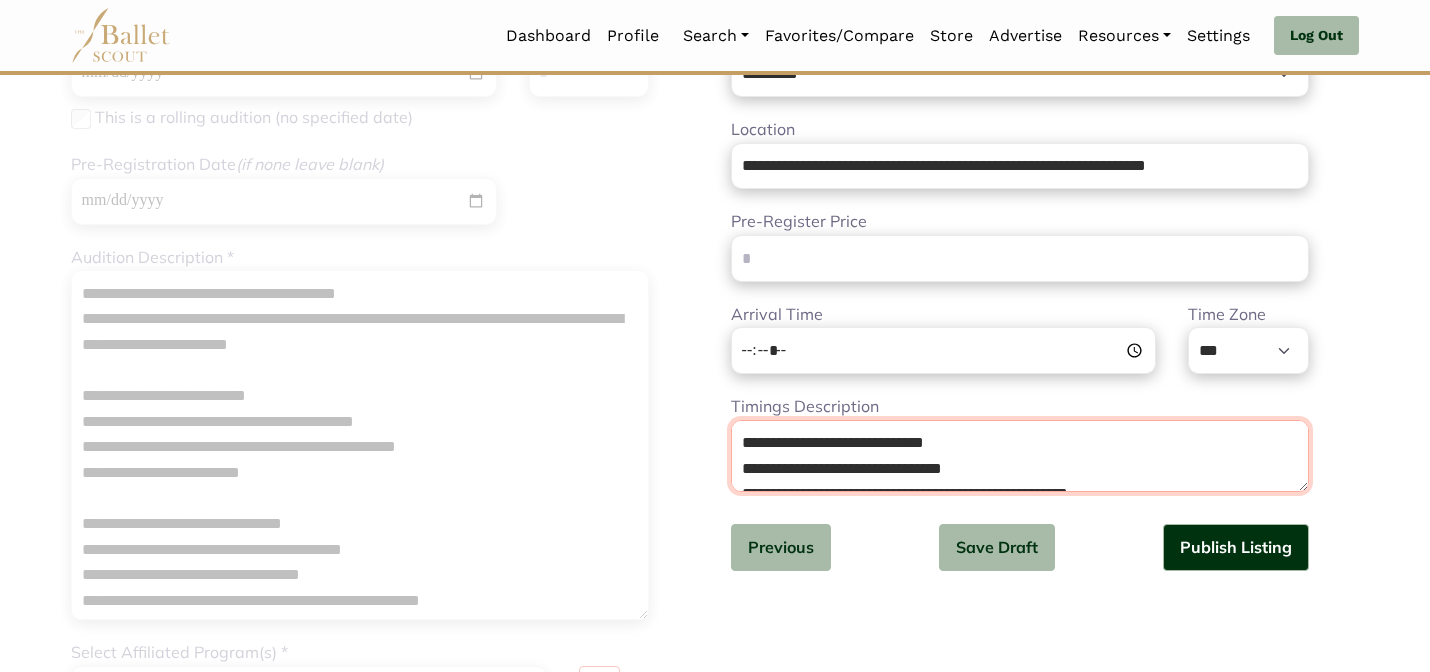 scroll, scrollTop: 51, scrollLeft: 0, axis: vertical 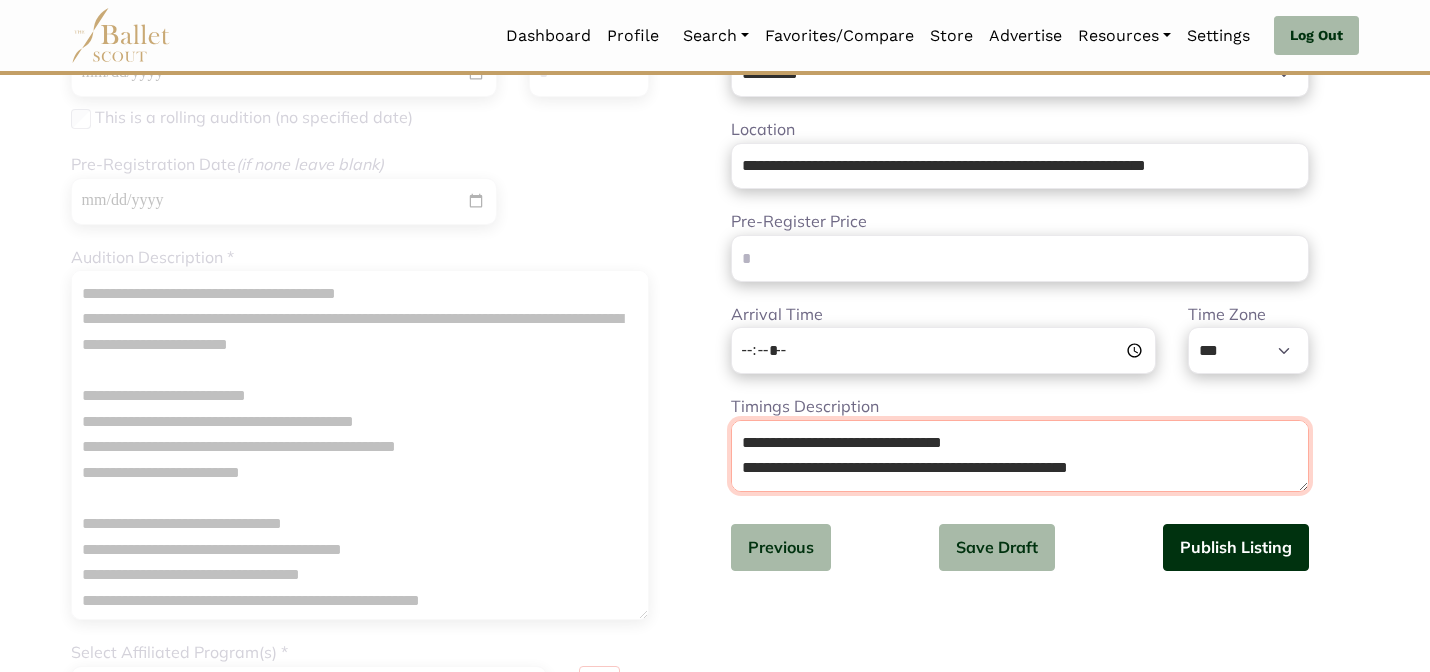 type on "**********" 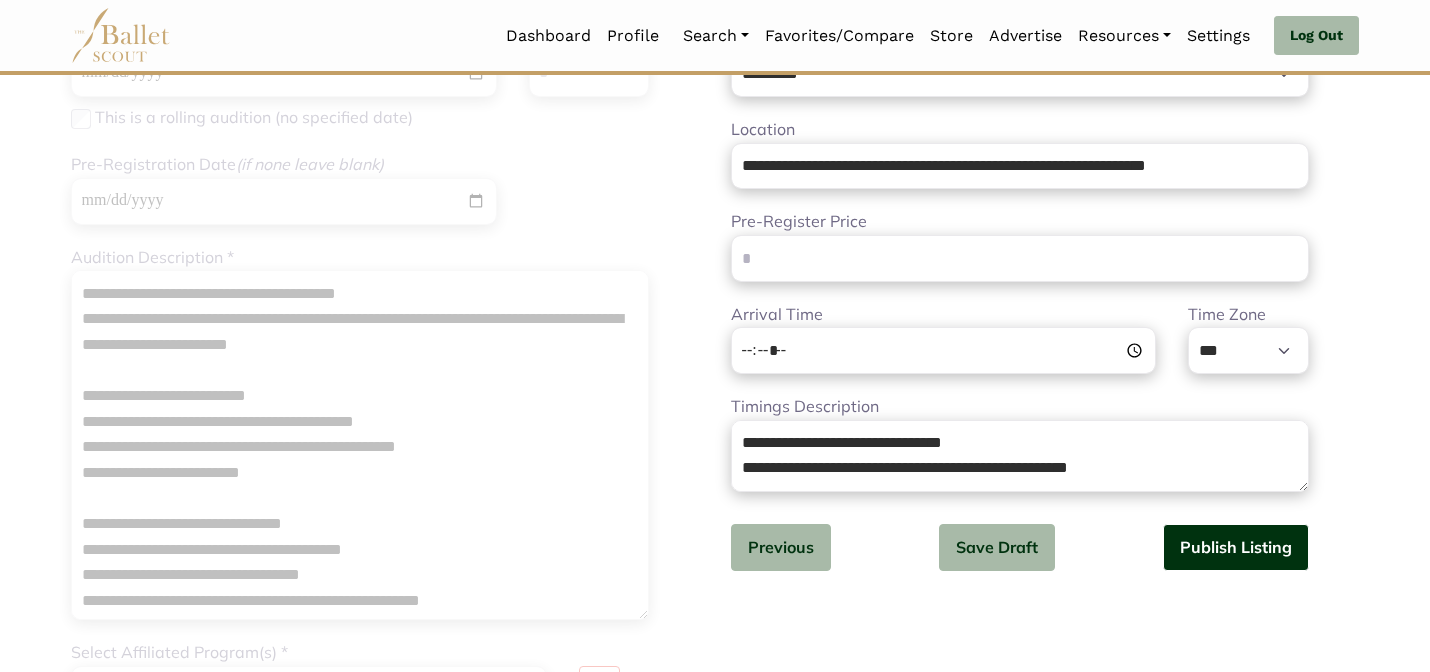 click on "Publish Listing" at bounding box center (1236, 547) 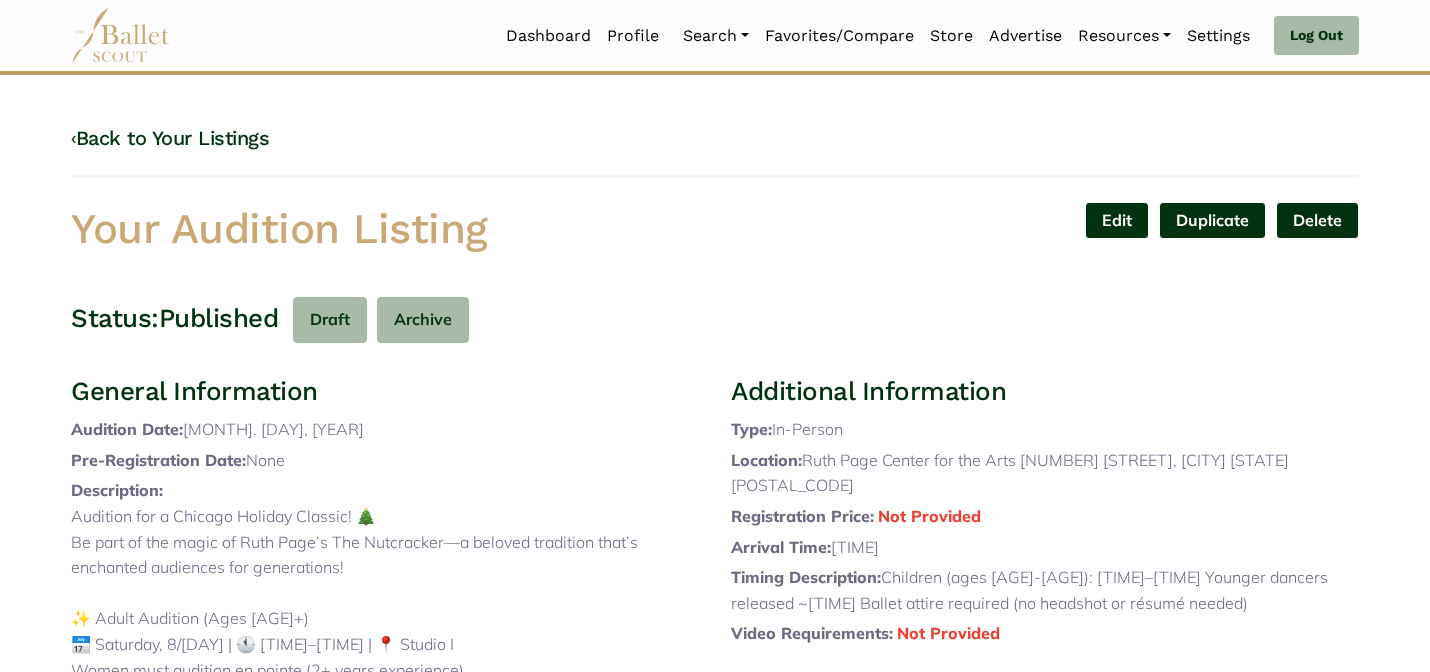 scroll, scrollTop: 0, scrollLeft: 0, axis: both 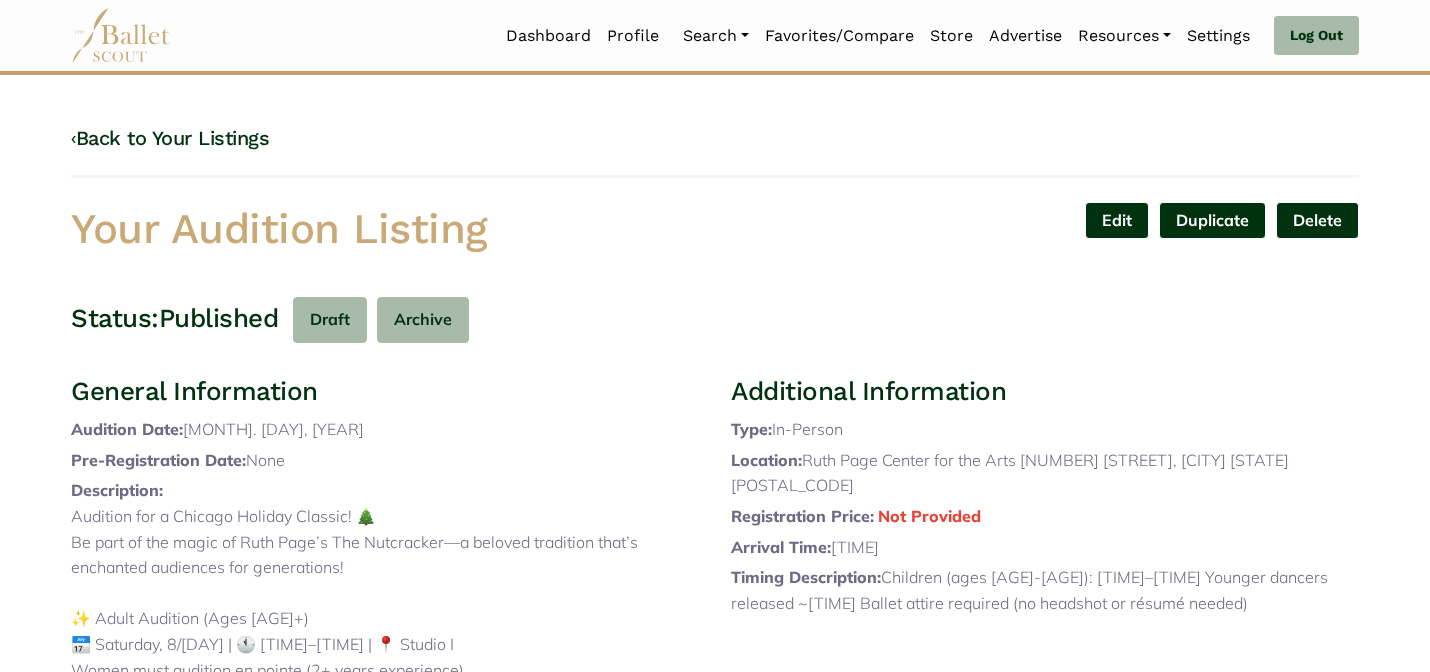 click on "‹  Back to Your Listings" at bounding box center [715, 151] 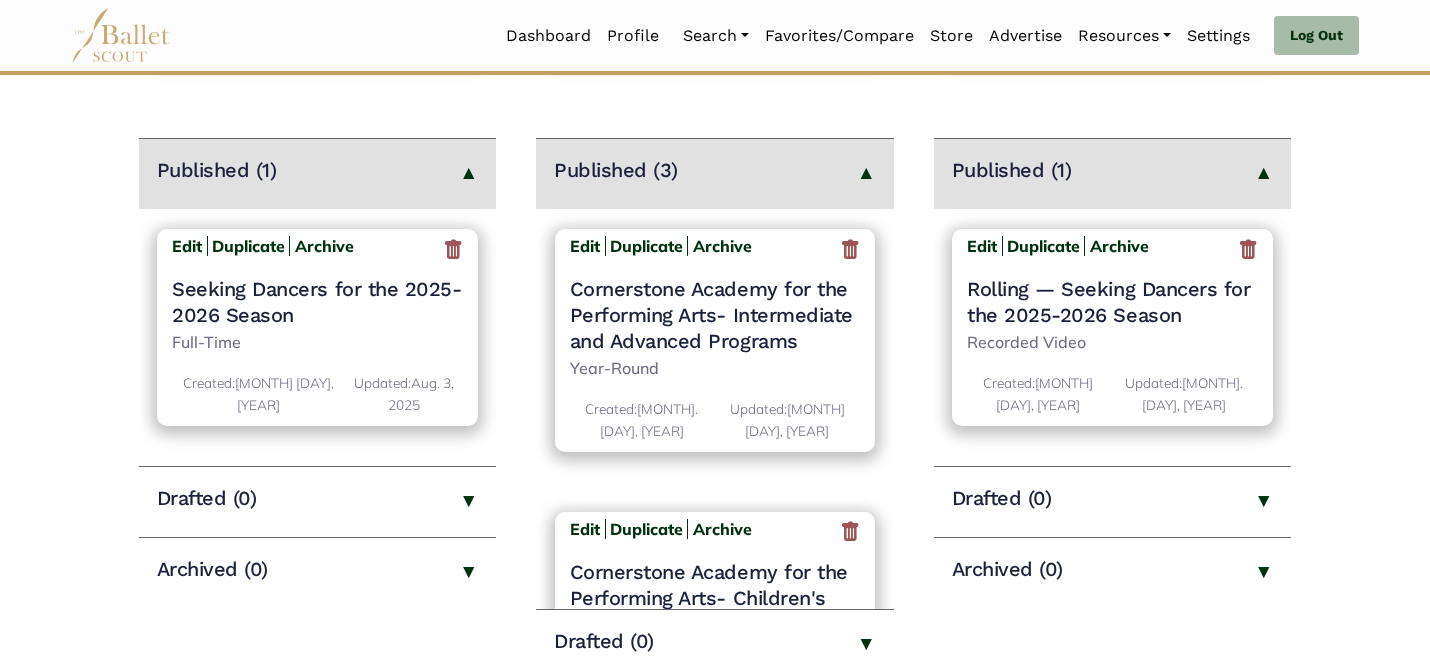 scroll, scrollTop: 280, scrollLeft: 0, axis: vertical 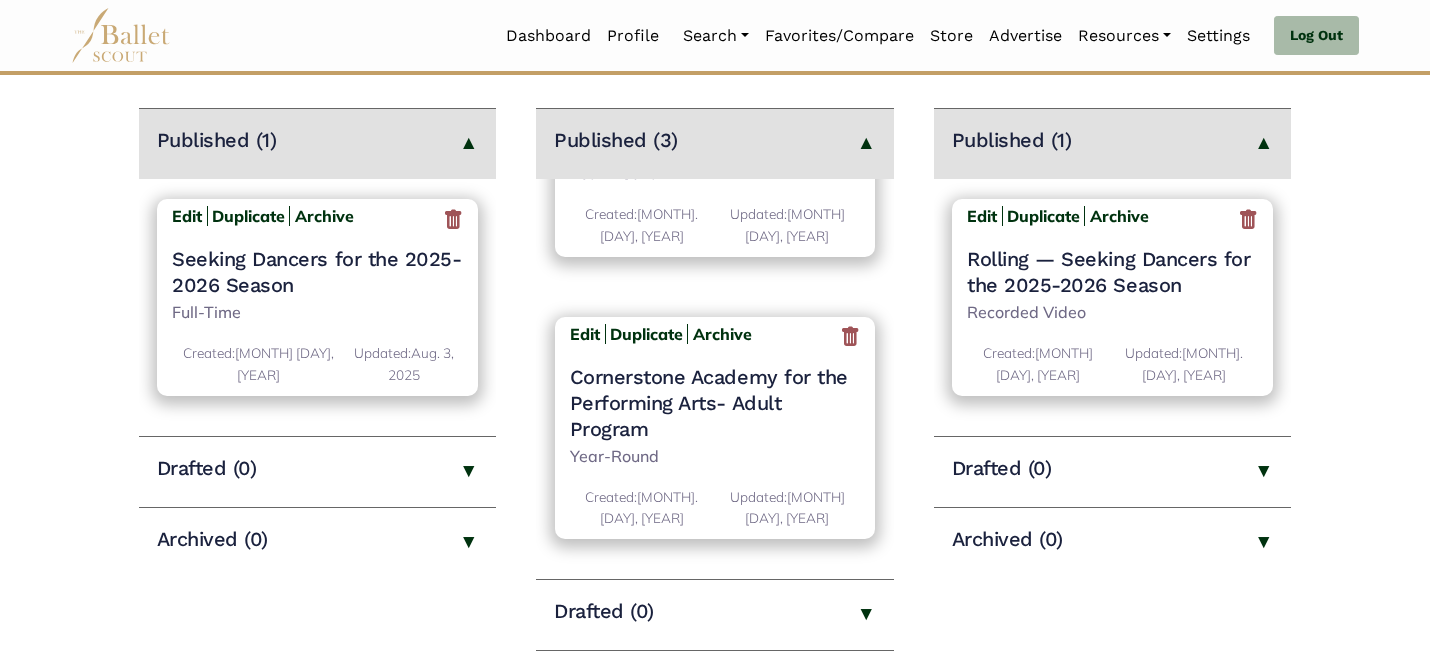 click on "Auditions
Create New Audition Listing  >
Published (1)
Edit
Duplicate
Archive
Rolling
— Seeking Dancers for the 2025-2026 Season
Recorded Video" at bounding box center (1113, 329) 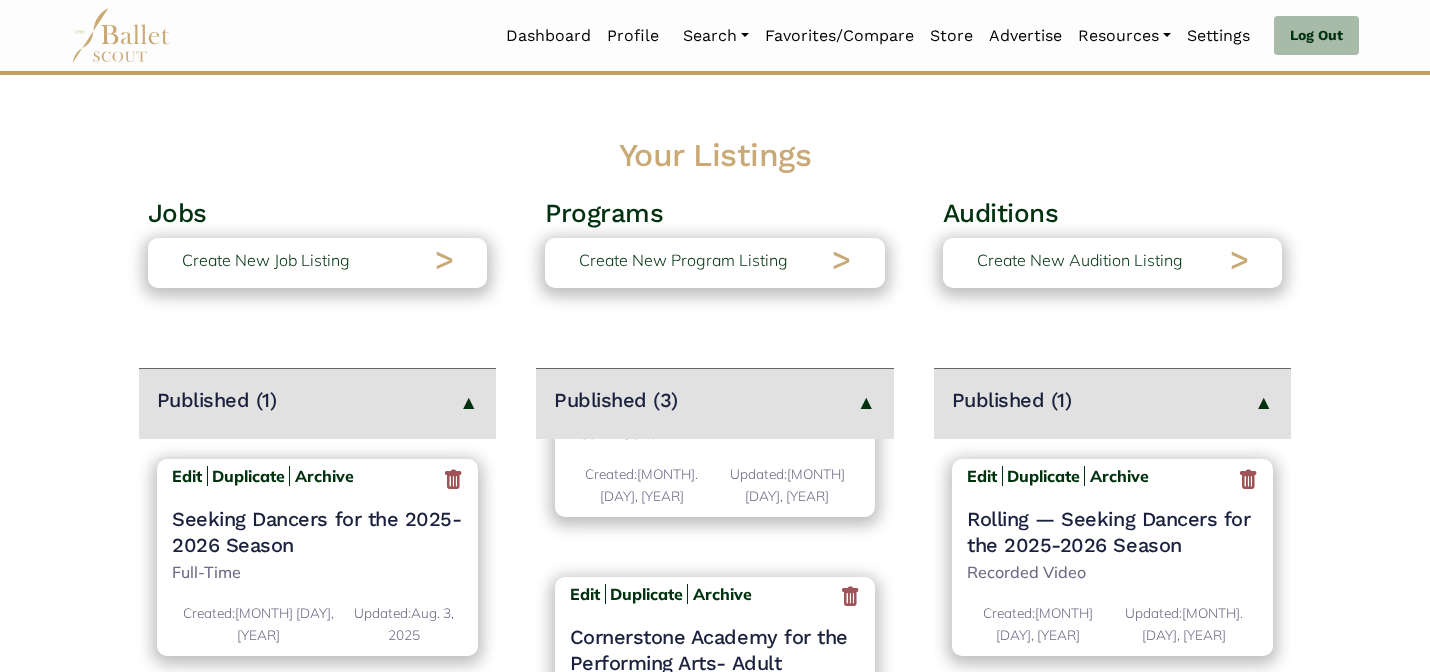 scroll, scrollTop: 0, scrollLeft: 0, axis: both 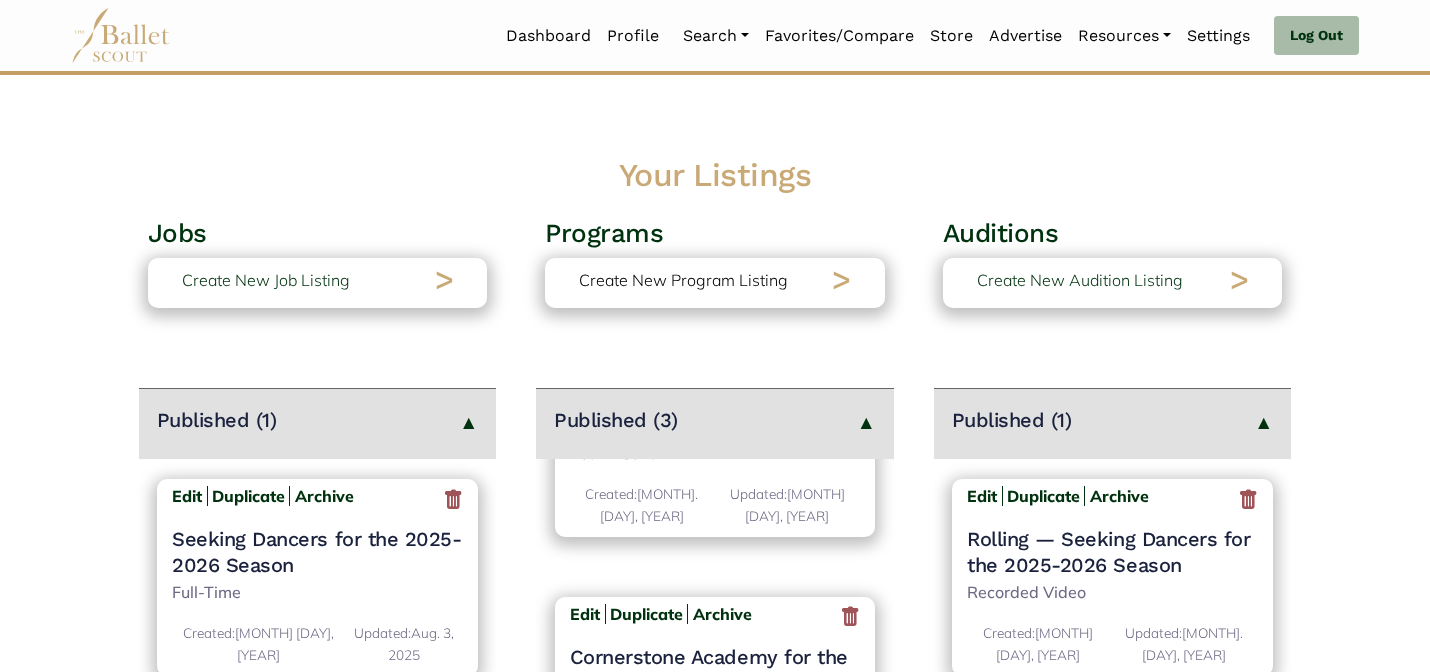 click on "Create New Program Listing" at bounding box center [683, 281] 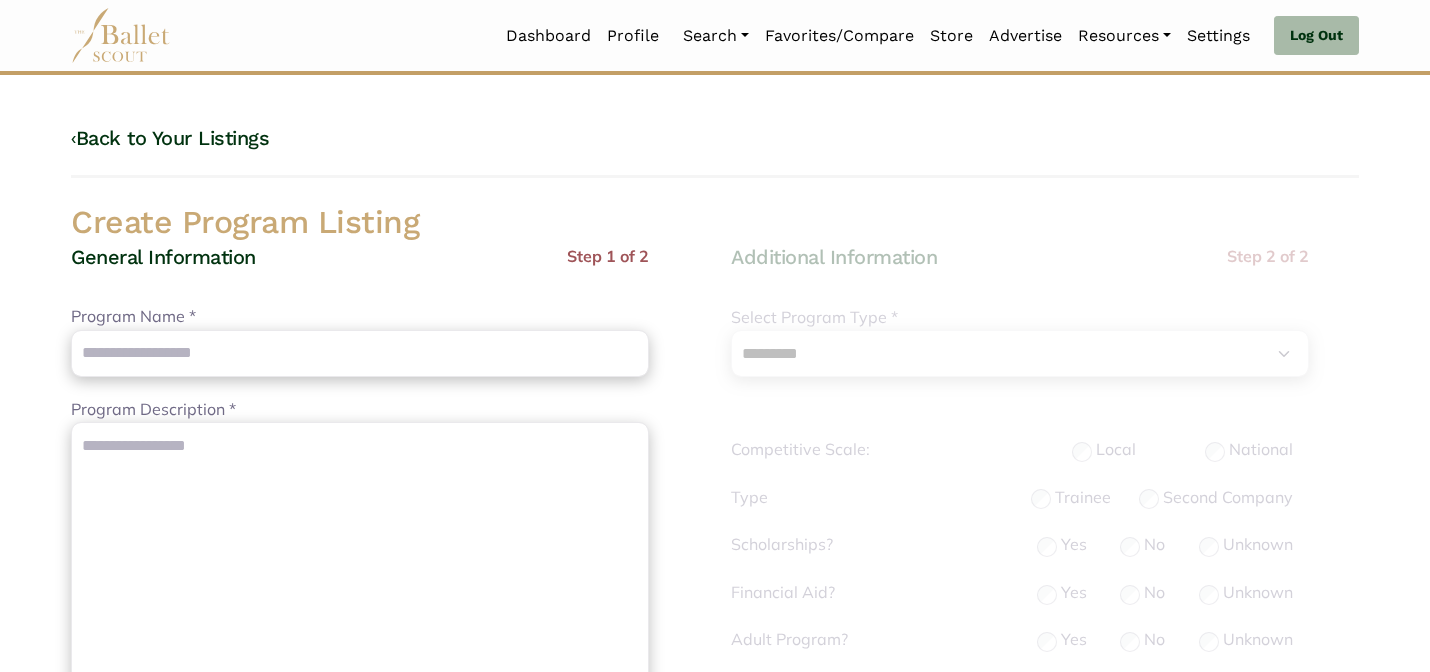 scroll, scrollTop: 0, scrollLeft: 0, axis: both 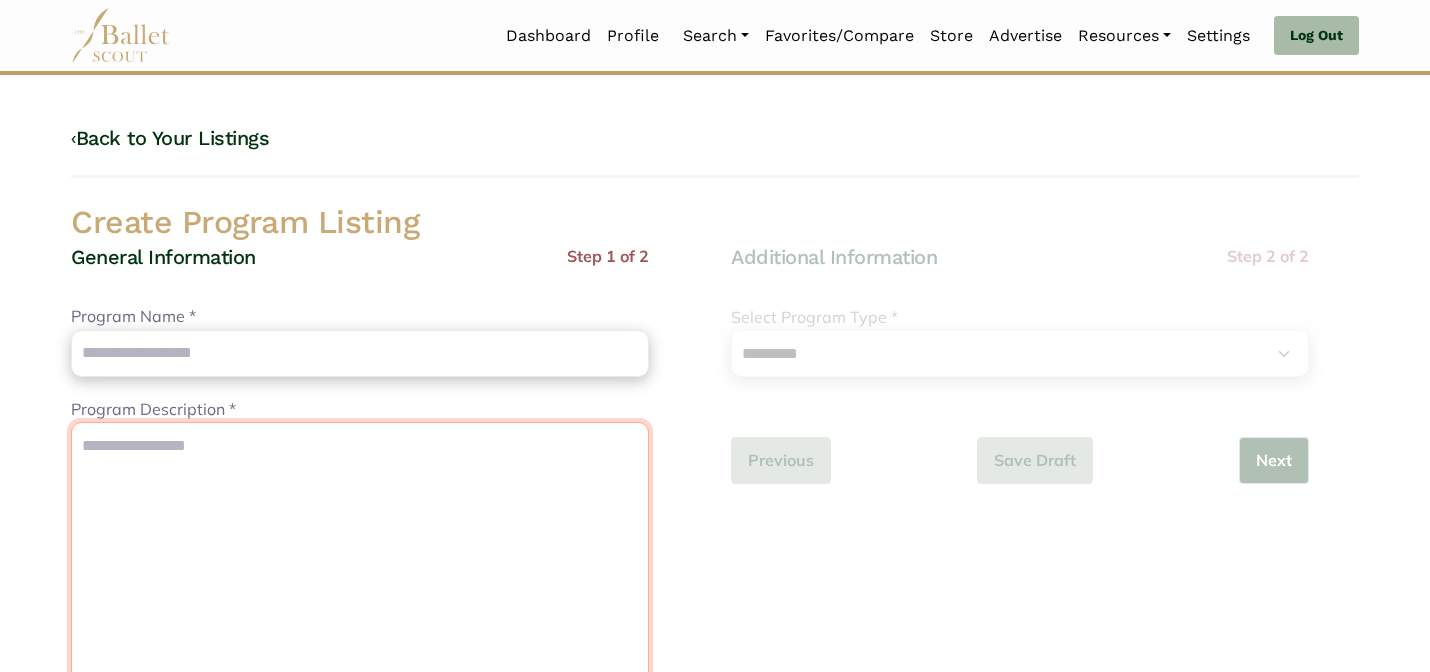 click on "Program Description *" at bounding box center (360, 597) 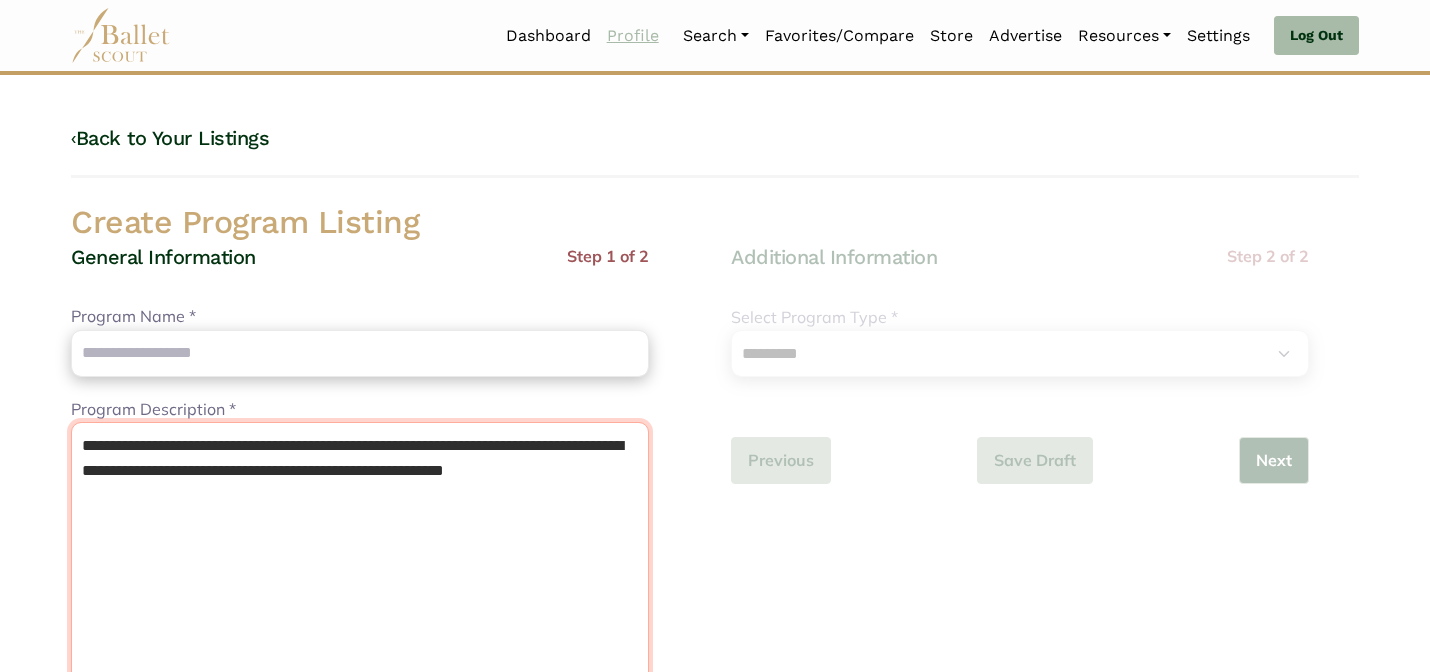 type on "**********" 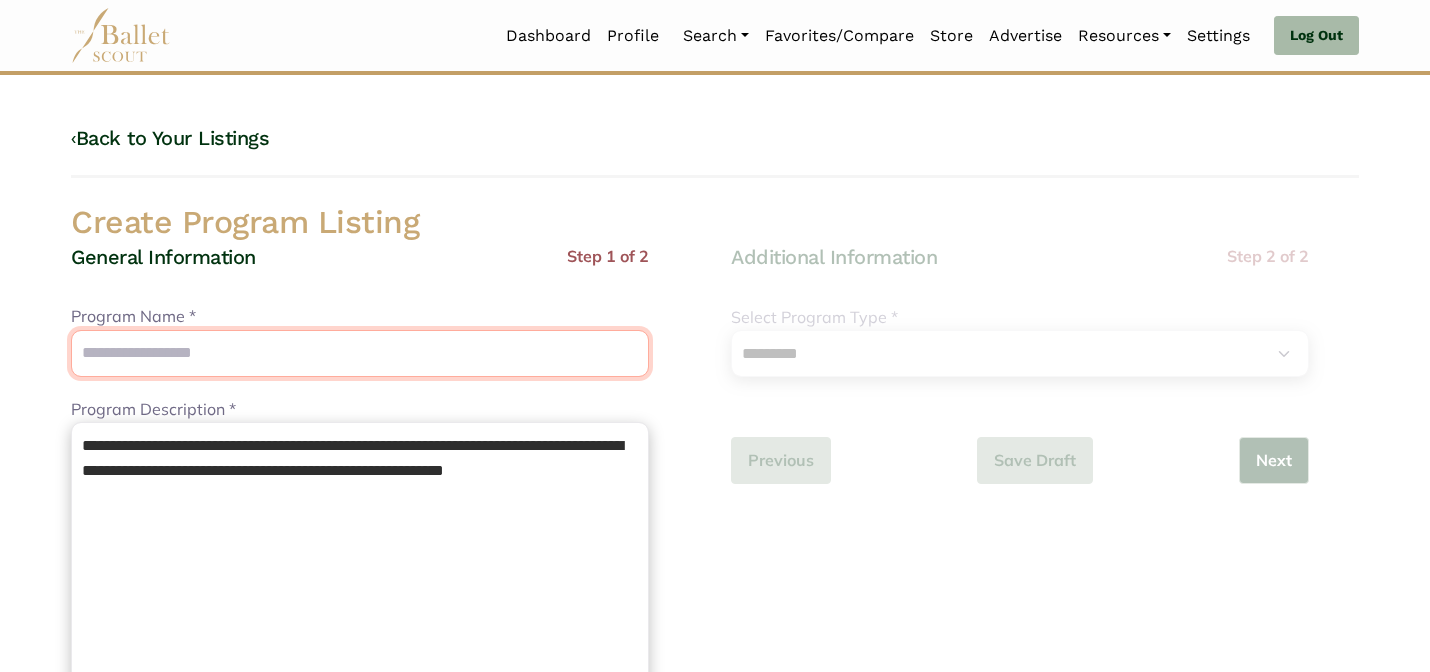 click on "Program Name *" at bounding box center (360, 353) 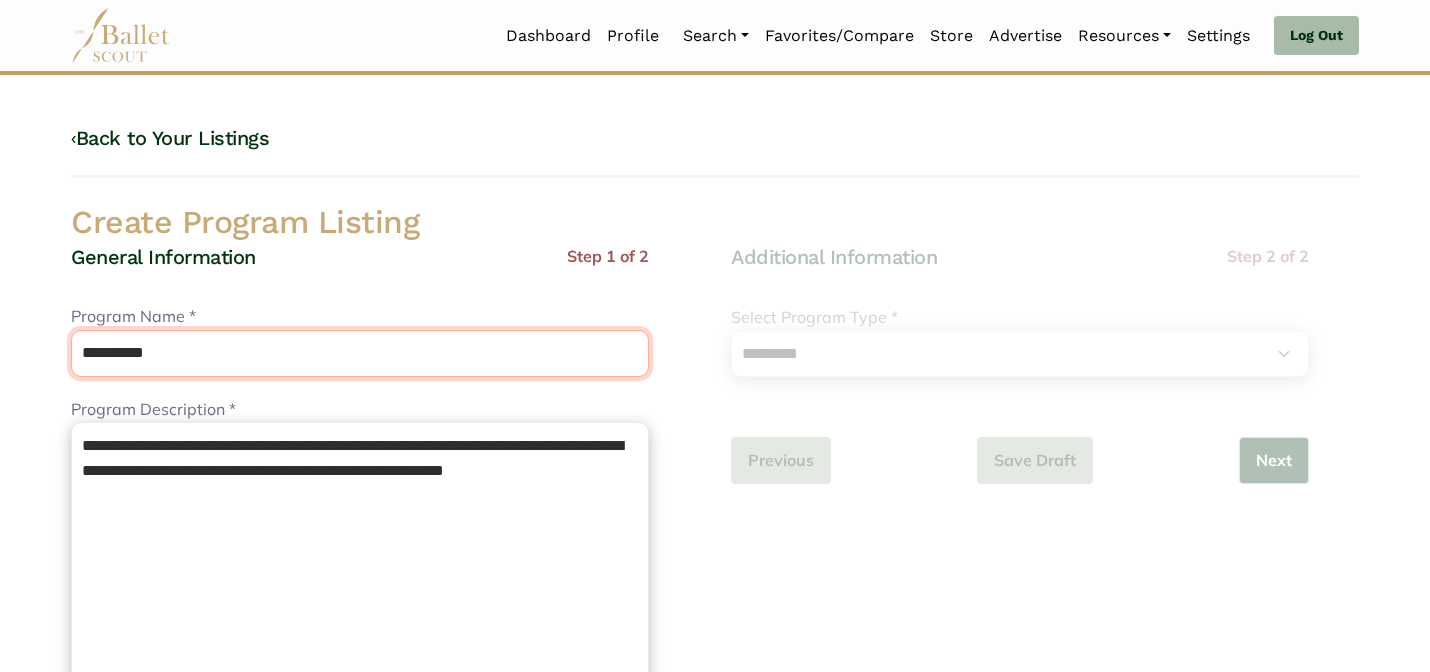type on "**********" 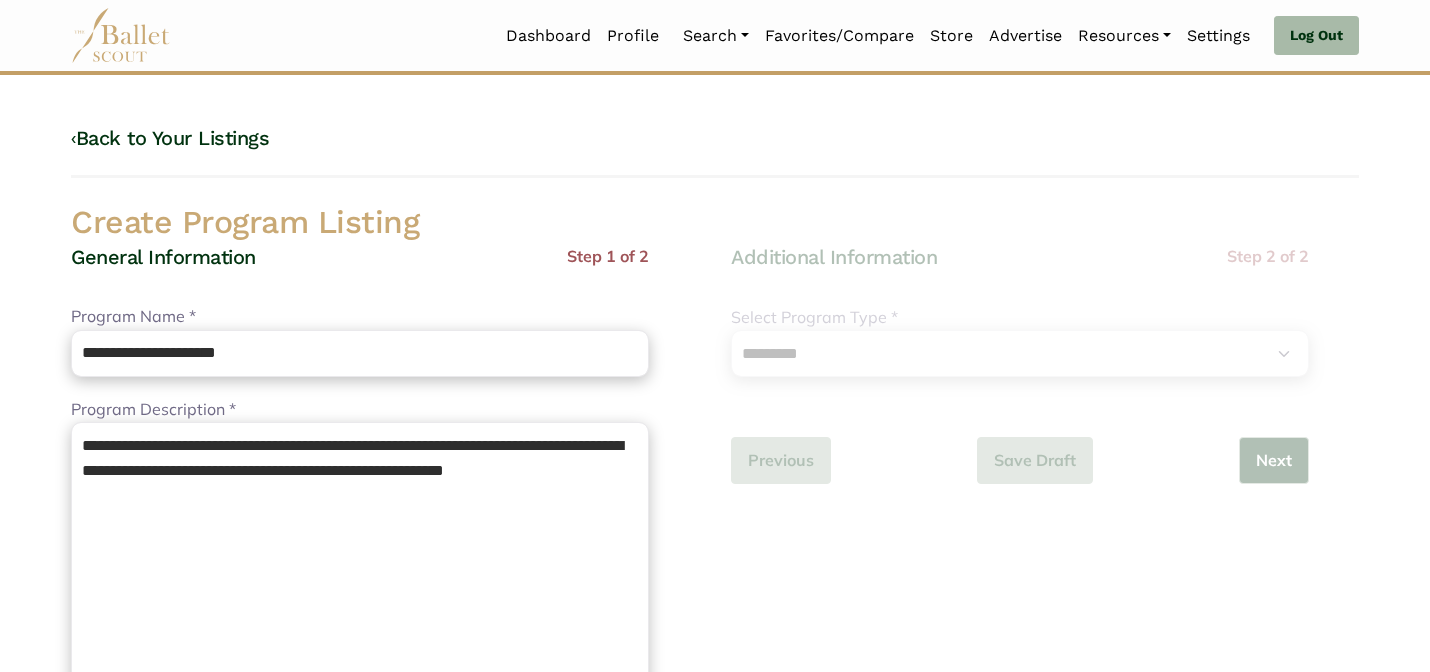 click on "Create Program Listing" at bounding box center [715, 223] 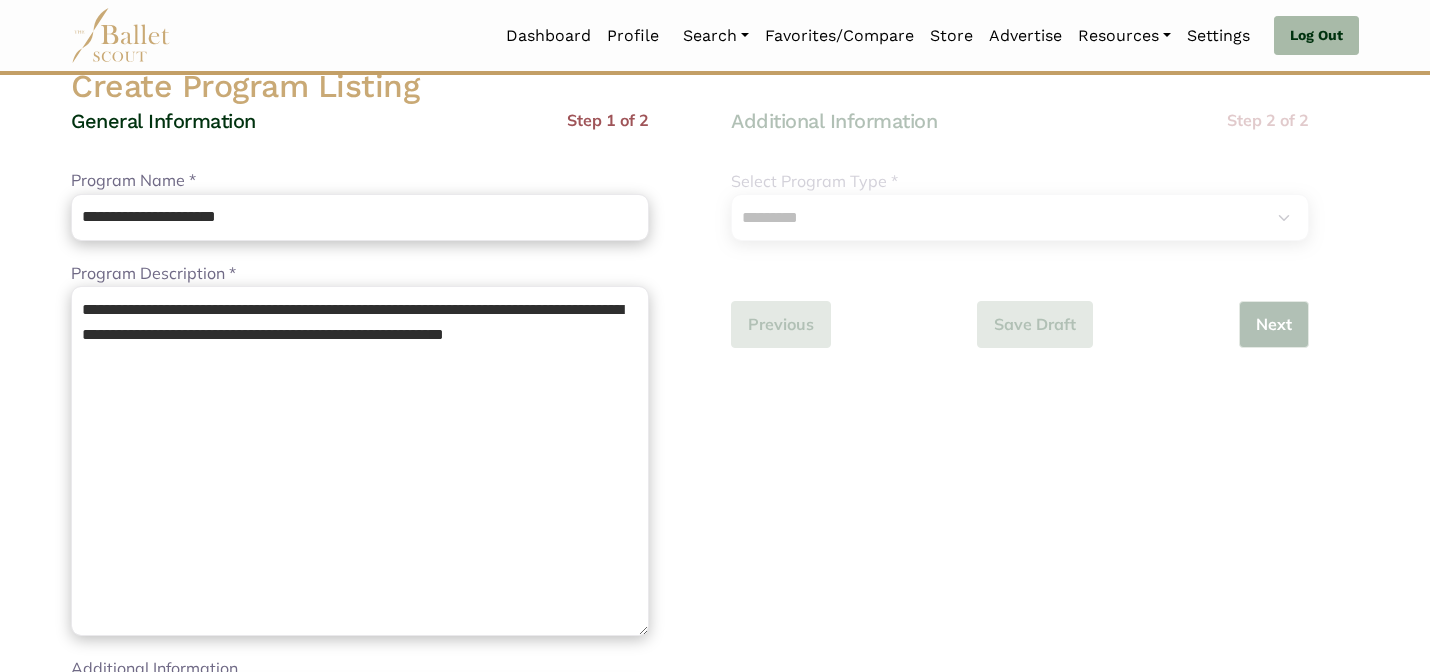 scroll, scrollTop: 160, scrollLeft: 0, axis: vertical 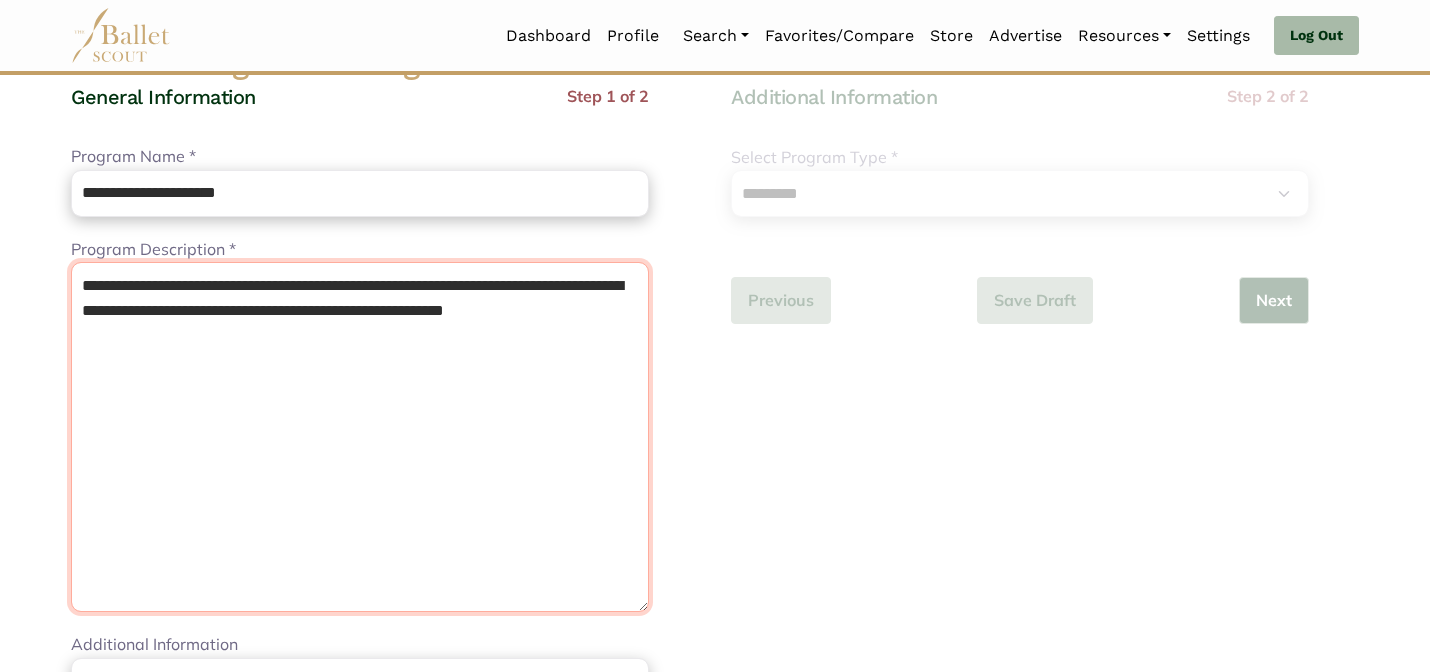 click on "**********" at bounding box center [360, 437] 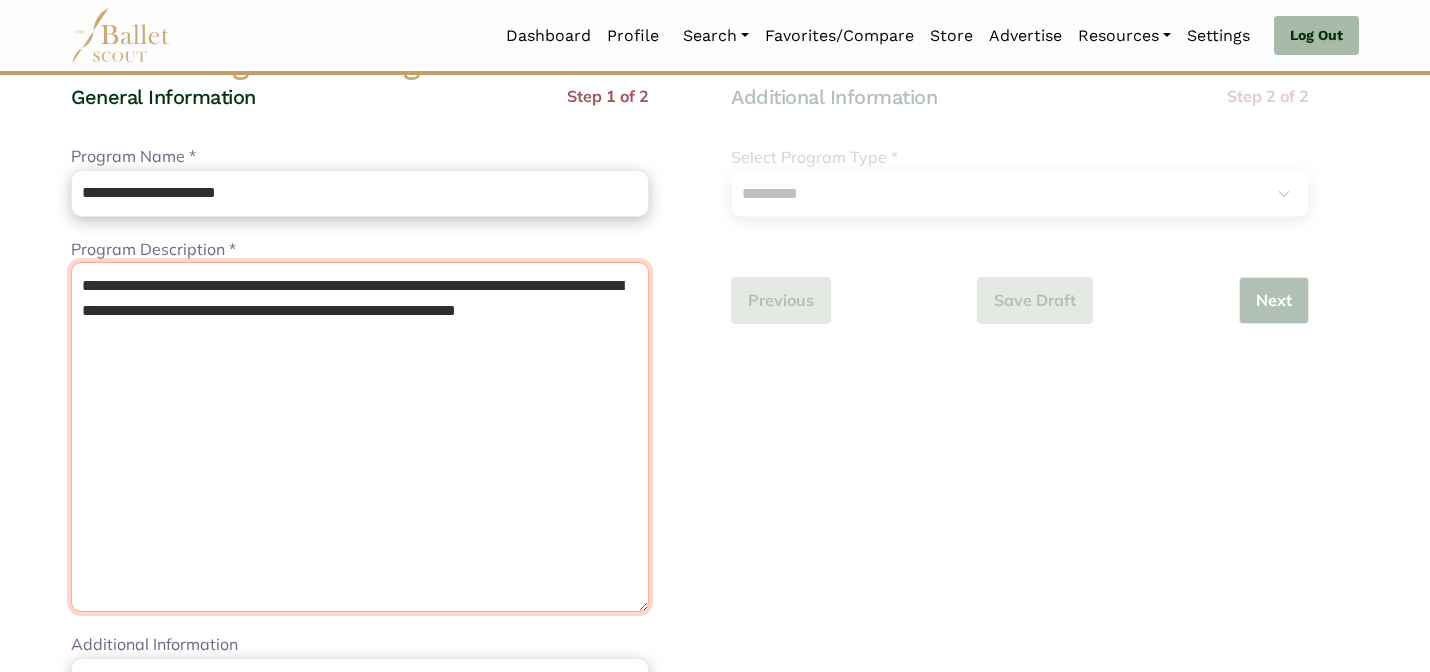 paste on "**********" 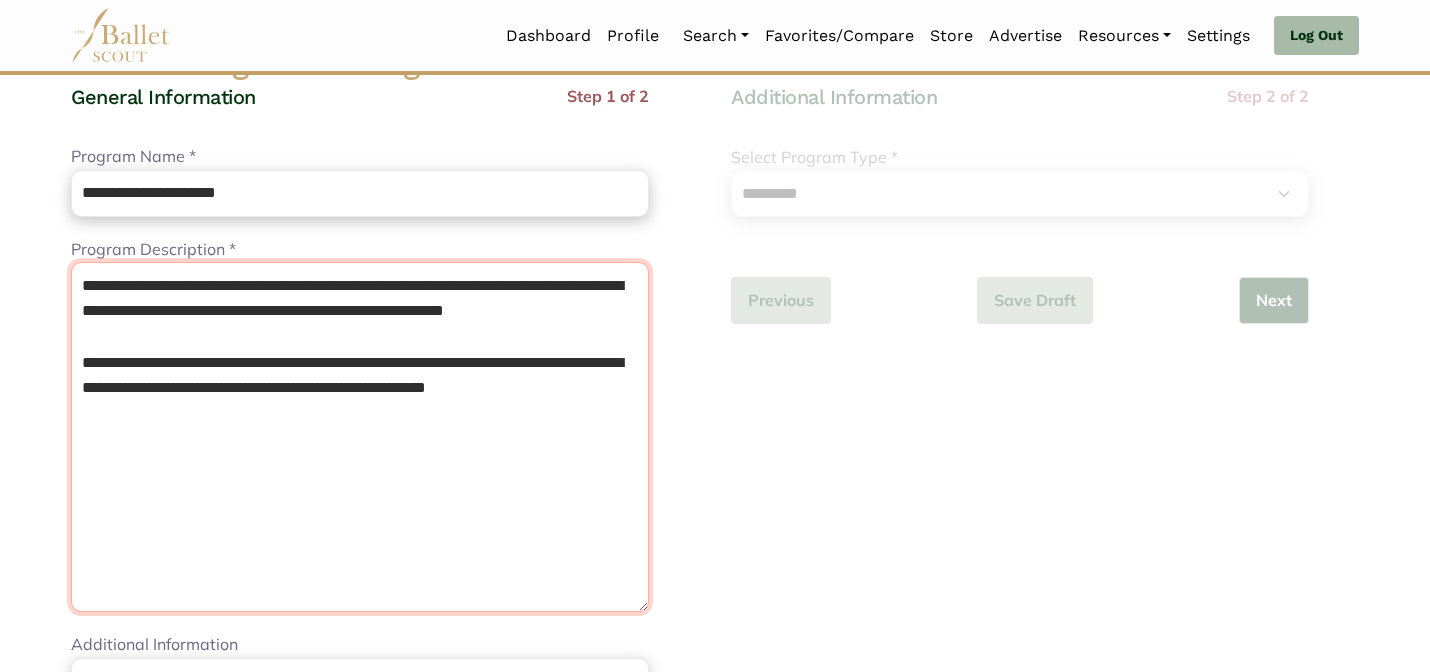 type on "**********" 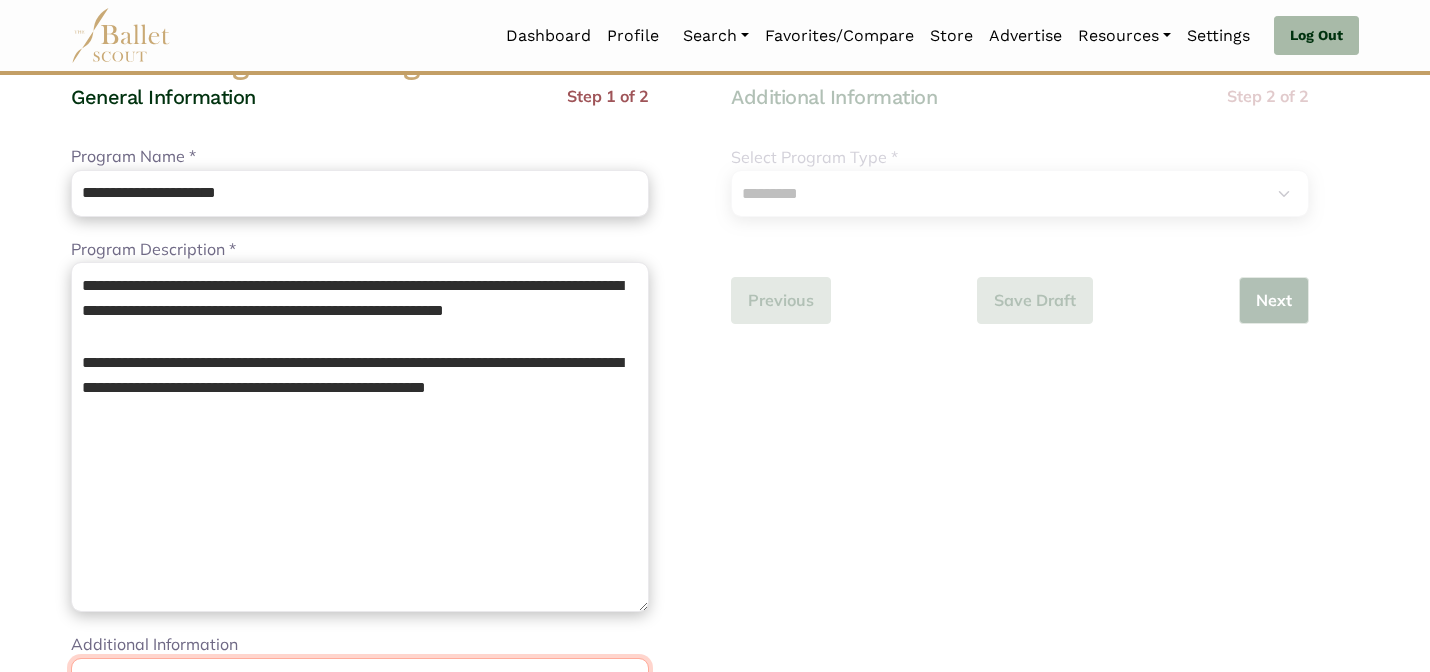 scroll, scrollTop: 180, scrollLeft: 0, axis: vertical 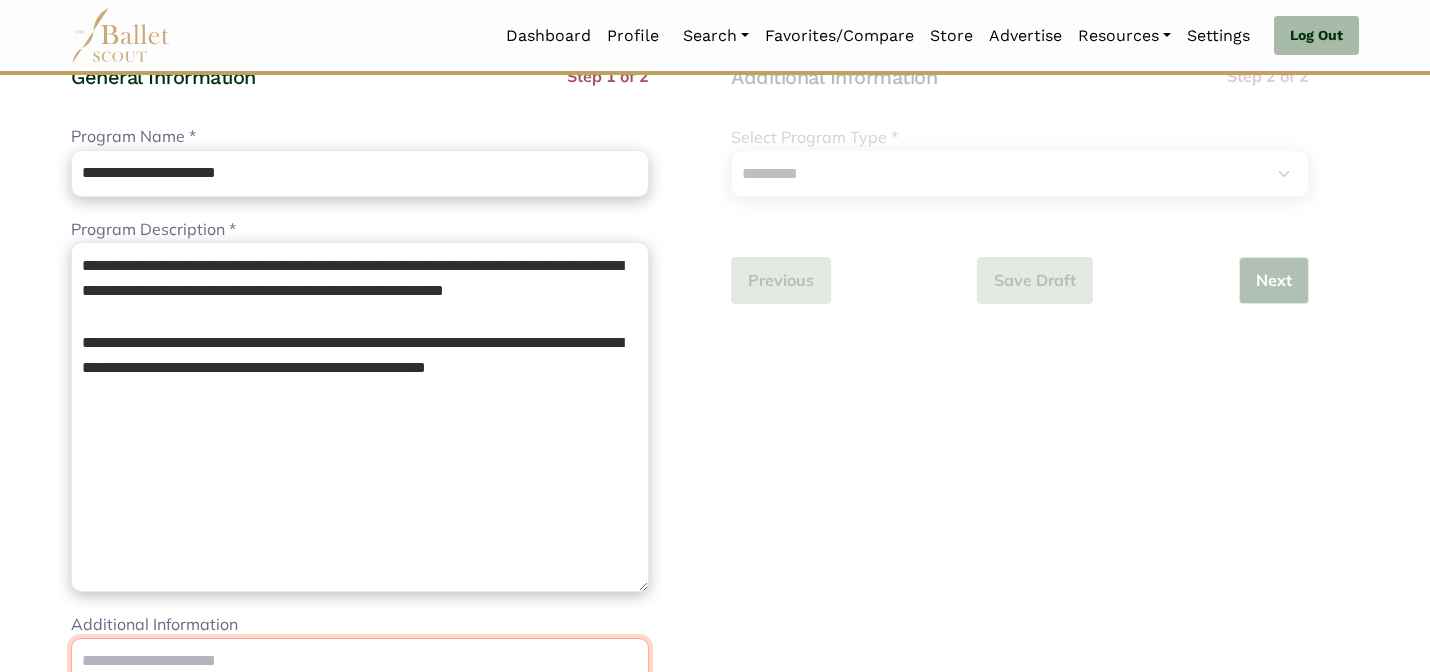 paste on "**********" 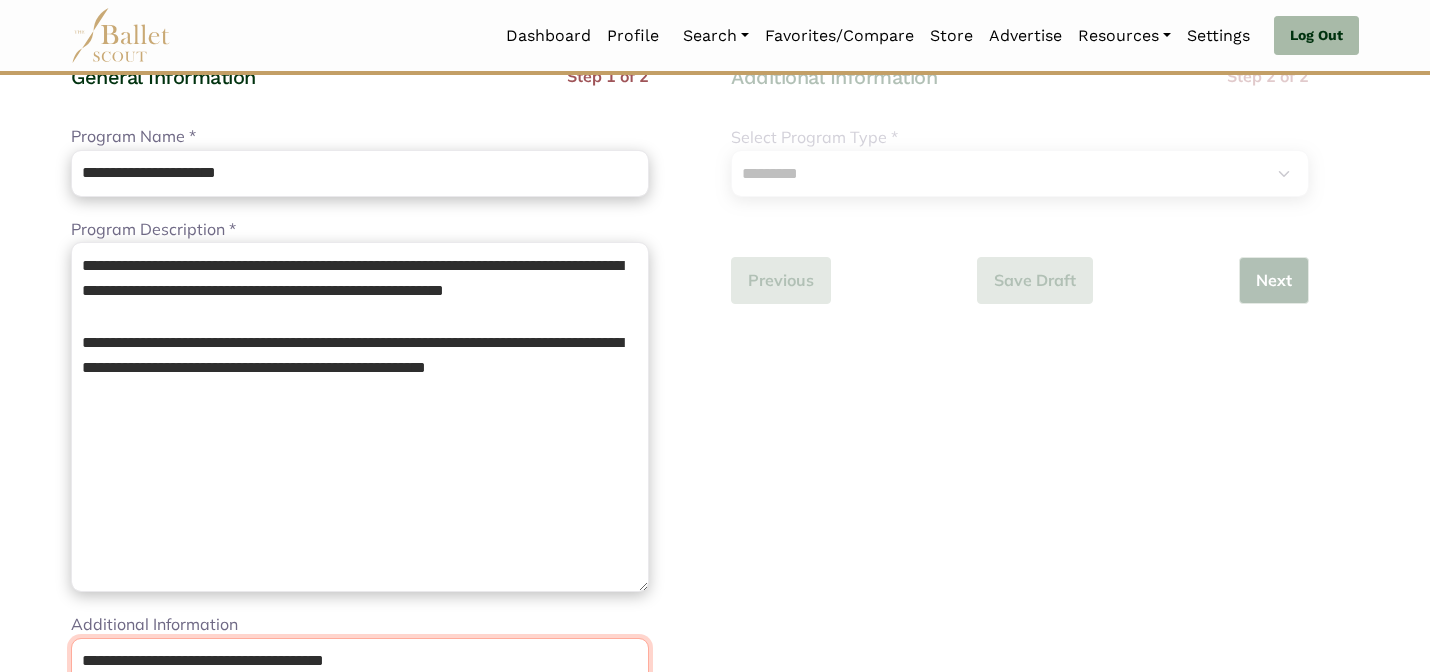type on "**********" 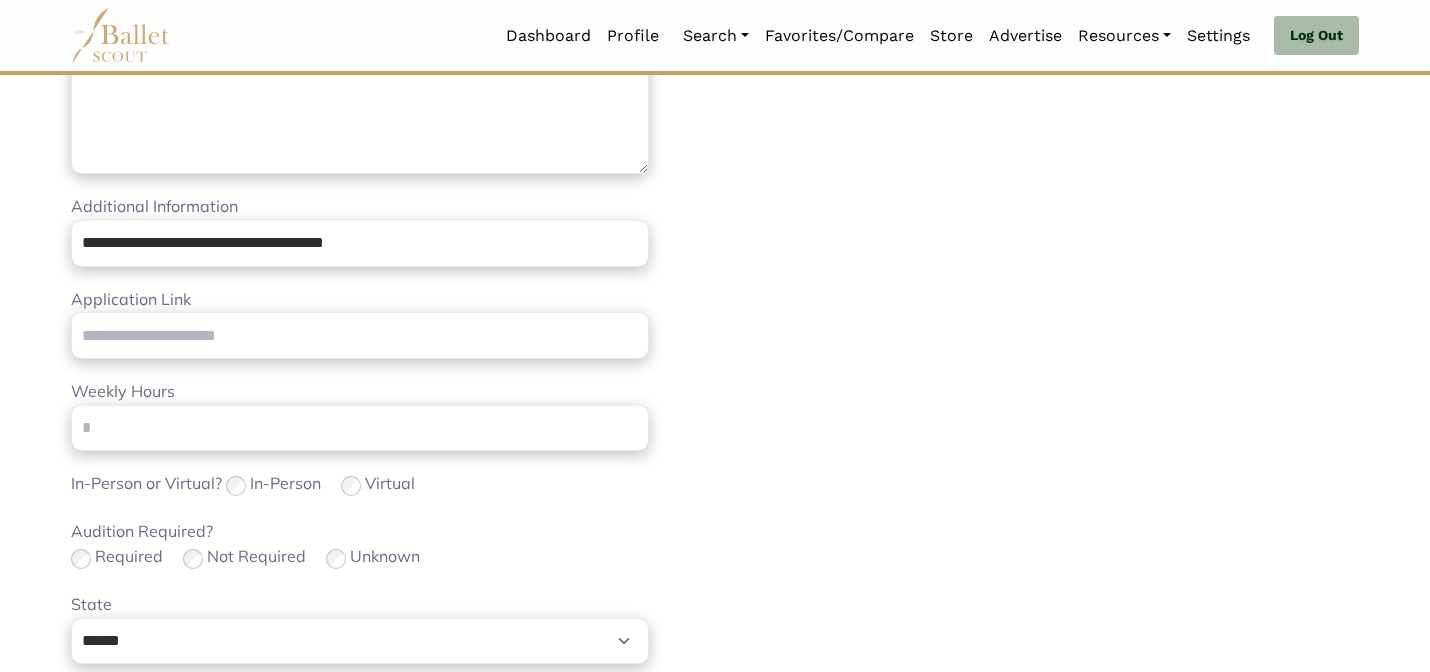 click on "Loading...
Please Wait
Dashboard
Profile" at bounding box center (715, 377) 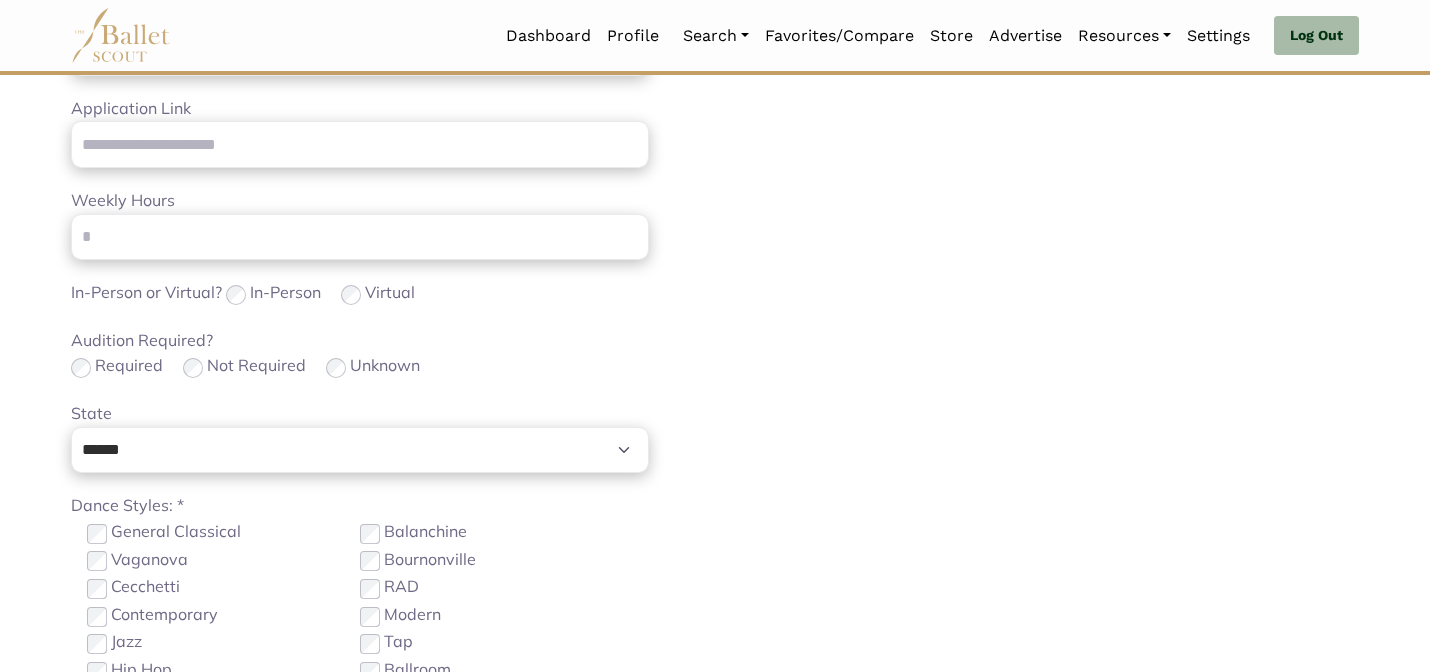 scroll, scrollTop: 798, scrollLeft: 0, axis: vertical 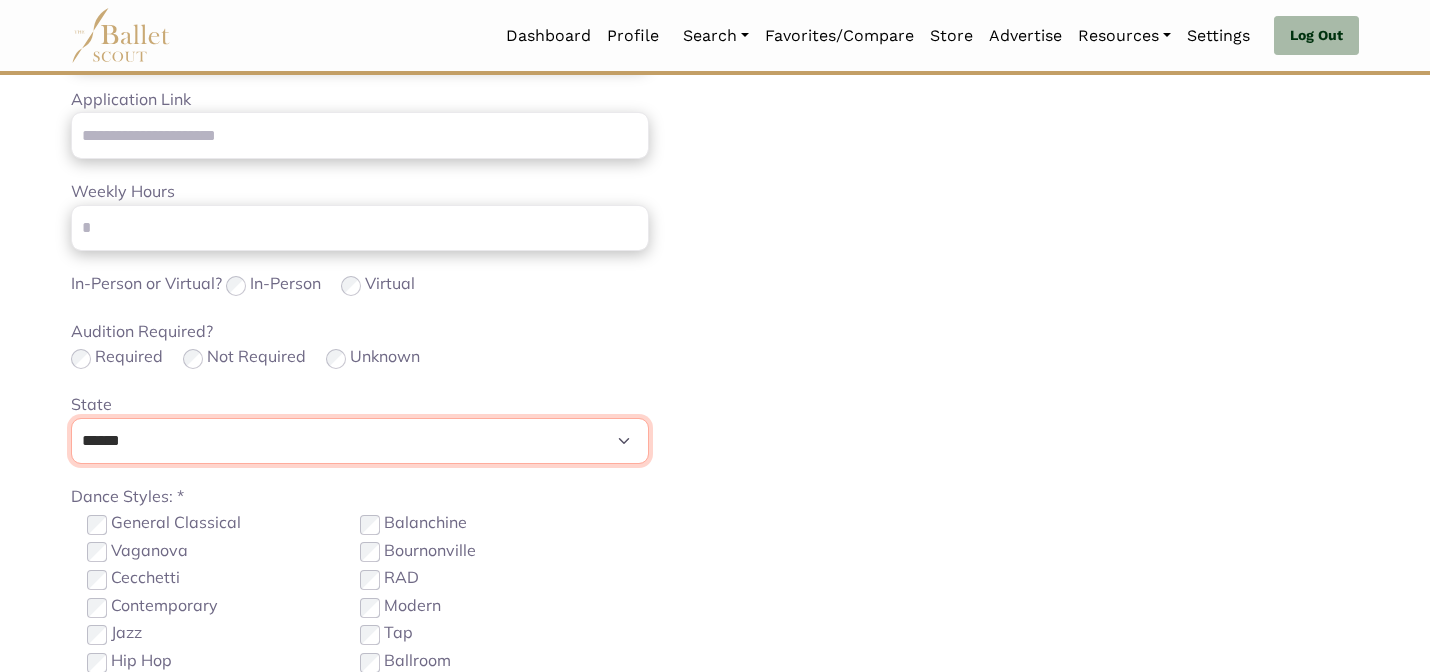 click on "**********" at bounding box center [360, 441] 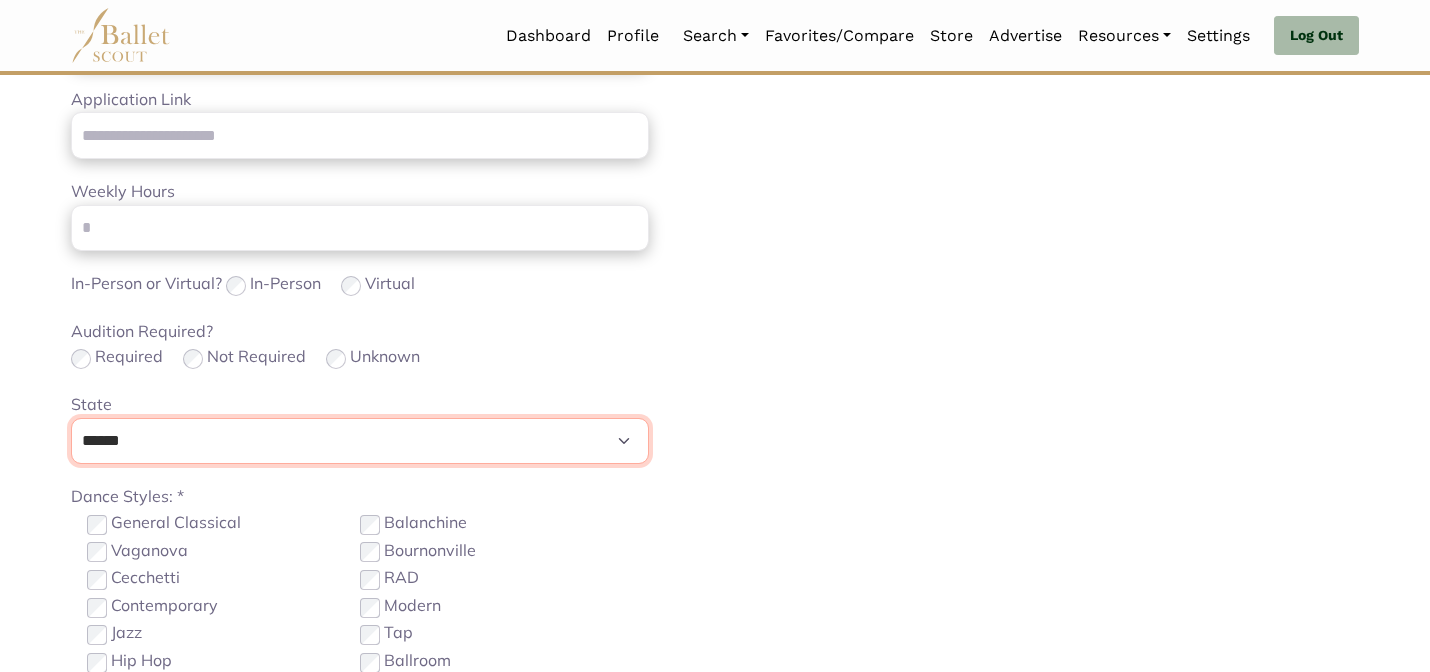 select on "**" 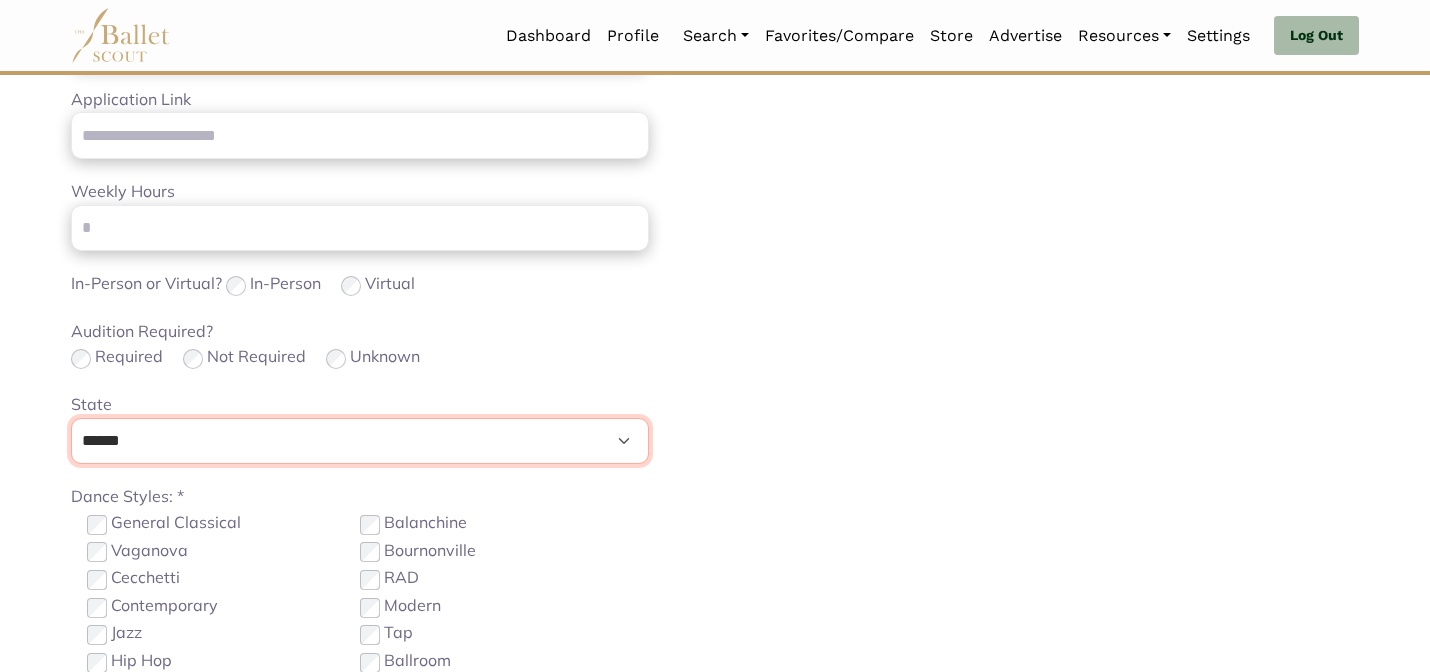 click on "**********" at bounding box center (360, 441) 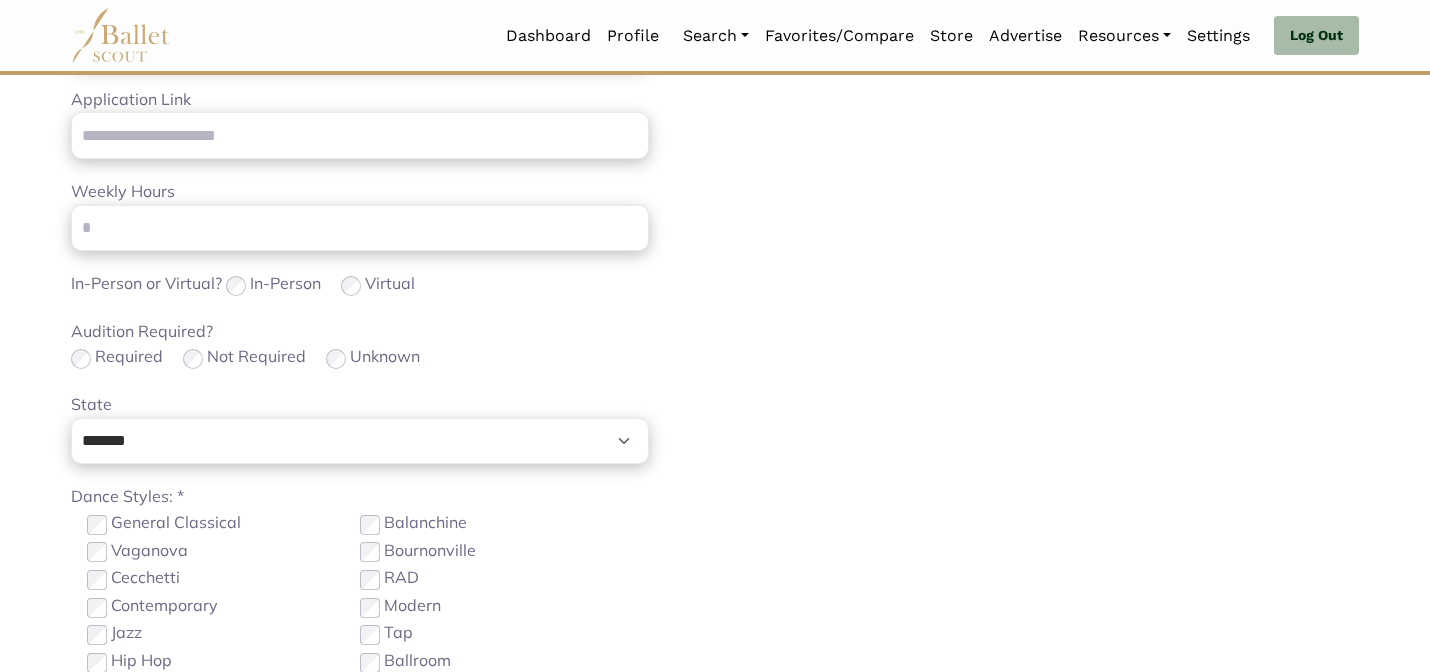 click on "General Classical" at bounding box center [223, 523] 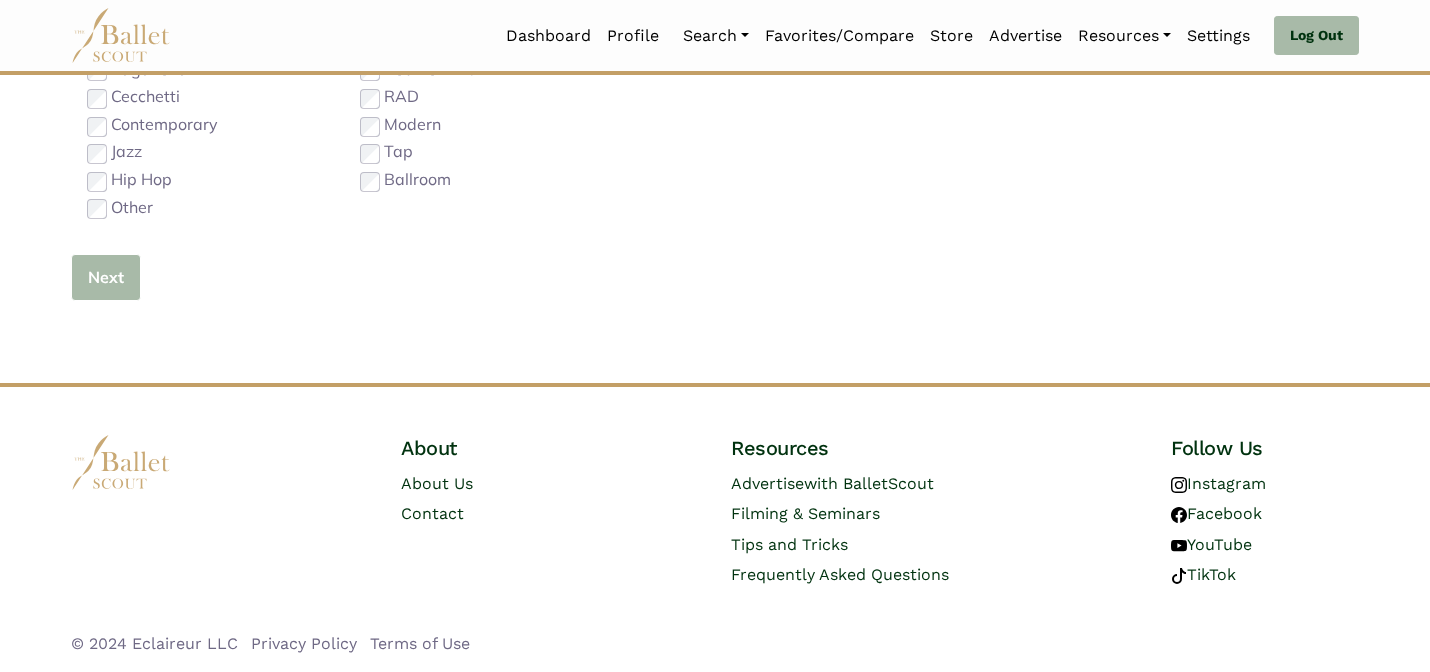 click on "Next" at bounding box center (106, 277) 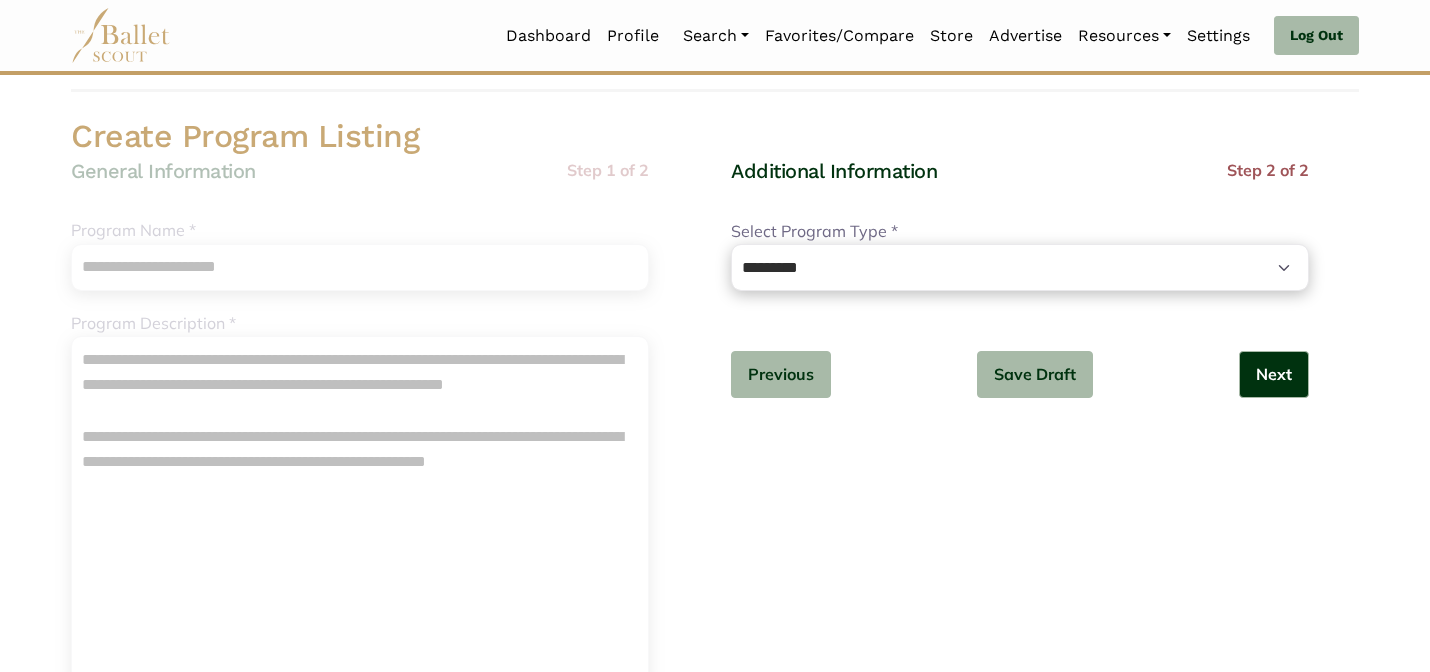 scroll, scrollTop: 15, scrollLeft: 0, axis: vertical 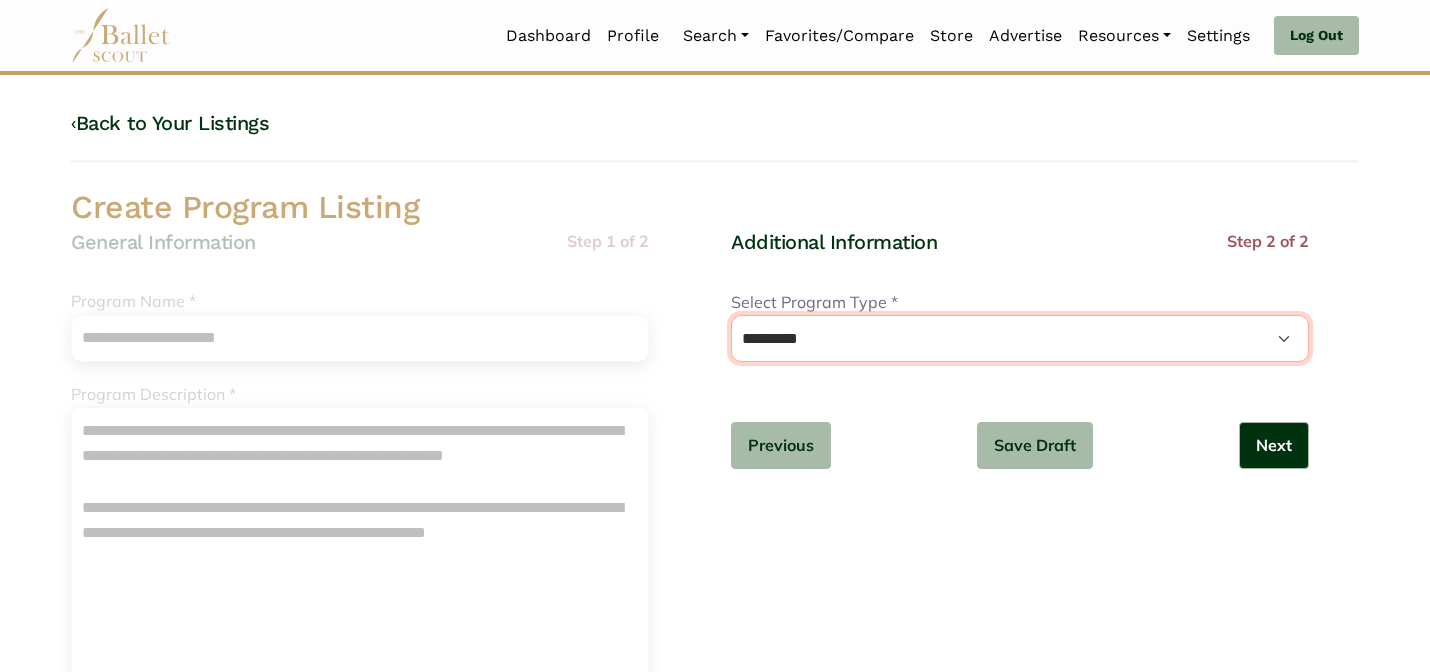 click on "**********" at bounding box center (1020, 338) 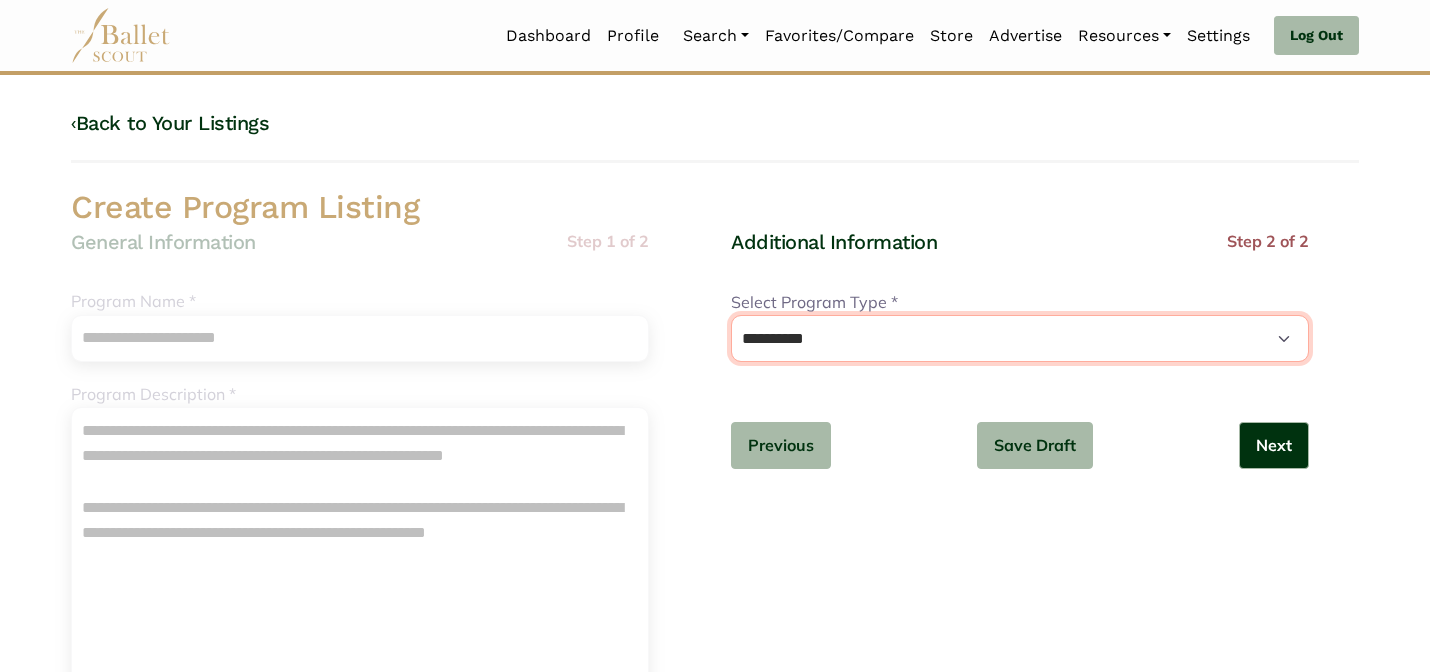 click on "**********" at bounding box center [1020, 338] 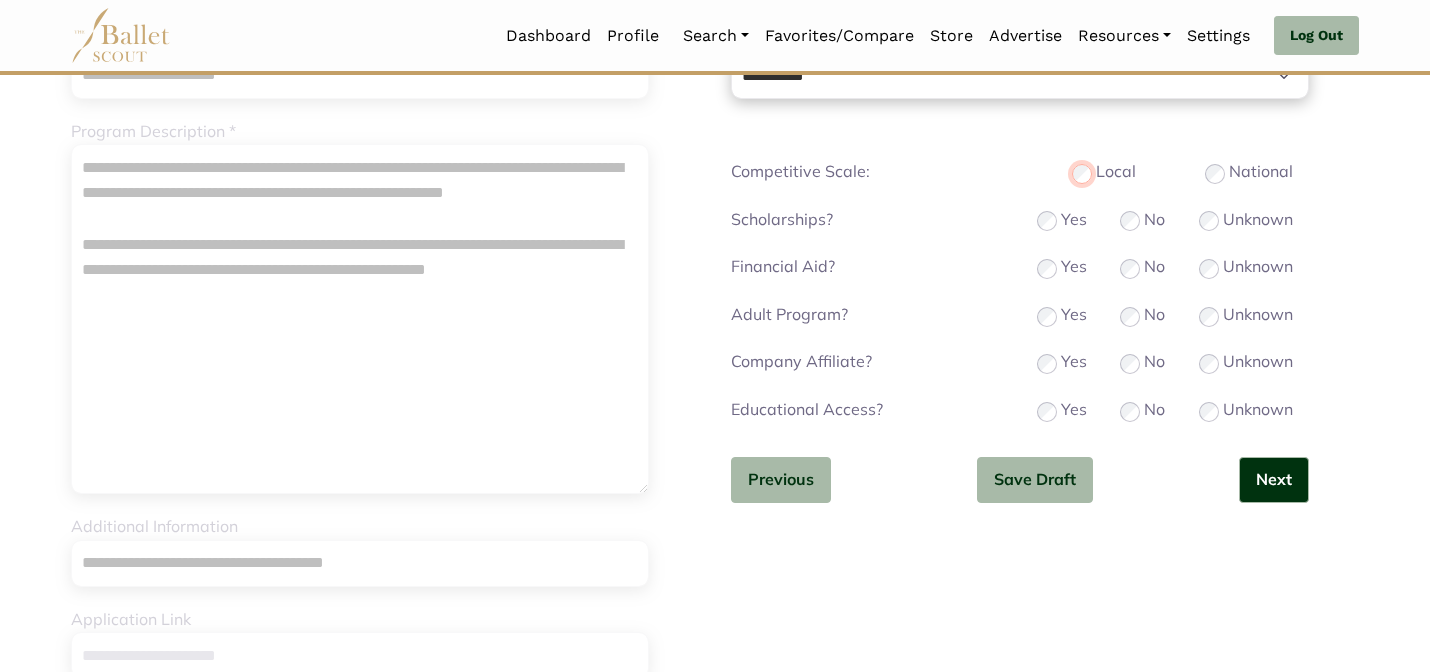 scroll, scrollTop: 279, scrollLeft: 0, axis: vertical 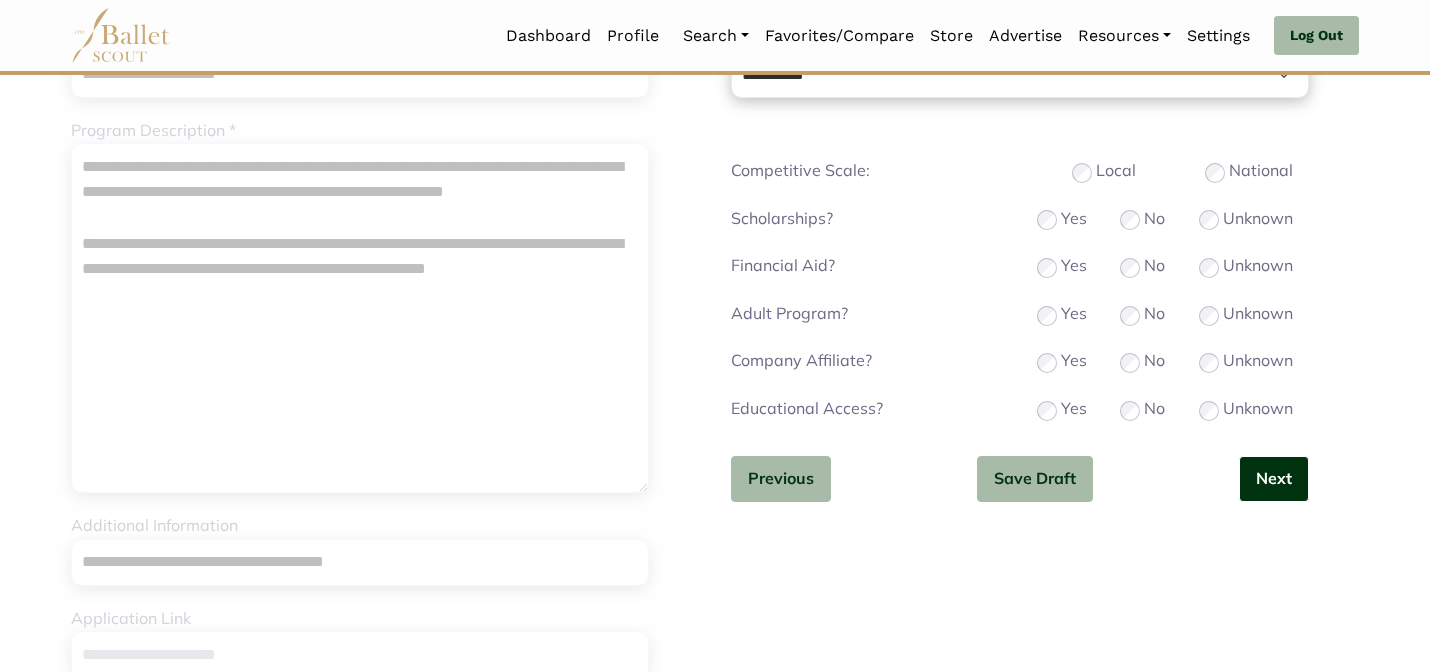 click on "Next" at bounding box center (1274, 479) 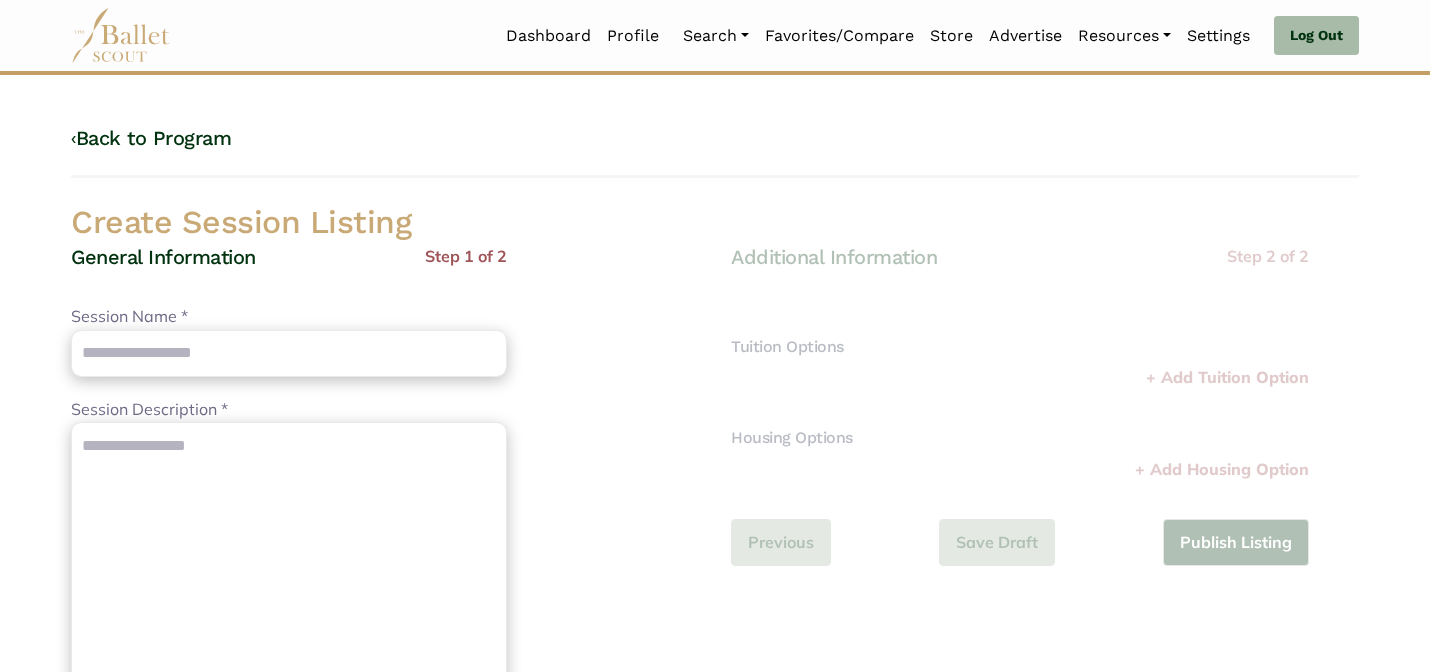 scroll, scrollTop: 0, scrollLeft: 0, axis: both 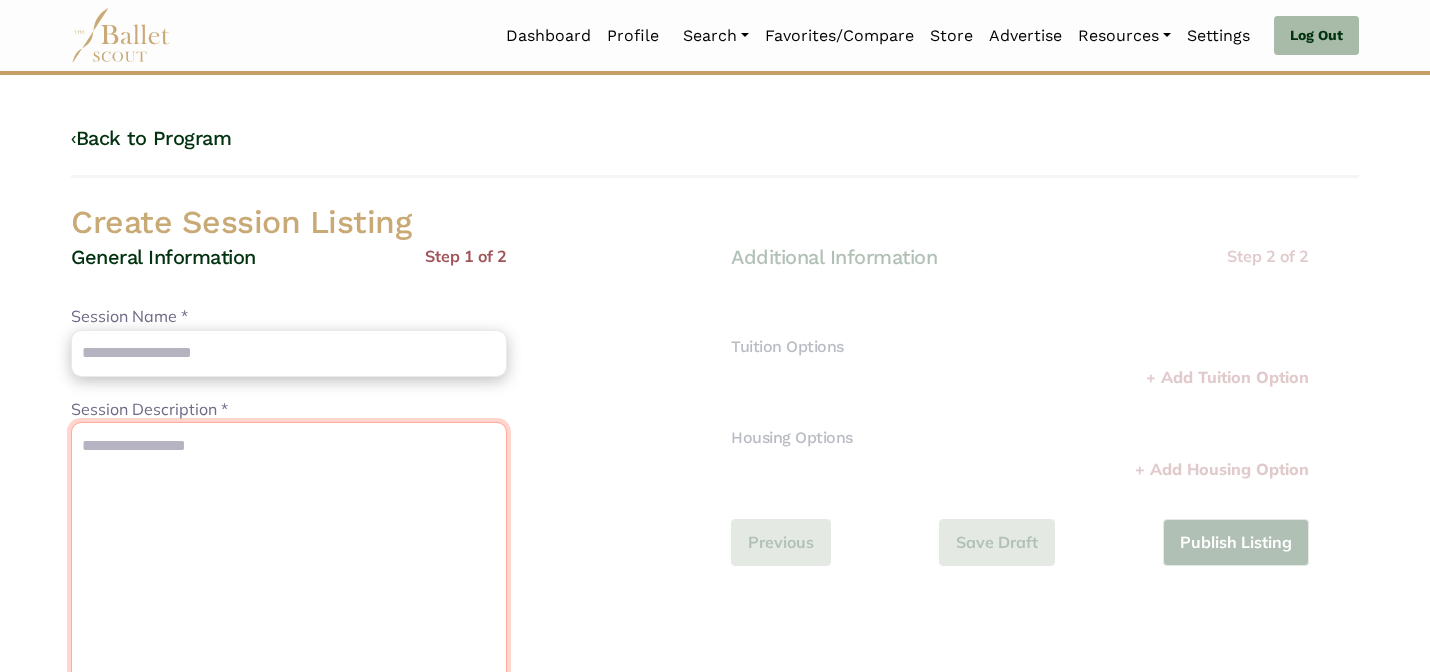 click on "Session Description *" at bounding box center [289, 597] 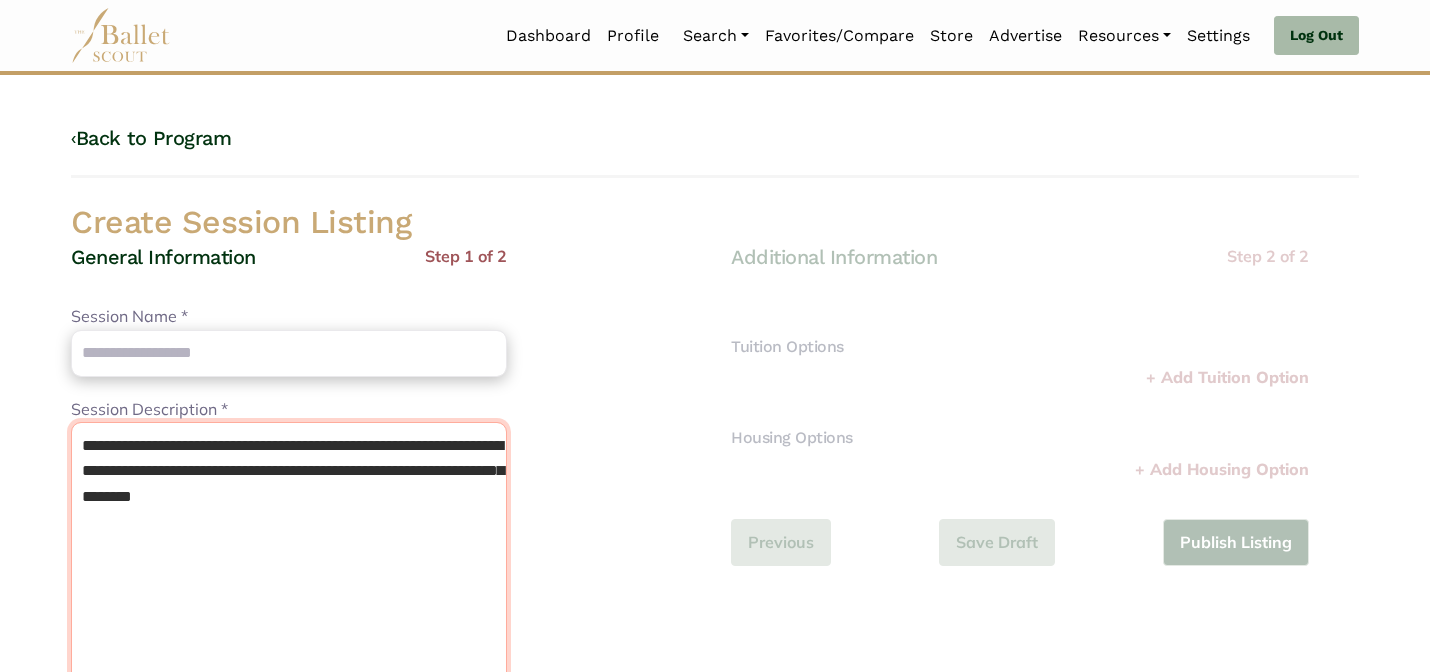 type on "**********" 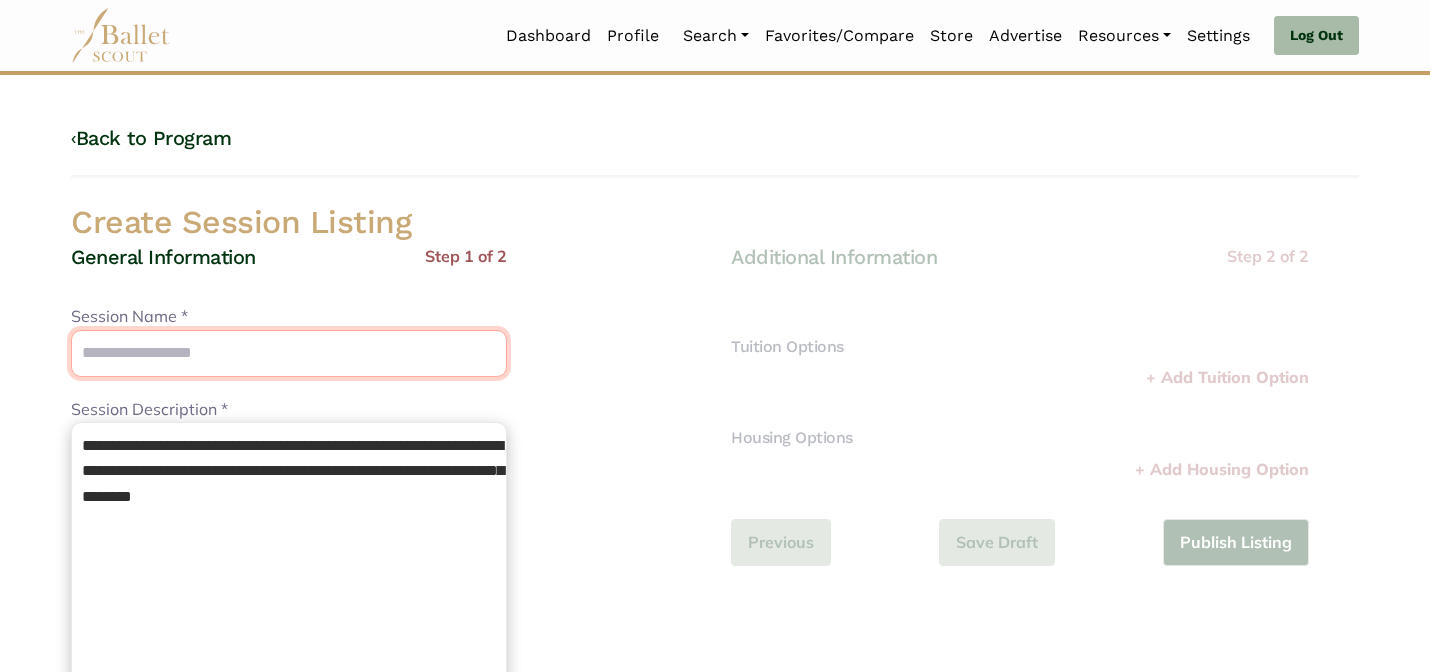 click on "Session Name *" at bounding box center (289, 353) 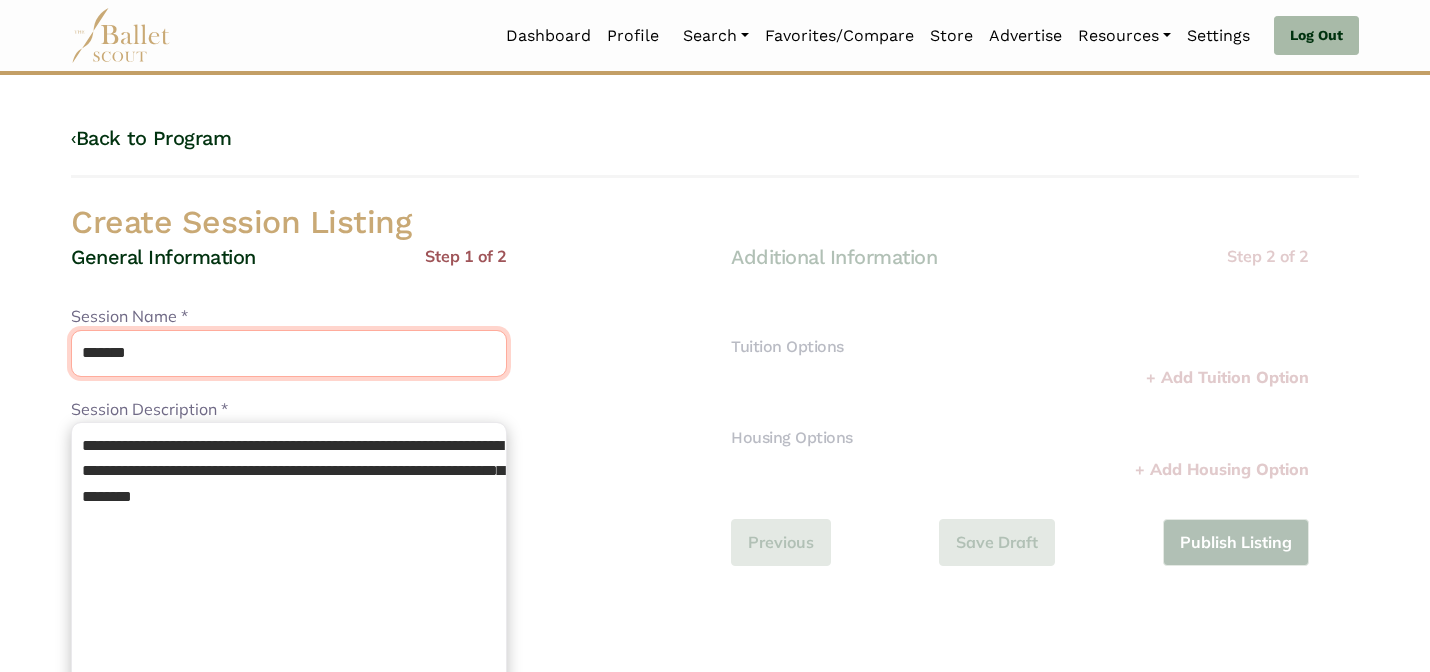 type on "**********" 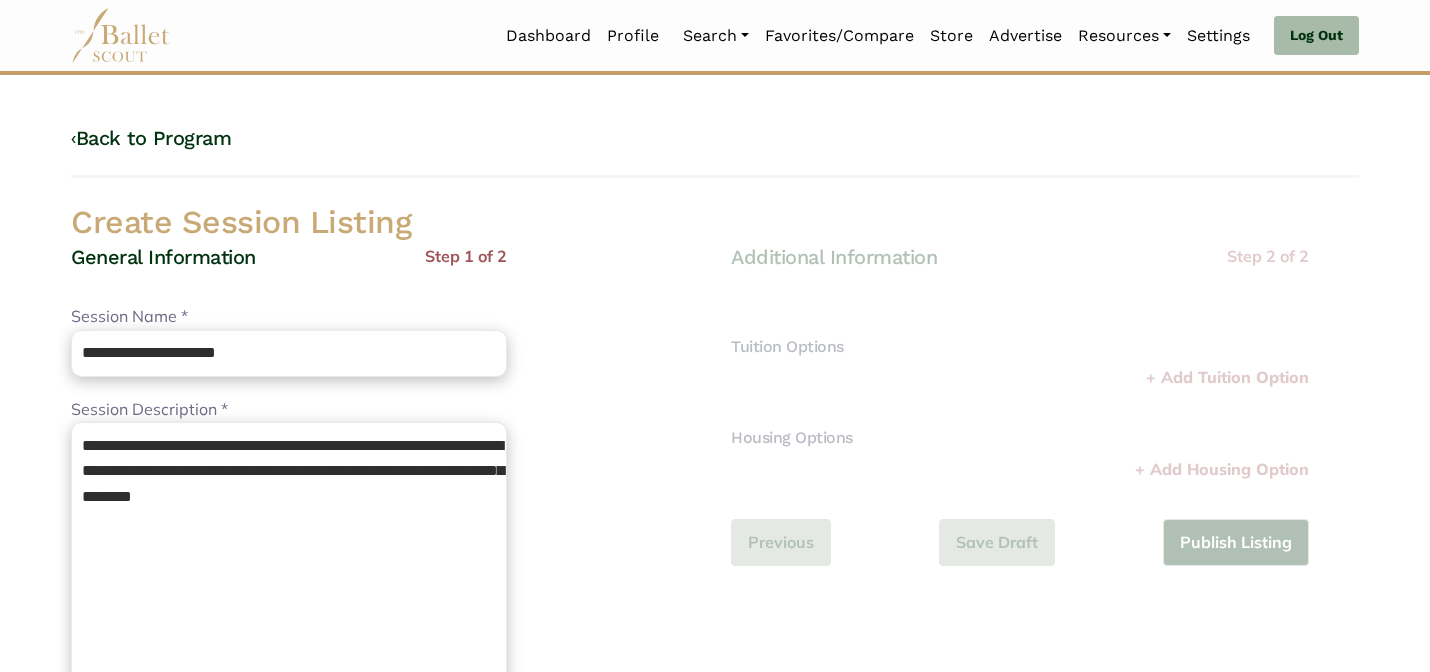 click on "Create Session Listing" at bounding box center (715, 223) 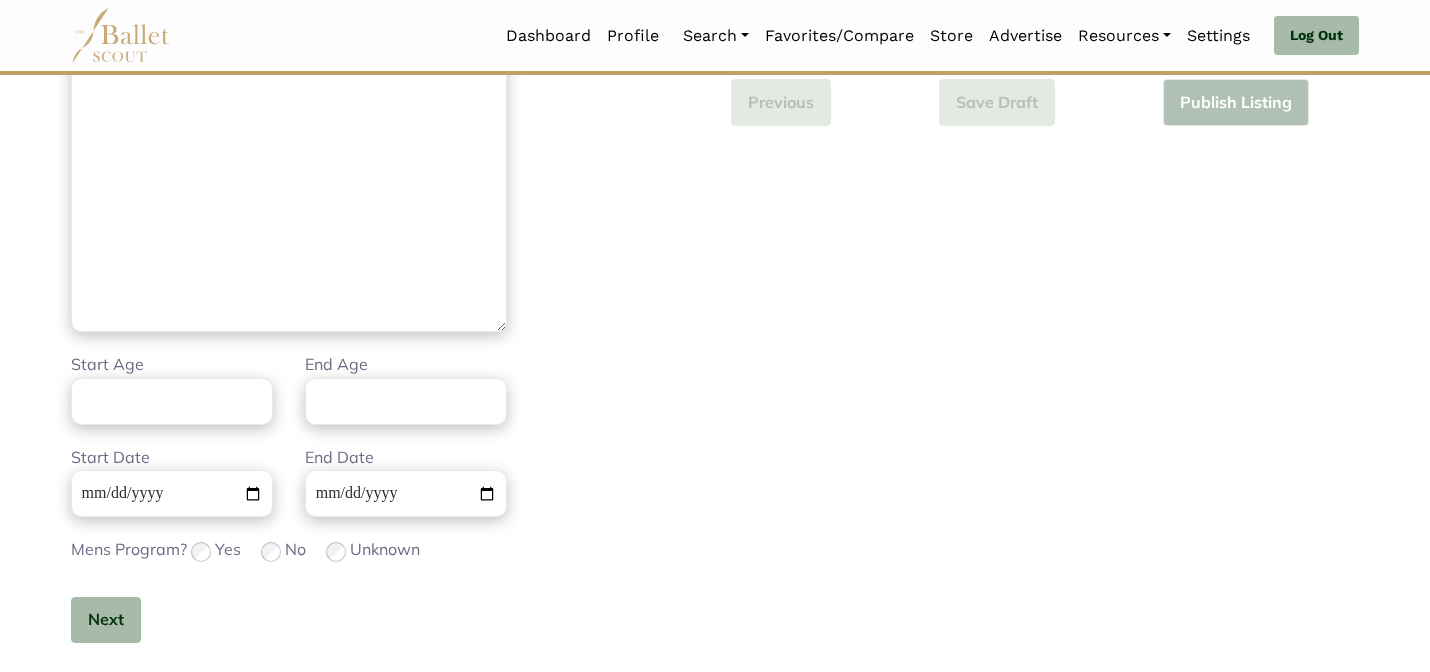scroll, scrollTop: 432, scrollLeft: 0, axis: vertical 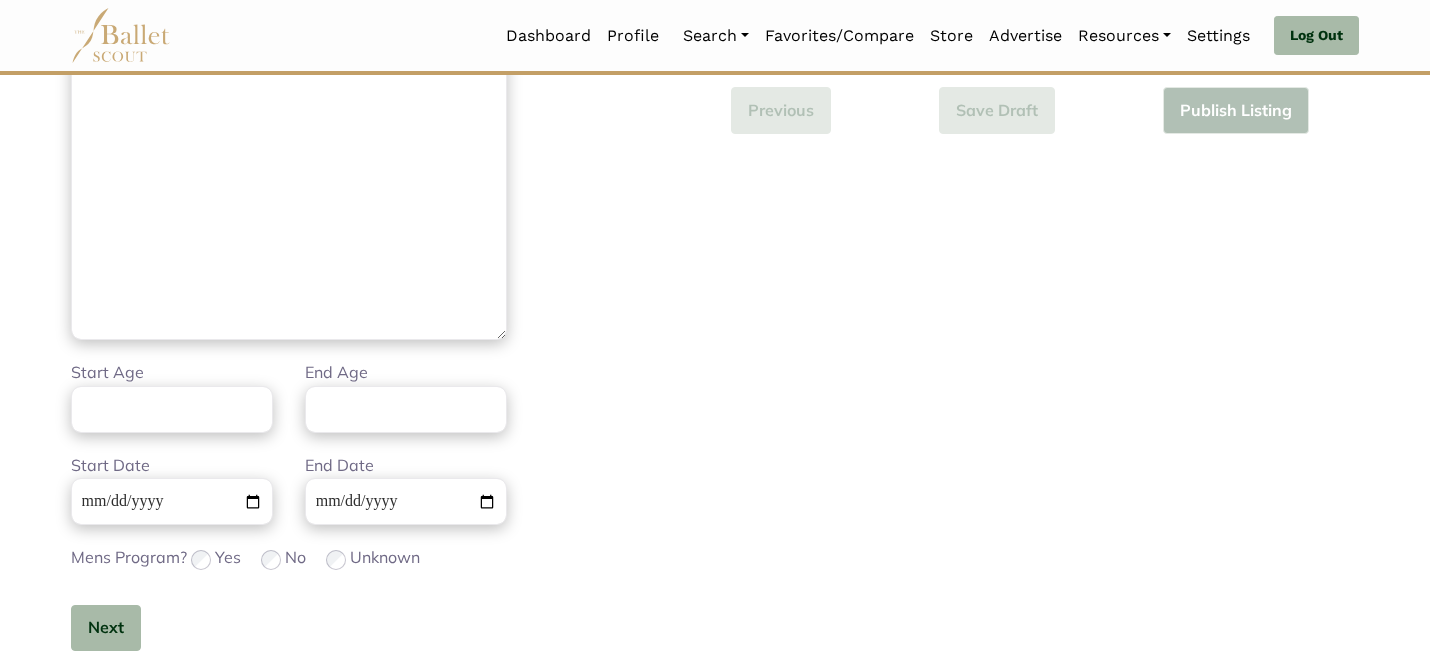 click on "Additional Information
Step 2 of 2
Tuition Options
Price *
Please enter a valid price
Short Description *
Please enter a valid description
Del
-
+ Add Tuition Option
Housing Options
Price *
Please enter a price
Short Description *
Please enter a description" at bounding box center [1045, 273] 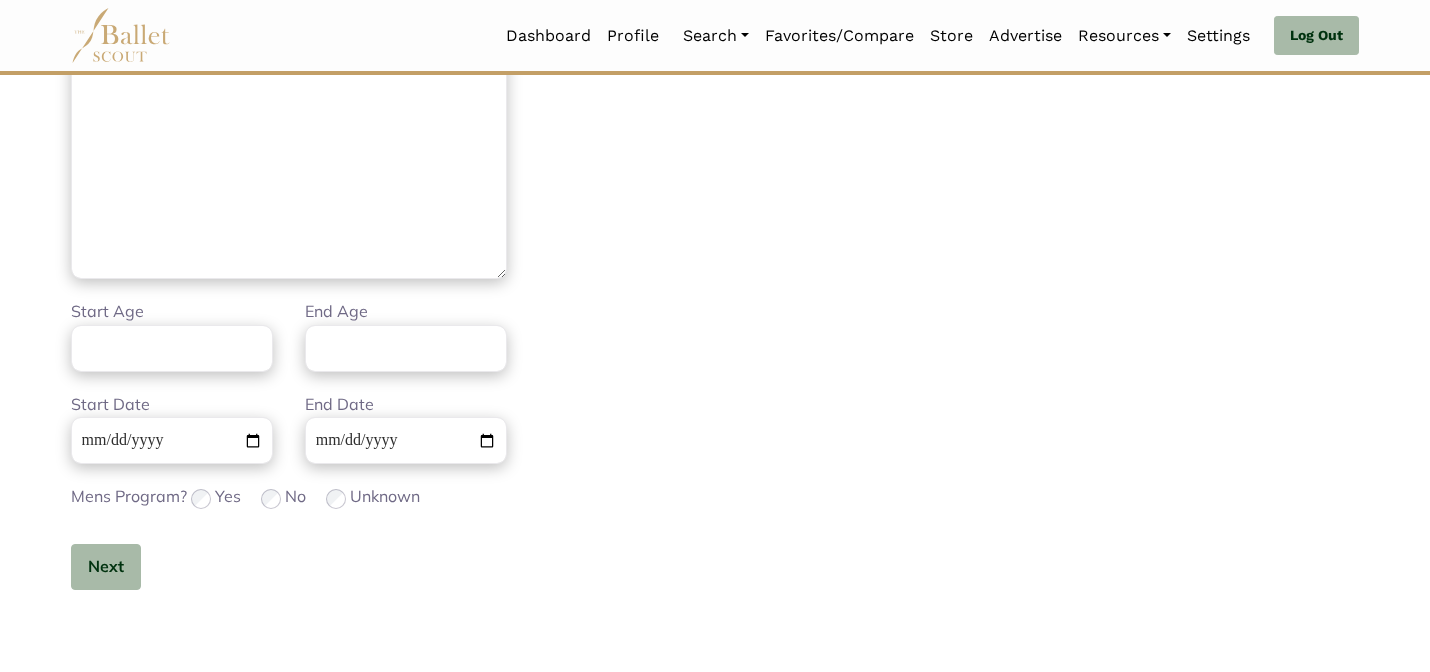 scroll, scrollTop: 632, scrollLeft: 0, axis: vertical 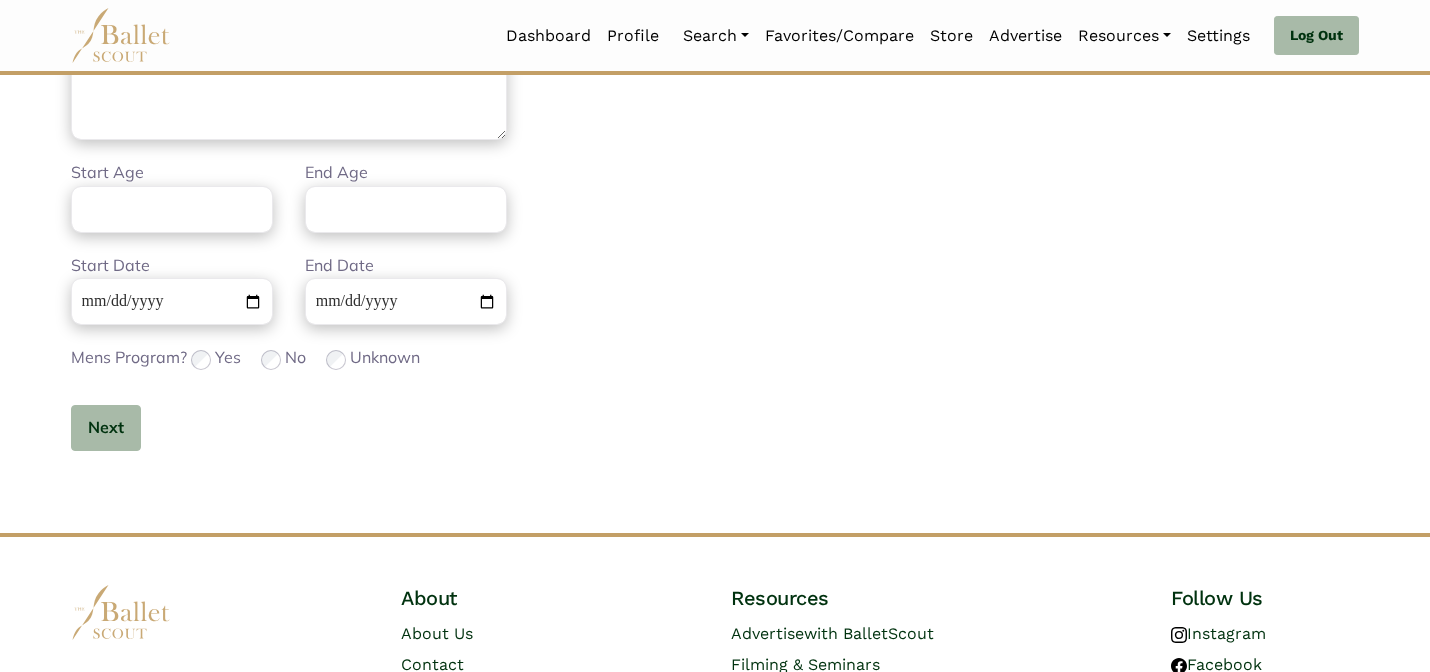 click on "Additional Information
Step 2 of 2
Tuition Options
Price *
Please enter a valid price
Short Description *
Please enter a valid description
Del
-
+ Add Tuition Option
Housing Options
Price *
Please enter a price
Short Description *
Please enter a description" at bounding box center (1045, 73) 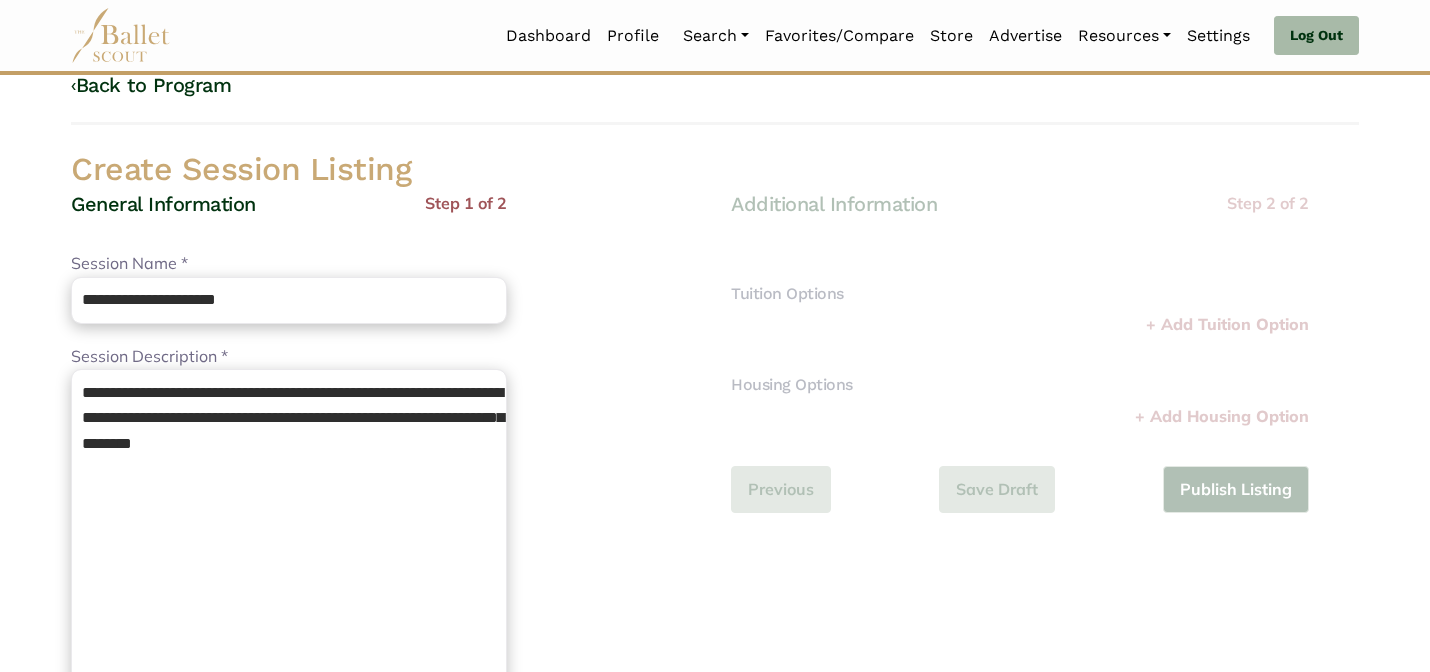 scroll, scrollTop: 0, scrollLeft: 0, axis: both 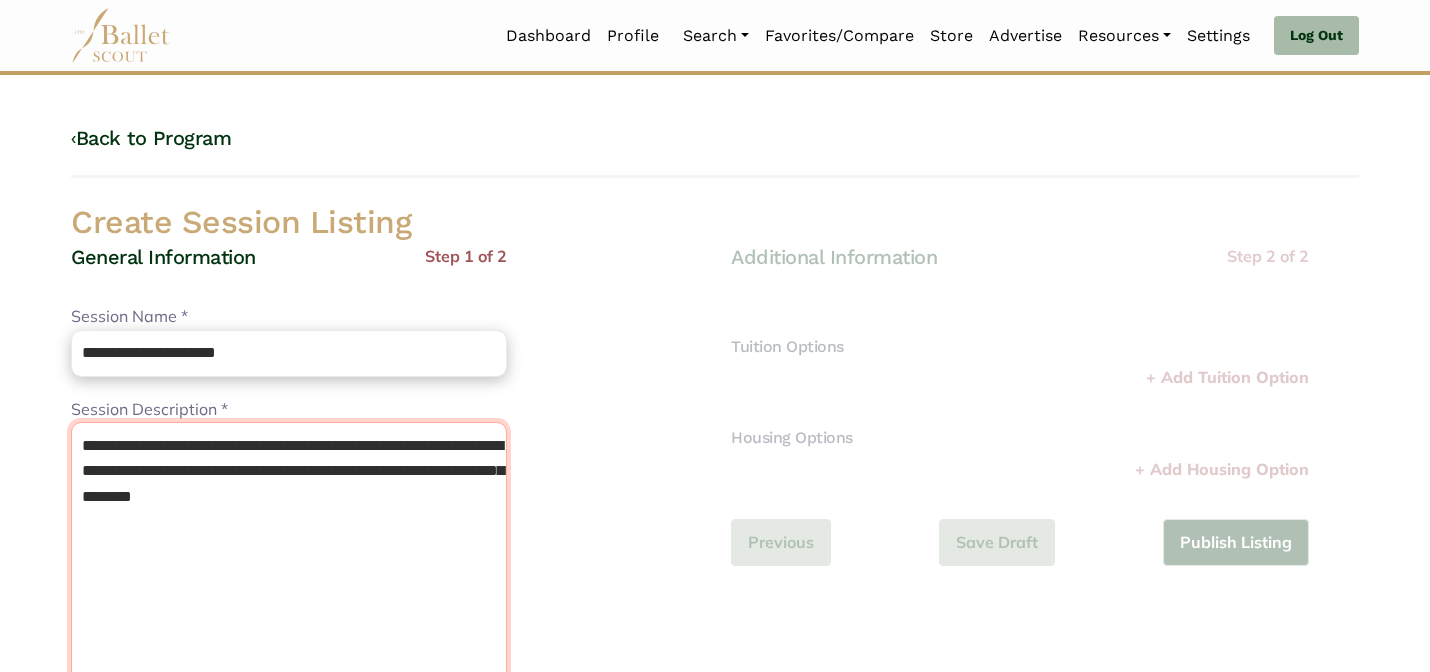 click on "**********" at bounding box center [289, 597] 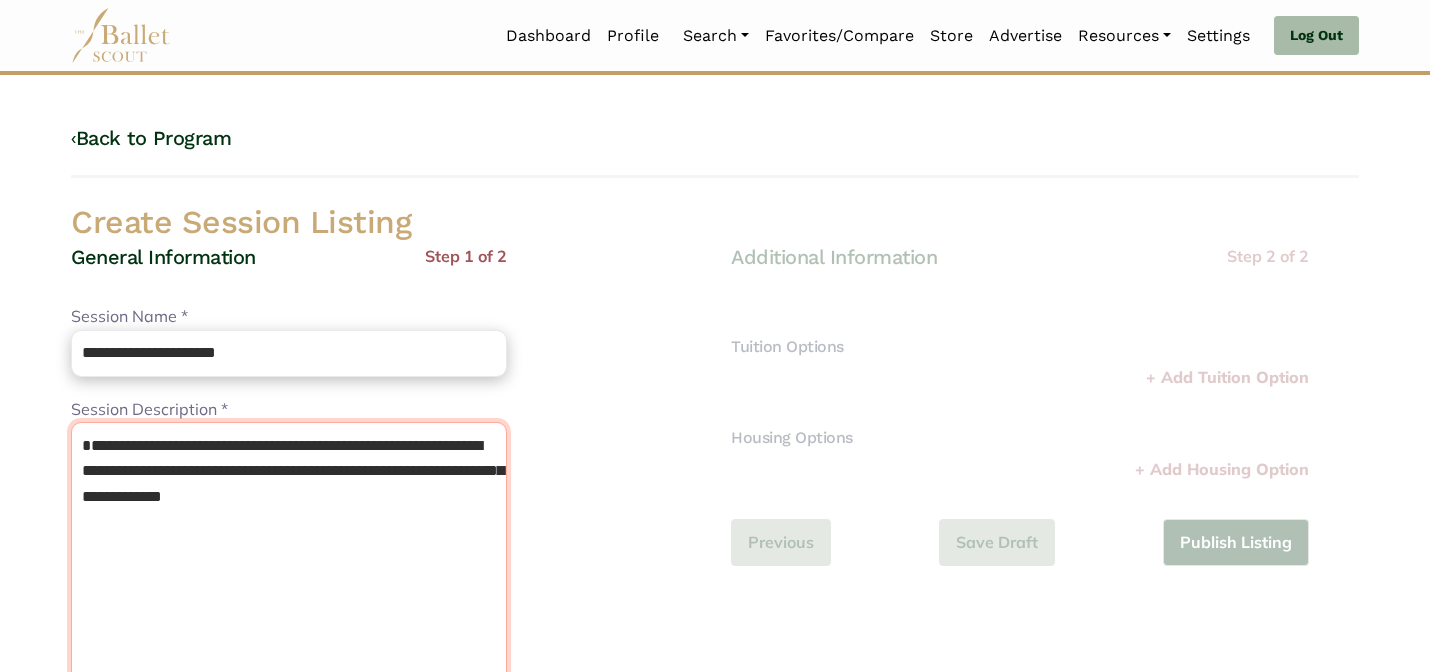 click on "**********" at bounding box center (289, 597) 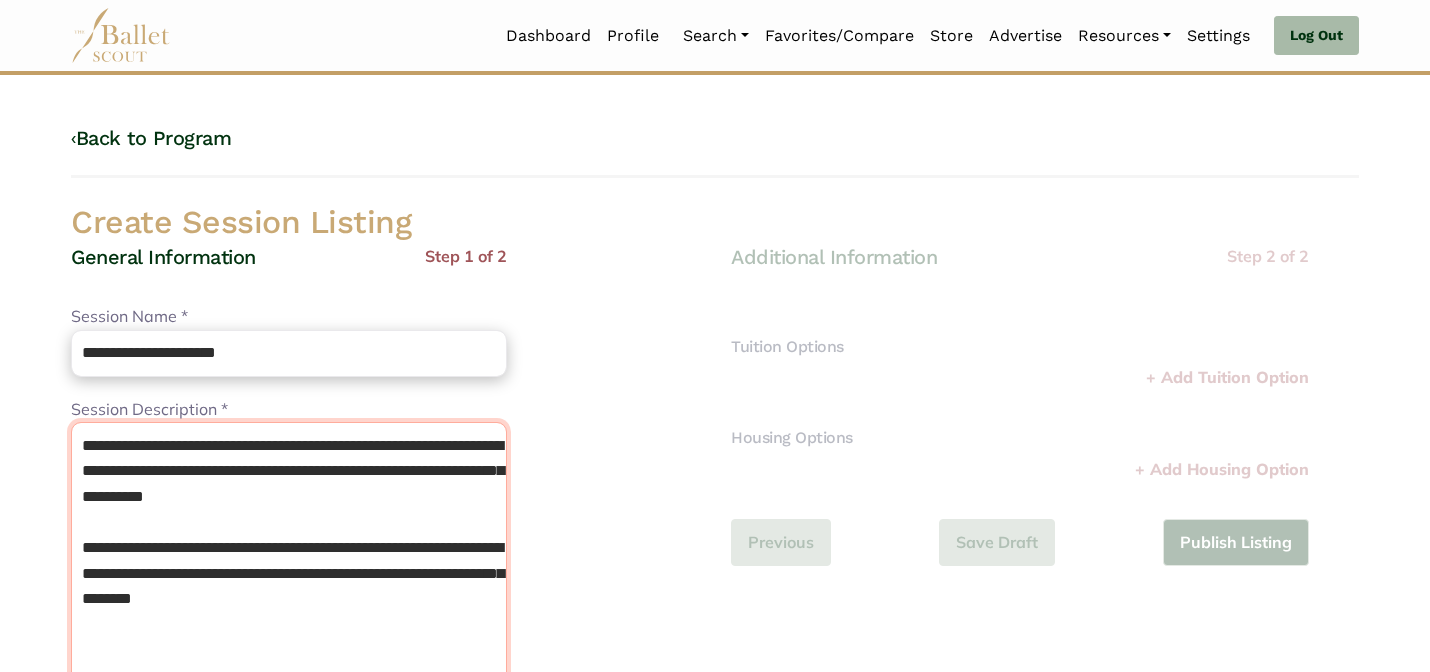 type on "**********" 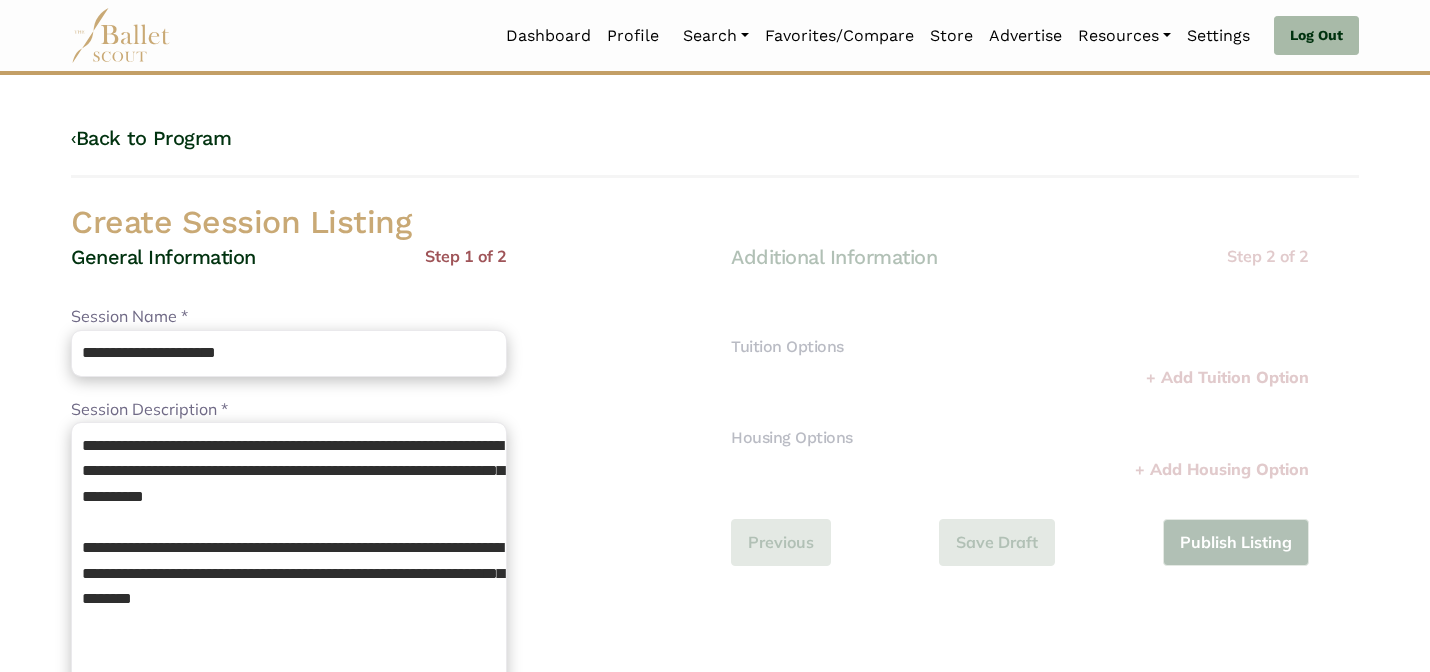 click on "**********" at bounding box center (385, 680) 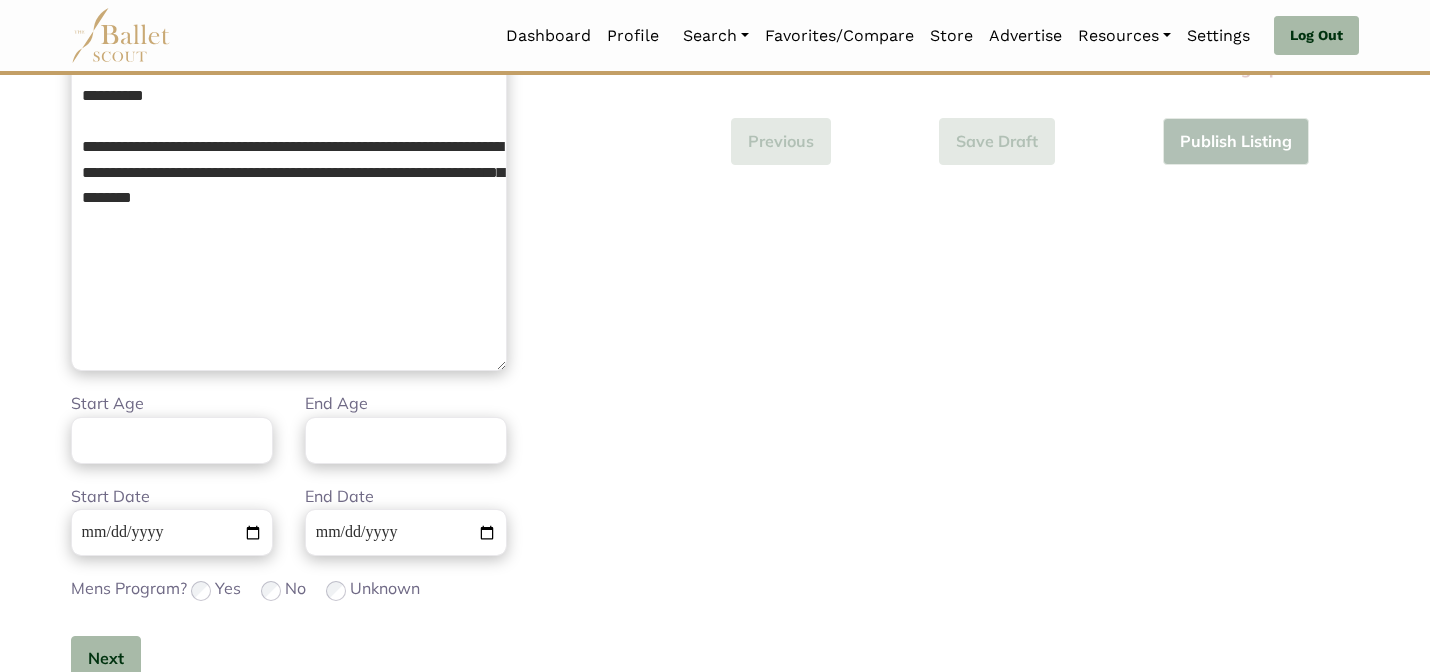 scroll, scrollTop: 440, scrollLeft: 0, axis: vertical 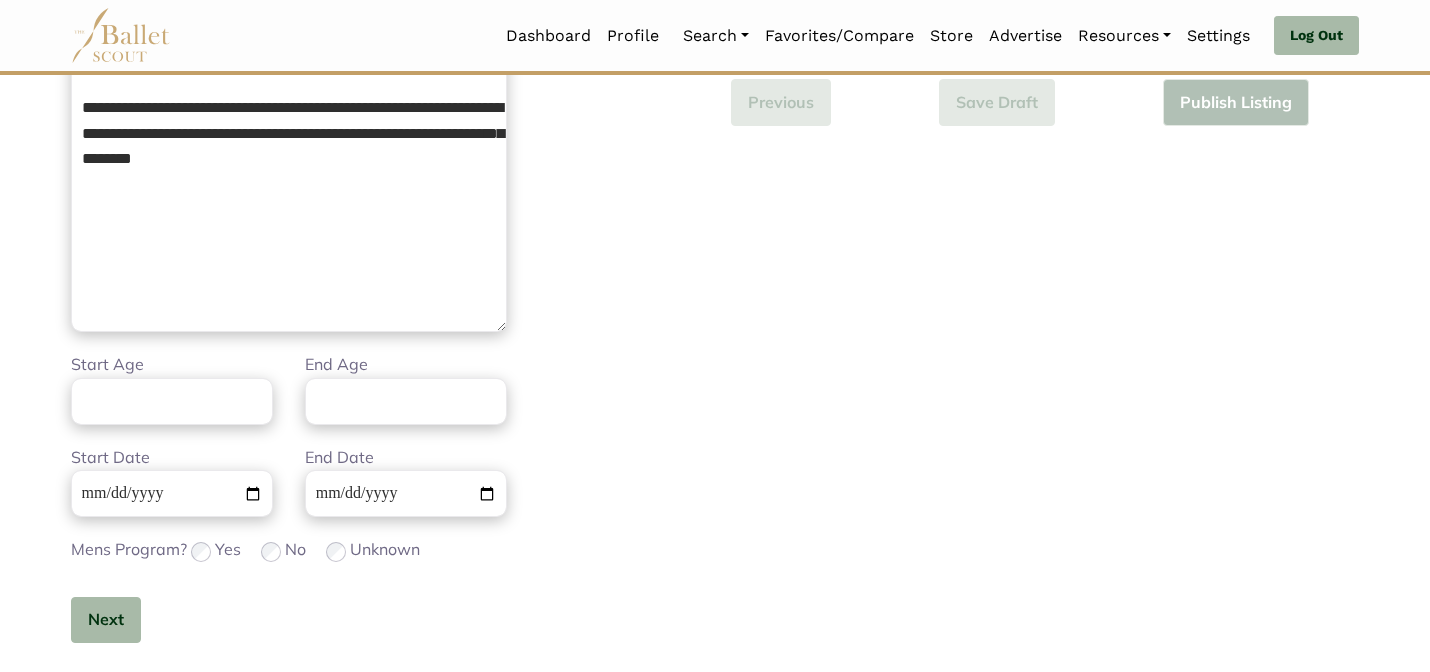 click on "**********" at bounding box center [385, 240] 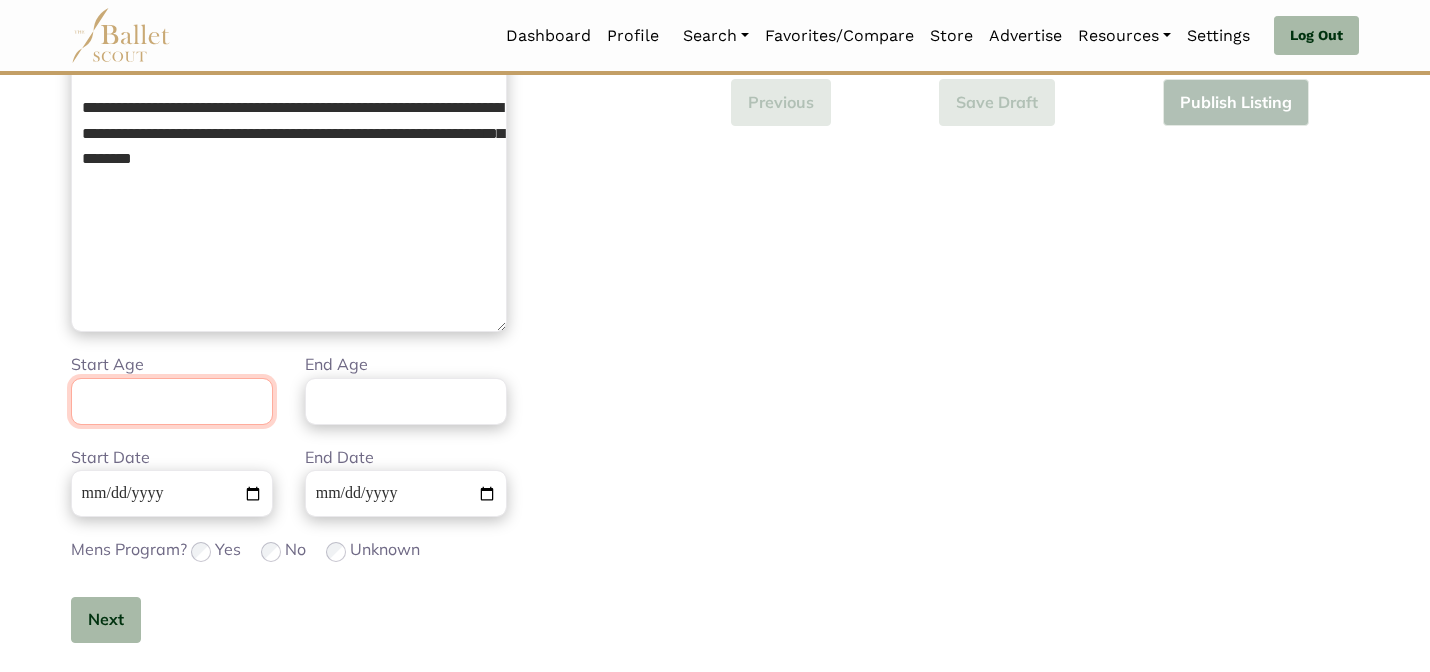 click on "Start Age" at bounding box center (172, 401) 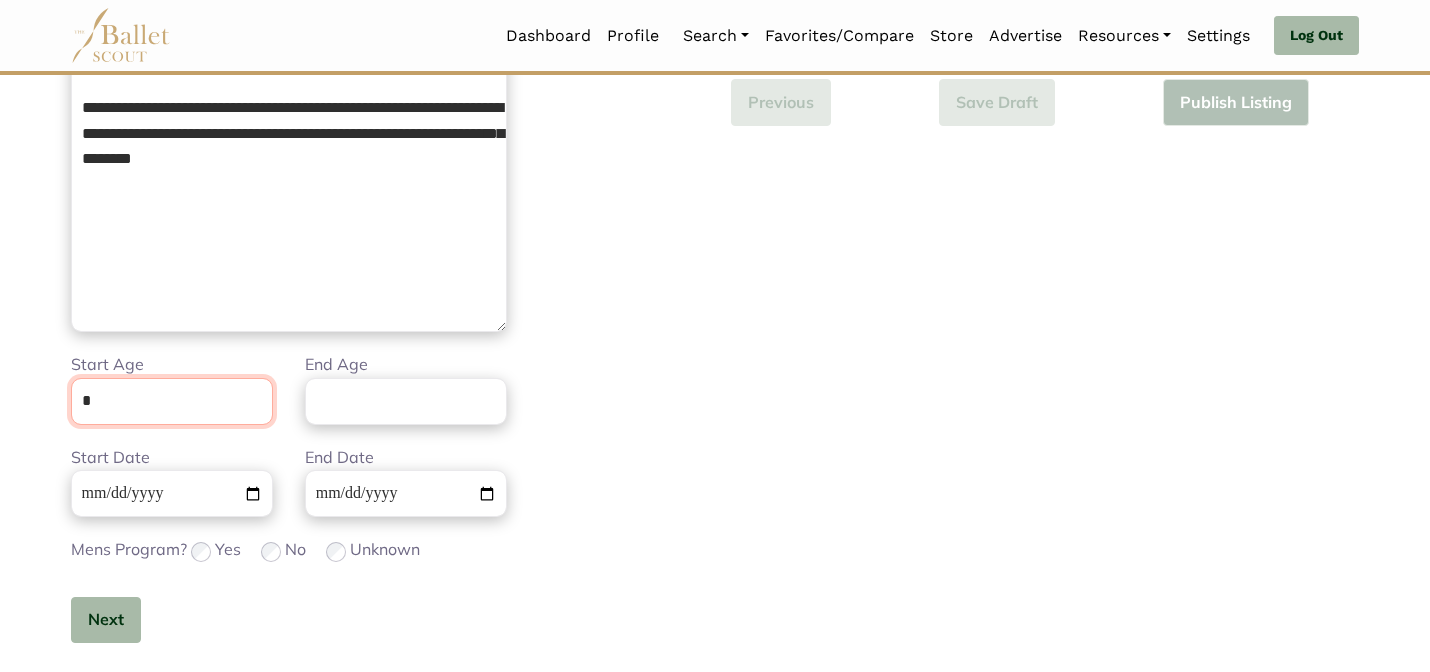 type on "*" 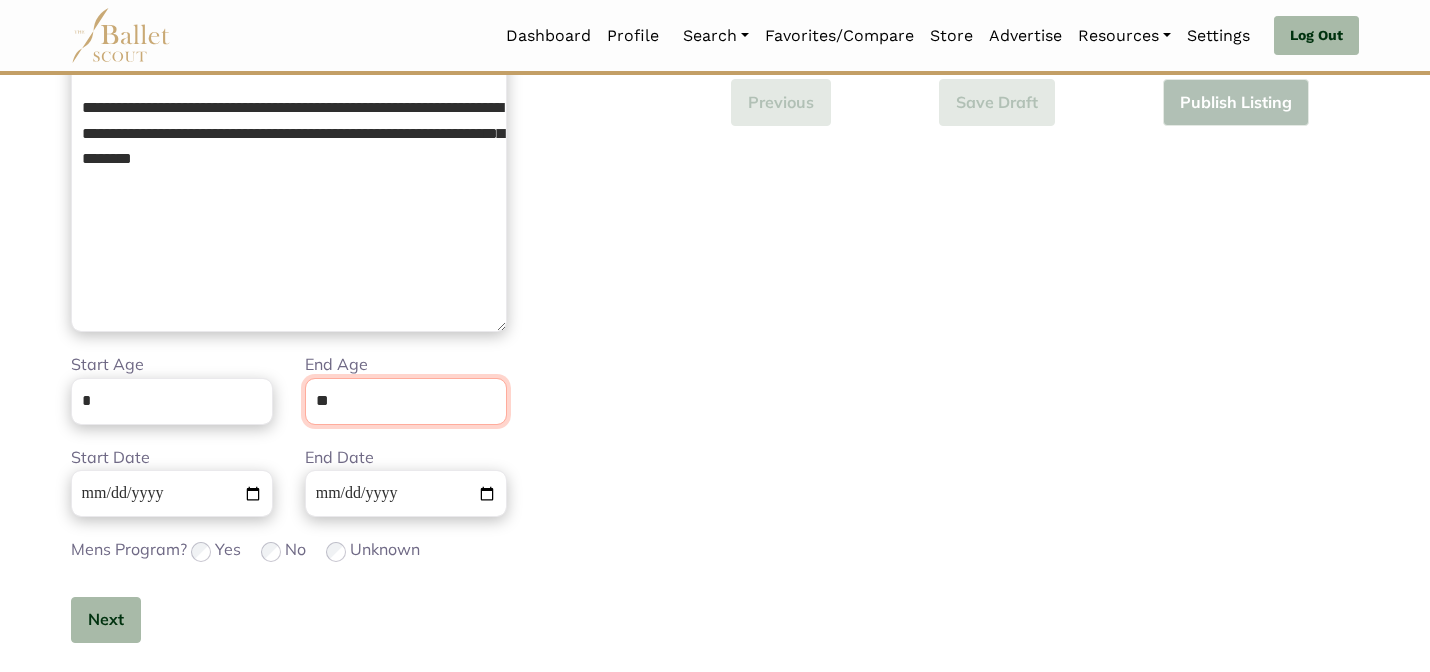 type on "**" 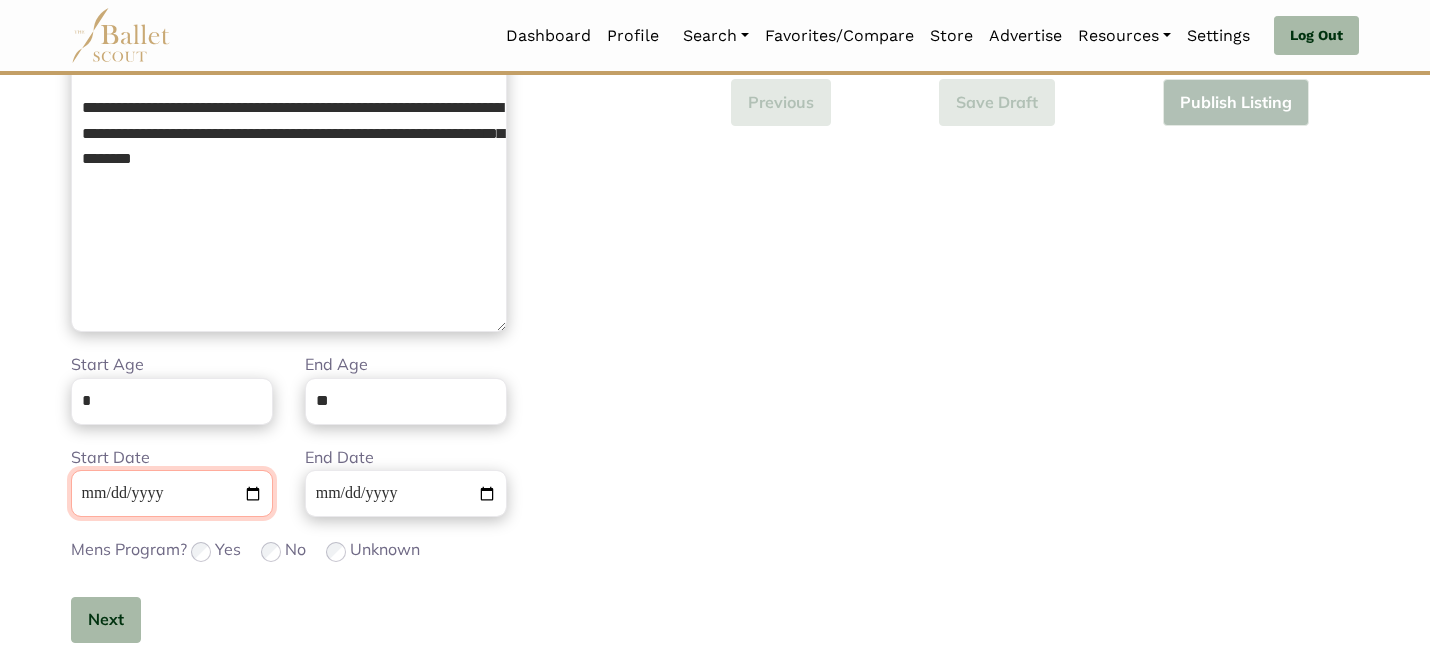 type on "**********" 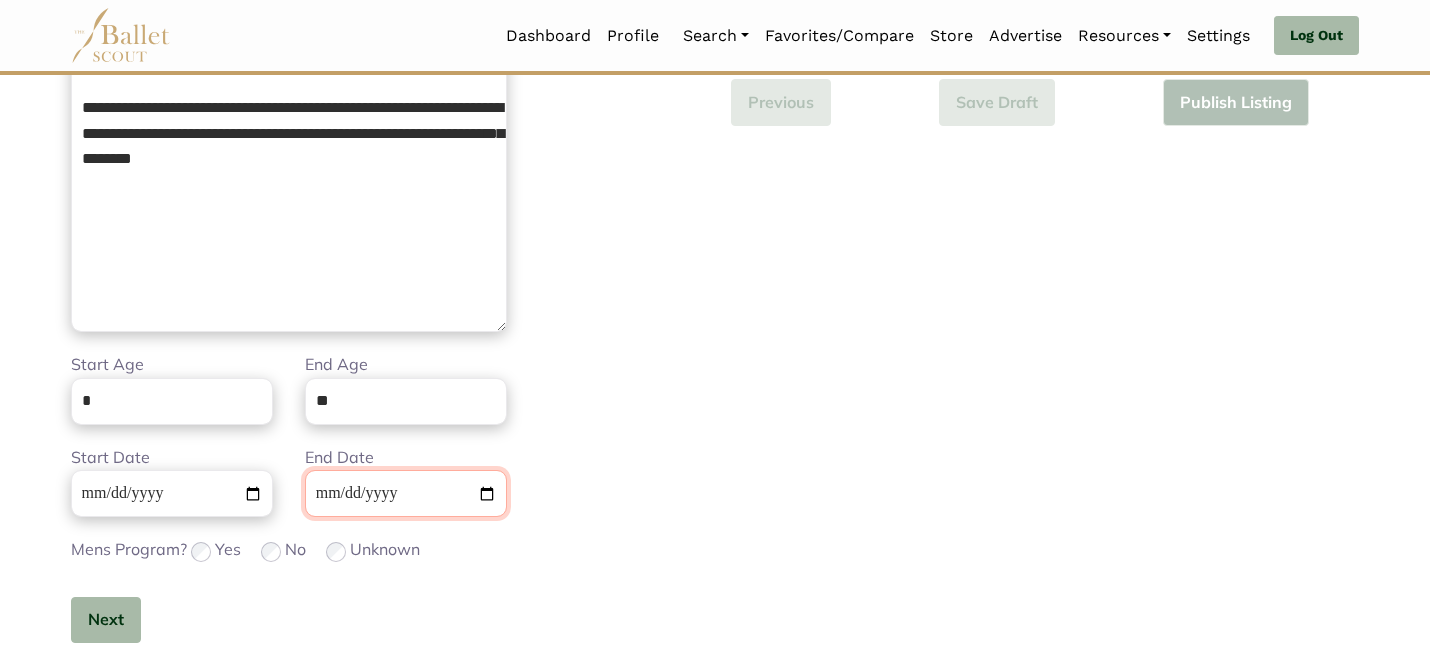 click on "**********" at bounding box center [406, 493] 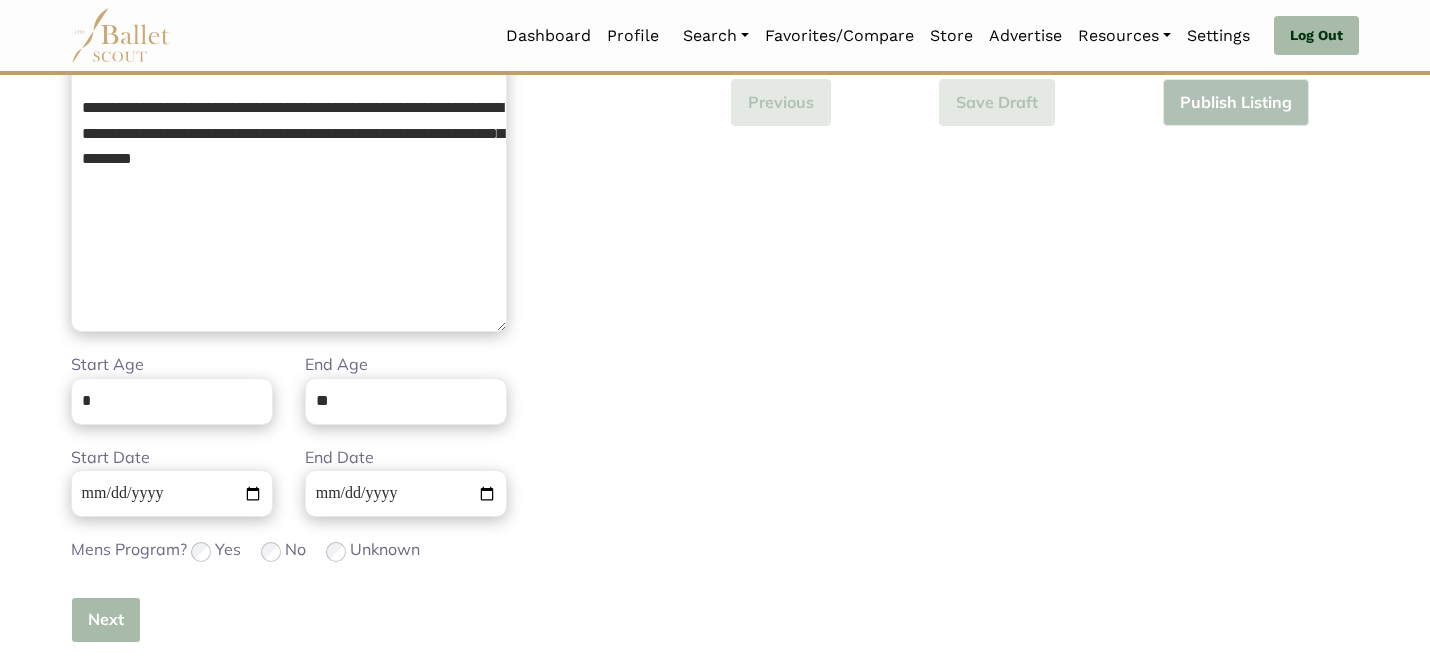 click on "Next" at bounding box center [106, 620] 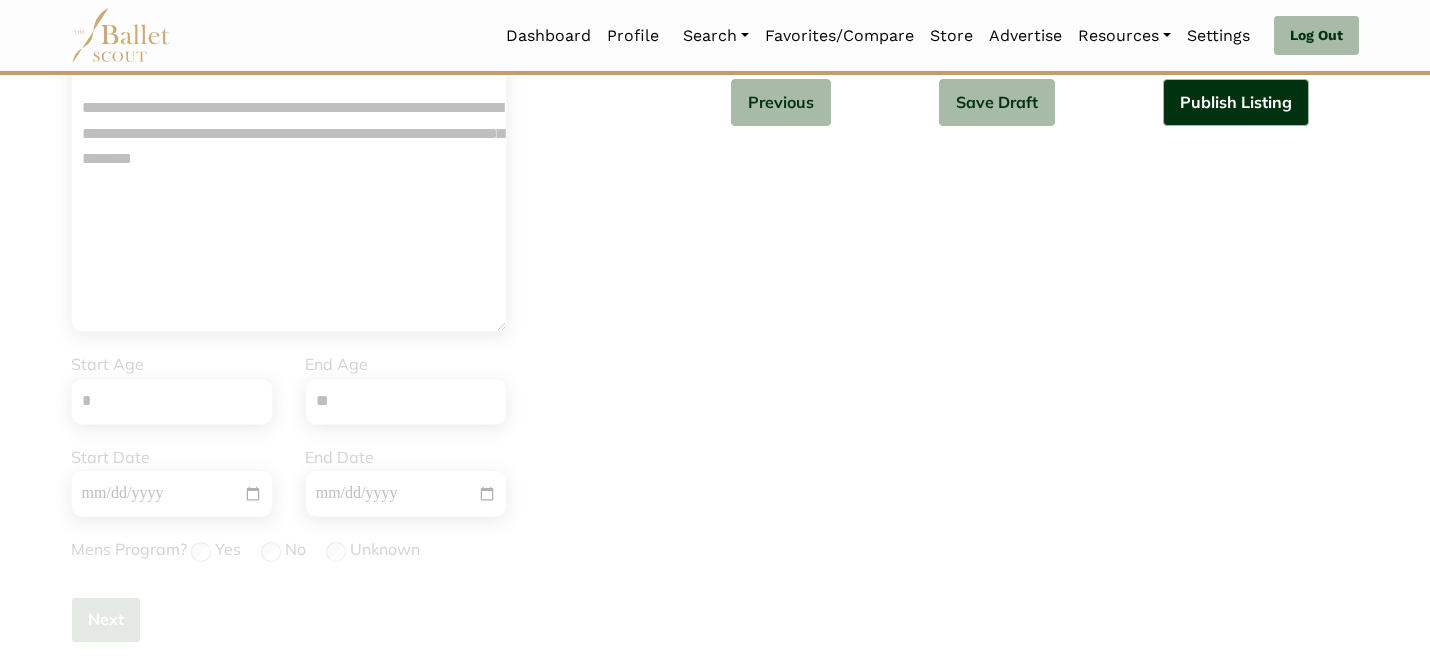 type 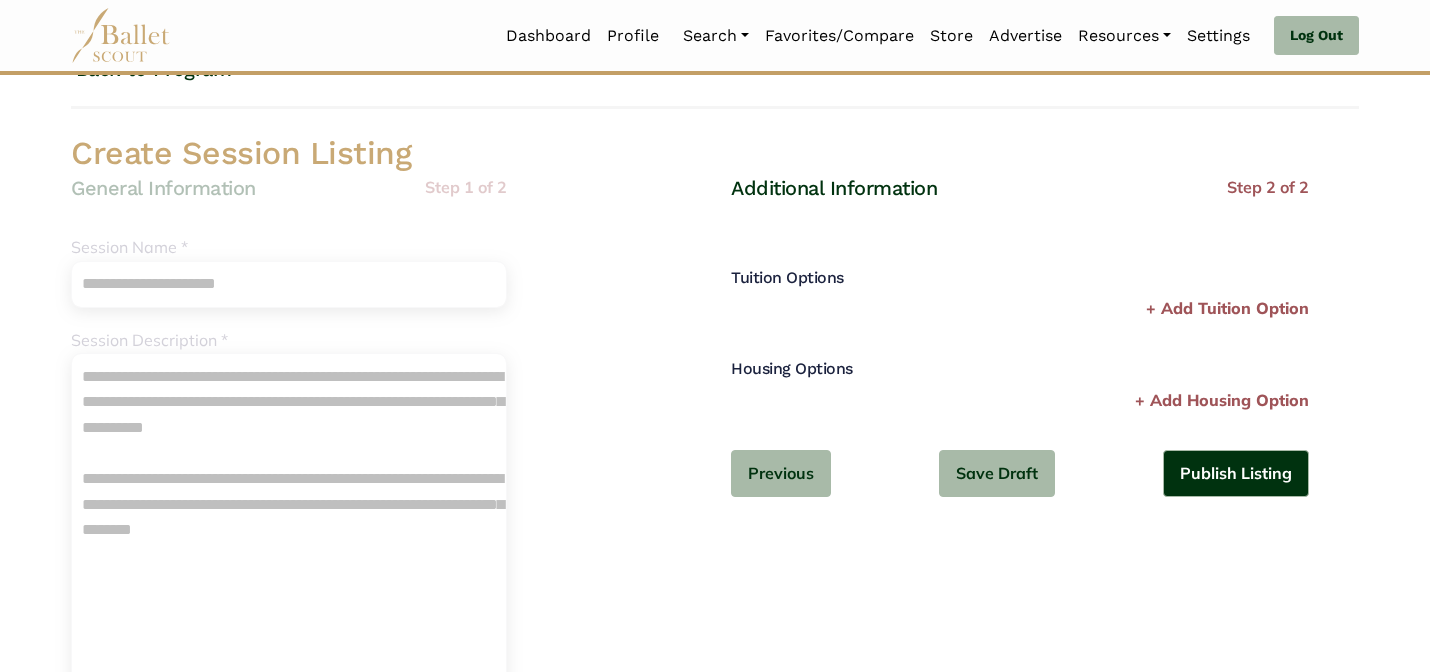 scroll, scrollTop: 0, scrollLeft: 0, axis: both 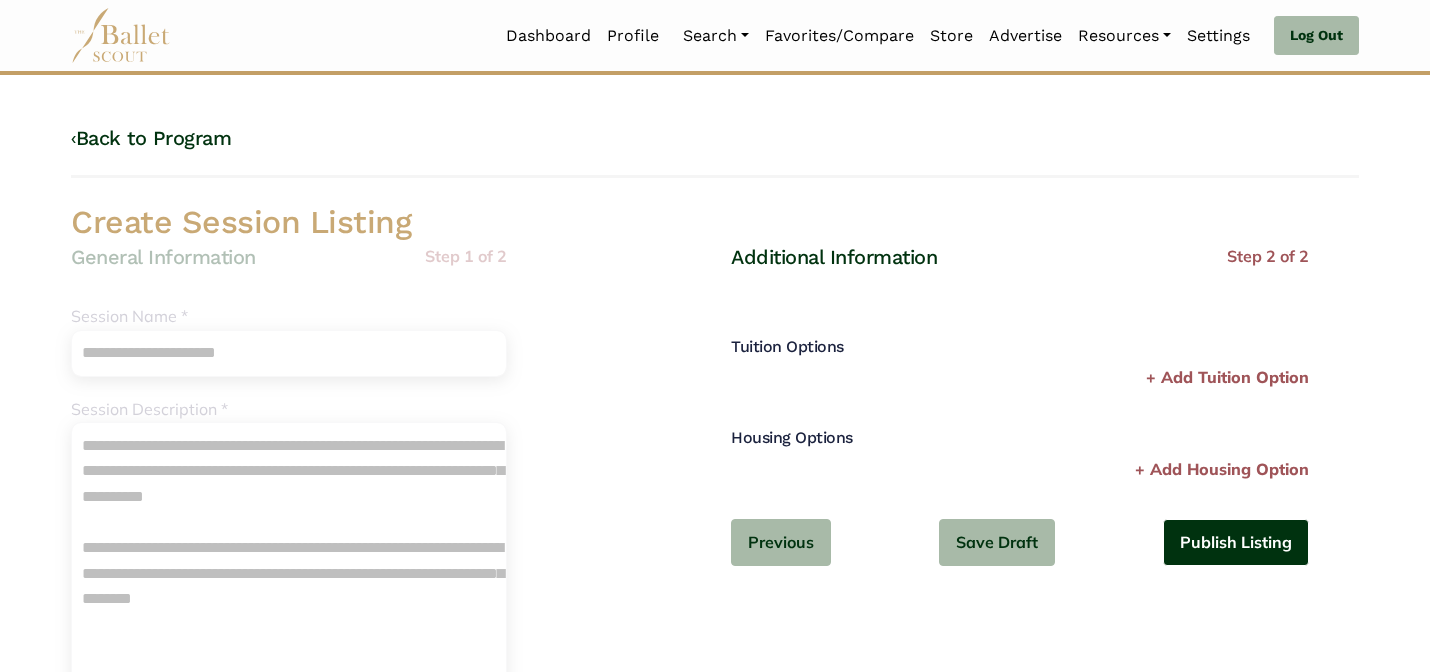 click on "Publish Listing" at bounding box center (1236, 542) 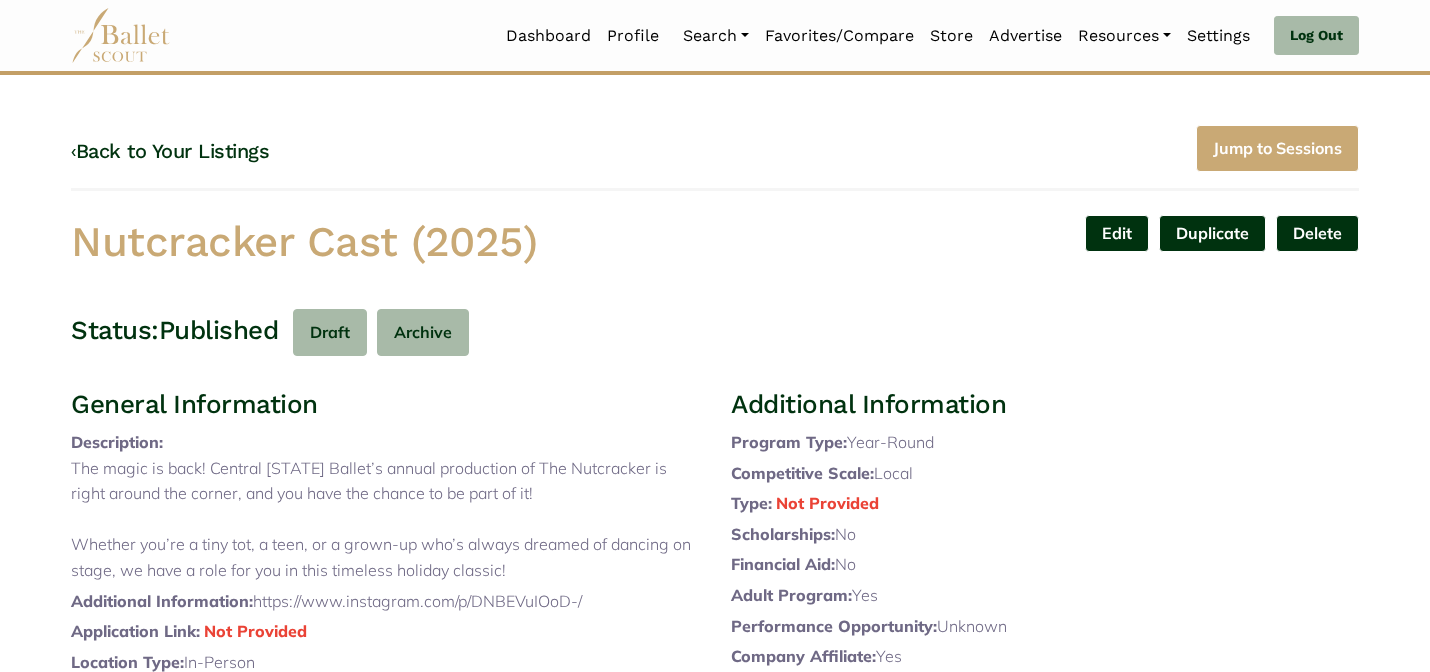 click on "‹  Back to Your Listings" at bounding box center [170, 151] 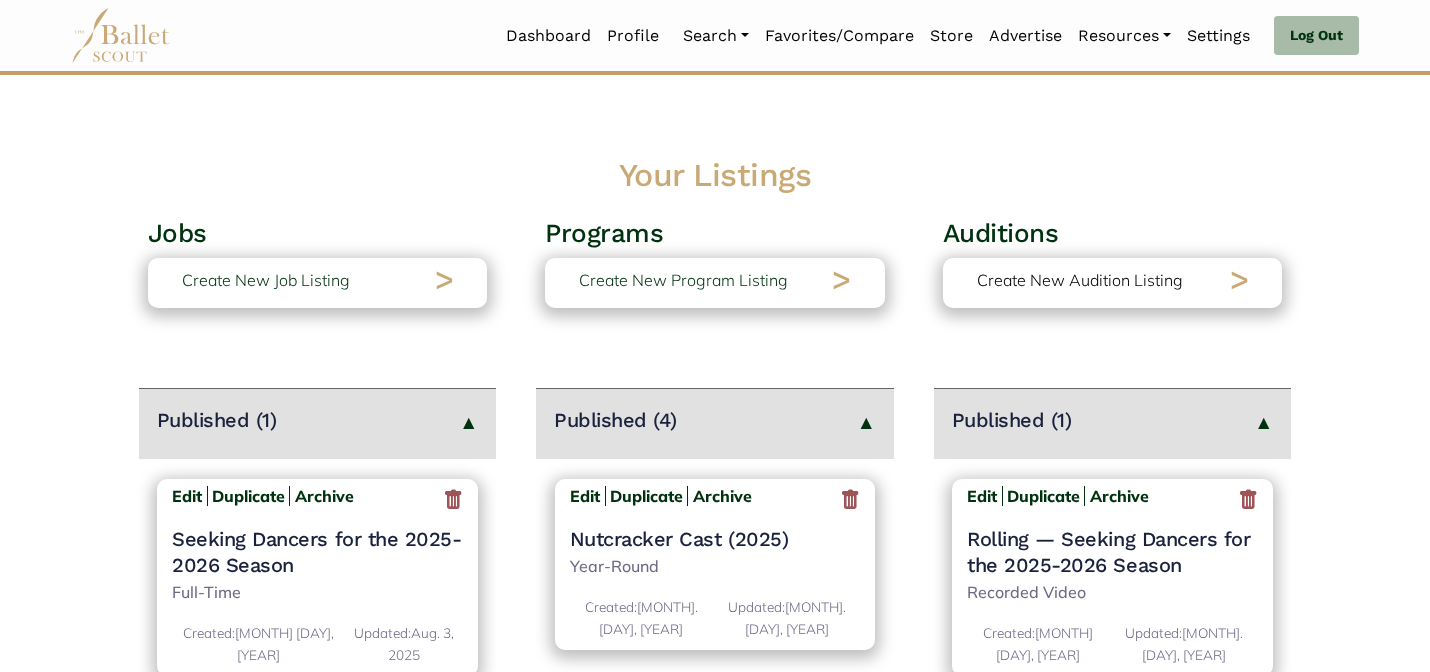 scroll, scrollTop: 0, scrollLeft: 0, axis: both 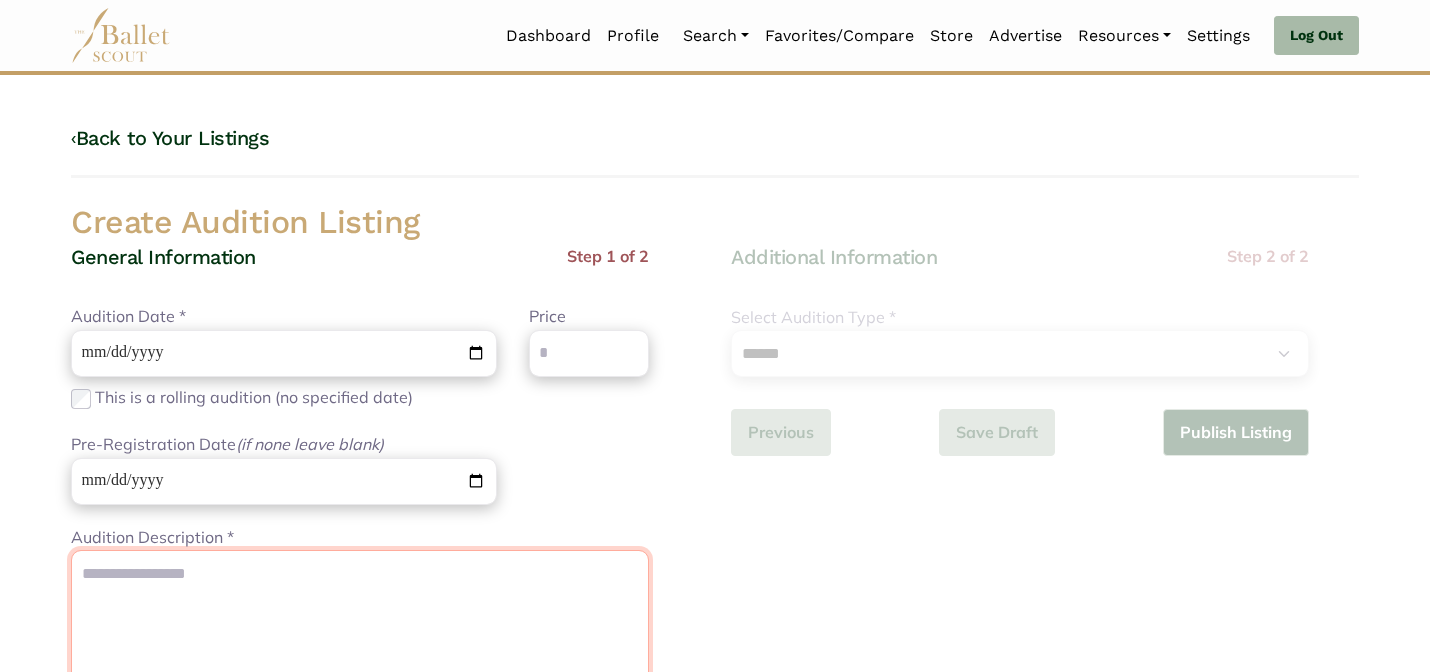 click on "Audition Description *" at bounding box center [360, 725] 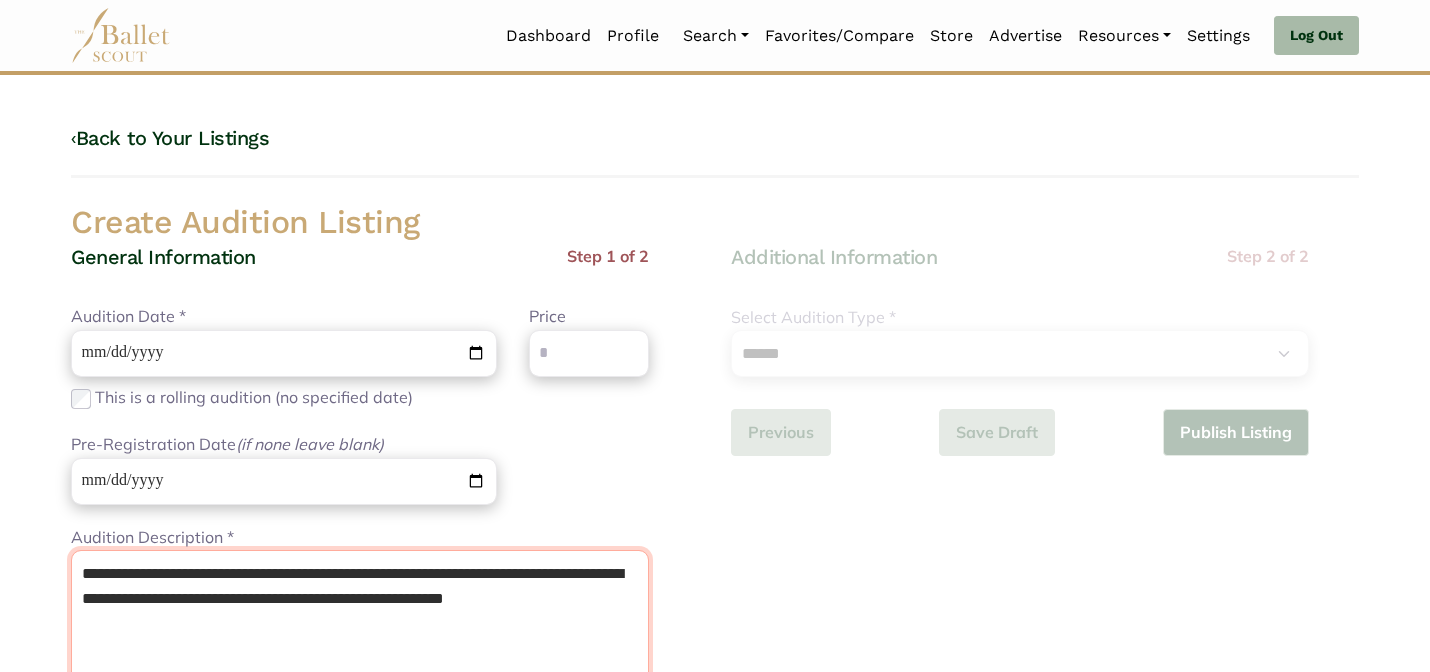 type on "**********" 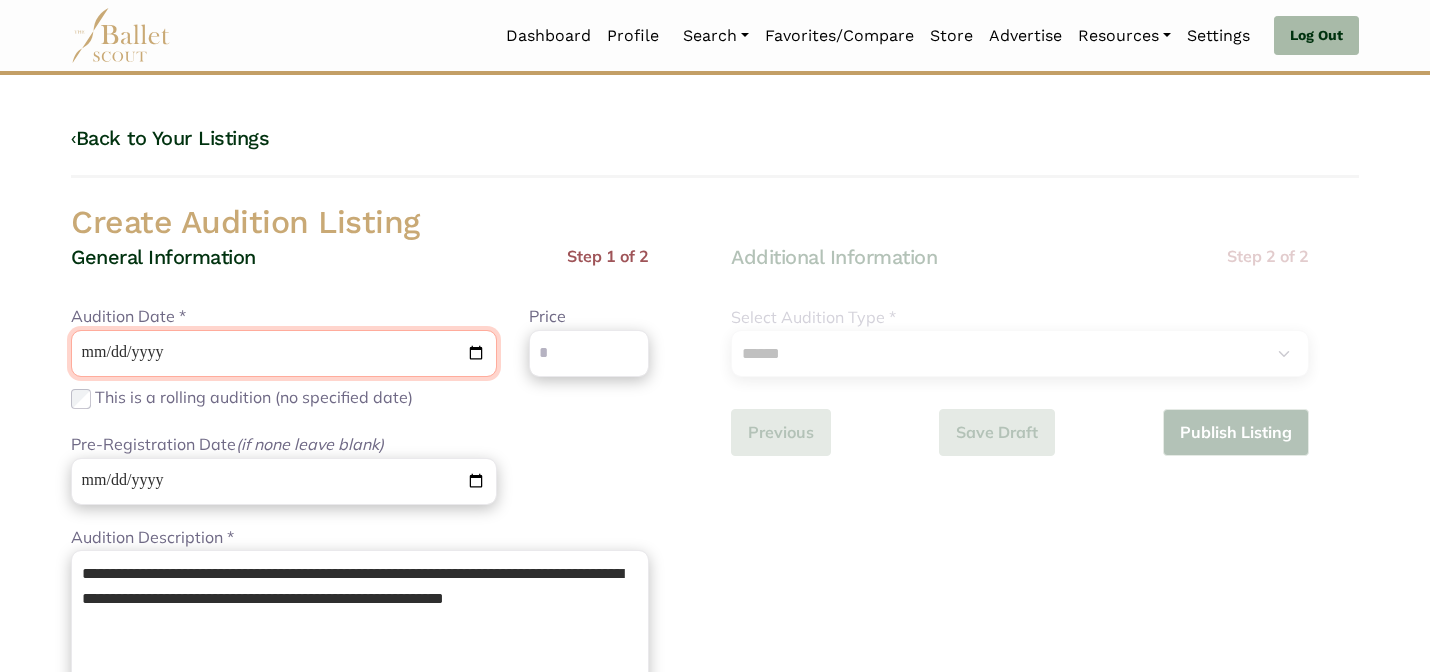 click on "Audition Date *" at bounding box center [284, 353] 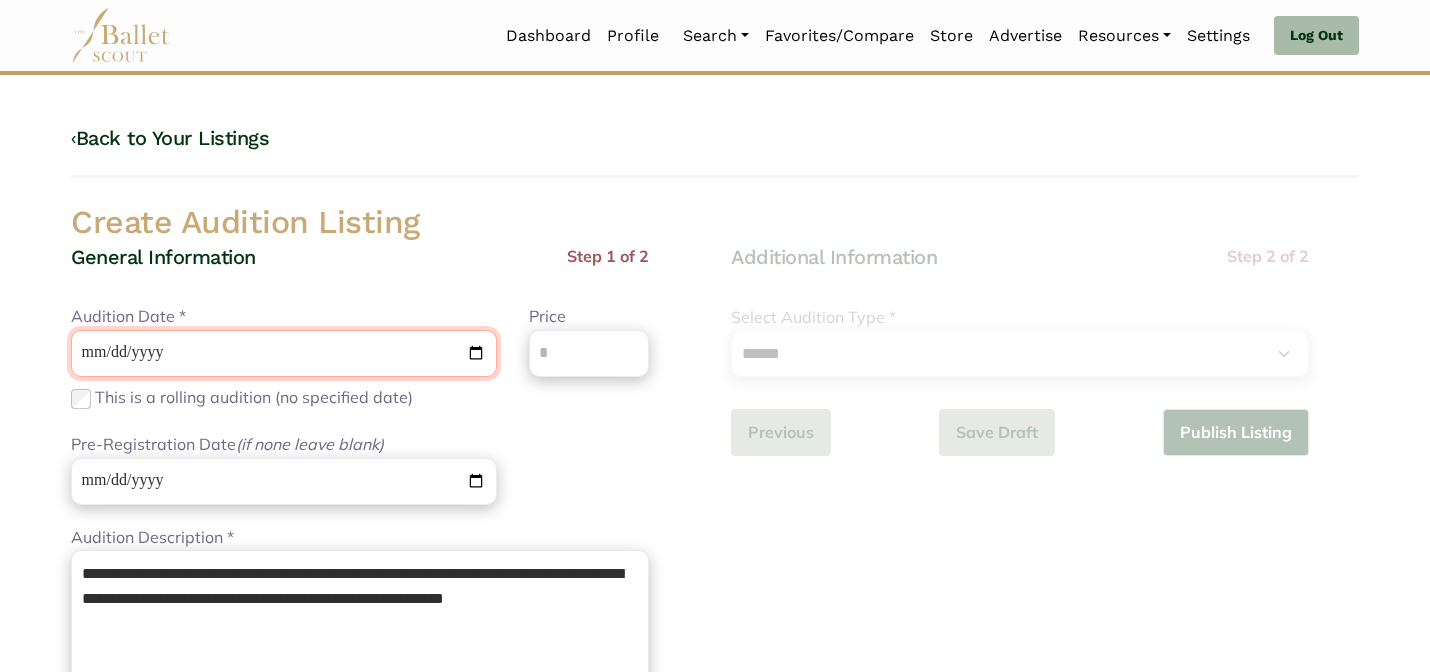 type on "**********" 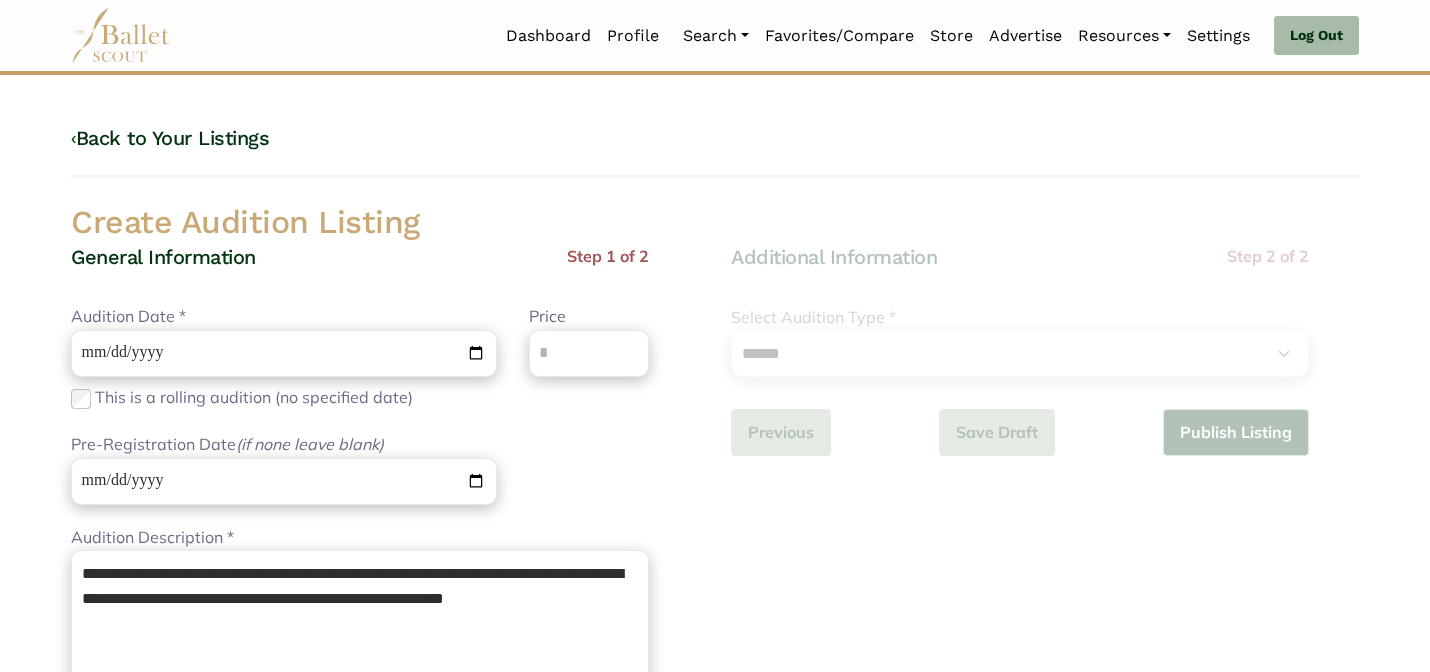click on "‹  Back to Your Listings" at bounding box center (715, 151) 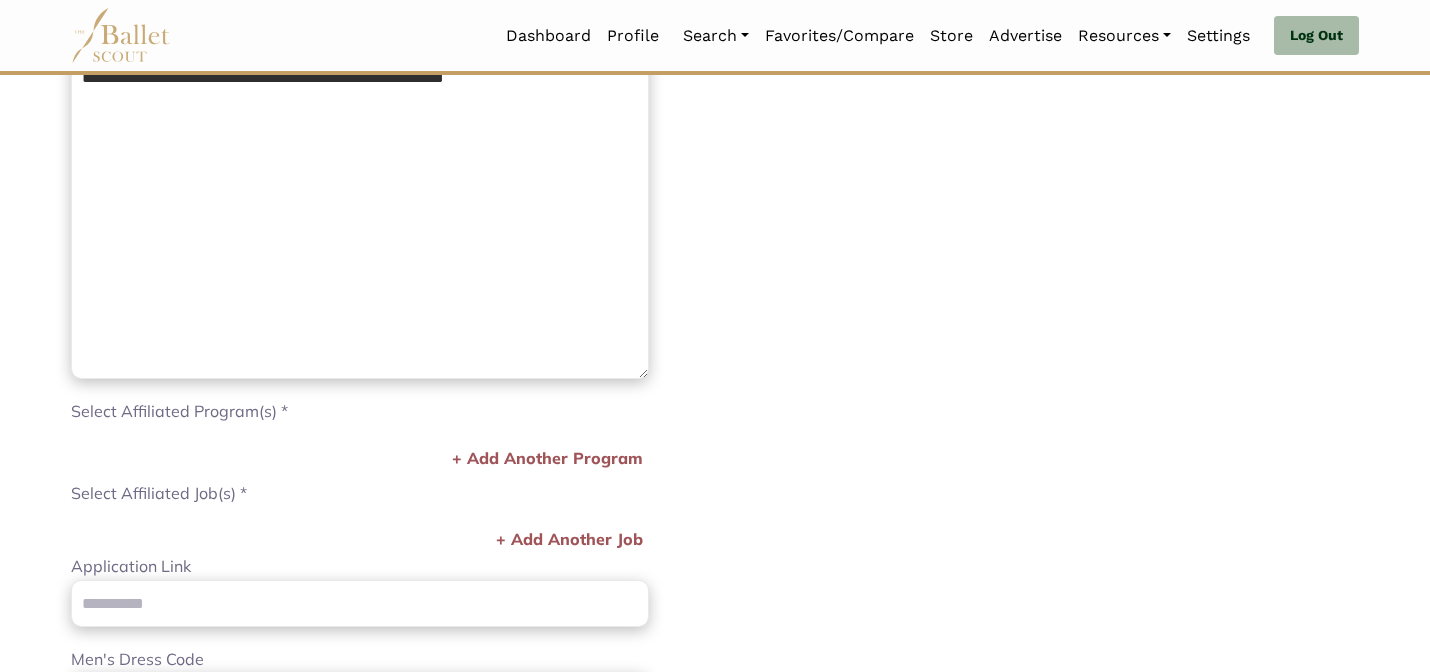scroll, scrollTop: 632, scrollLeft: 0, axis: vertical 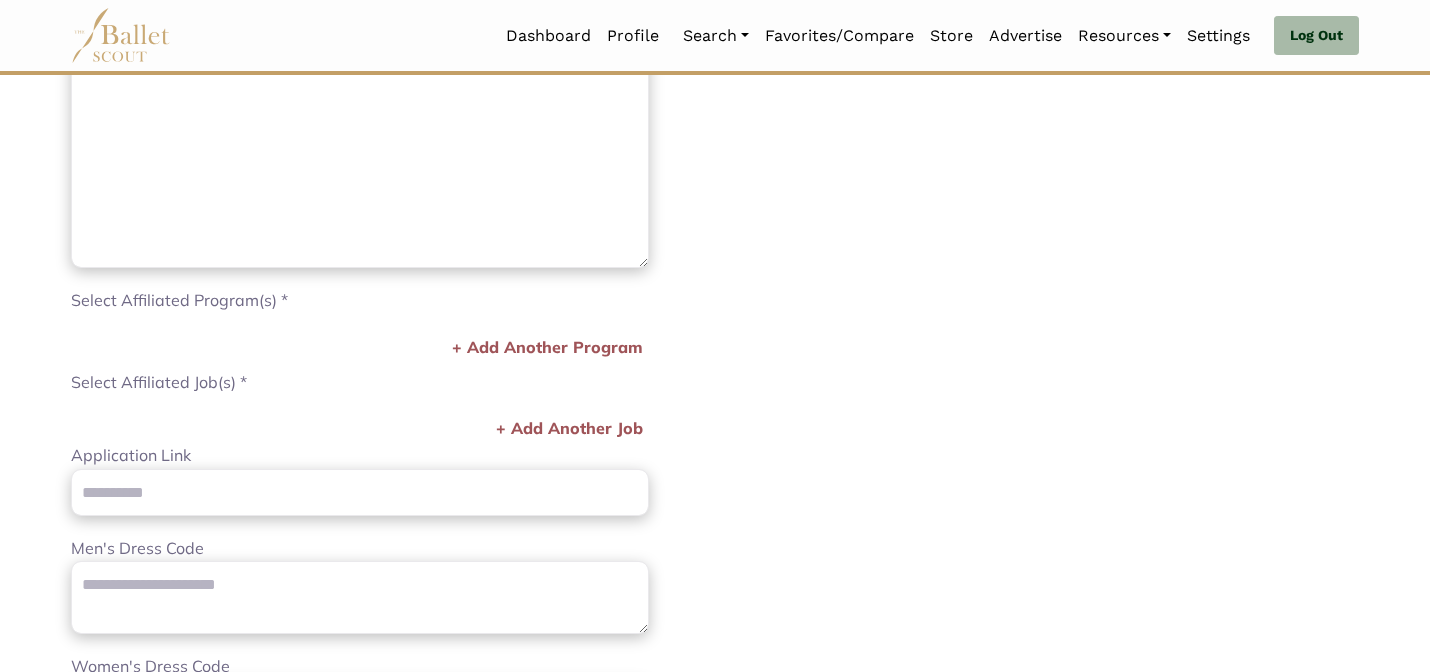 click on "**********" at bounding box center [360, 81] 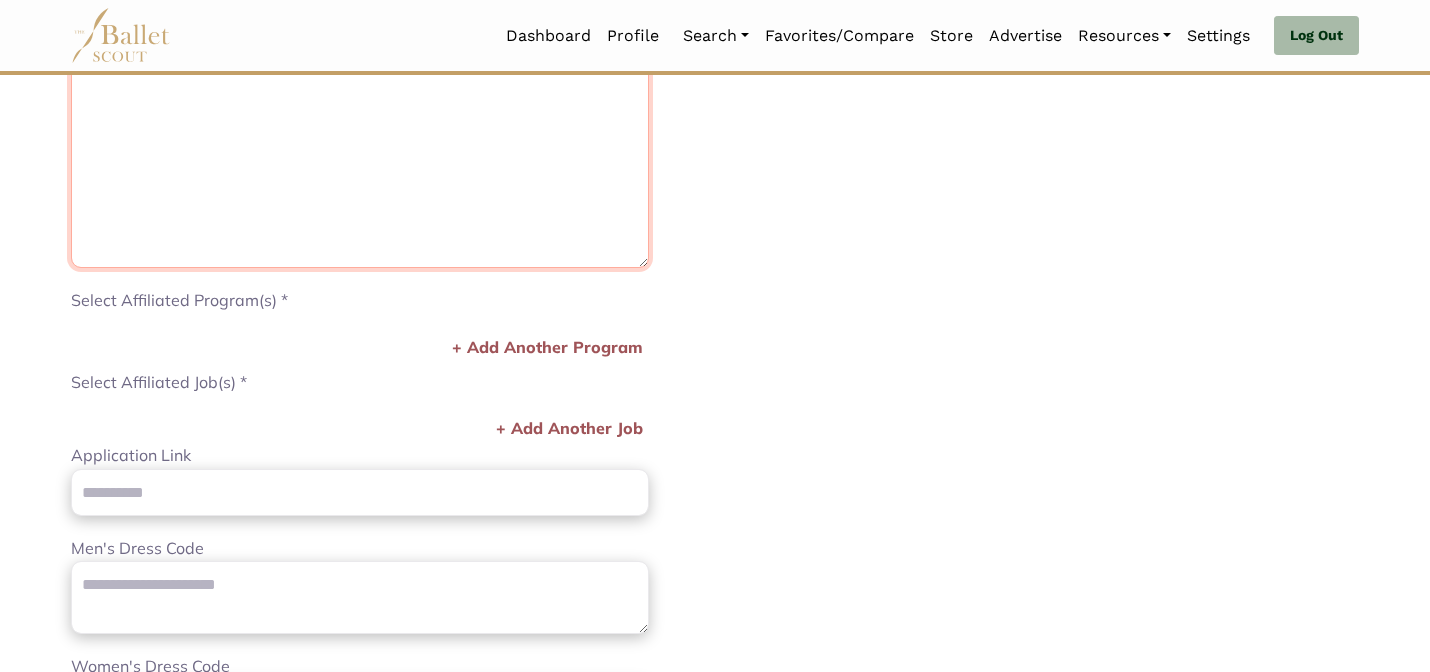 click on "**********" at bounding box center [360, 93] 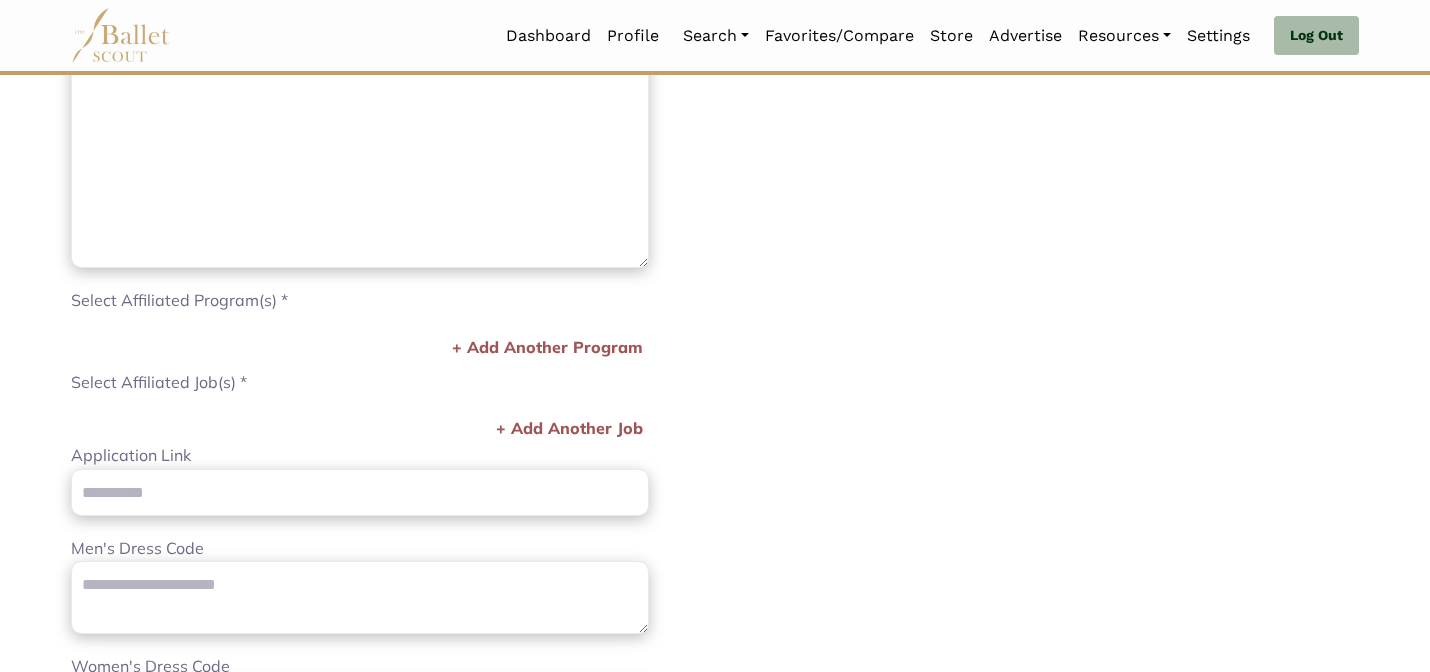 click on "**********" at bounding box center [1045, 262] 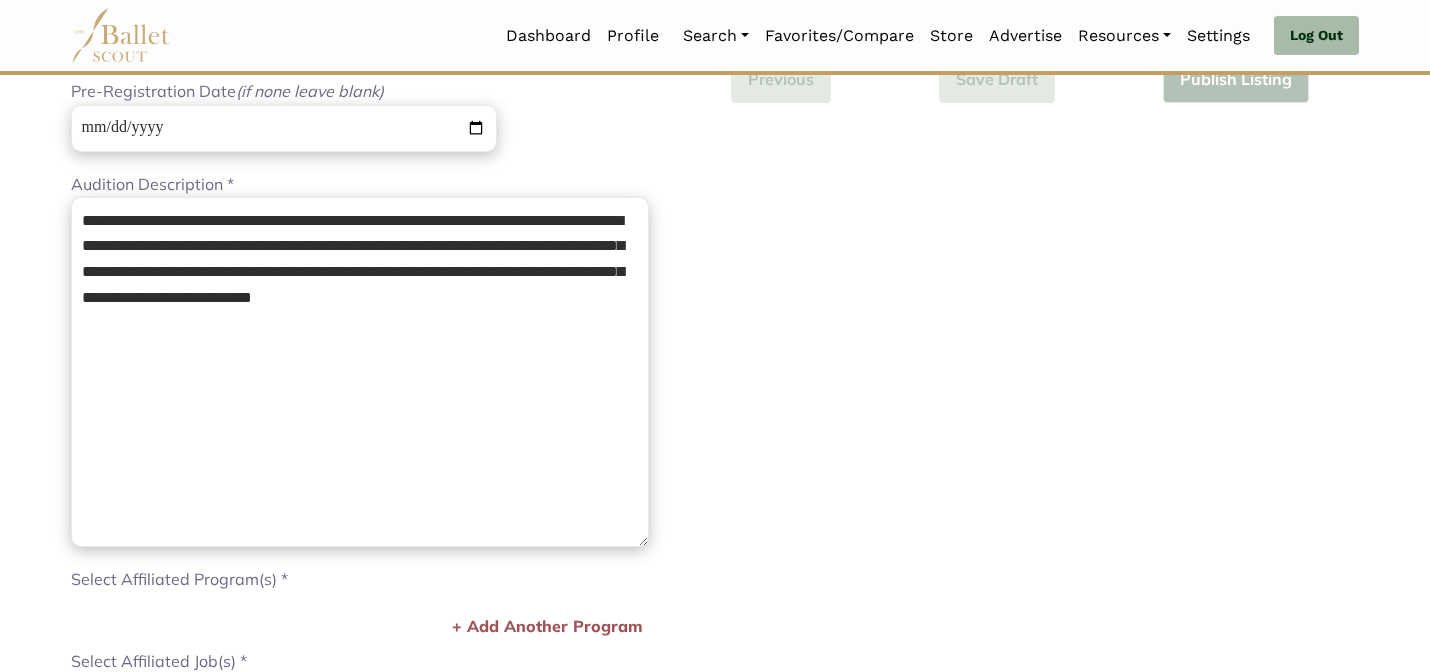 scroll, scrollTop: 352, scrollLeft: 0, axis: vertical 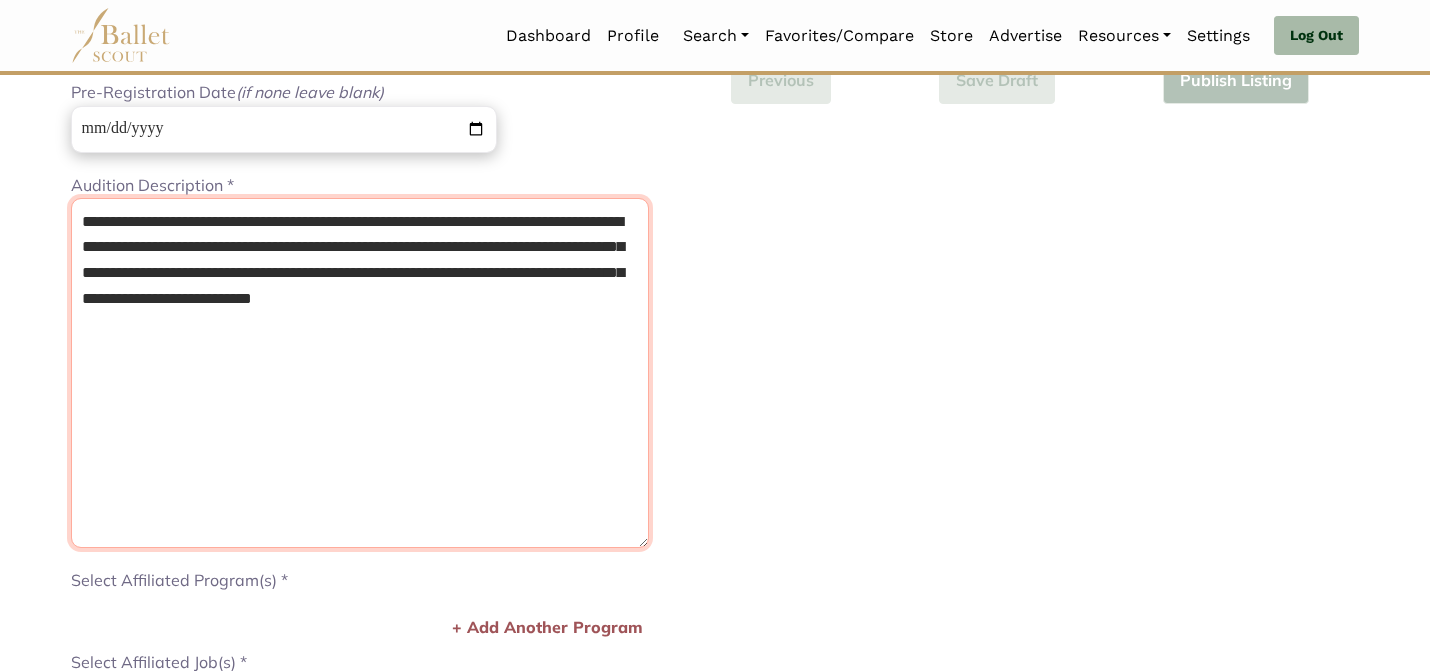 click on "**********" at bounding box center (360, 373) 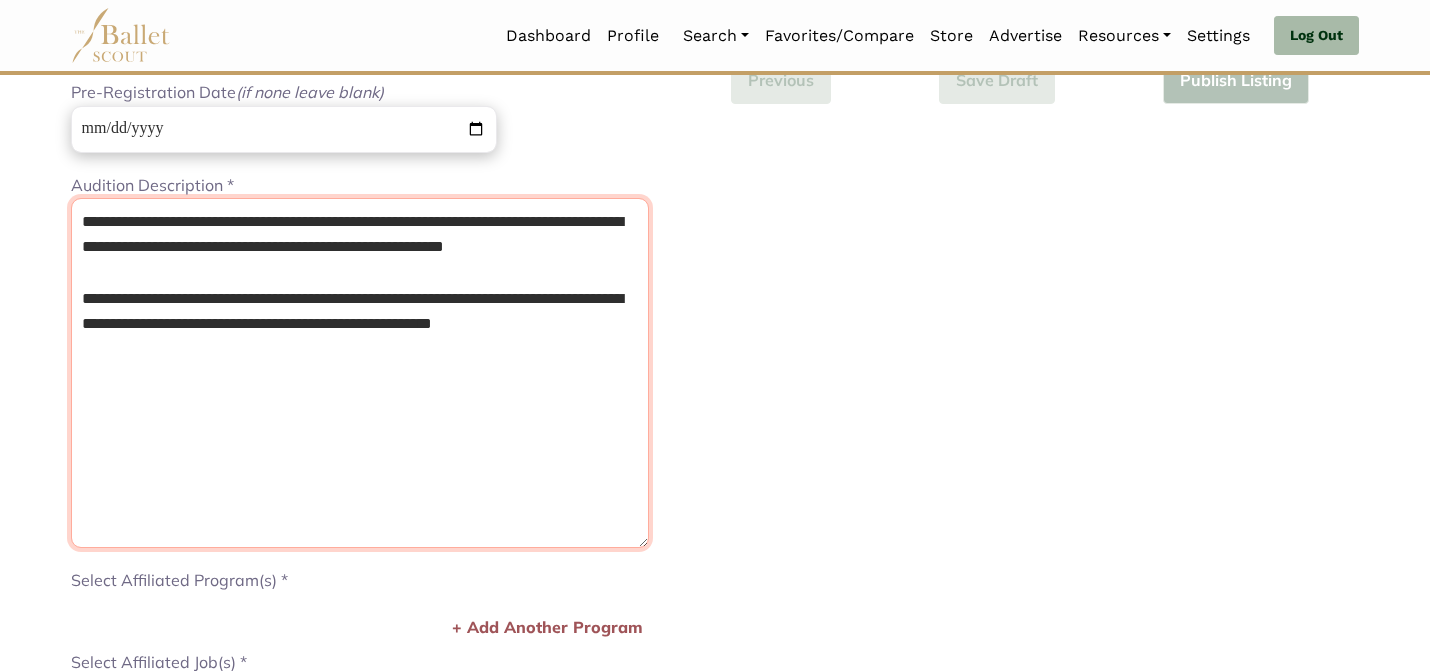 type on "**********" 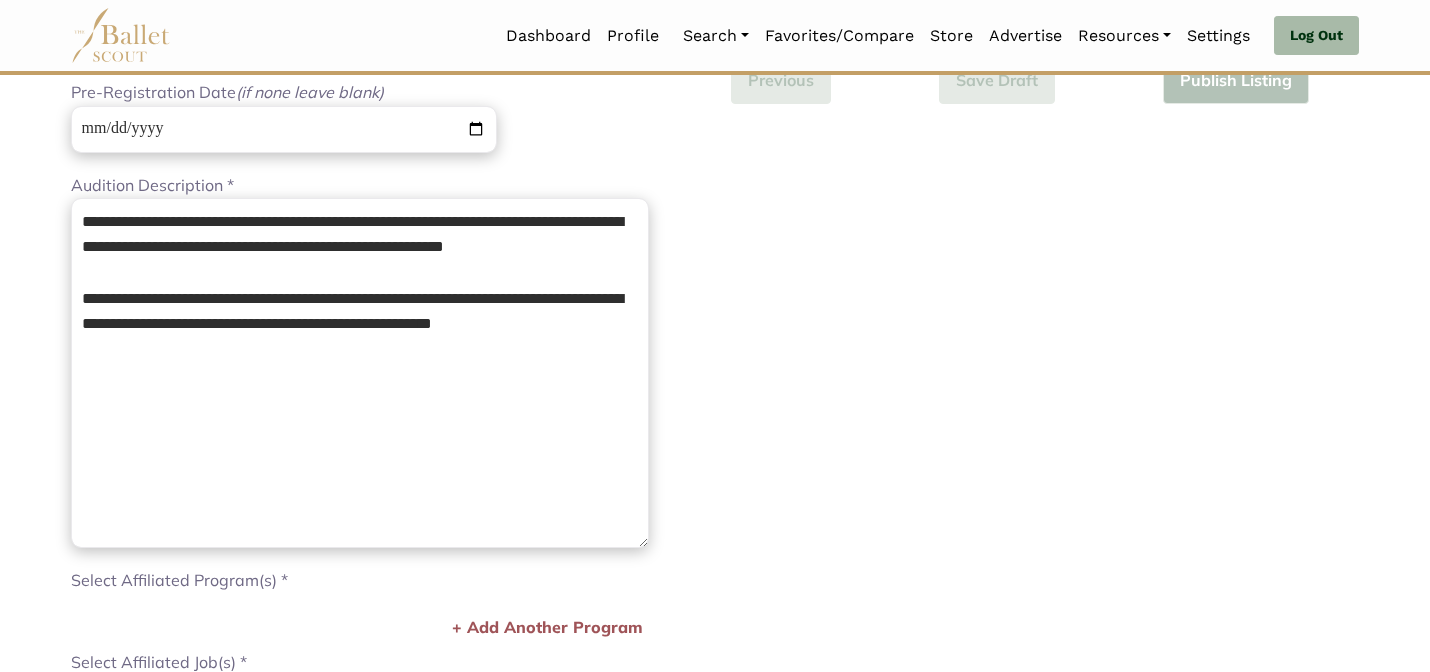 type 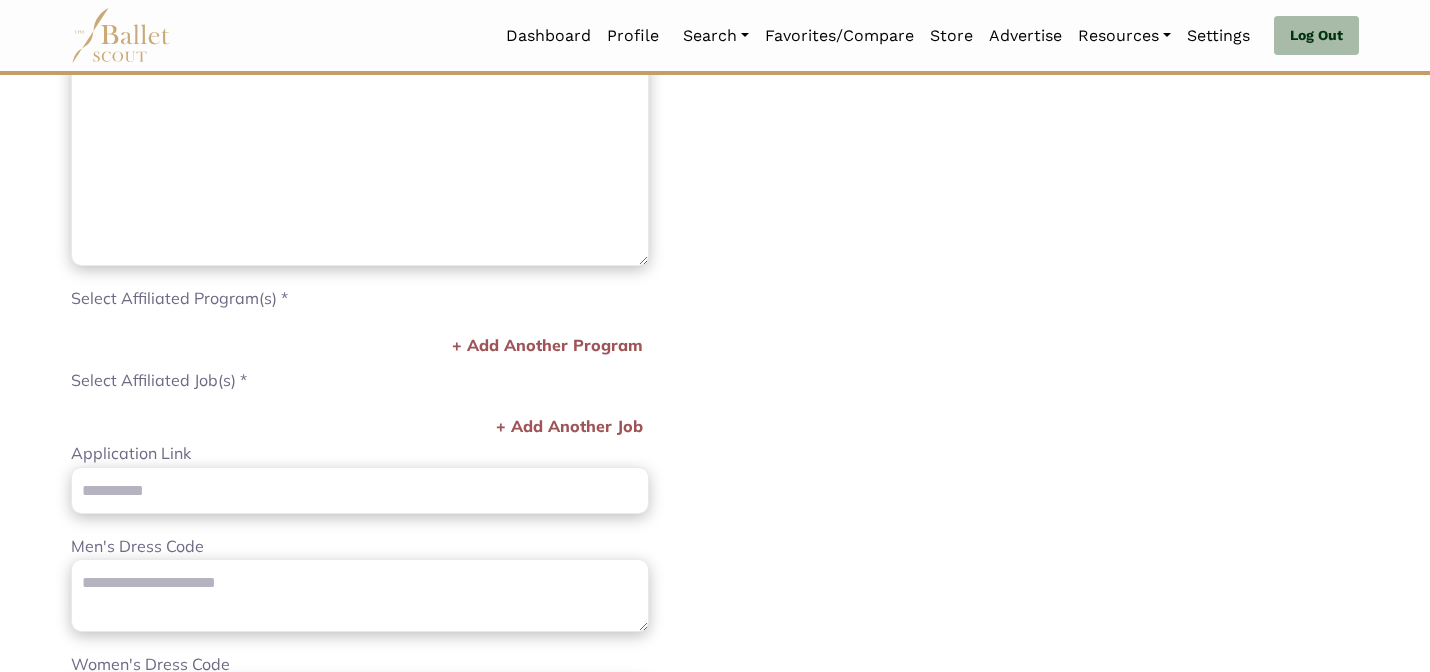 scroll, scrollTop: 672, scrollLeft: 0, axis: vertical 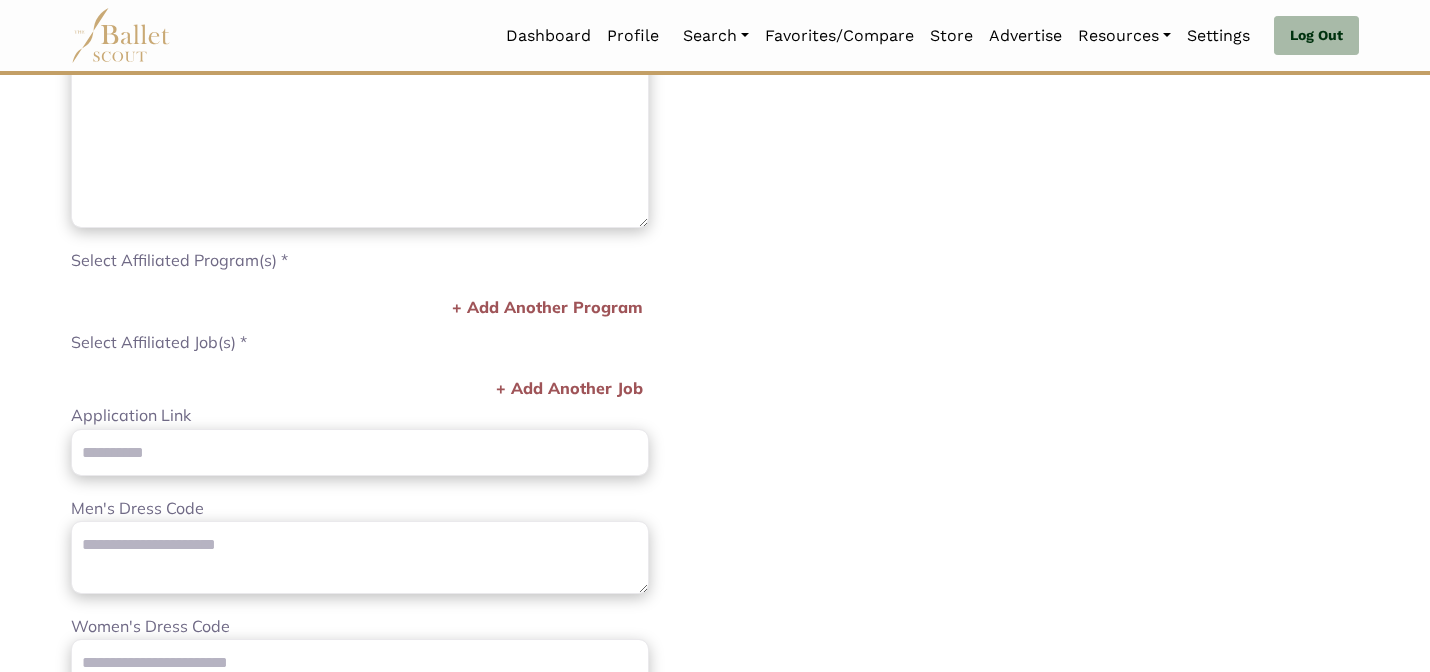 click on "**********" at bounding box center [1045, 222] 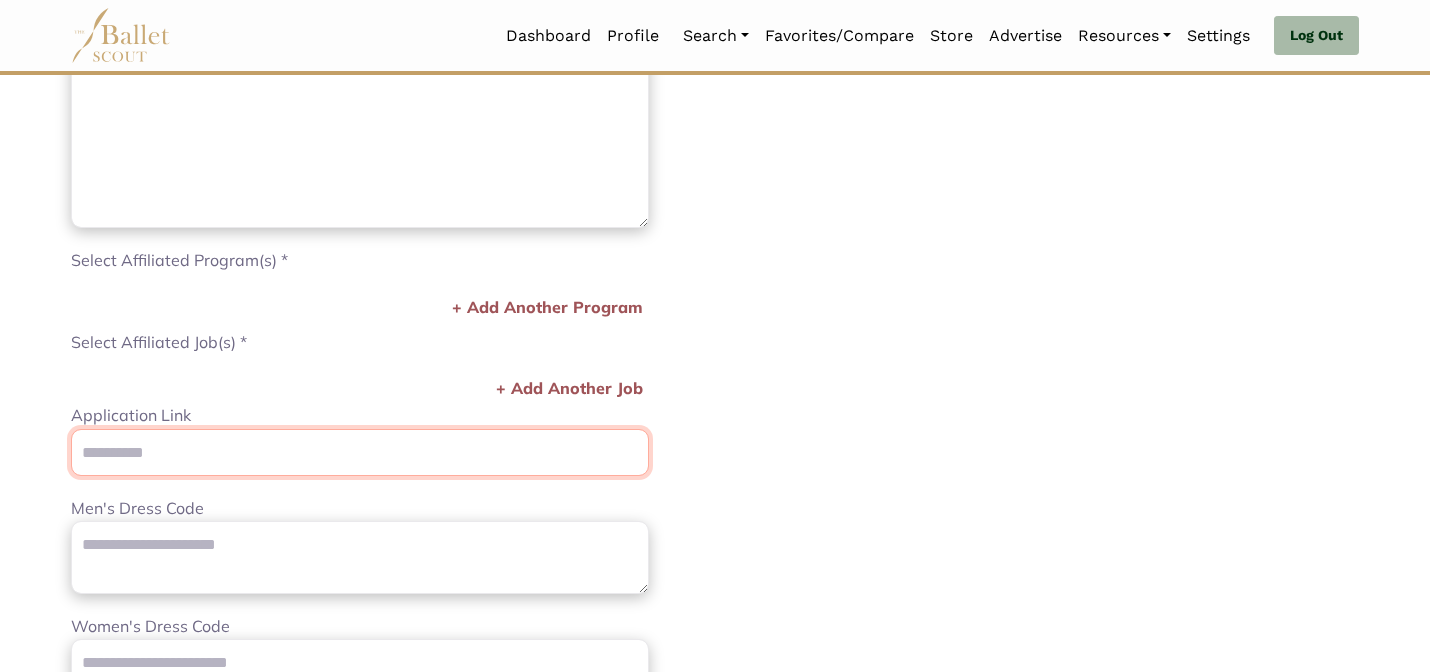 click on "Application Link" at bounding box center [360, 452] 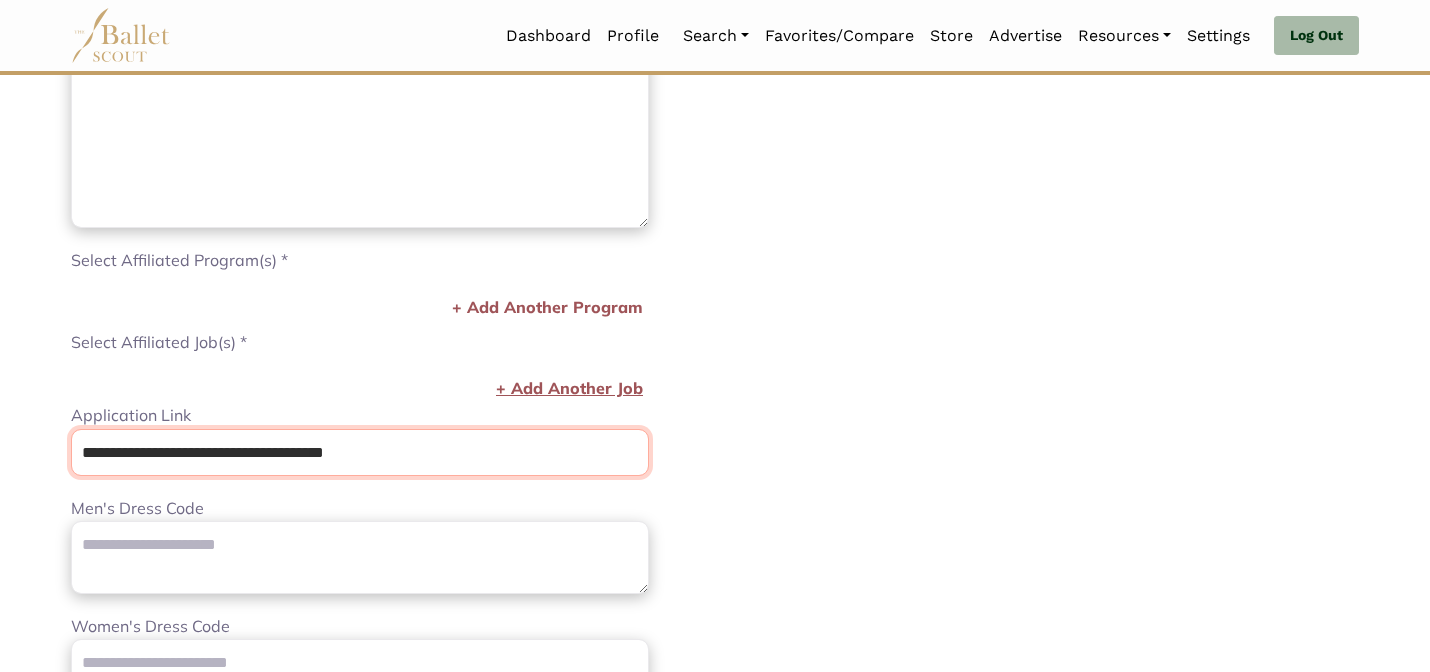 type on "**********" 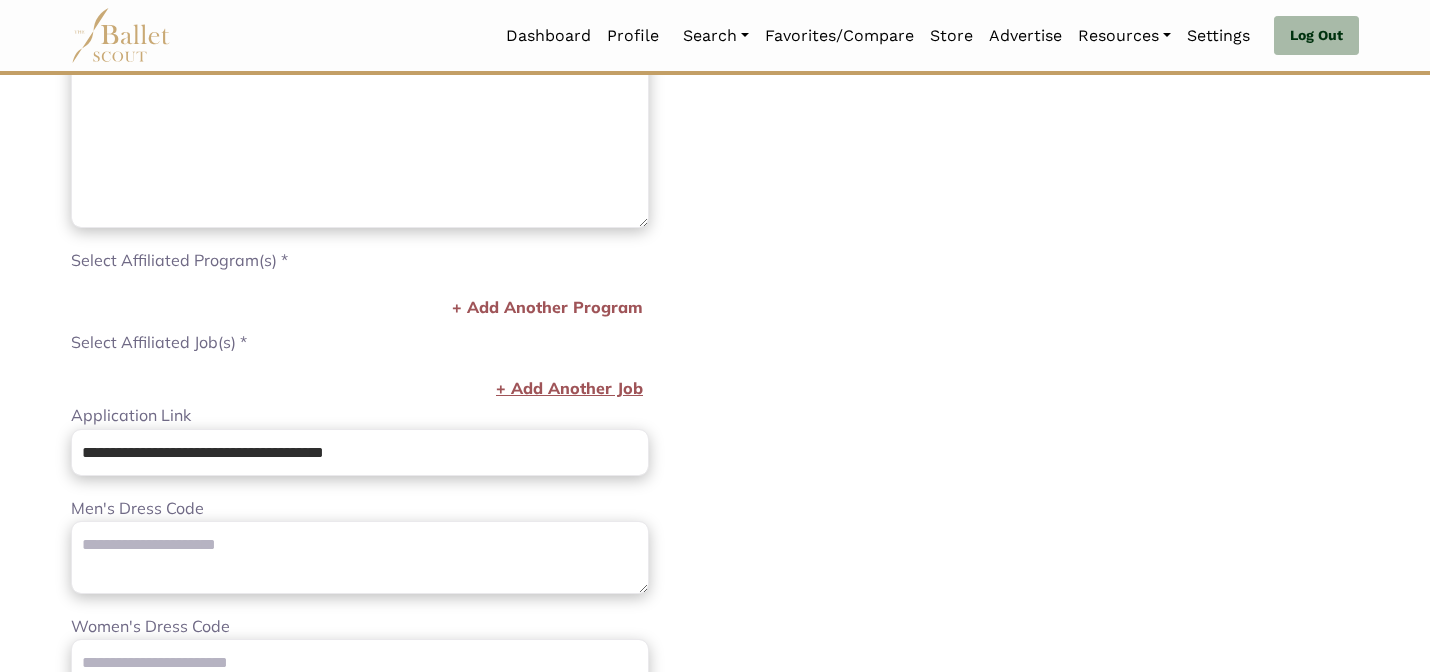click on "+ Add Another Job" at bounding box center (569, 389) 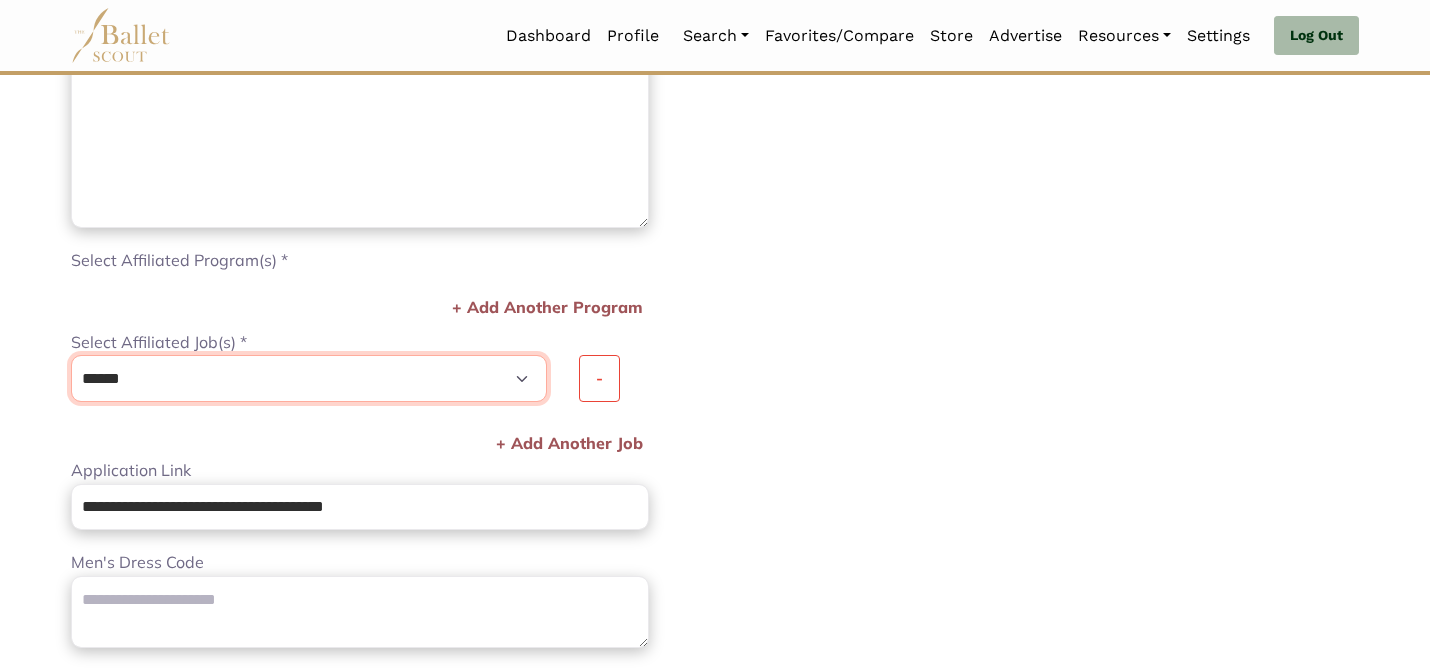 click on "**********" at bounding box center (309, 378) 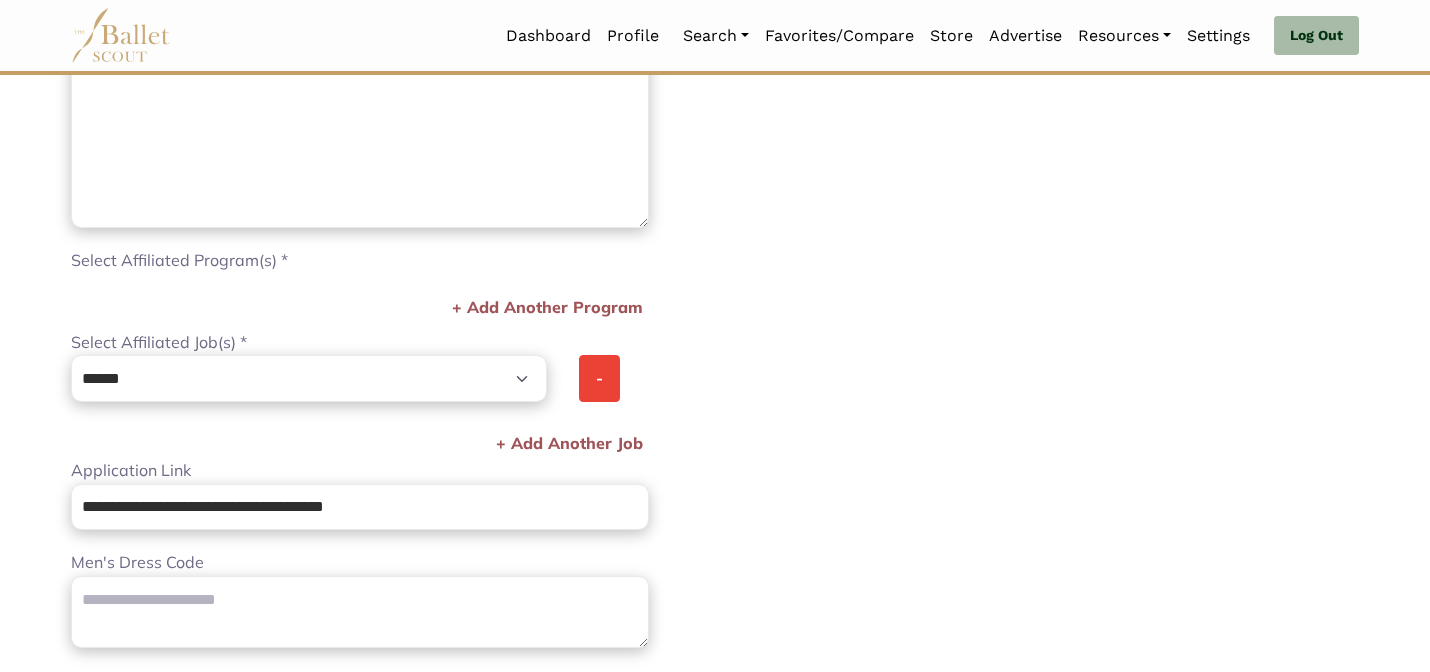 click on "-" at bounding box center [0, 0] 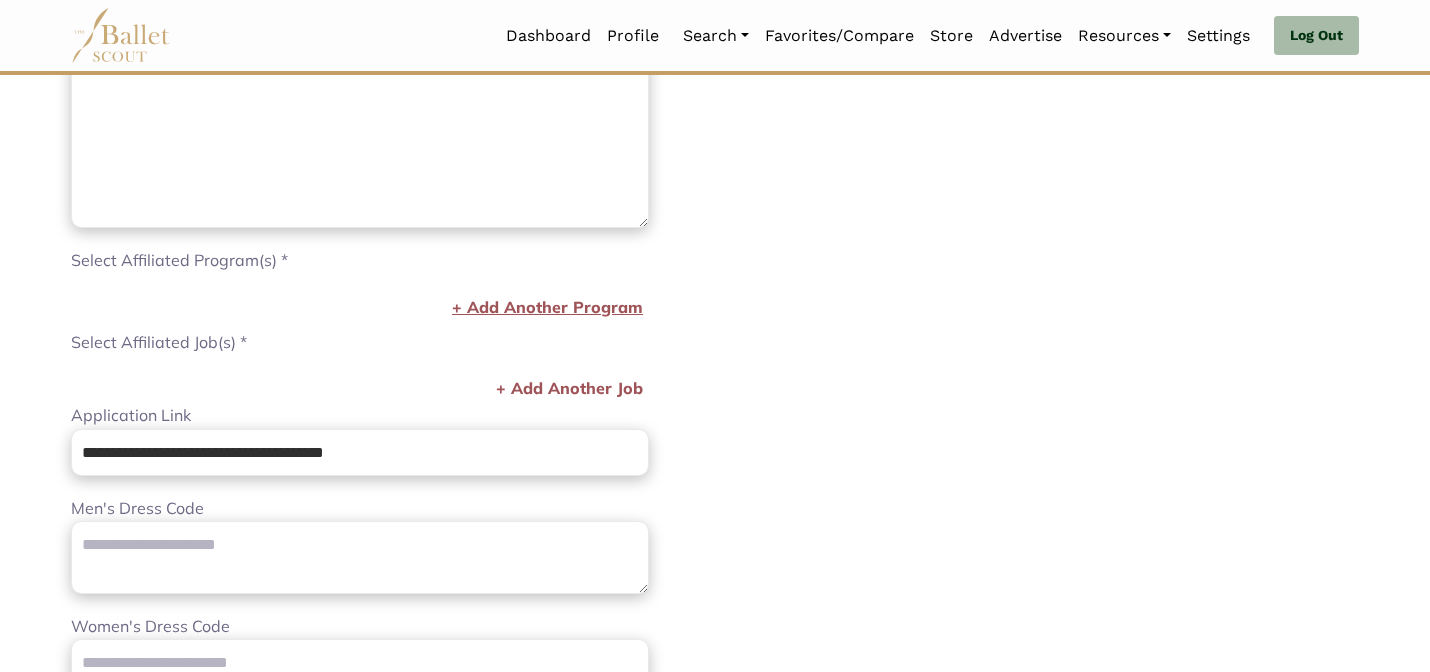 click on "+ Add Another Program" at bounding box center (547, 308) 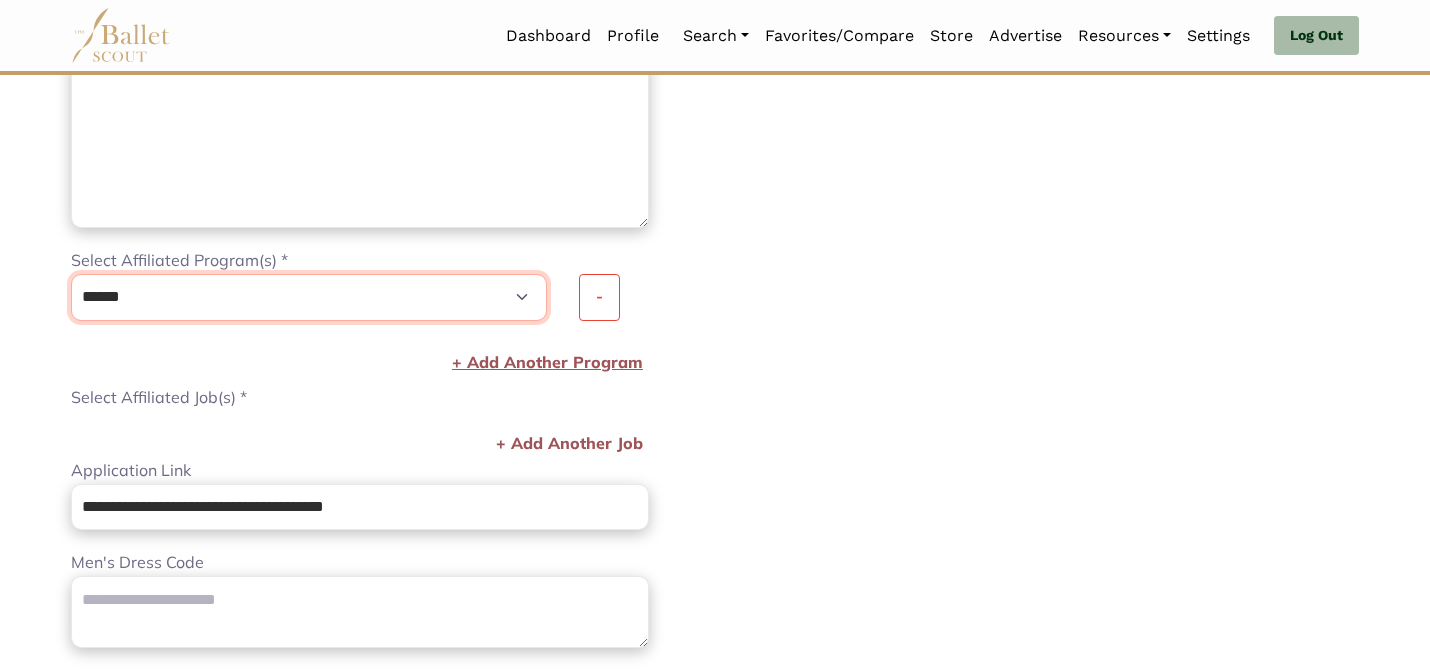 click on "**********" at bounding box center (309, 297) 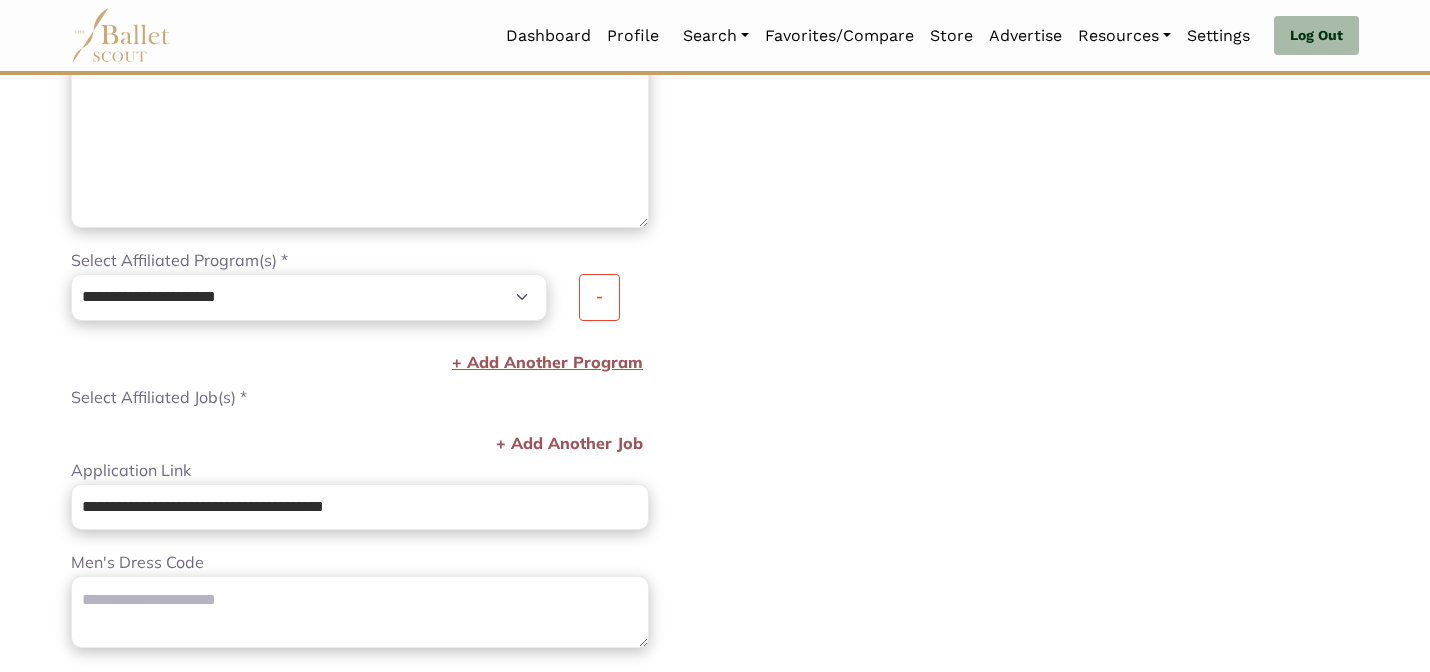 click on "**********" at bounding box center [1045, 250] 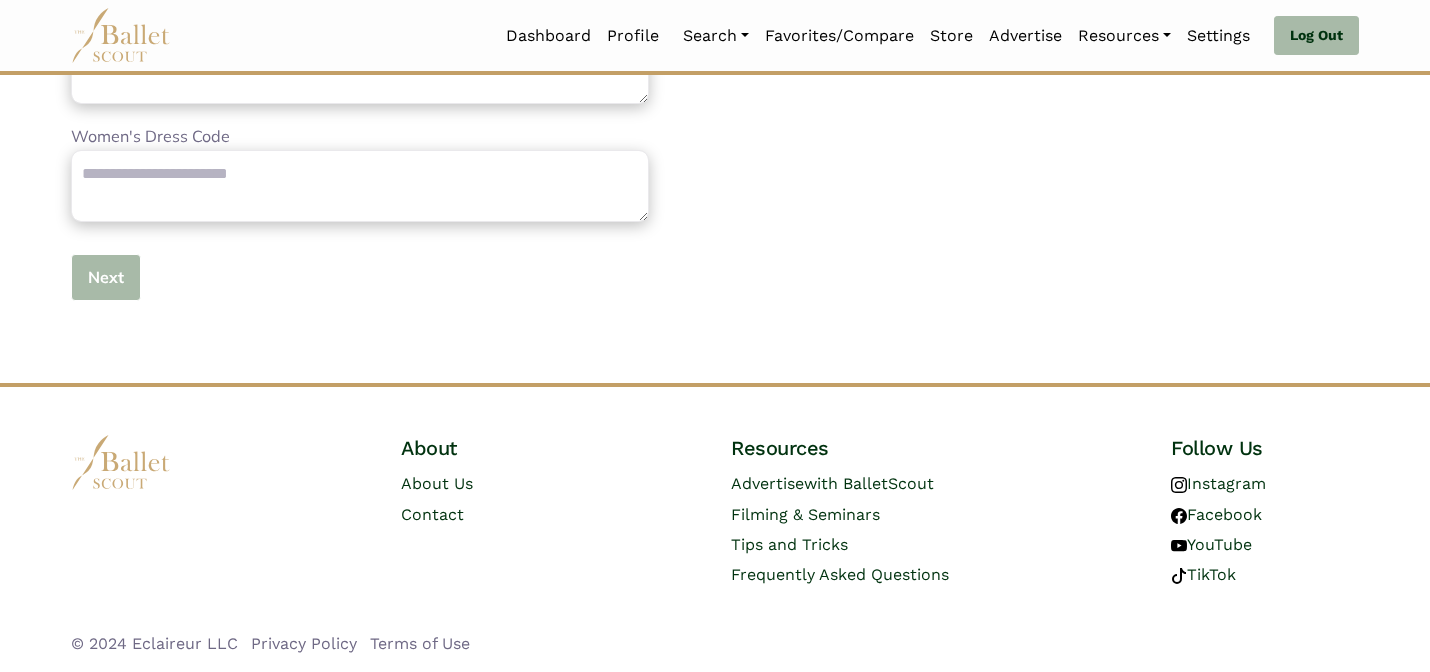 click on "Next" at bounding box center (106, 277) 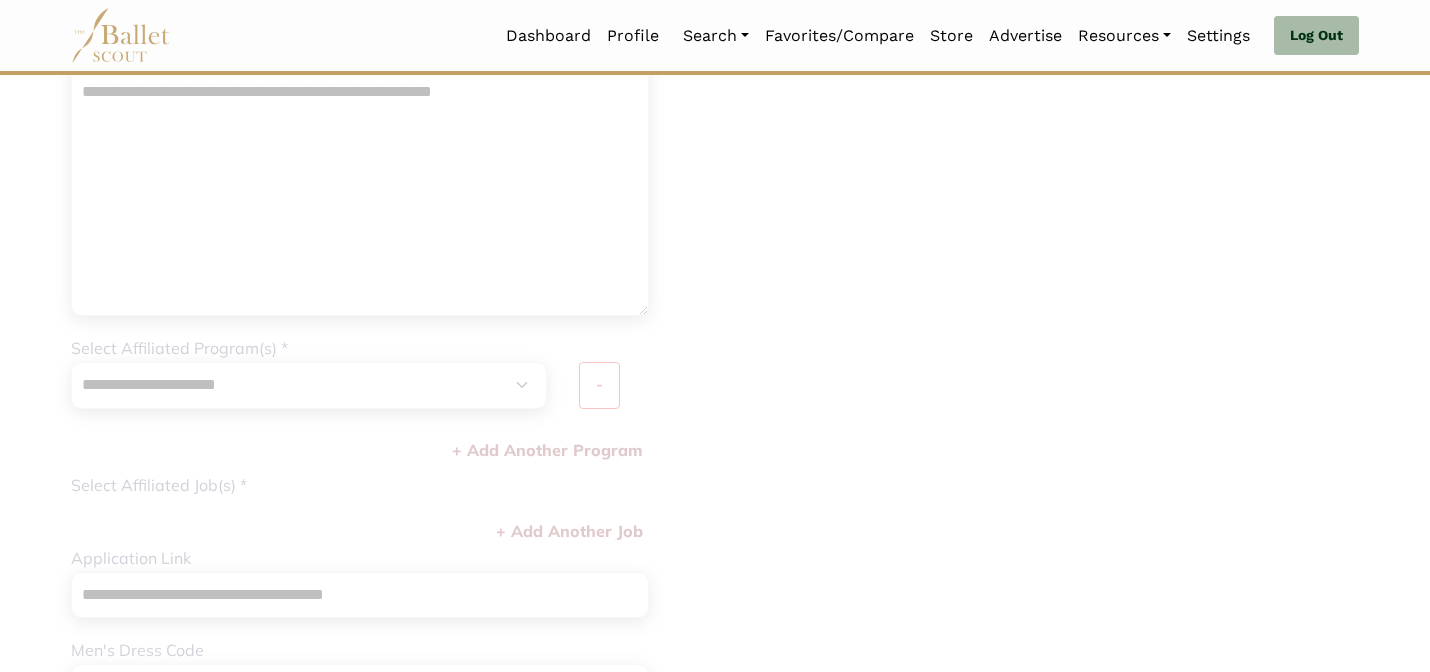 scroll, scrollTop: 0, scrollLeft: 0, axis: both 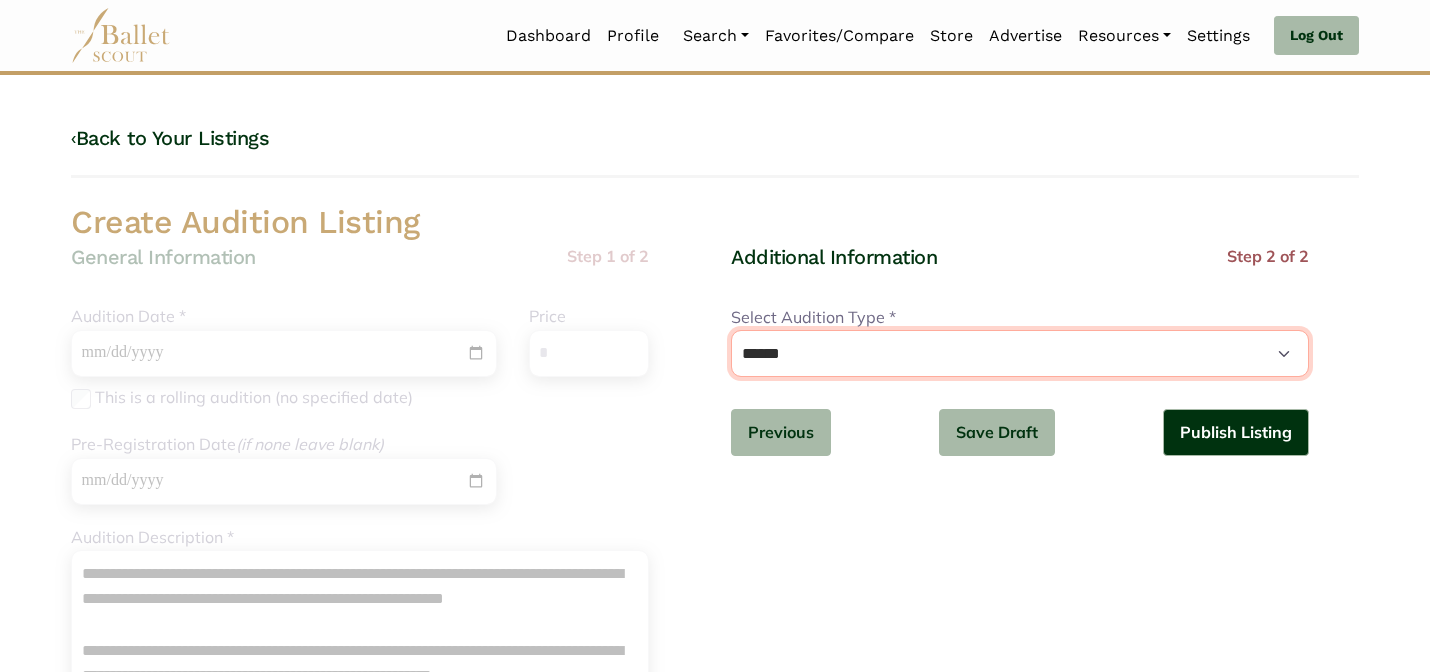 click on "**********" at bounding box center [1020, 353] 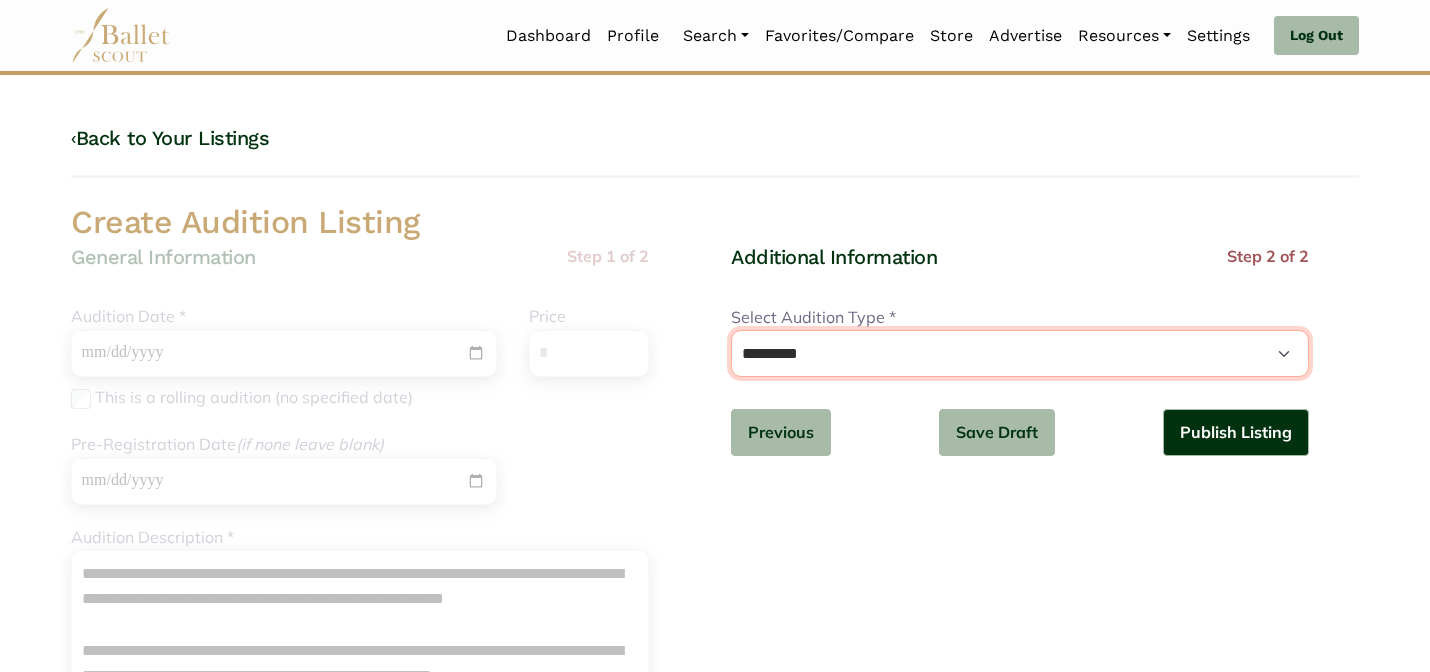 click on "**********" at bounding box center (1020, 353) 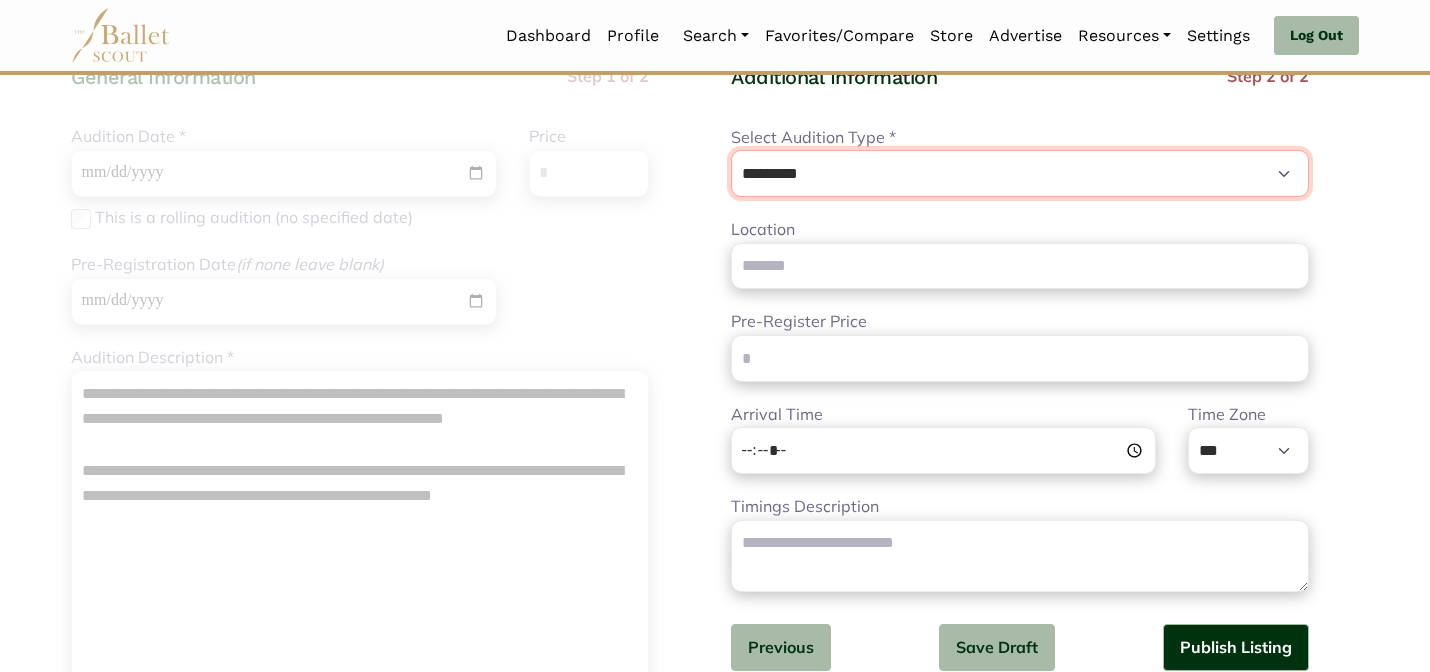 scroll, scrollTop: 197, scrollLeft: 0, axis: vertical 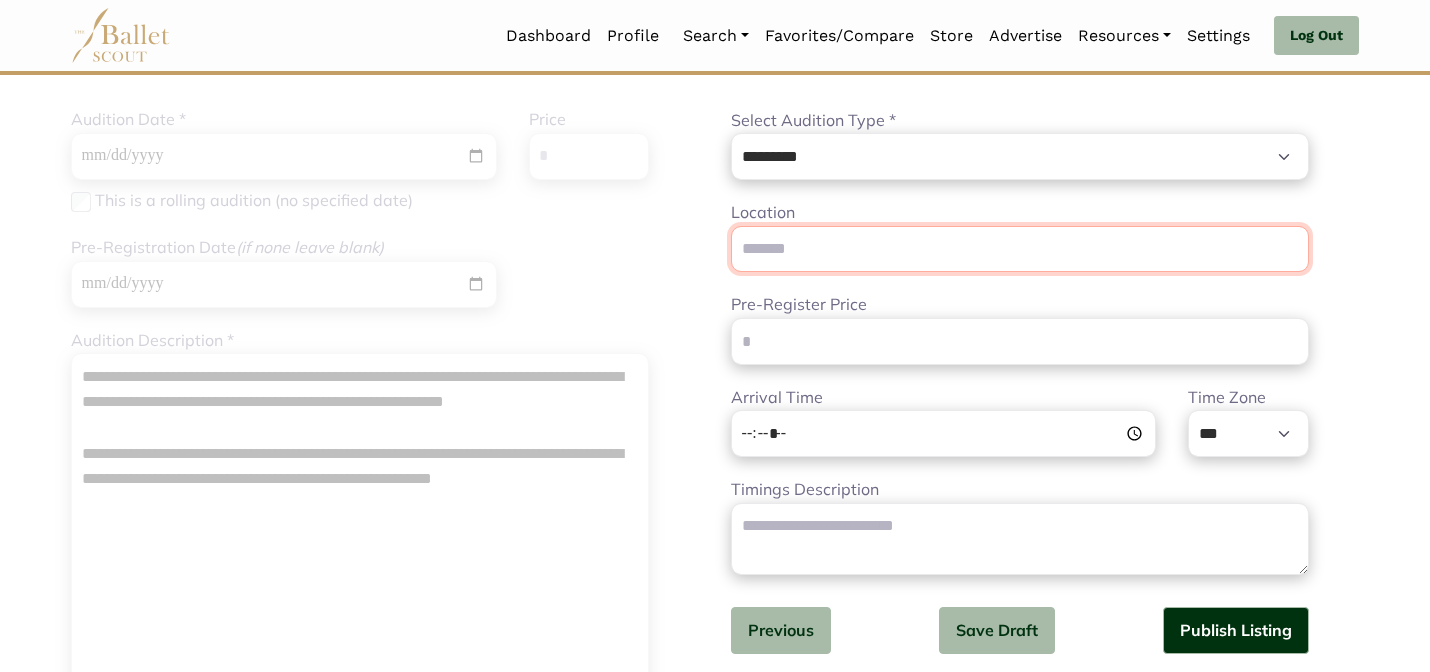 click on "Location" at bounding box center (1020, 249) 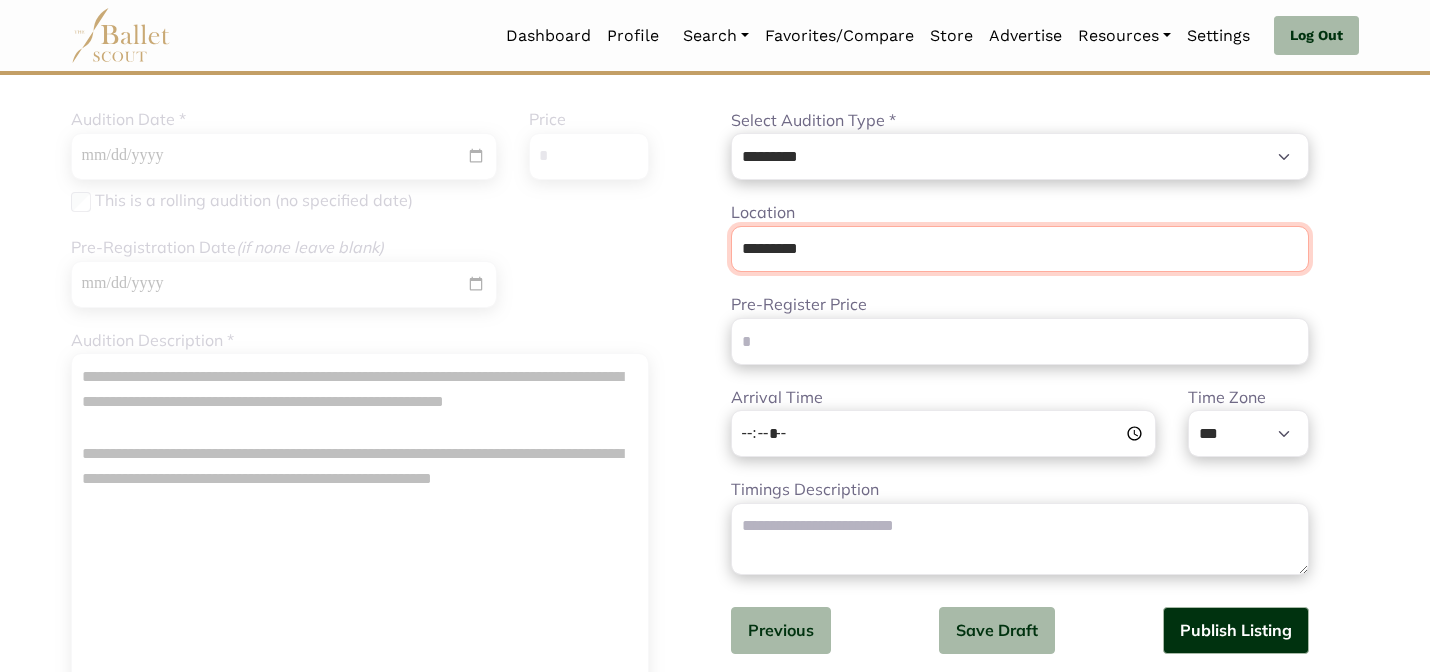 type on "**********" 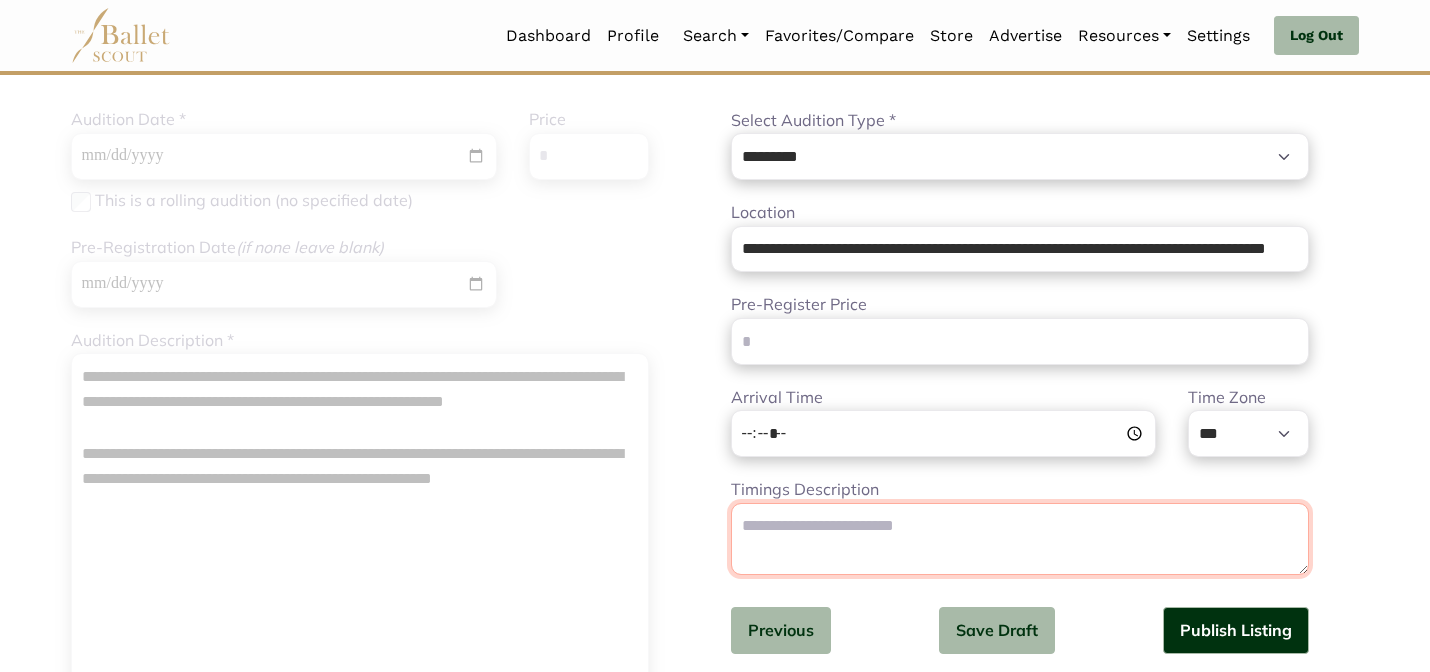 click on "Timings Description" at bounding box center (1020, 539) 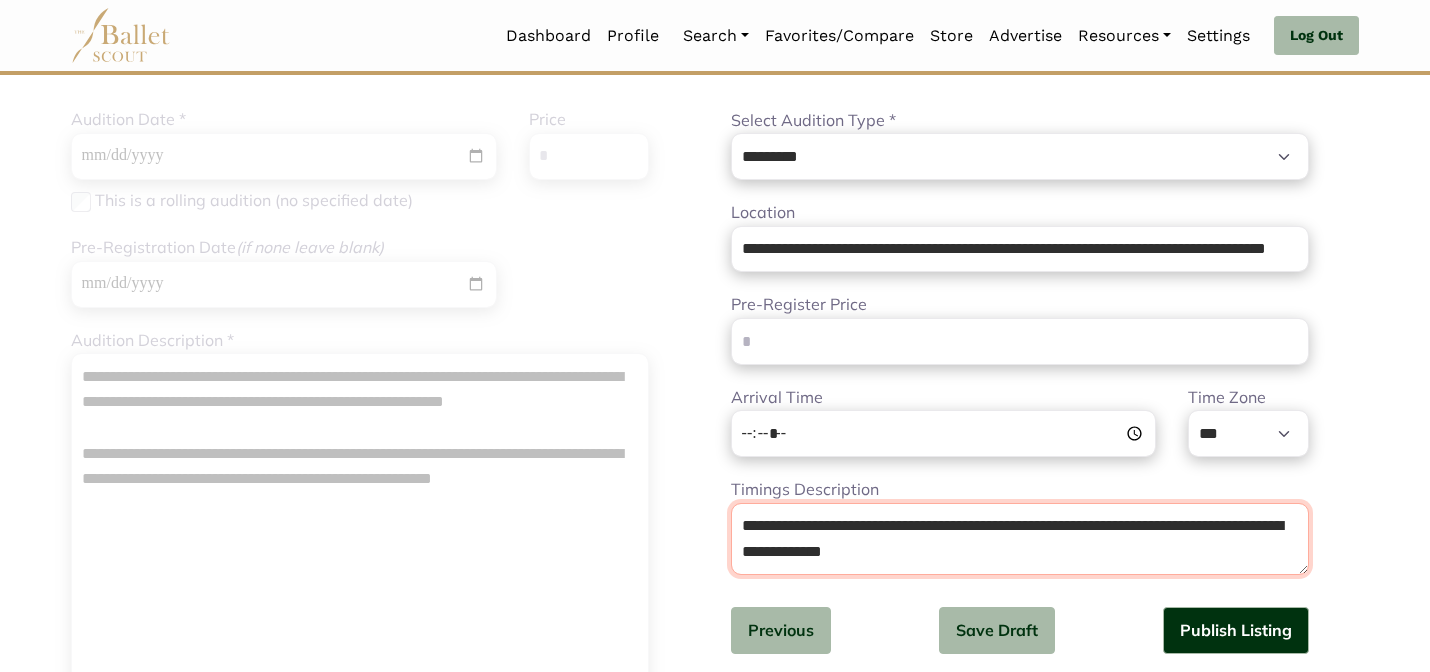 type on "**********" 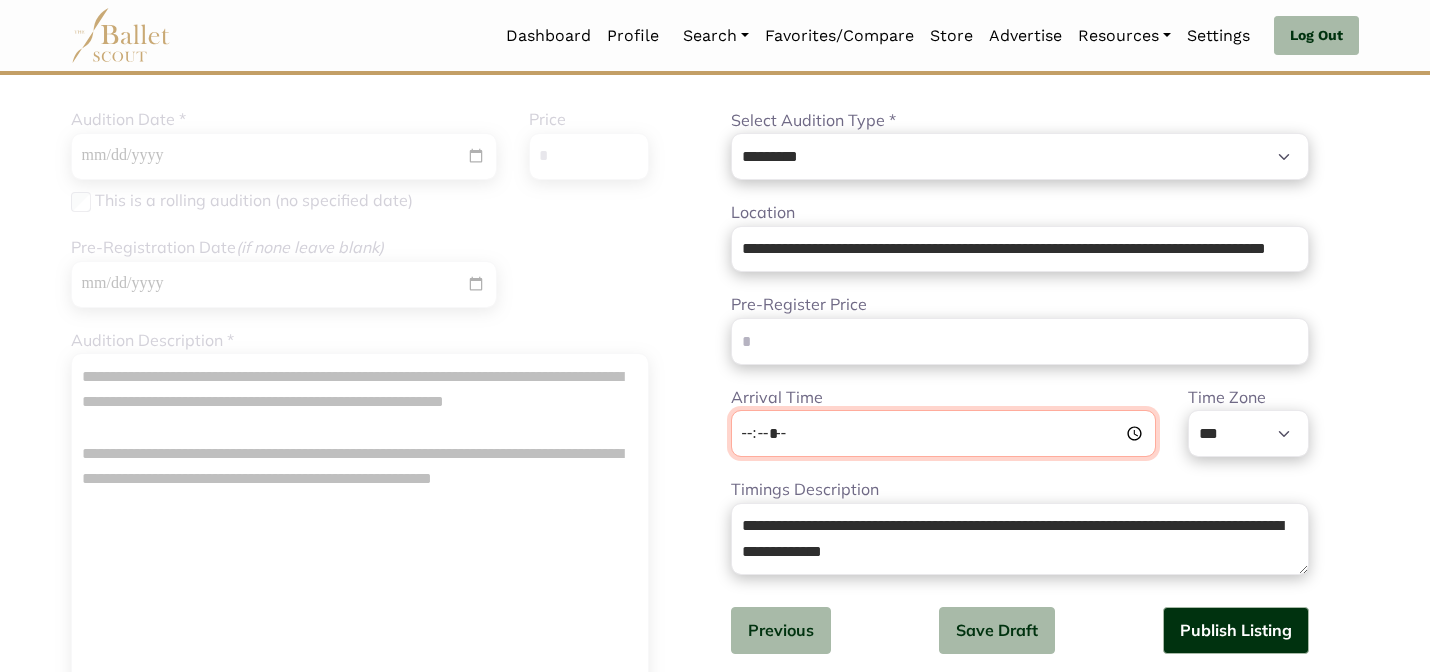 click on "Arrival Time" at bounding box center [943, 433] 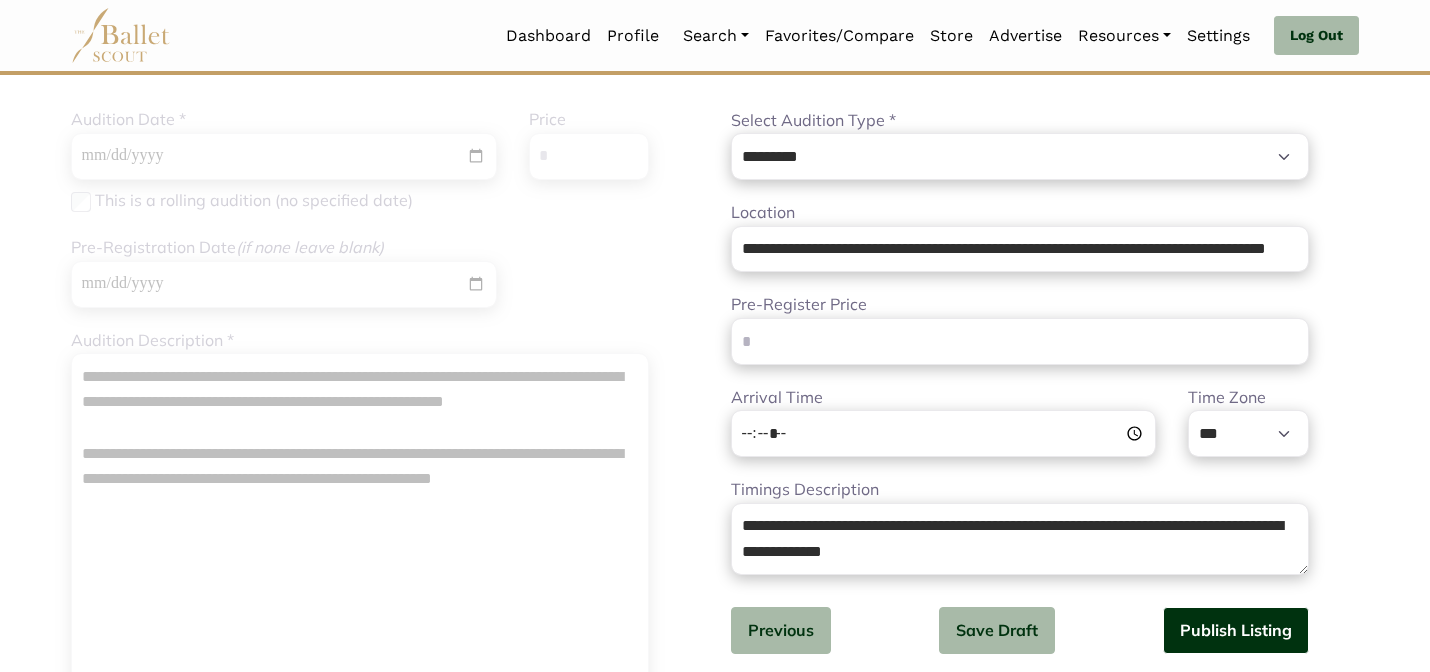 click on "Publish Listing" at bounding box center [1236, 630] 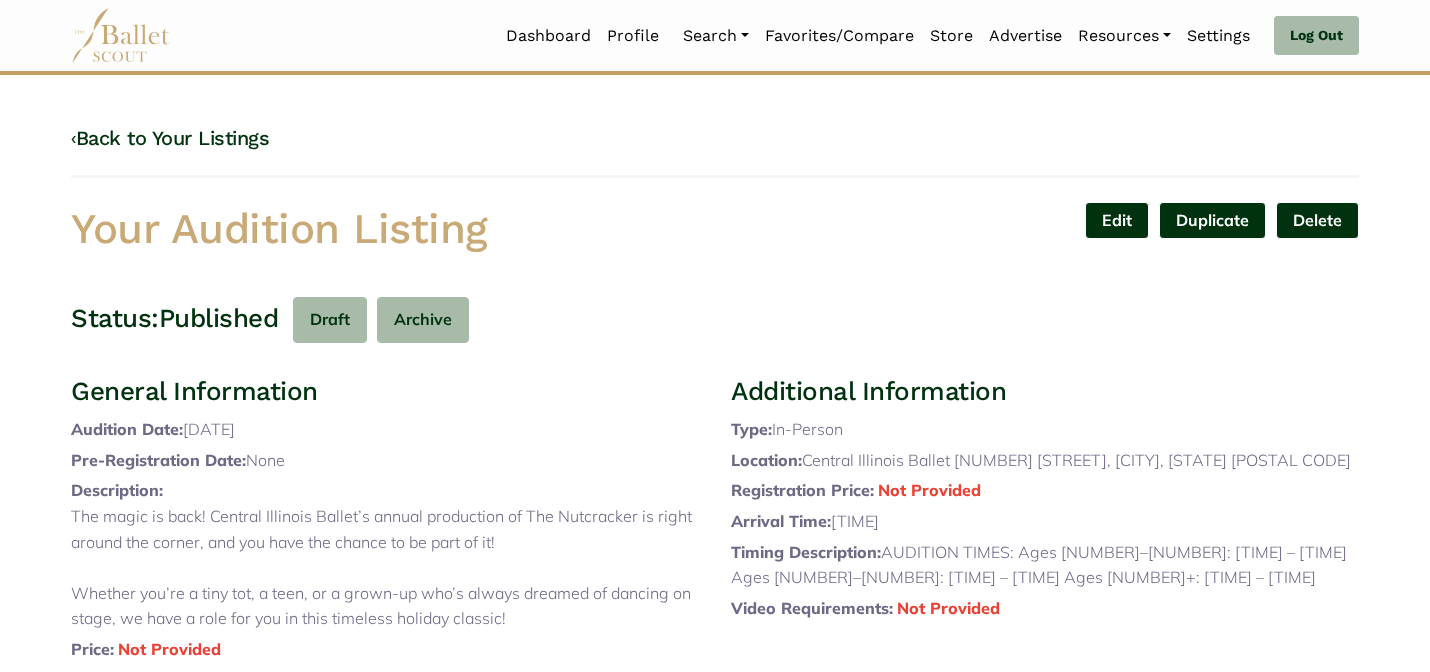 scroll, scrollTop: 0, scrollLeft: 0, axis: both 